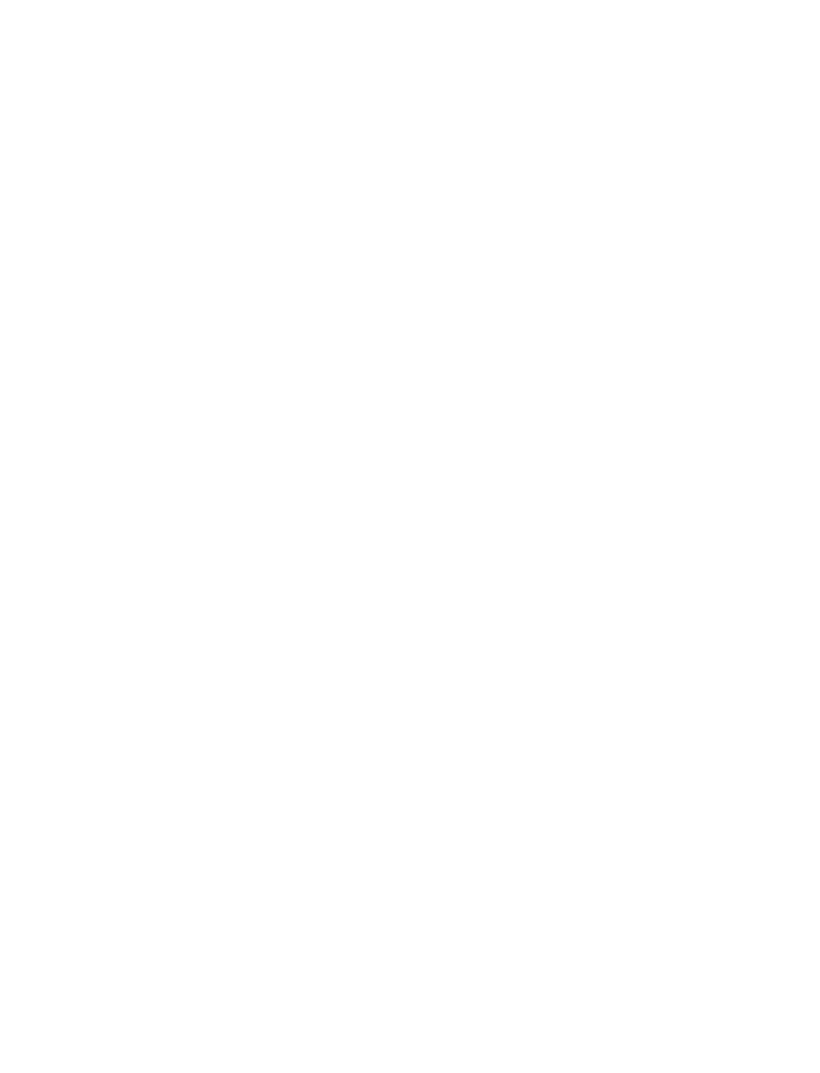 scroll, scrollTop: 0, scrollLeft: 0, axis: both 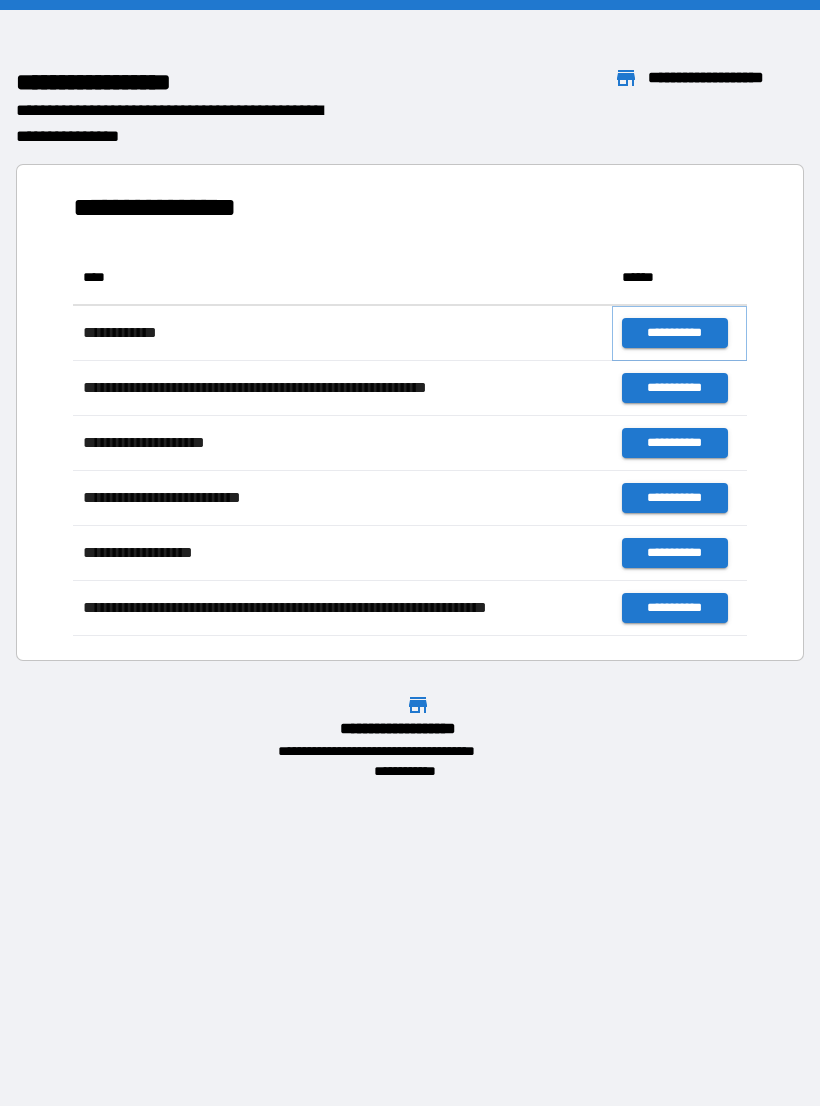 click on "**********" at bounding box center [674, 333] 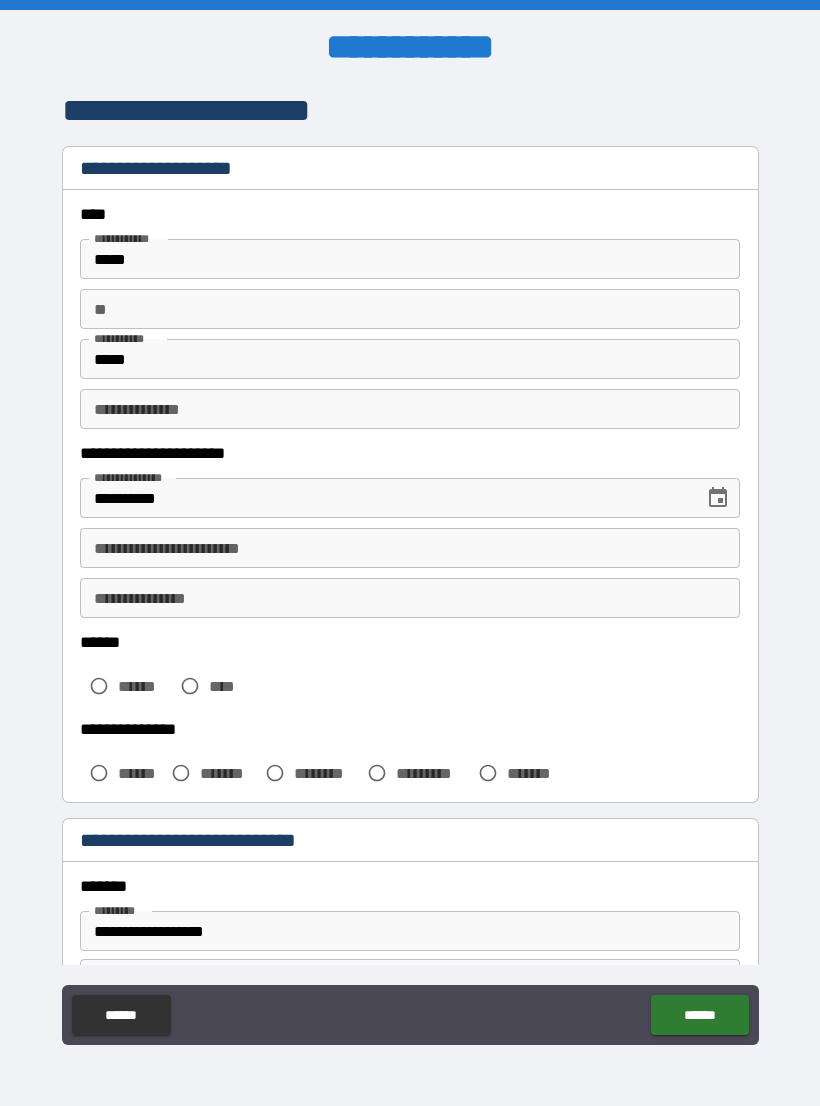 click on "**" at bounding box center [410, 309] 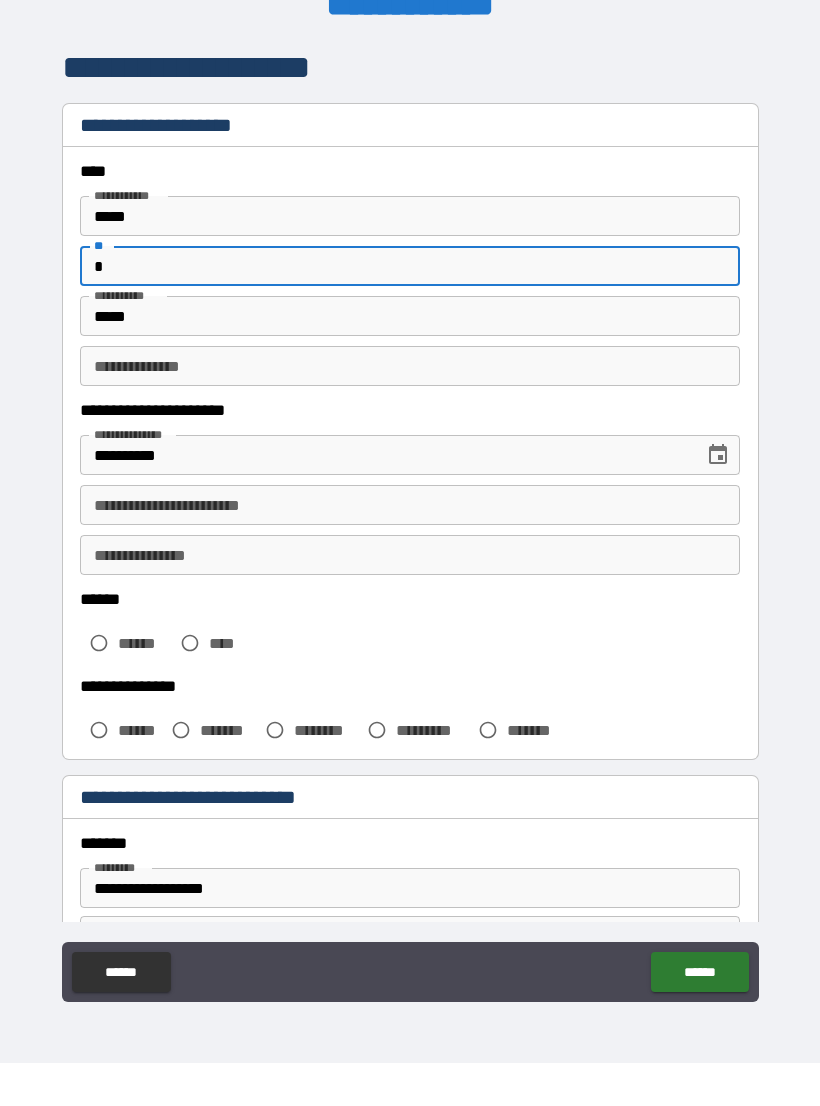 type on "*" 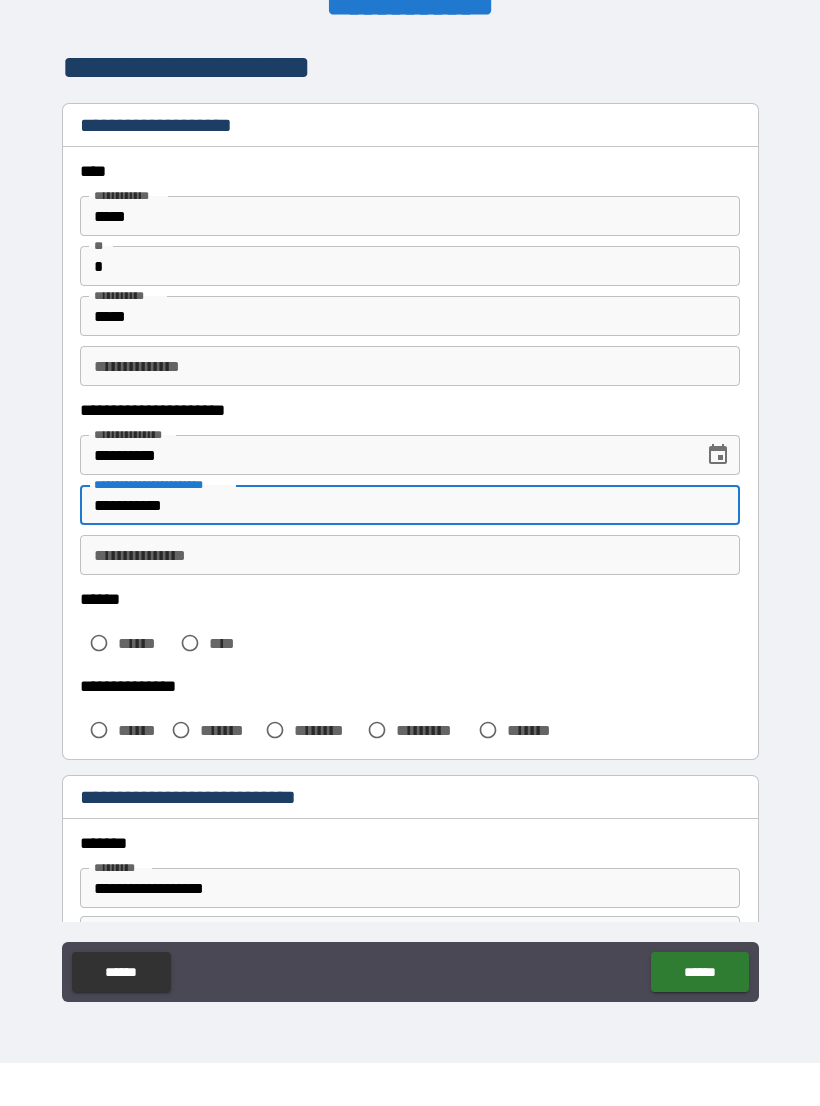 type on "**********" 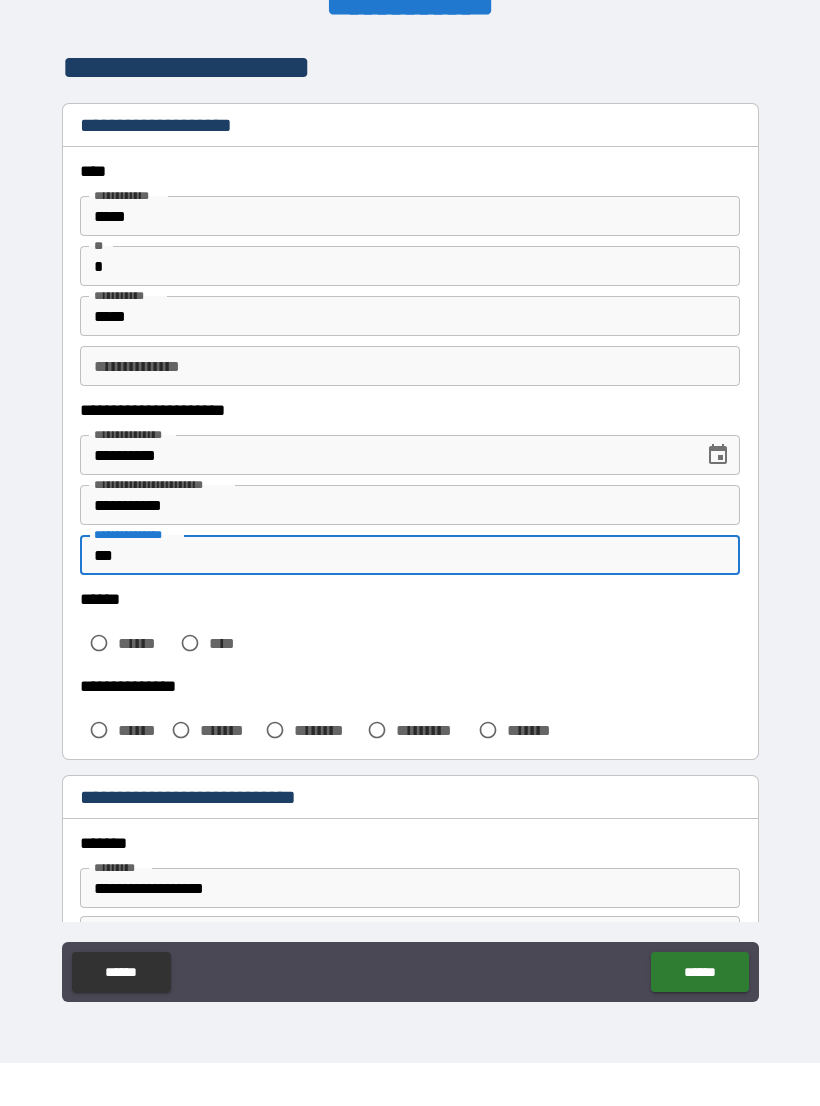 type on "***" 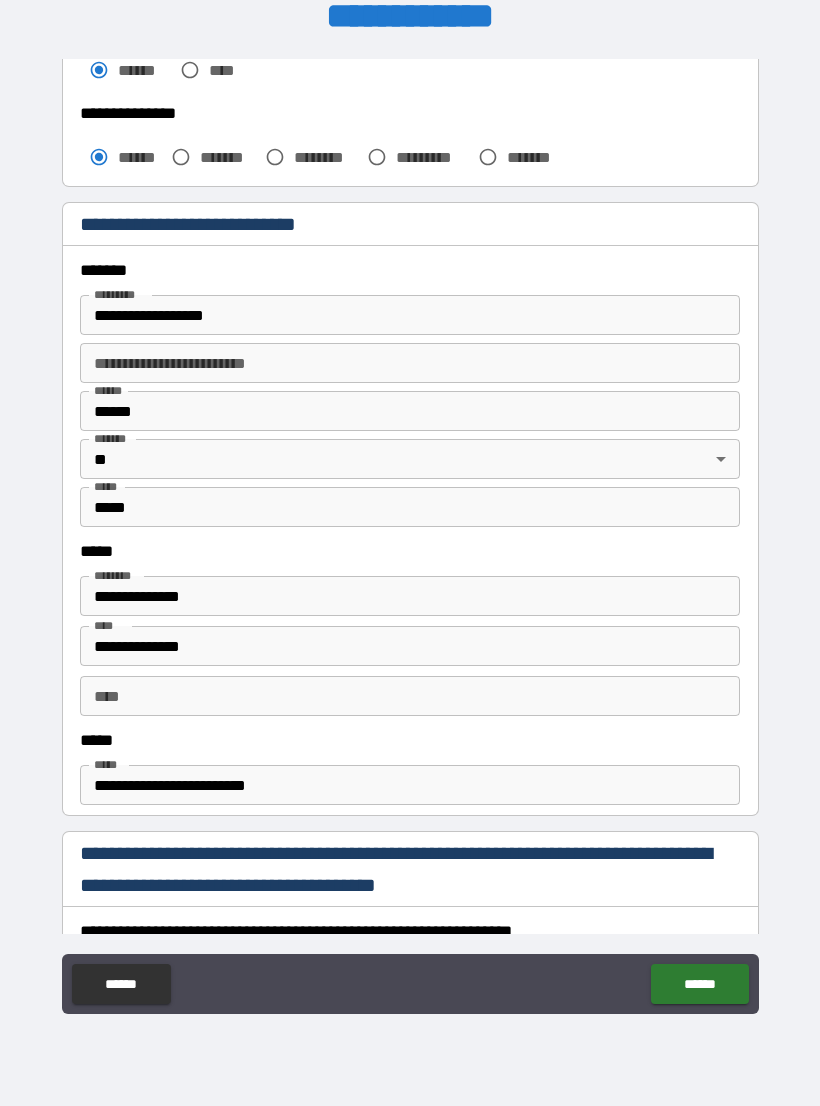 scroll, scrollTop: 591, scrollLeft: 0, axis: vertical 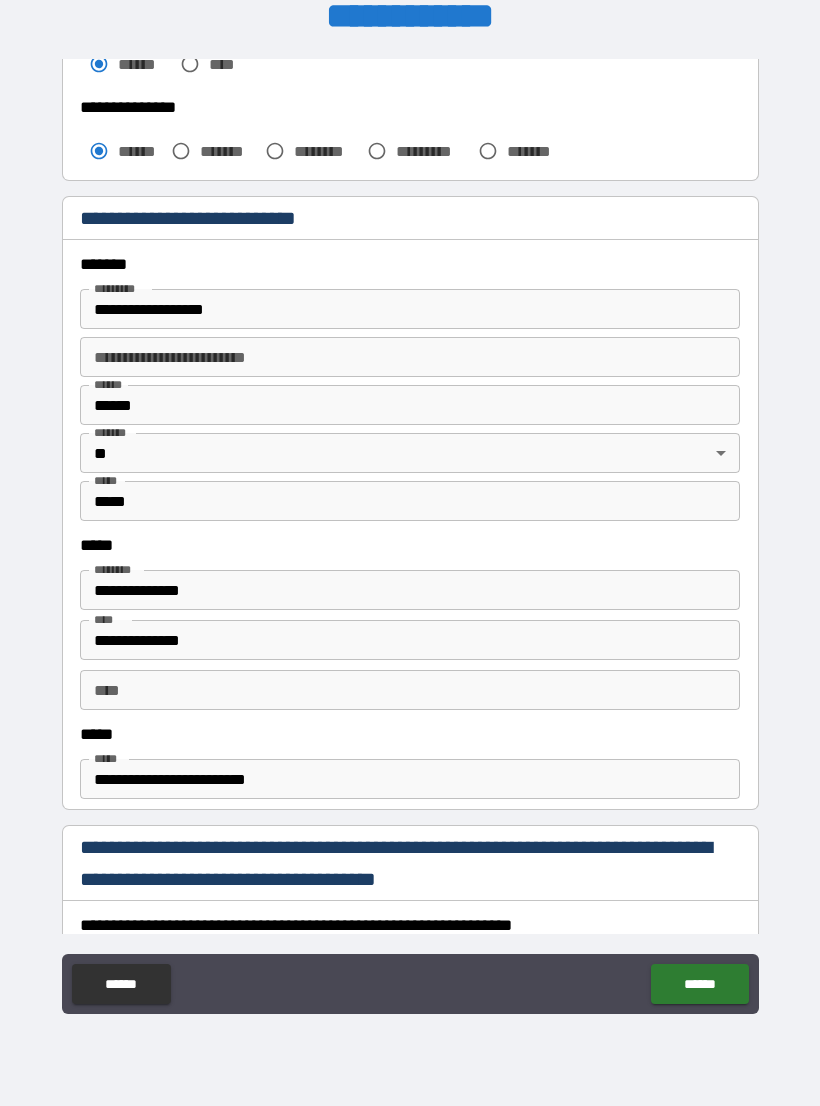 click on "**********" at bounding box center (410, 640) 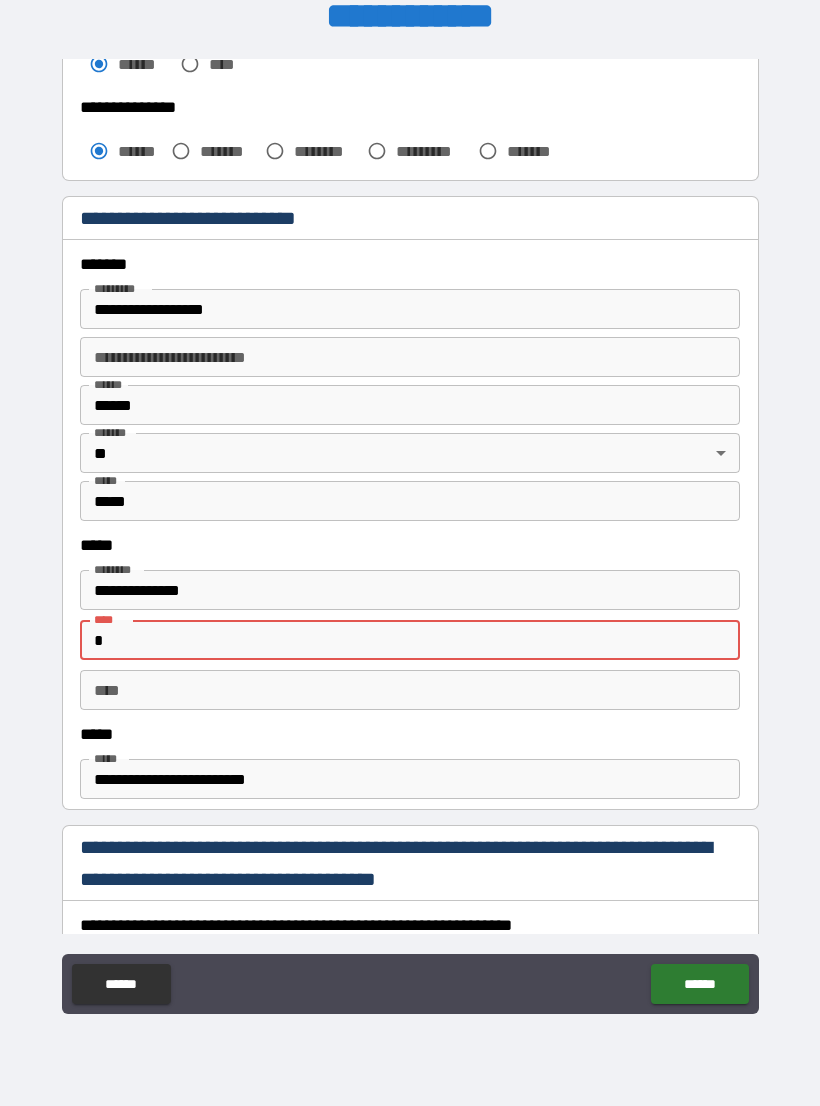 type on "*" 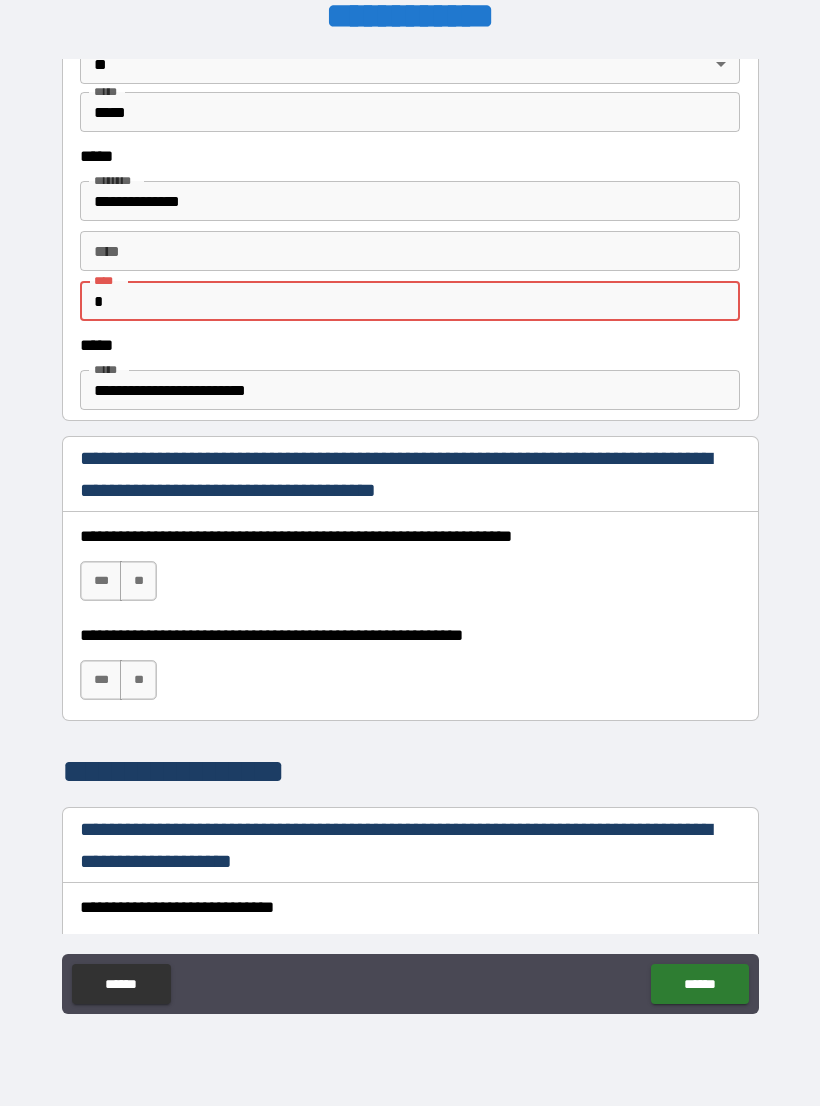scroll, scrollTop: 995, scrollLeft: 0, axis: vertical 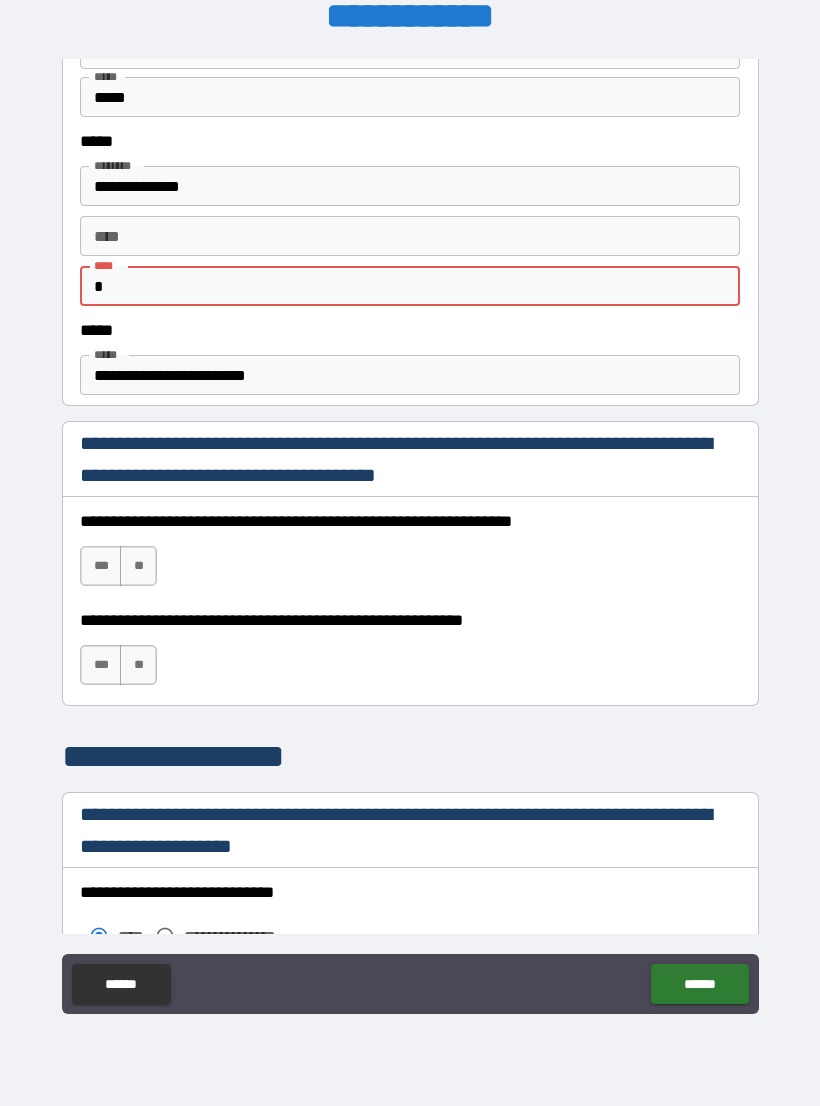 click on "***" at bounding box center [101, 566] 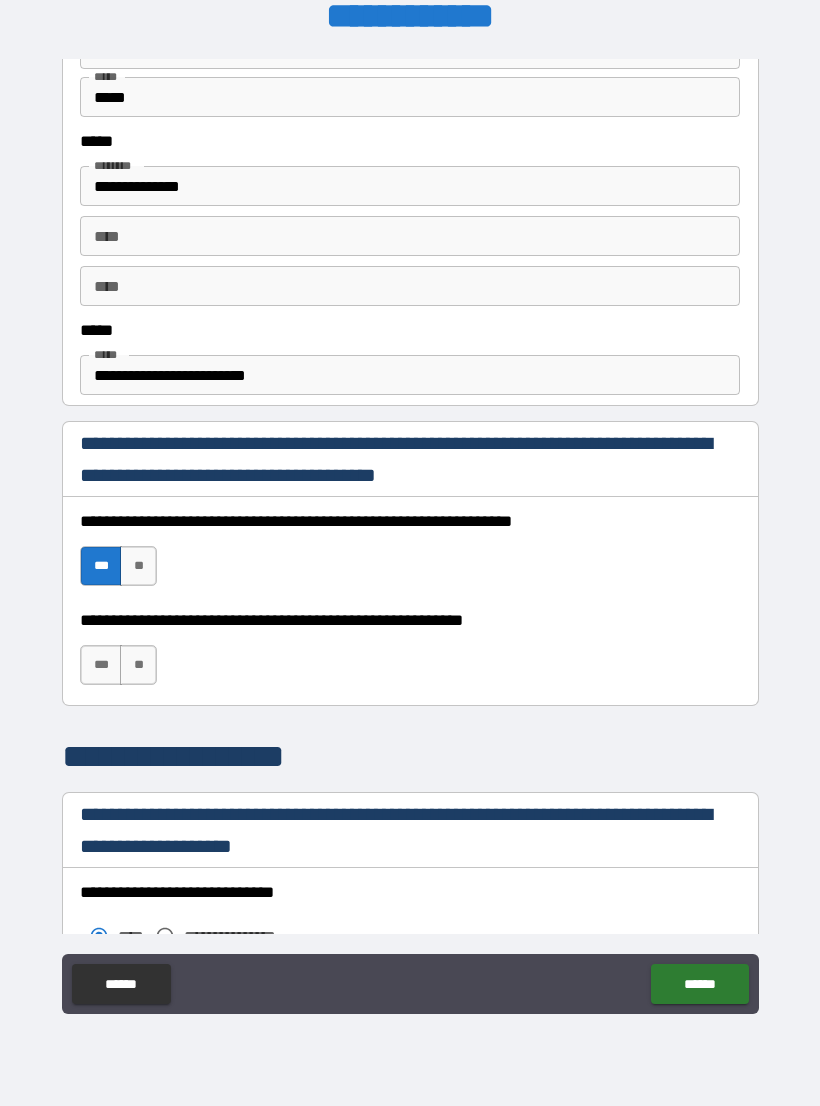 click on "***" at bounding box center [101, 665] 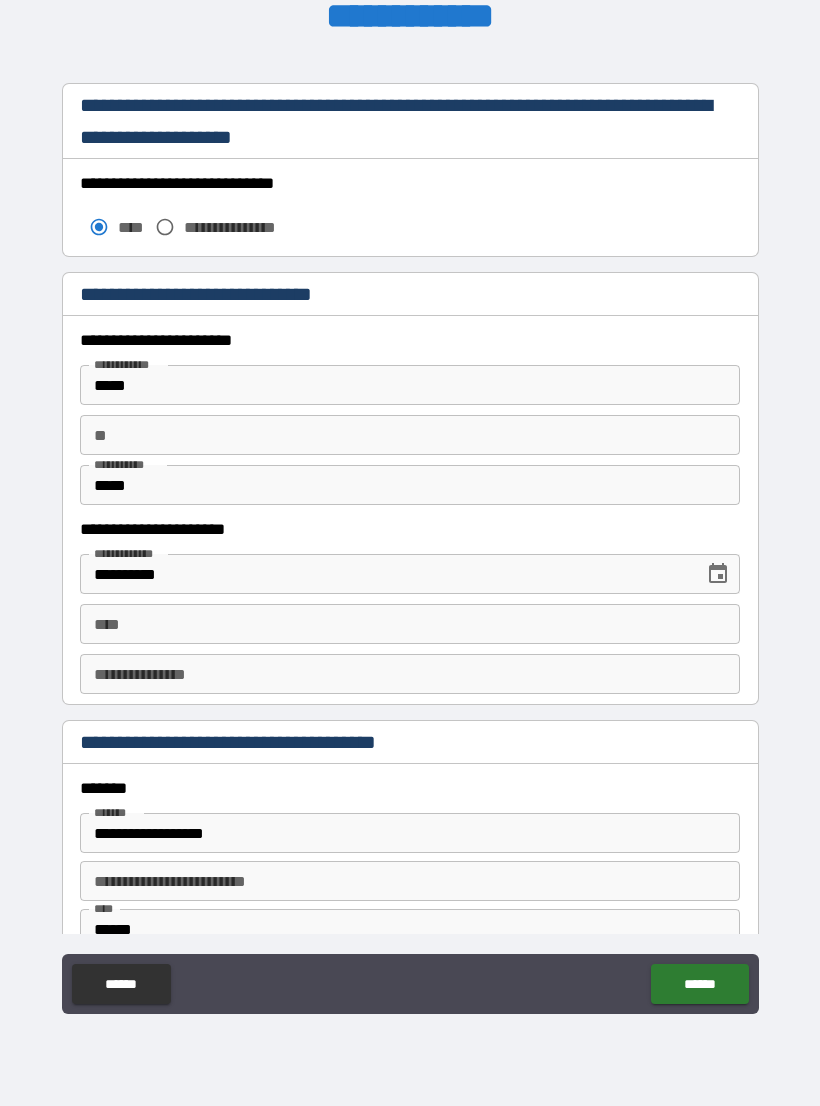 scroll, scrollTop: 1706, scrollLeft: 0, axis: vertical 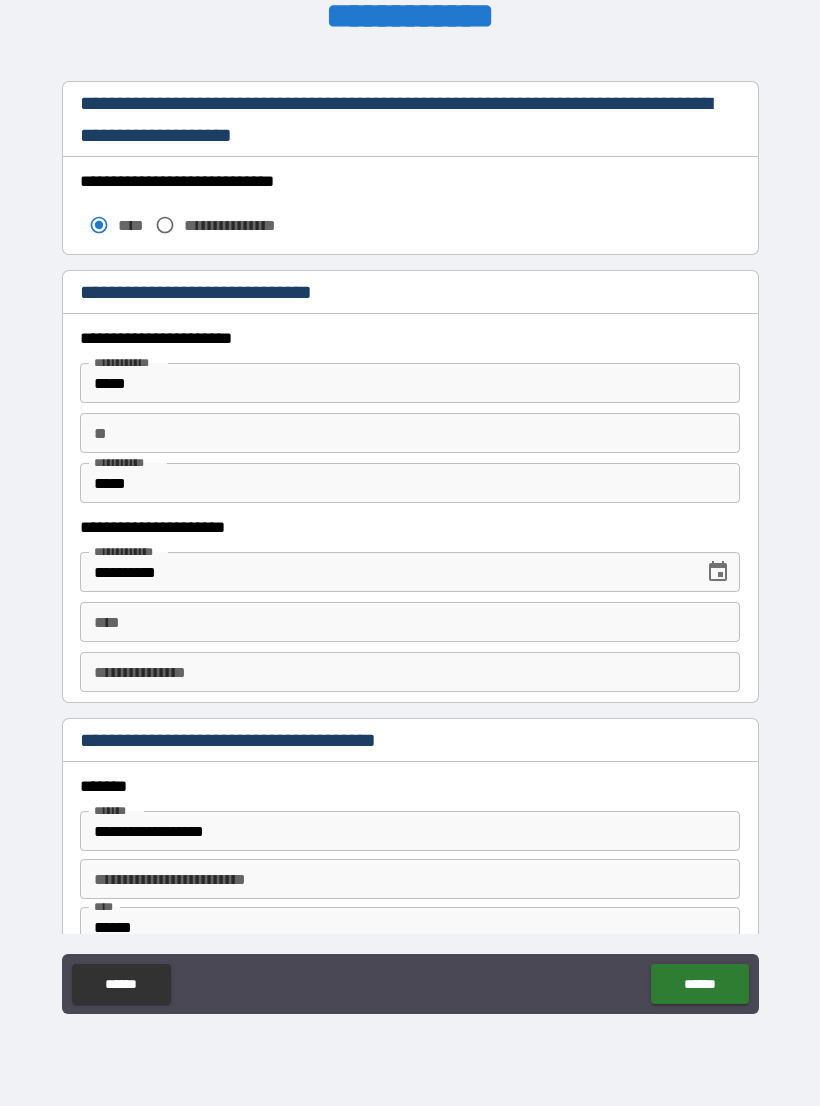 click on "**** ****" at bounding box center [410, 622] 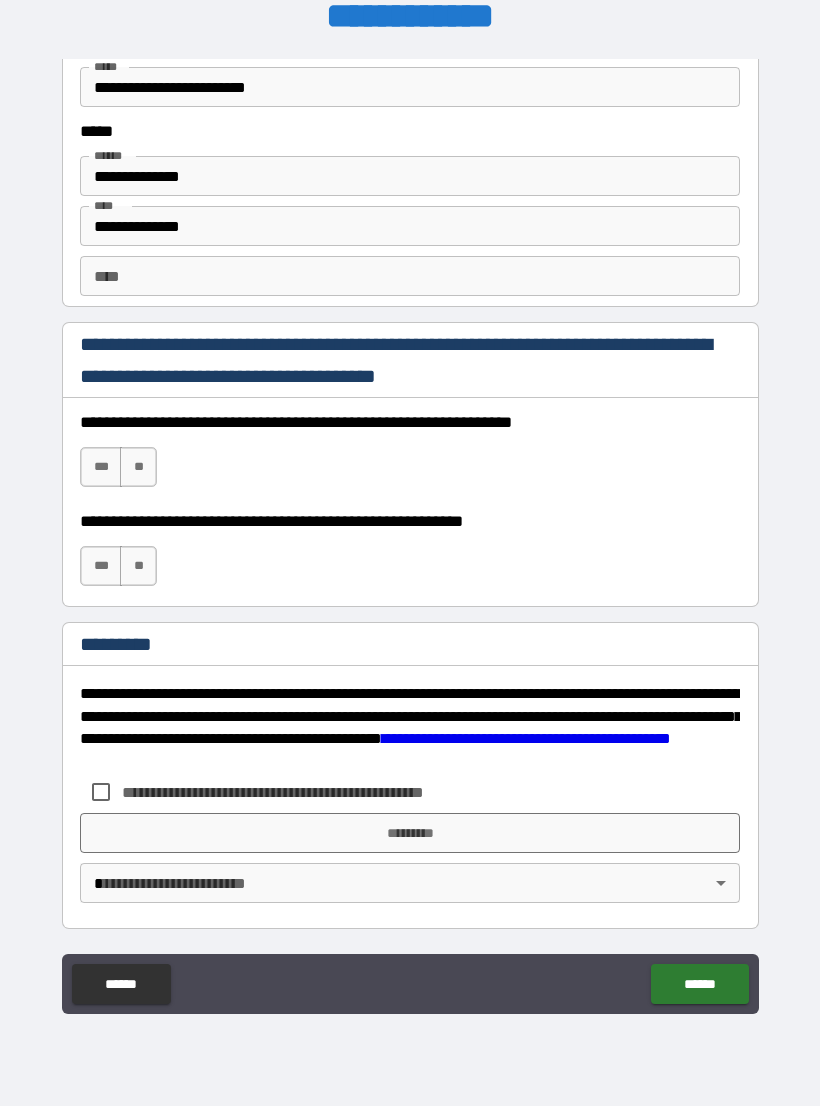 scroll, scrollTop: 2749, scrollLeft: 0, axis: vertical 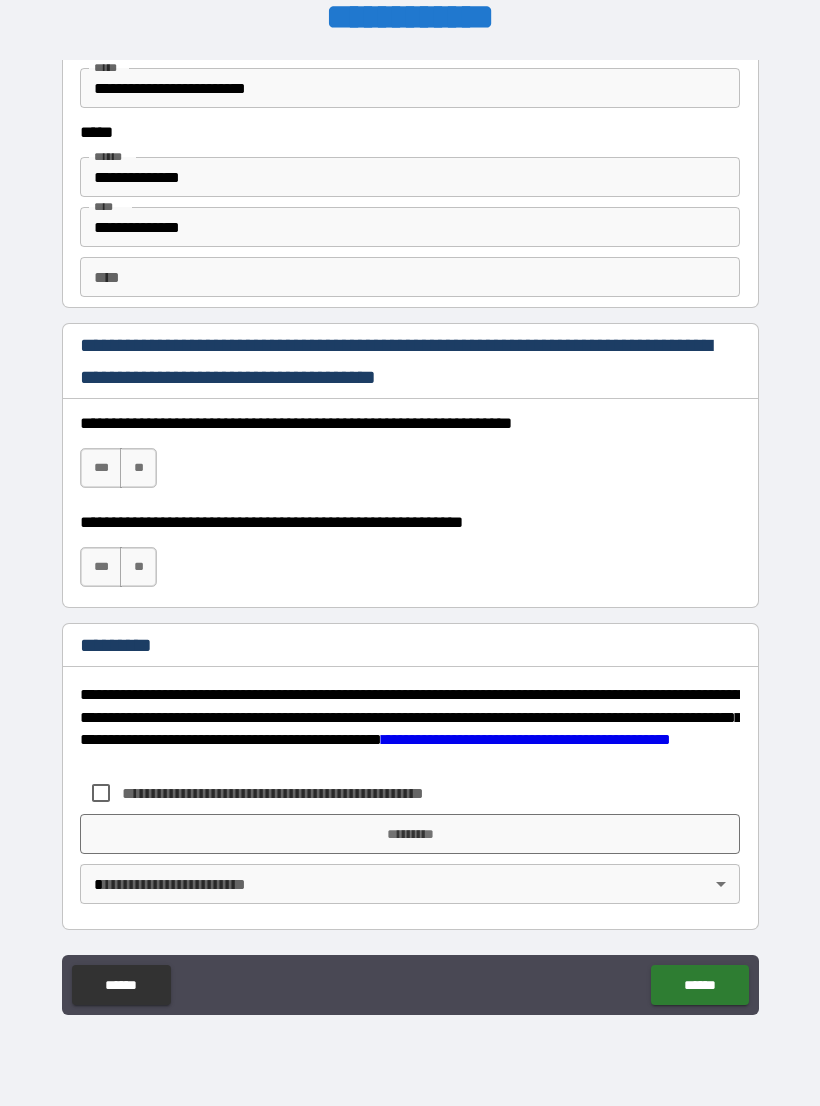 type on "**********" 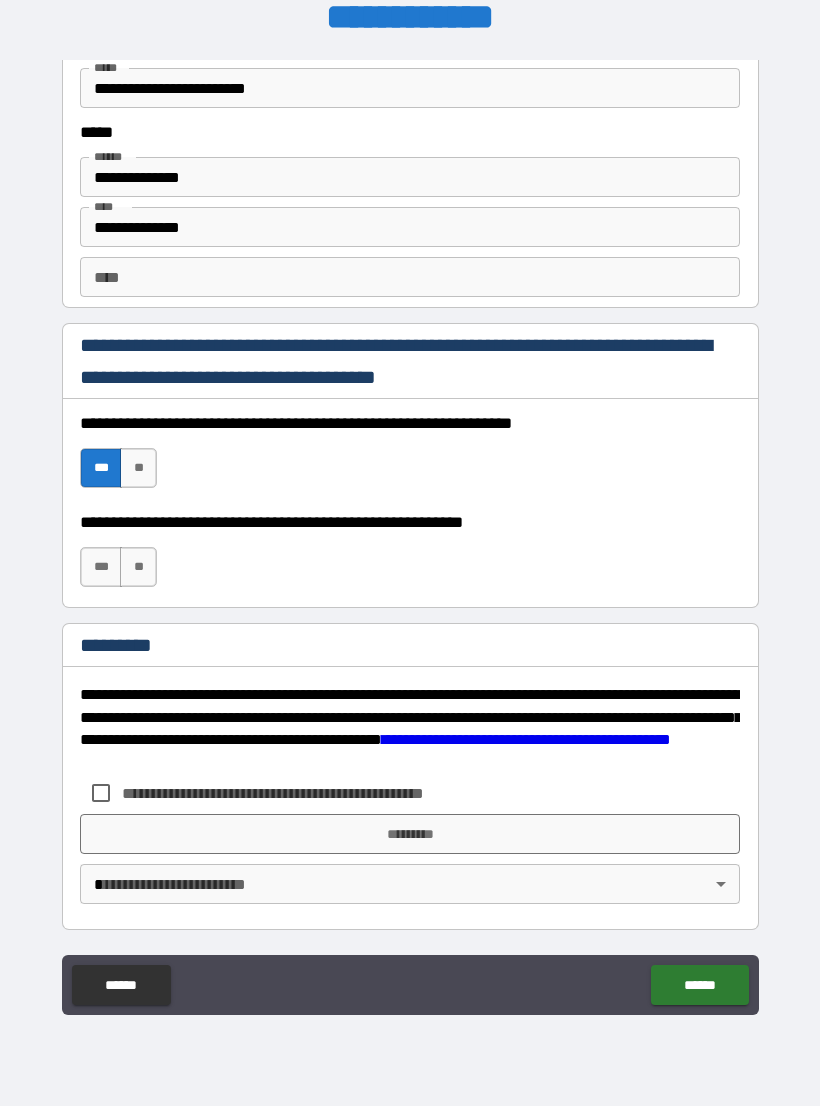 click on "***" at bounding box center (101, 567) 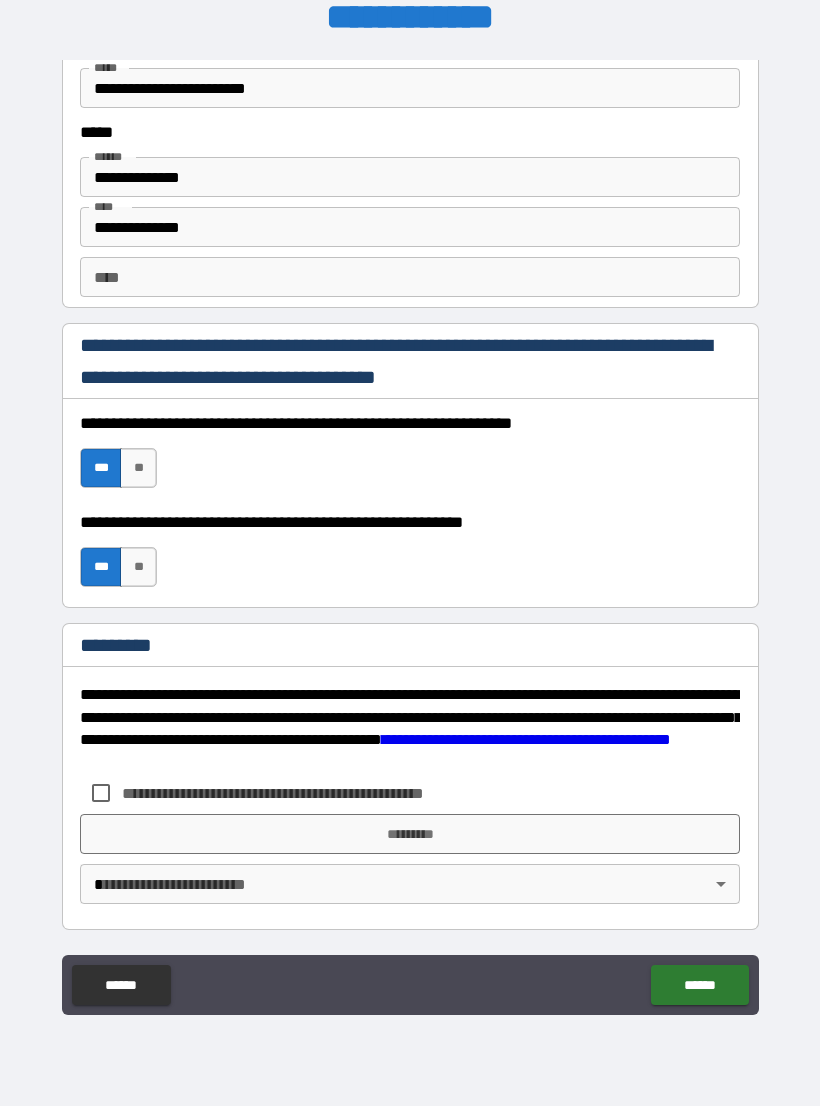scroll, scrollTop: 2731, scrollLeft: 0, axis: vertical 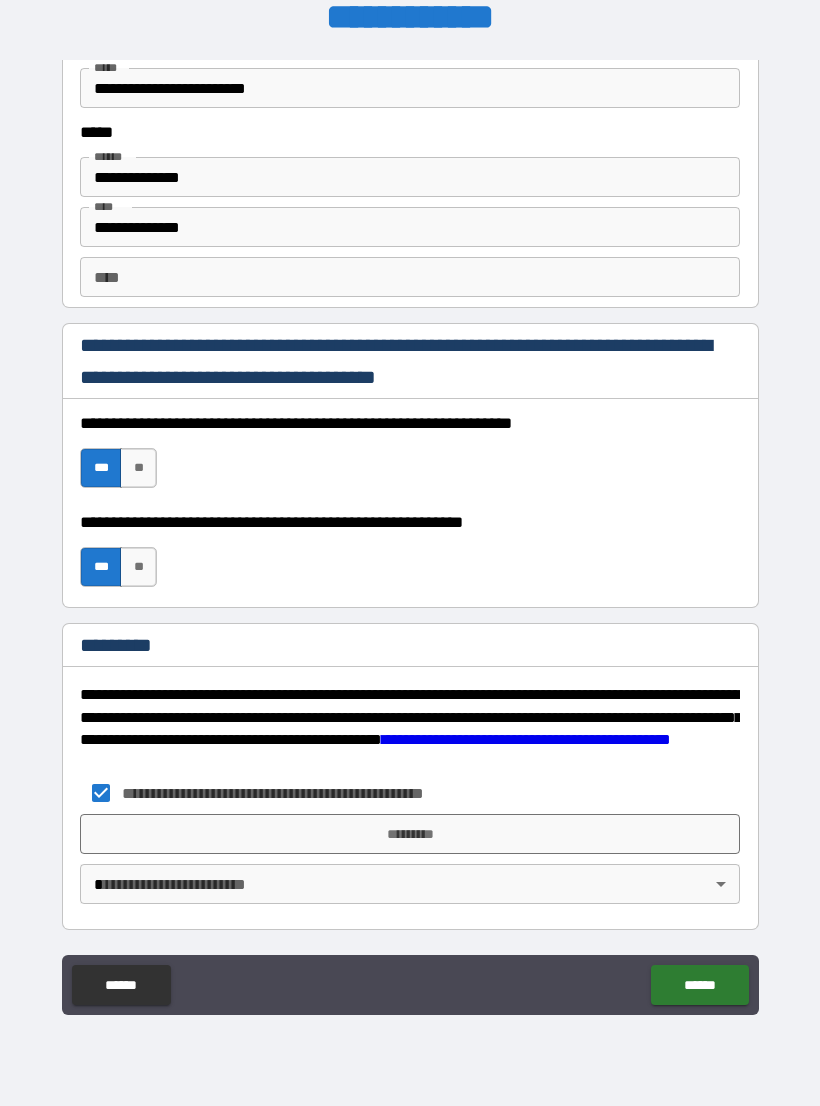 click on "**********" at bounding box center (410, 538) 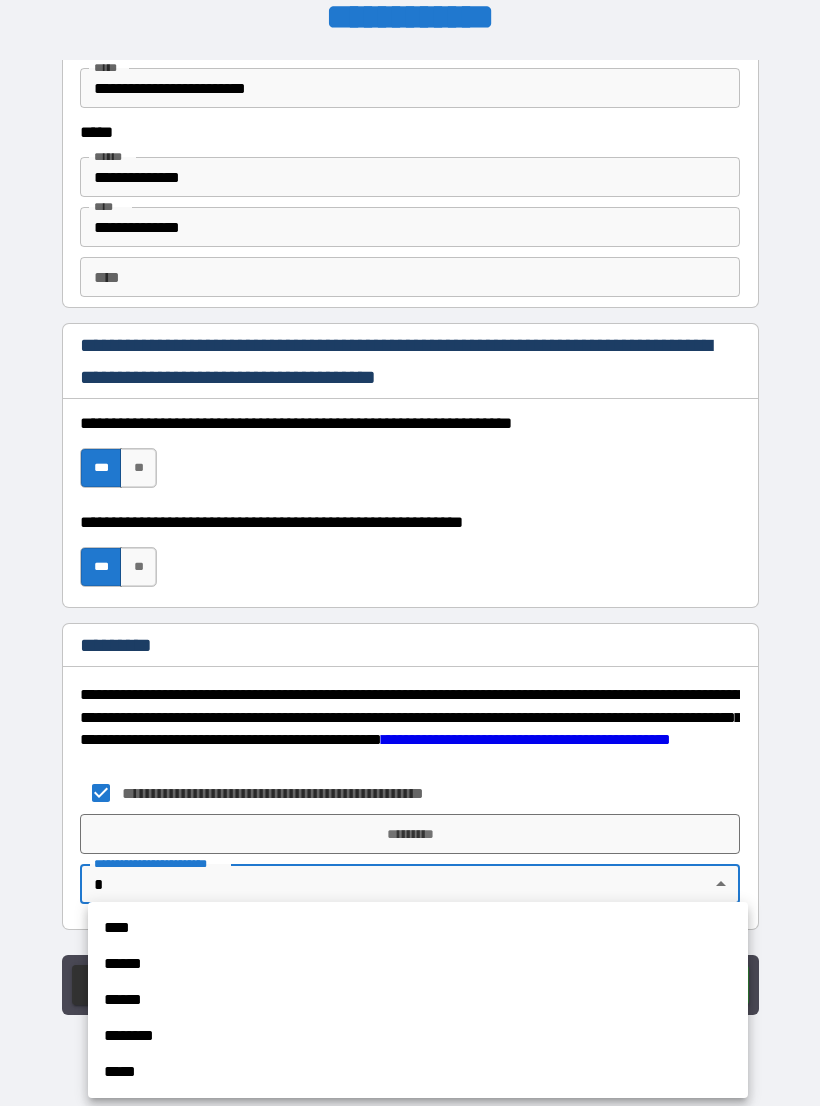 click on "****" at bounding box center (418, 928) 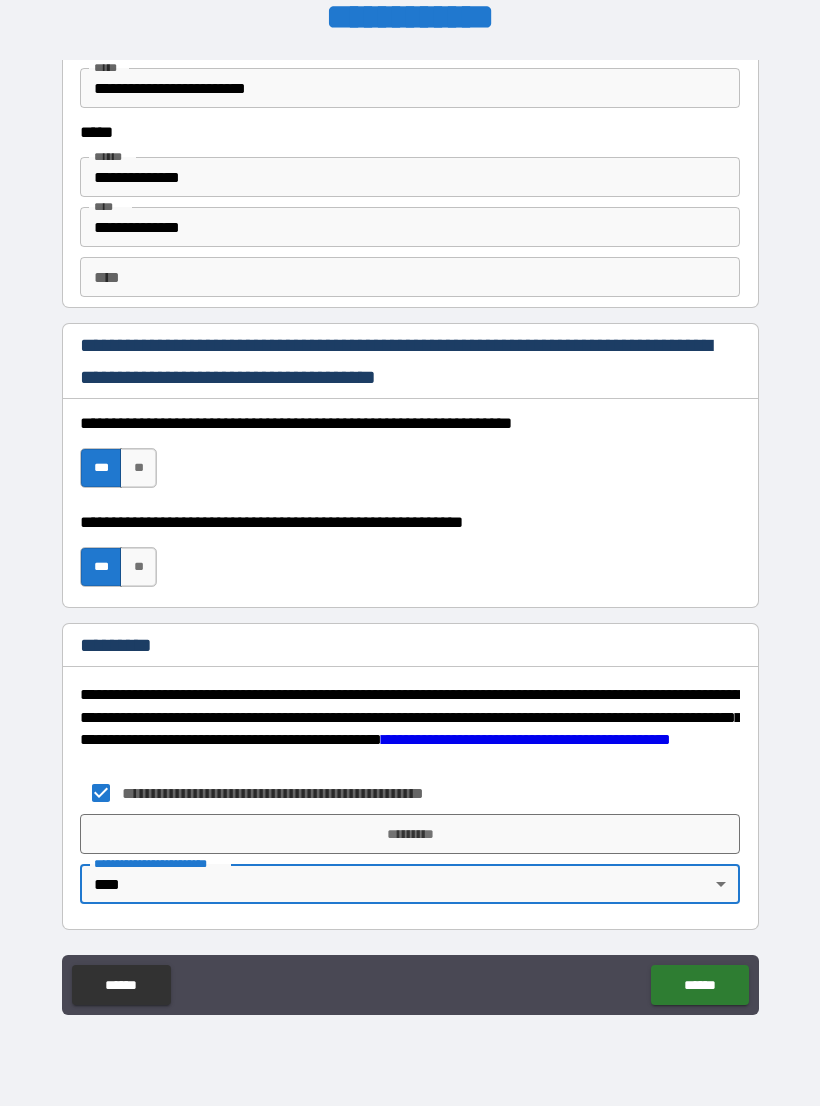click on "*********" at bounding box center (410, 834) 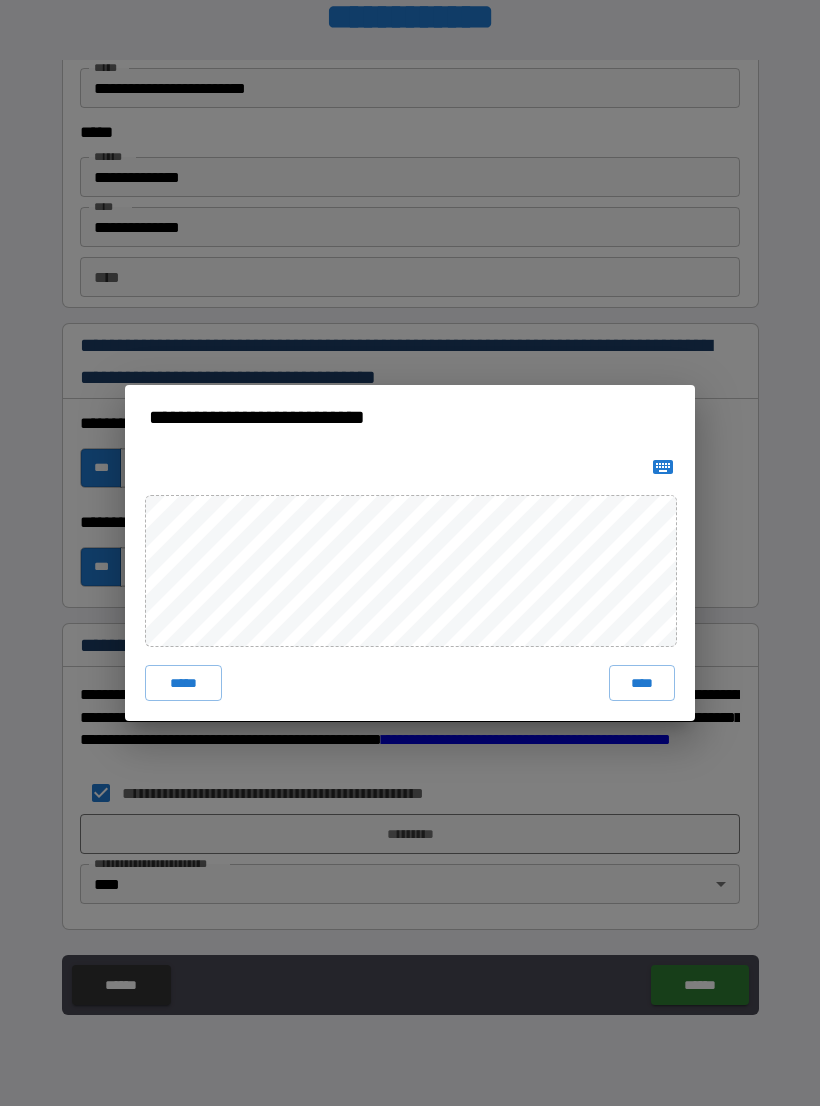 click on "****" at bounding box center (642, 683) 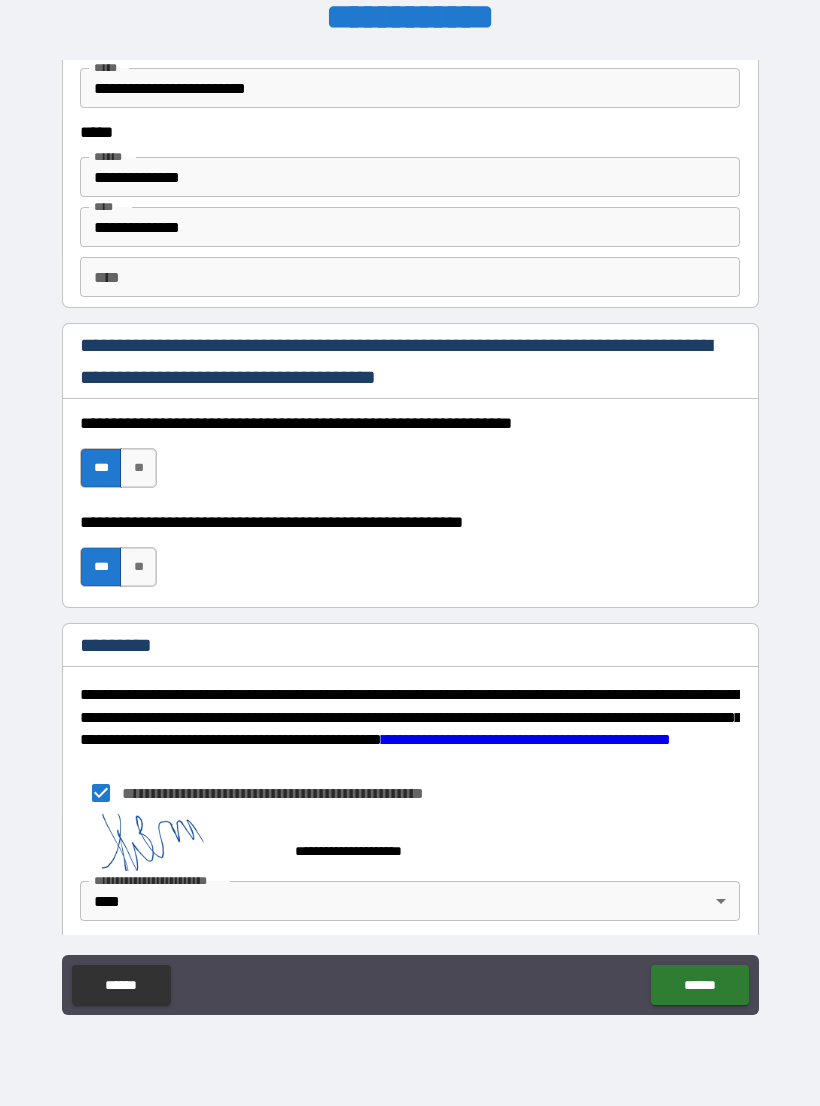scroll, scrollTop: 2721, scrollLeft: 0, axis: vertical 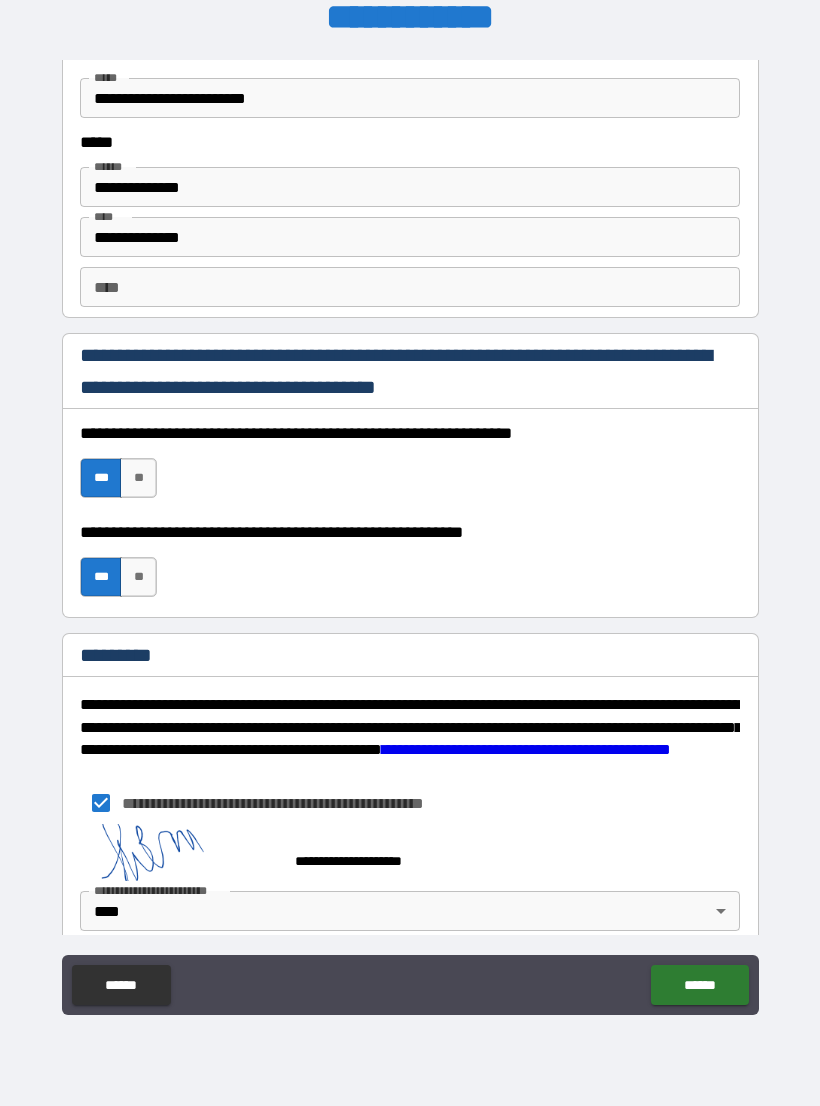 click on "******" at bounding box center [699, 985] 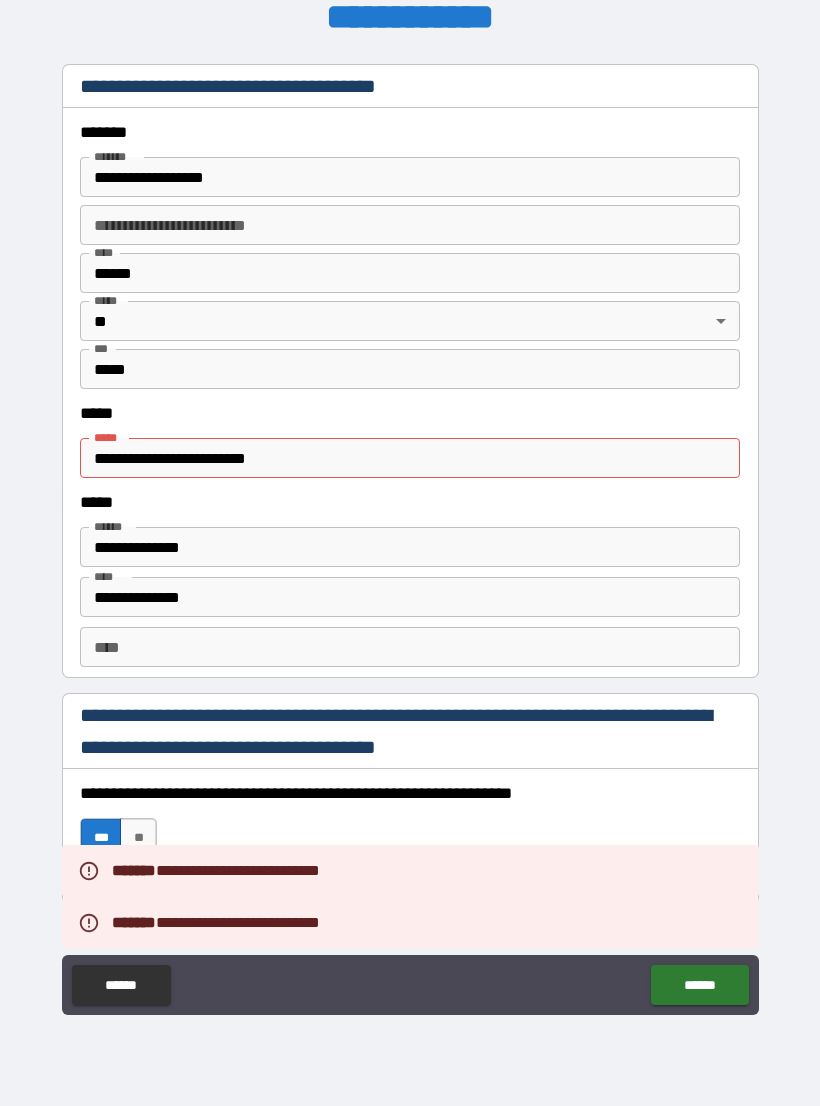 scroll, scrollTop: 2339, scrollLeft: 0, axis: vertical 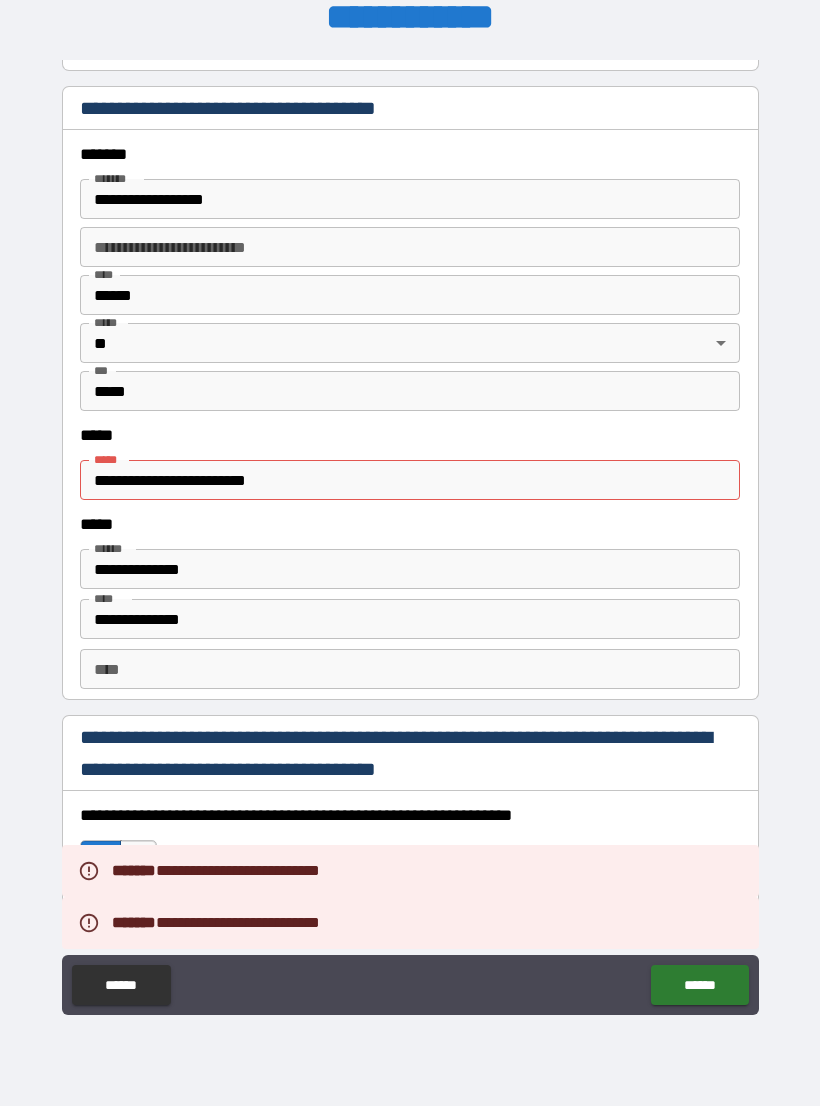 click on "**********" at bounding box center (410, 480) 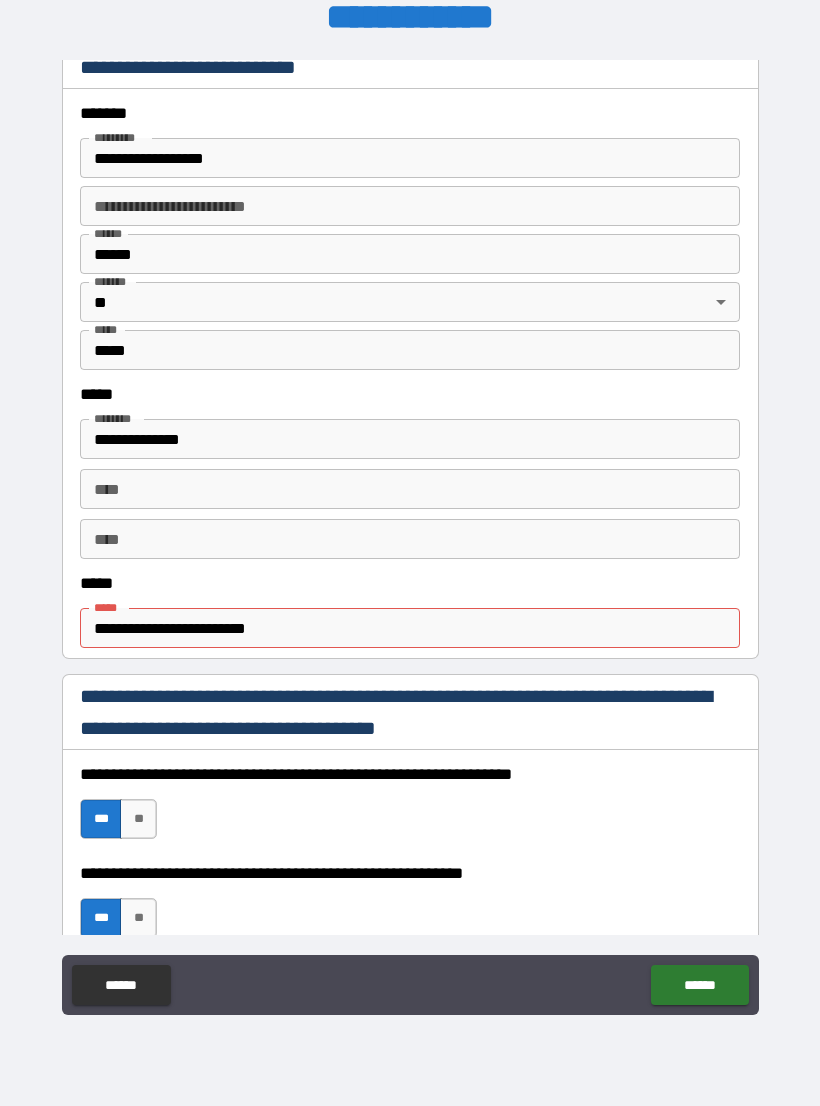 scroll, scrollTop: 742, scrollLeft: 0, axis: vertical 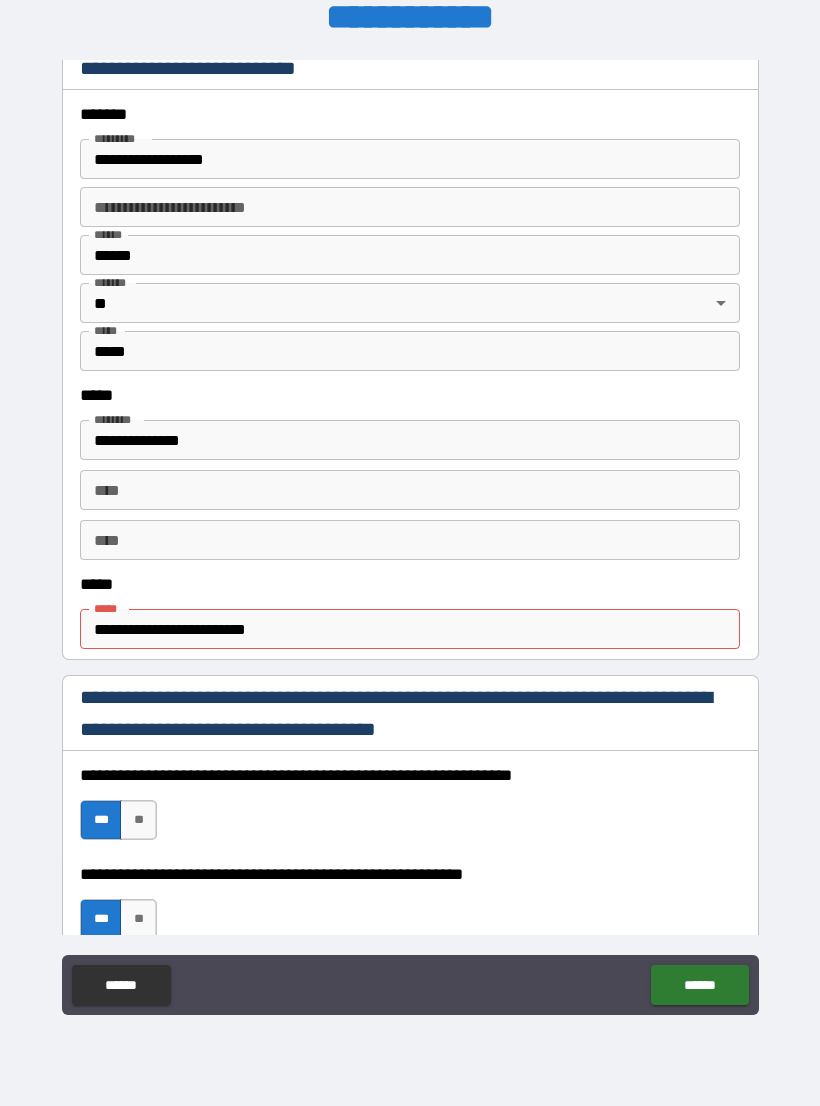 click on "**********" at bounding box center (410, 629) 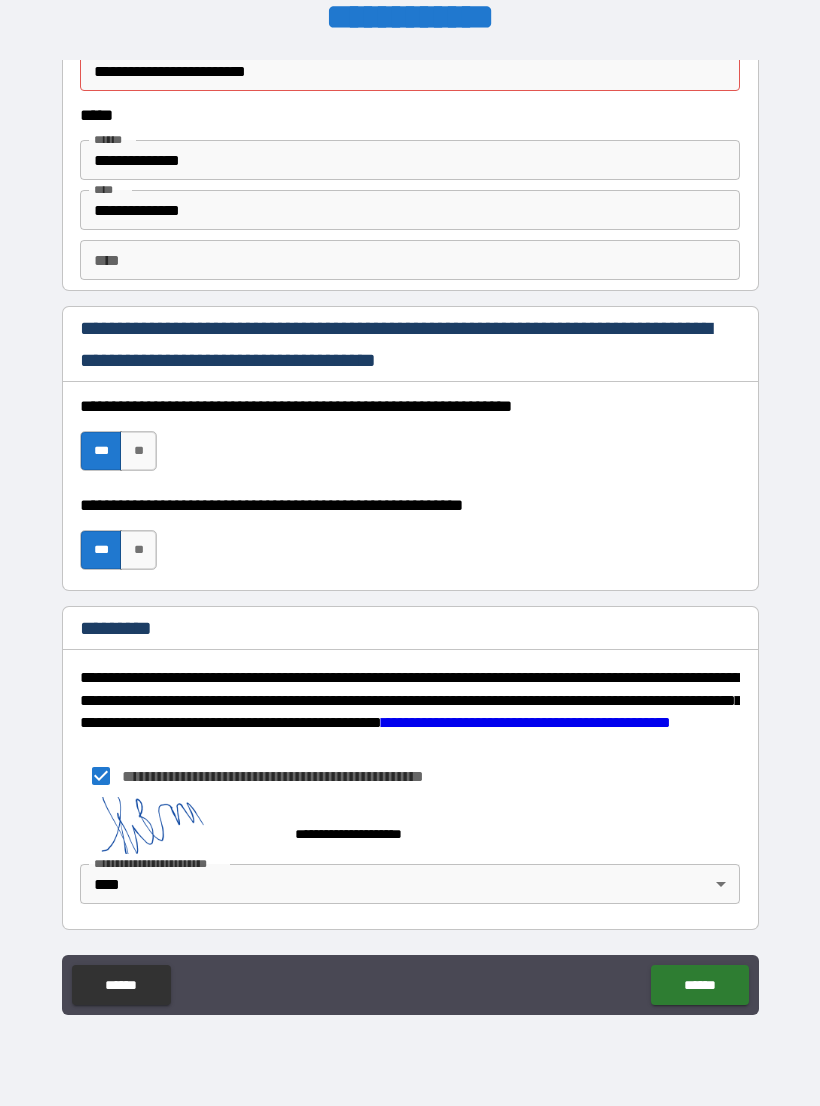 scroll, scrollTop: 2748, scrollLeft: 0, axis: vertical 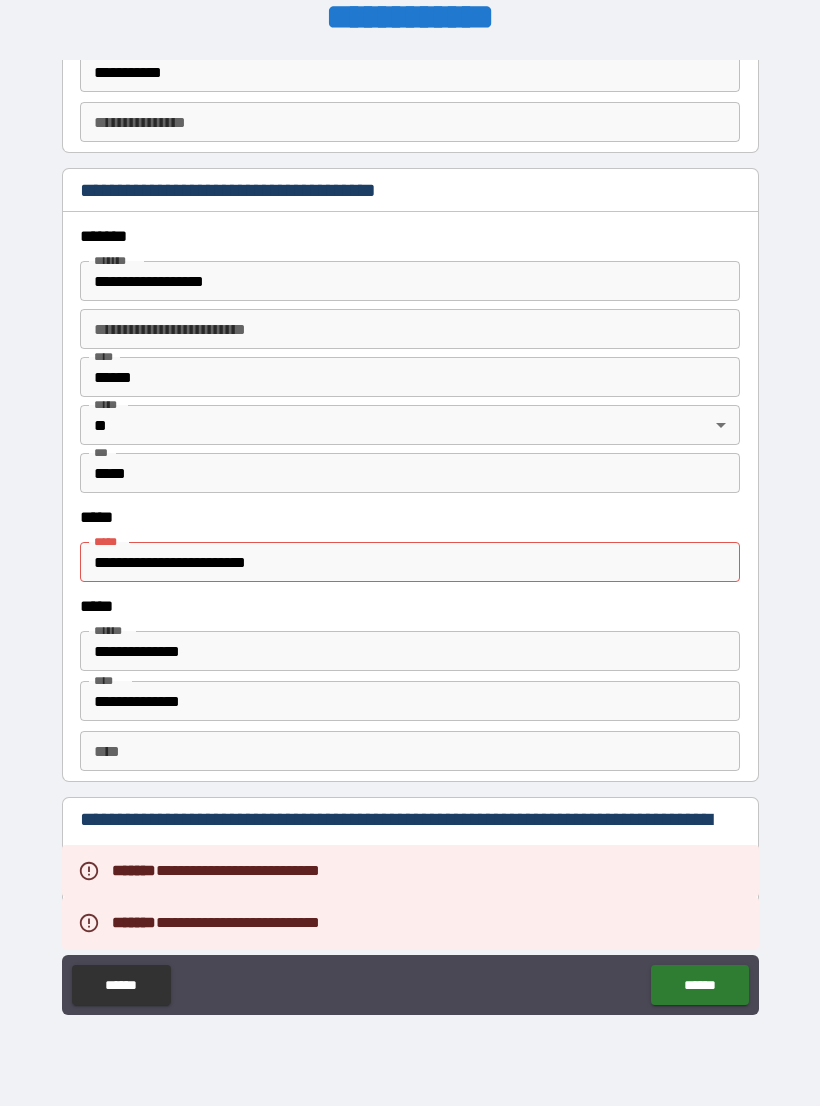click on "**********" at bounding box center (410, 562) 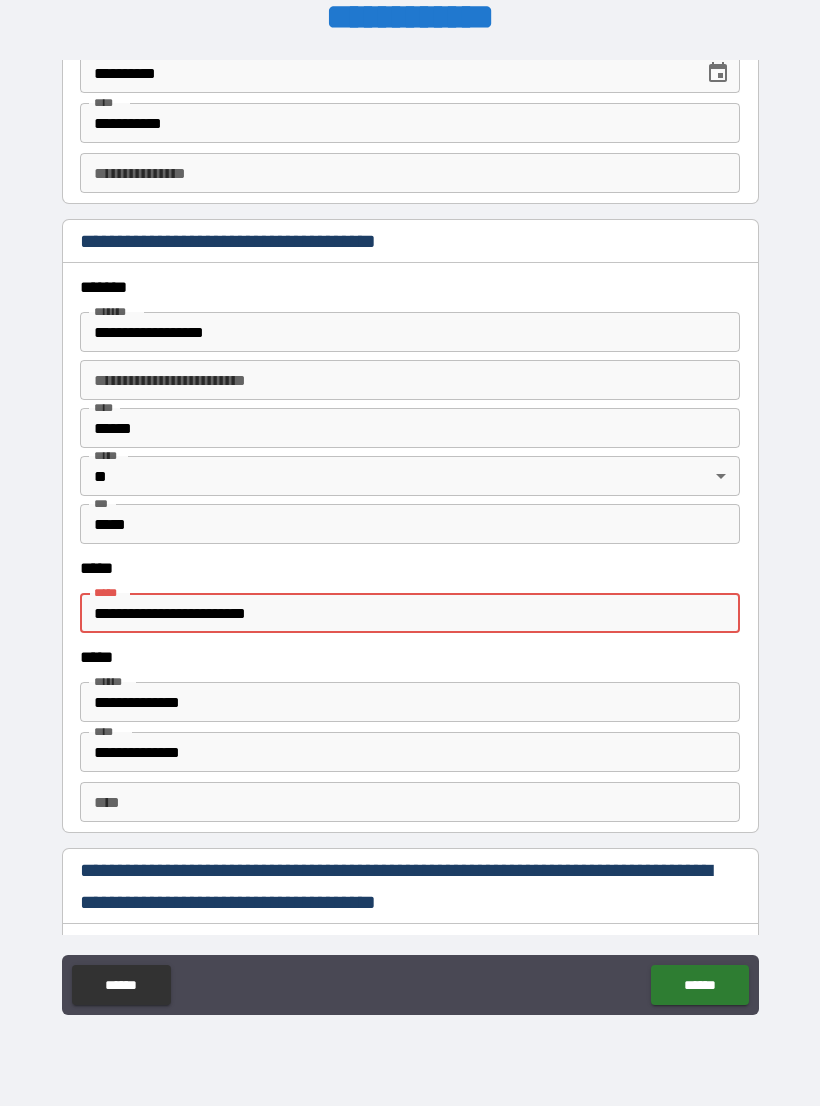 scroll, scrollTop: 2205, scrollLeft: 0, axis: vertical 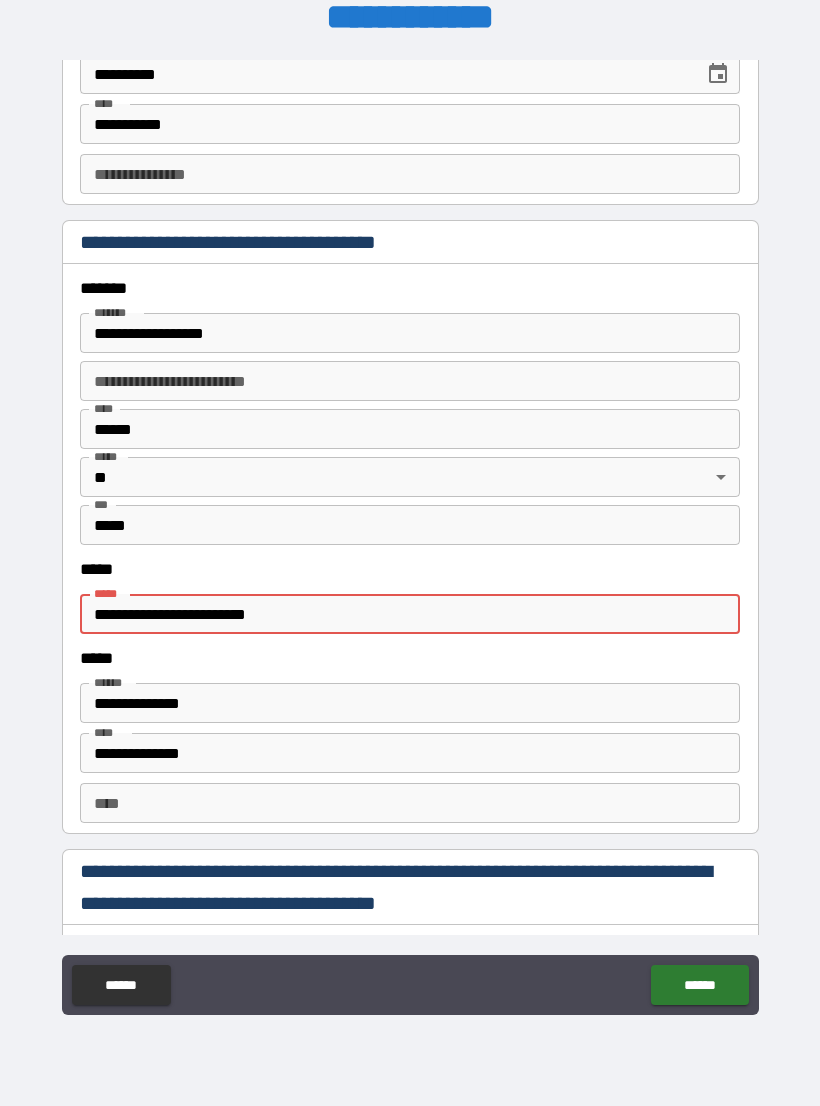 click on "**********" at bounding box center [410, 614] 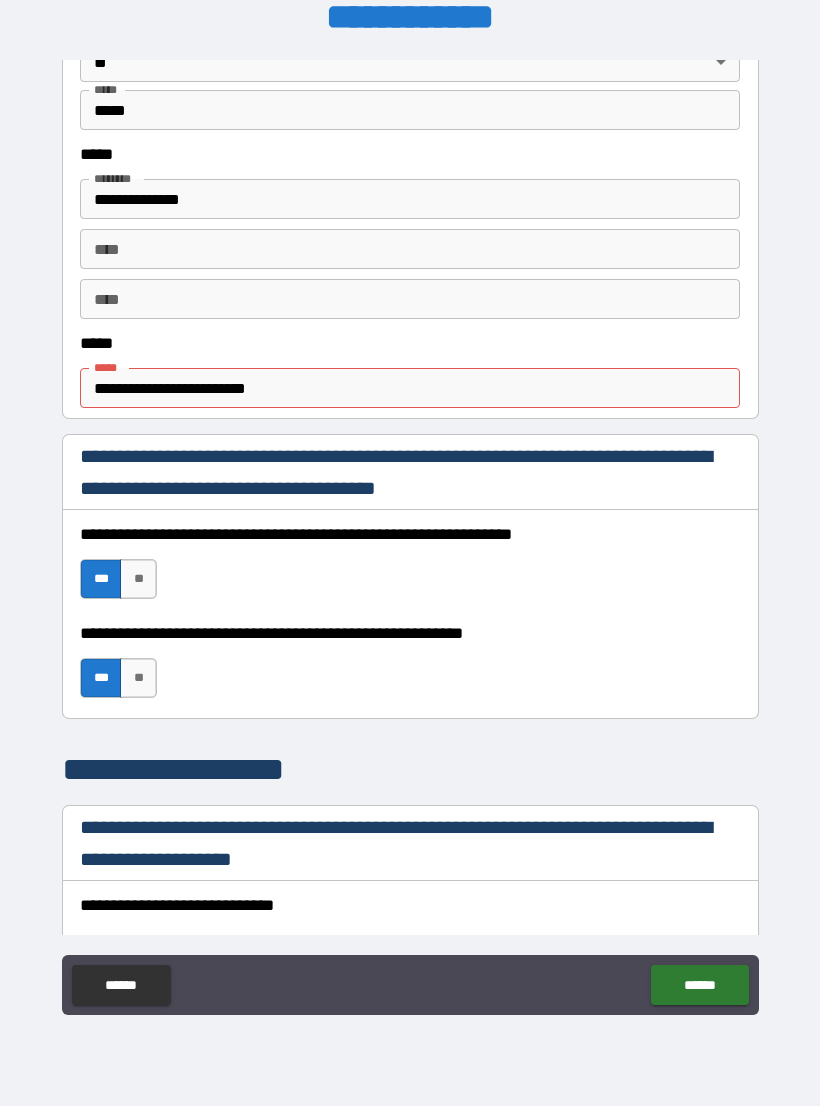 scroll, scrollTop: 953, scrollLeft: 0, axis: vertical 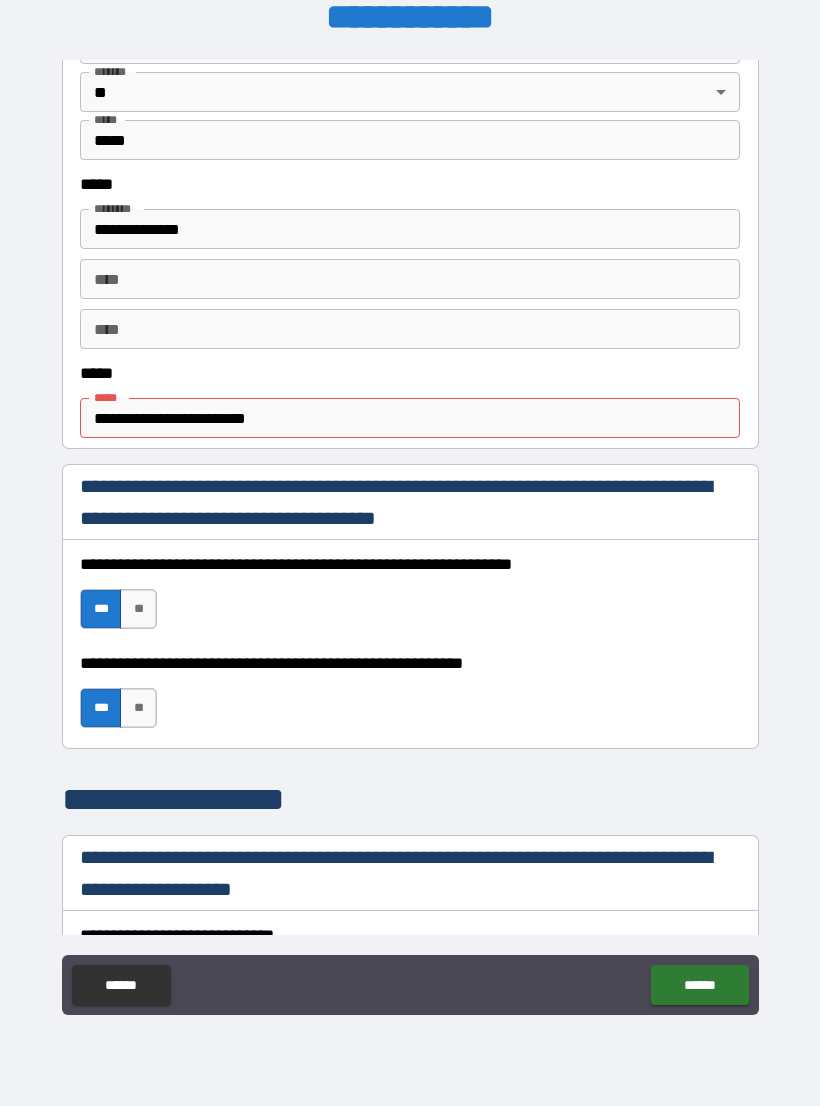 type on "**********" 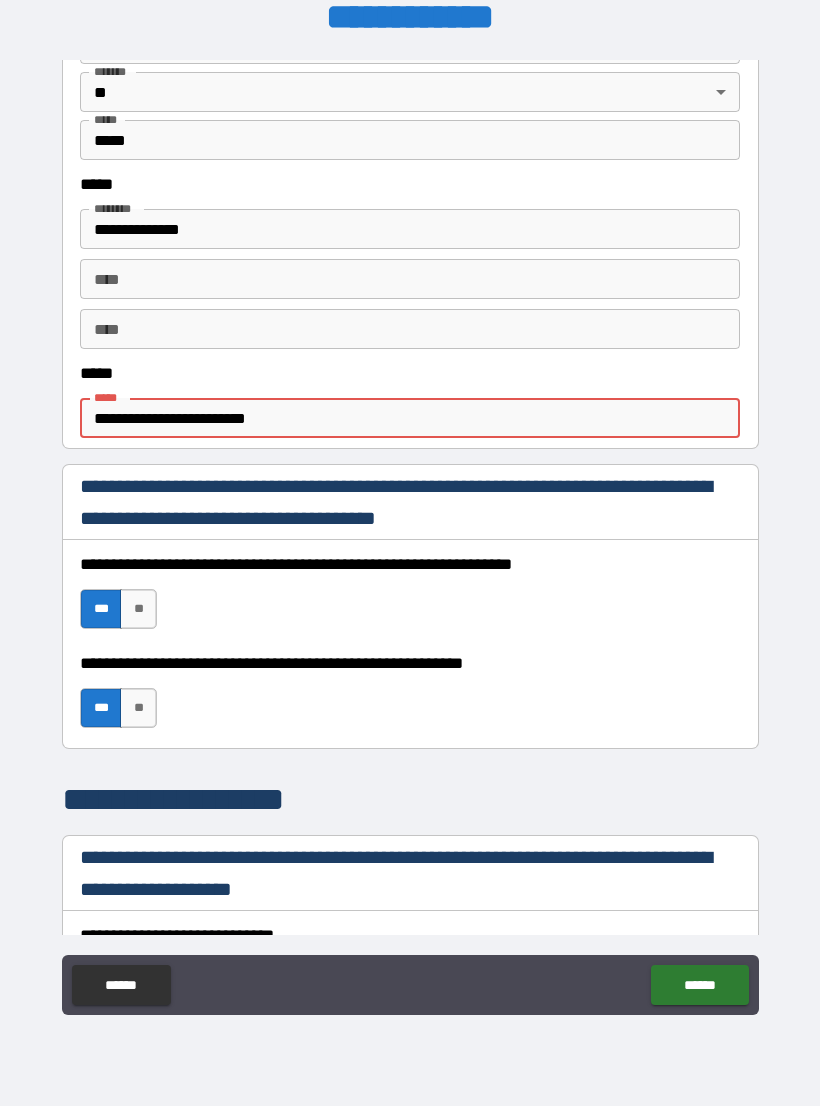 type on "**********" 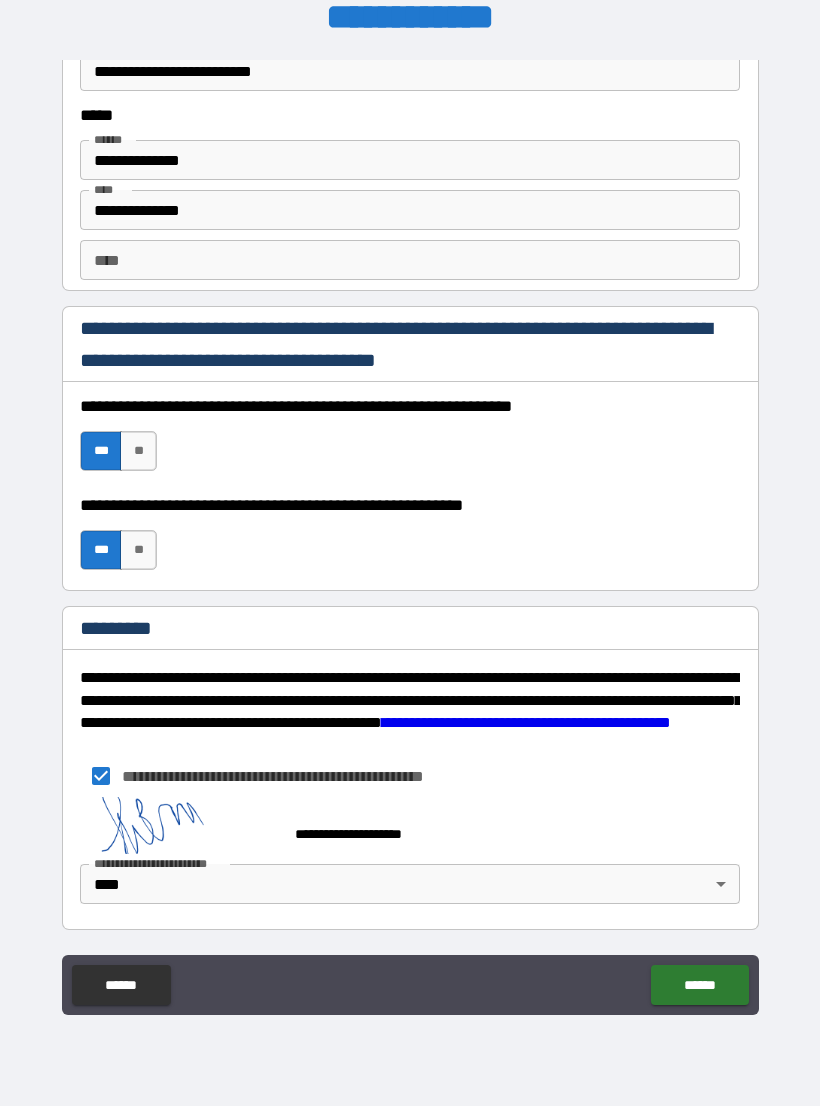 scroll, scrollTop: 2748, scrollLeft: 0, axis: vertical 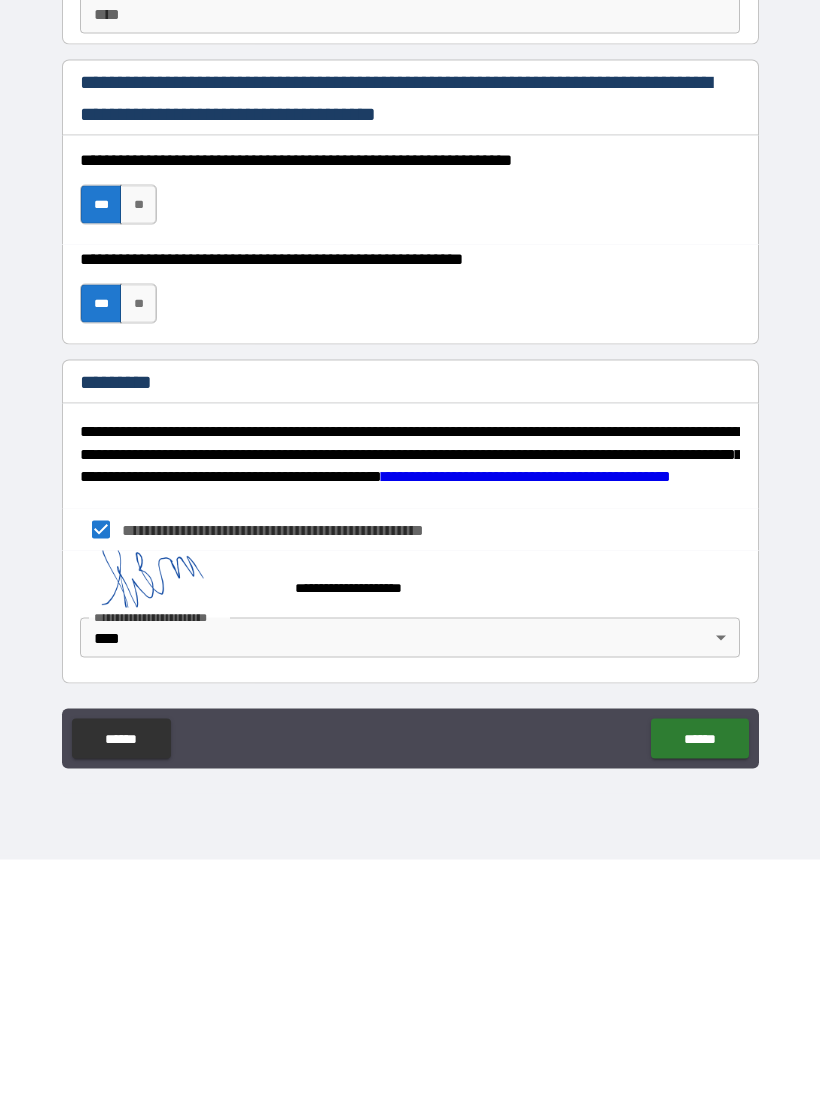 click on "******" at bounding box center (699, 985) 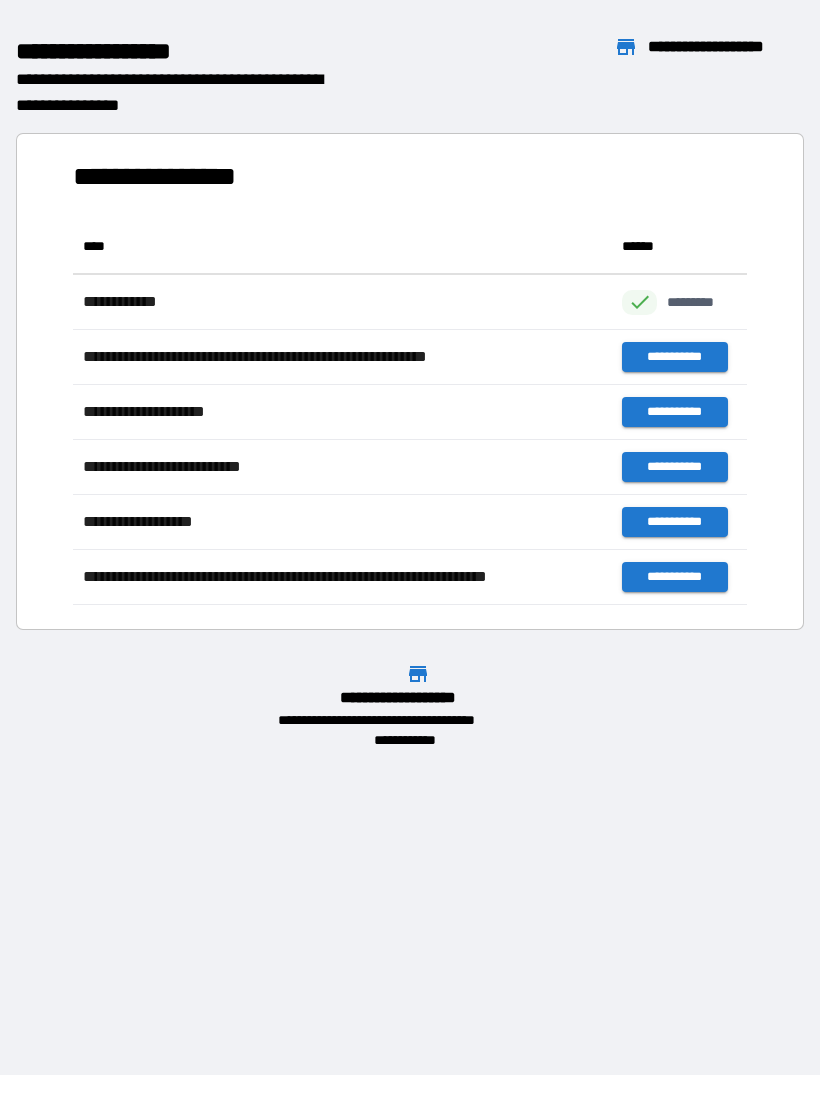 scroll, scrollTop: 1, scrollLeft: 1, axis: both 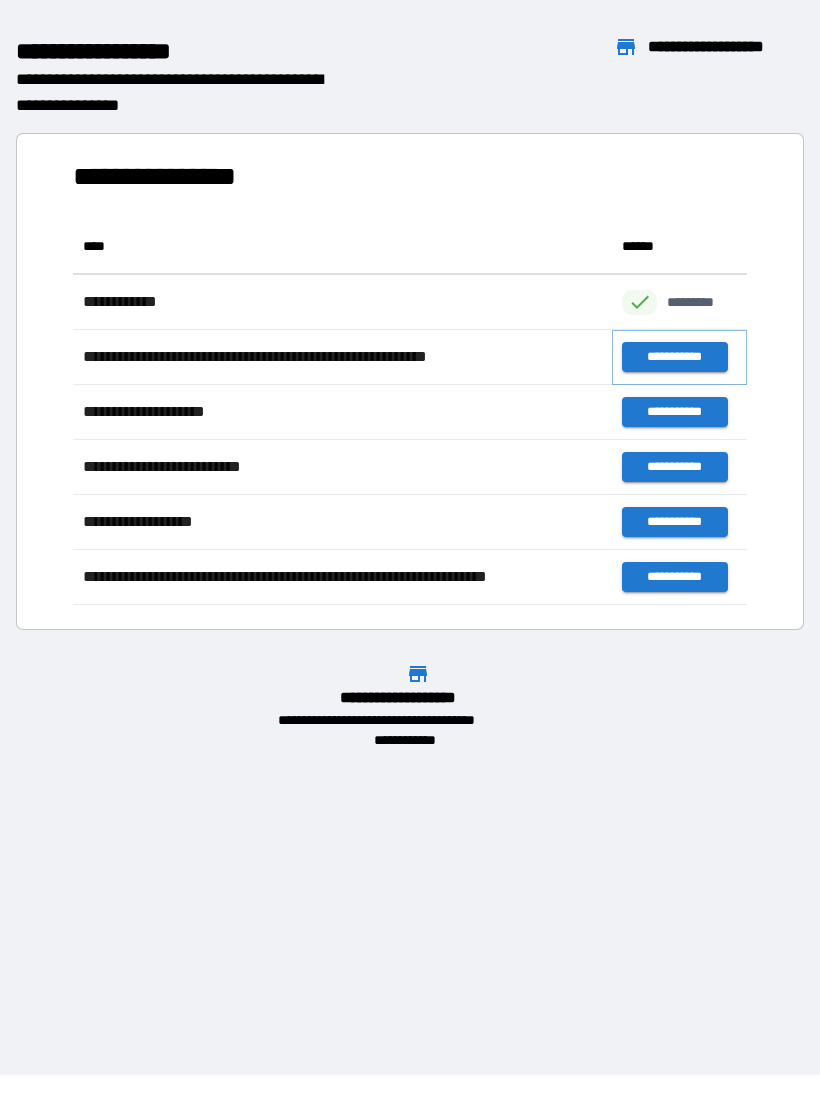 click on "**********" at bounding box center [674, 357] 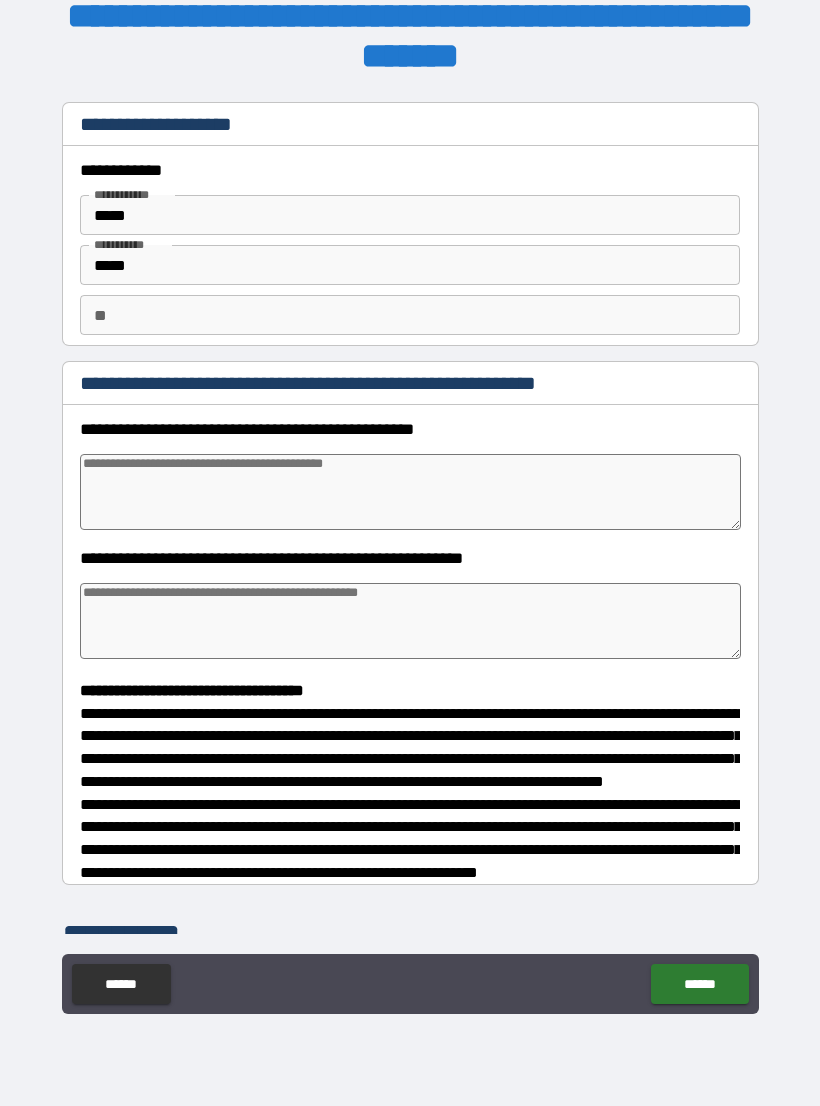 type on "*" 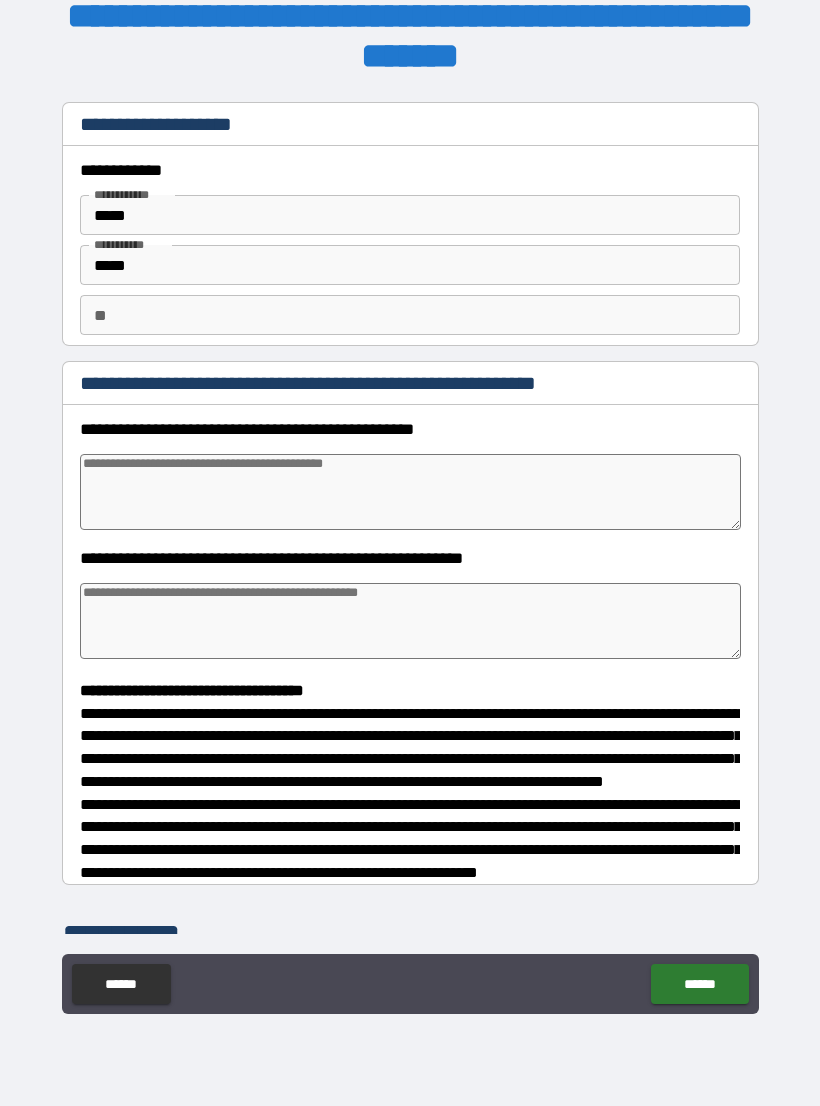 type on "*" 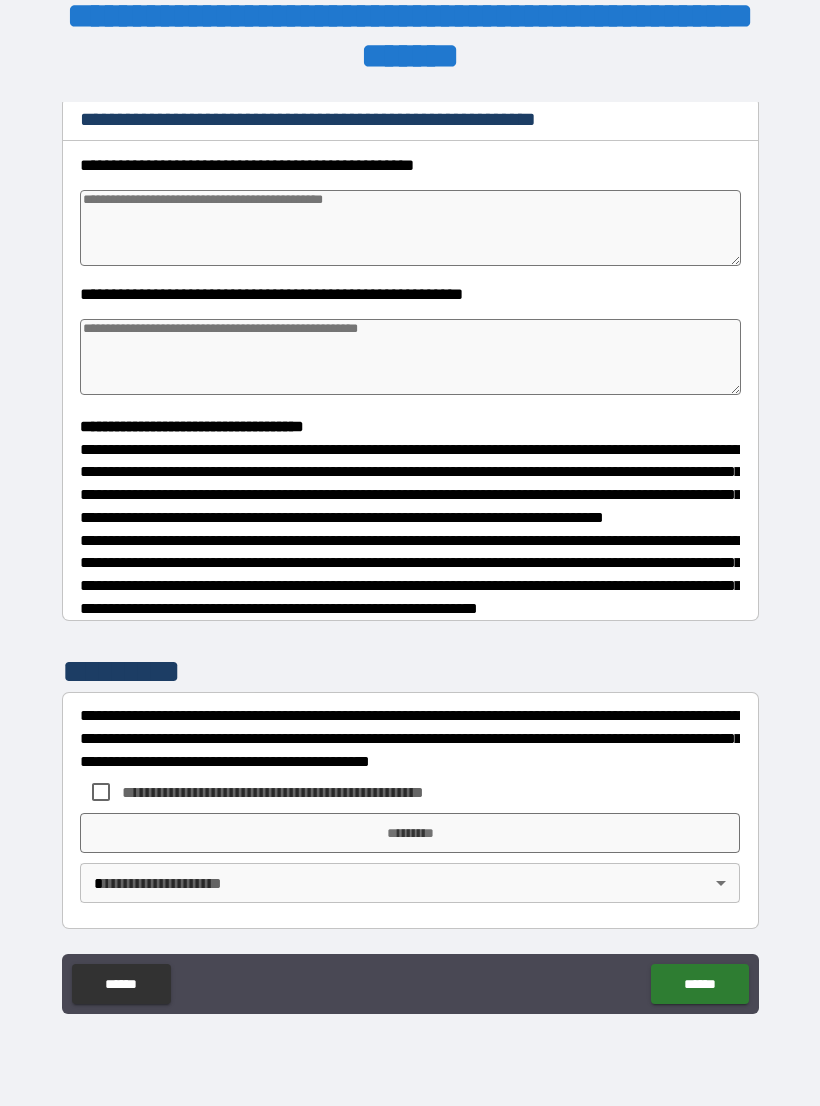 scroll, scrollTop: 232, scrollLeft: 0, axis: vertical 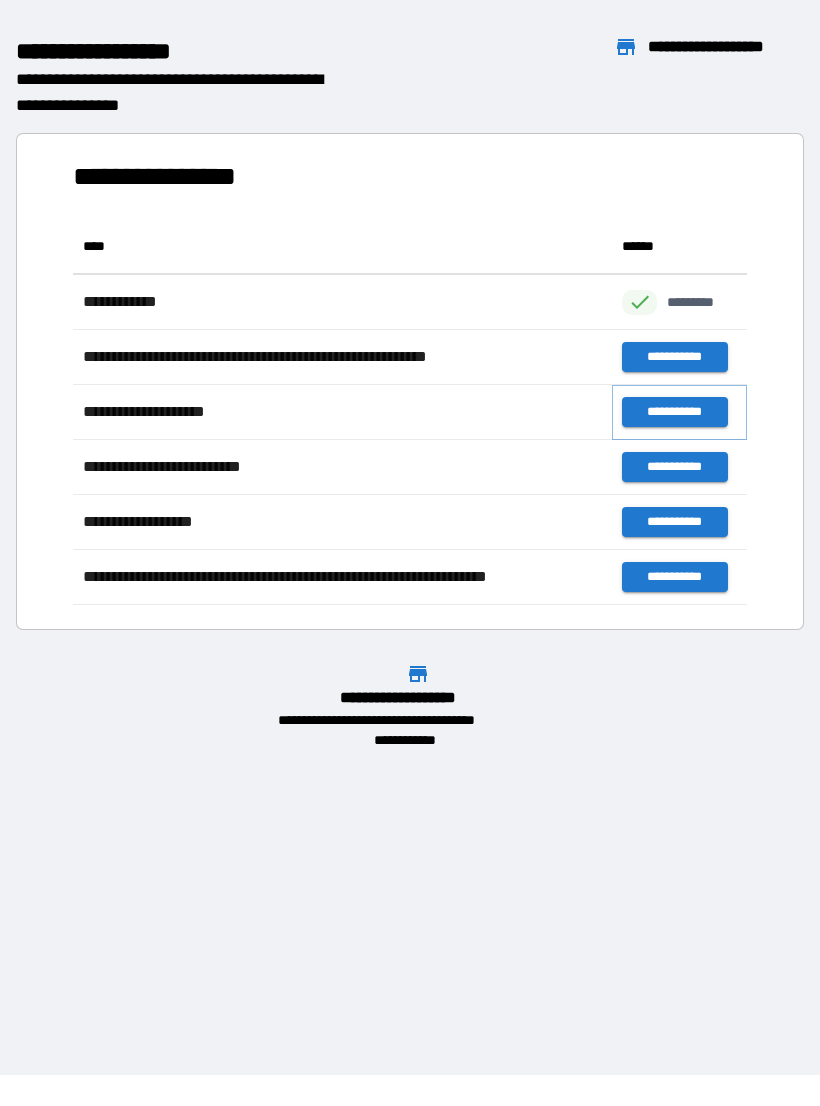 click on "**********" at bounding box center (674, 412) 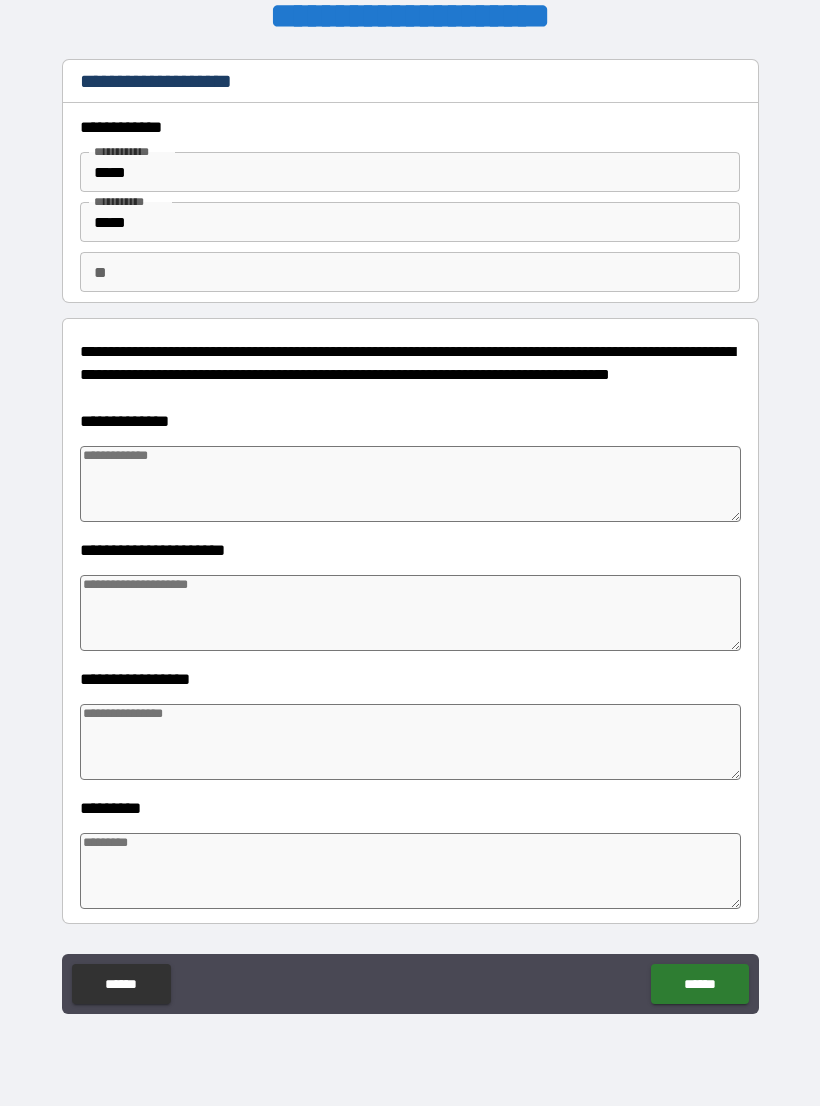 type on "*" 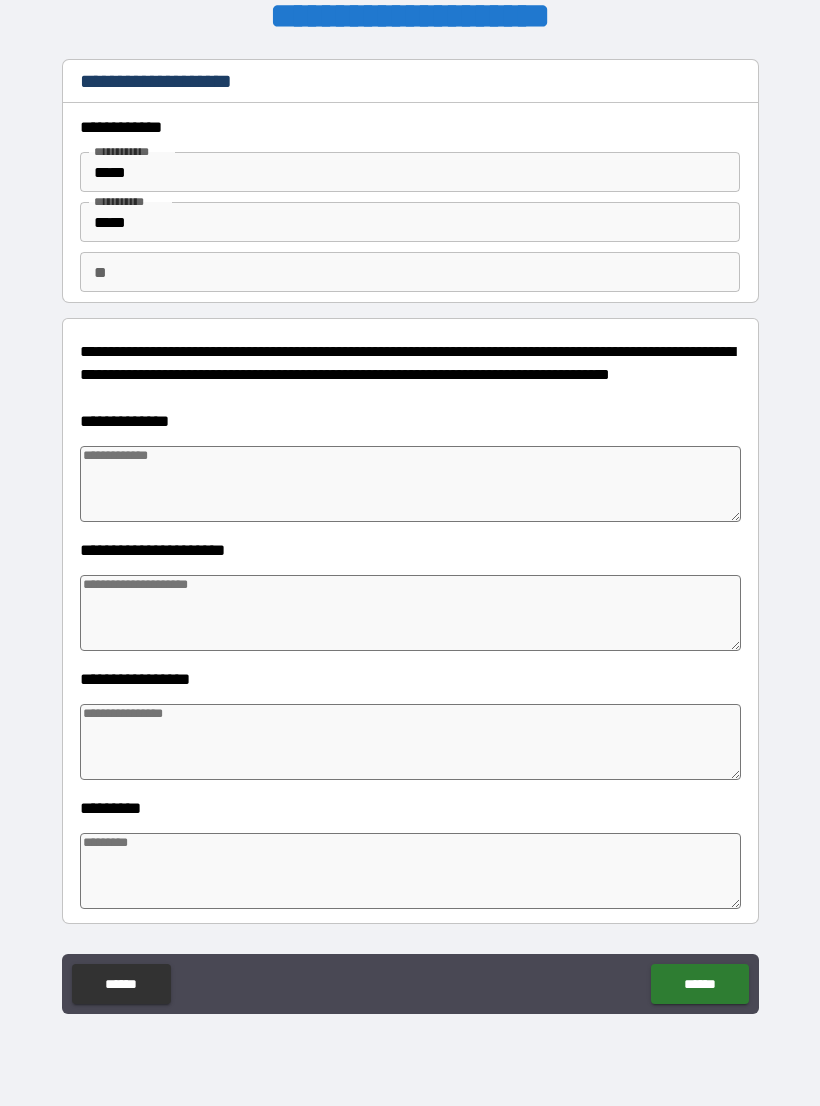 type on "*" 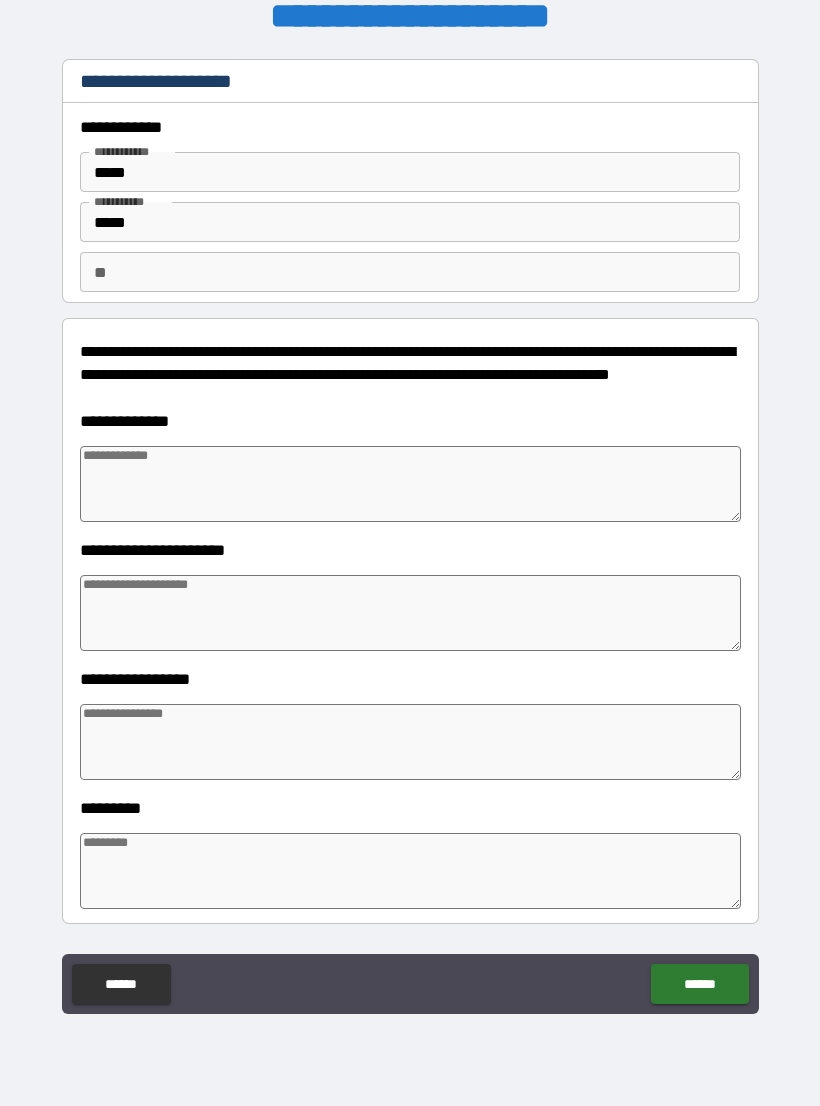 type on "*" 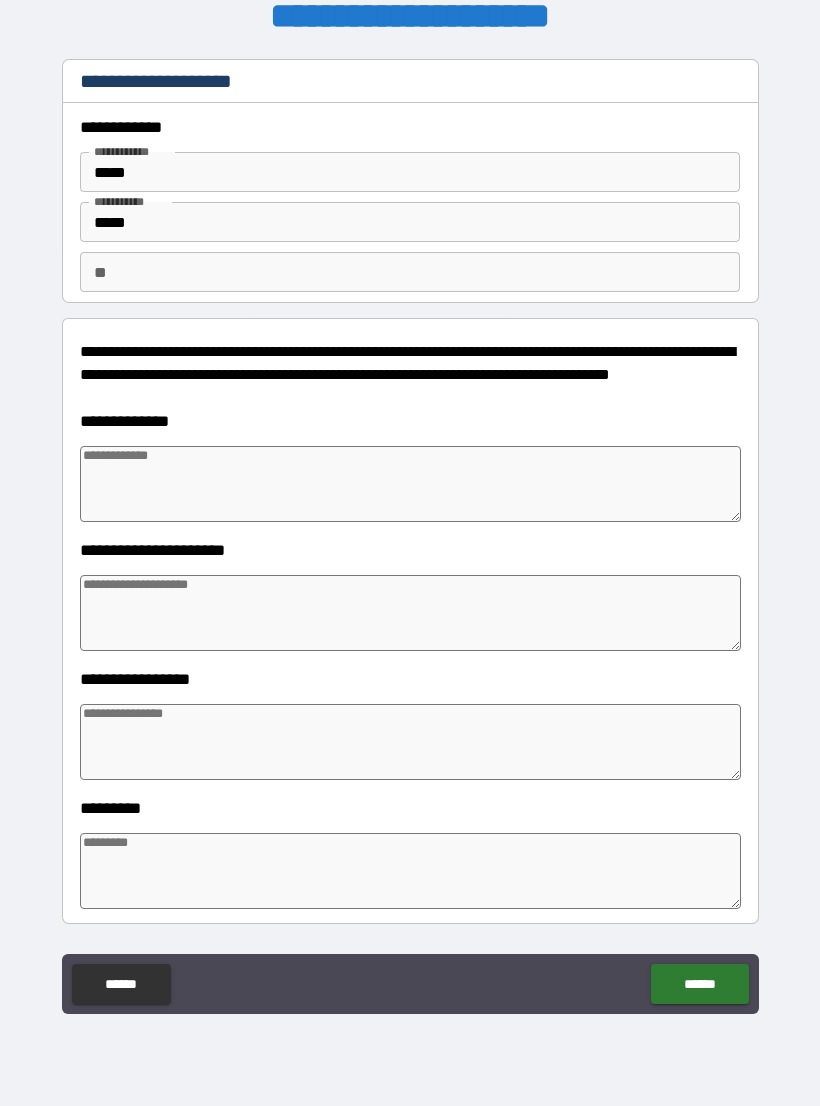 type on "*" 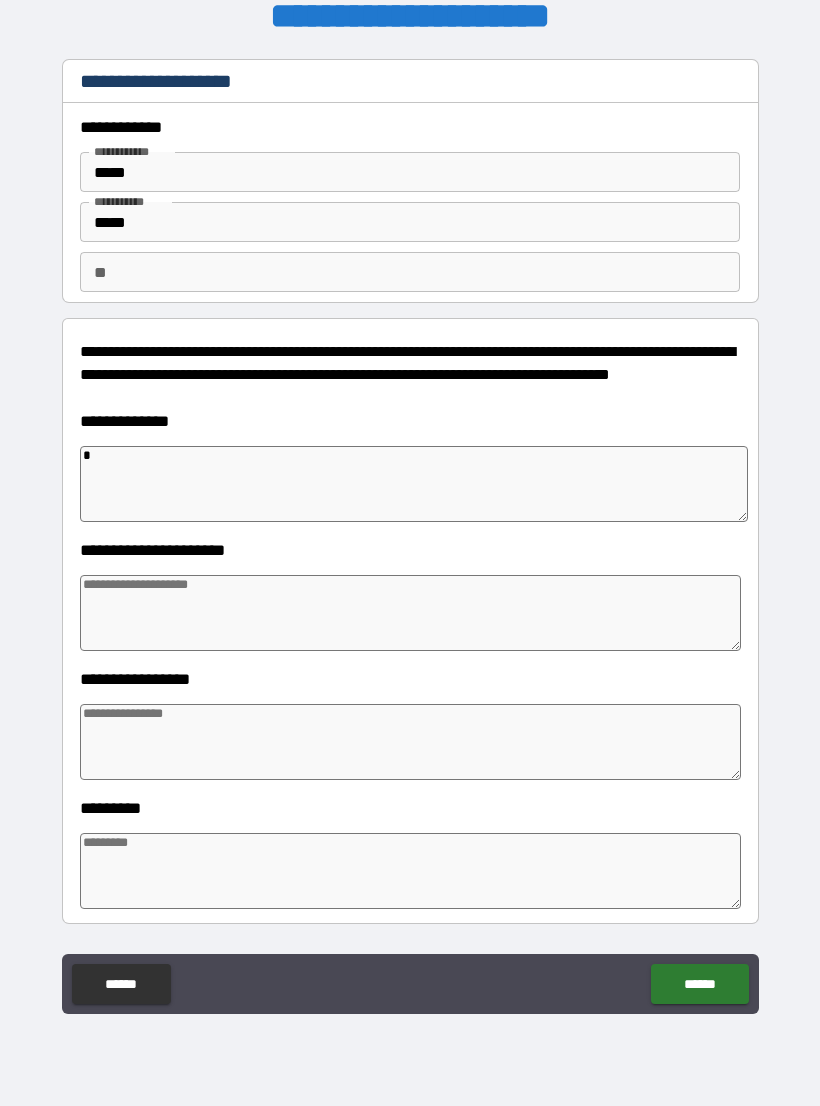 type on "*" 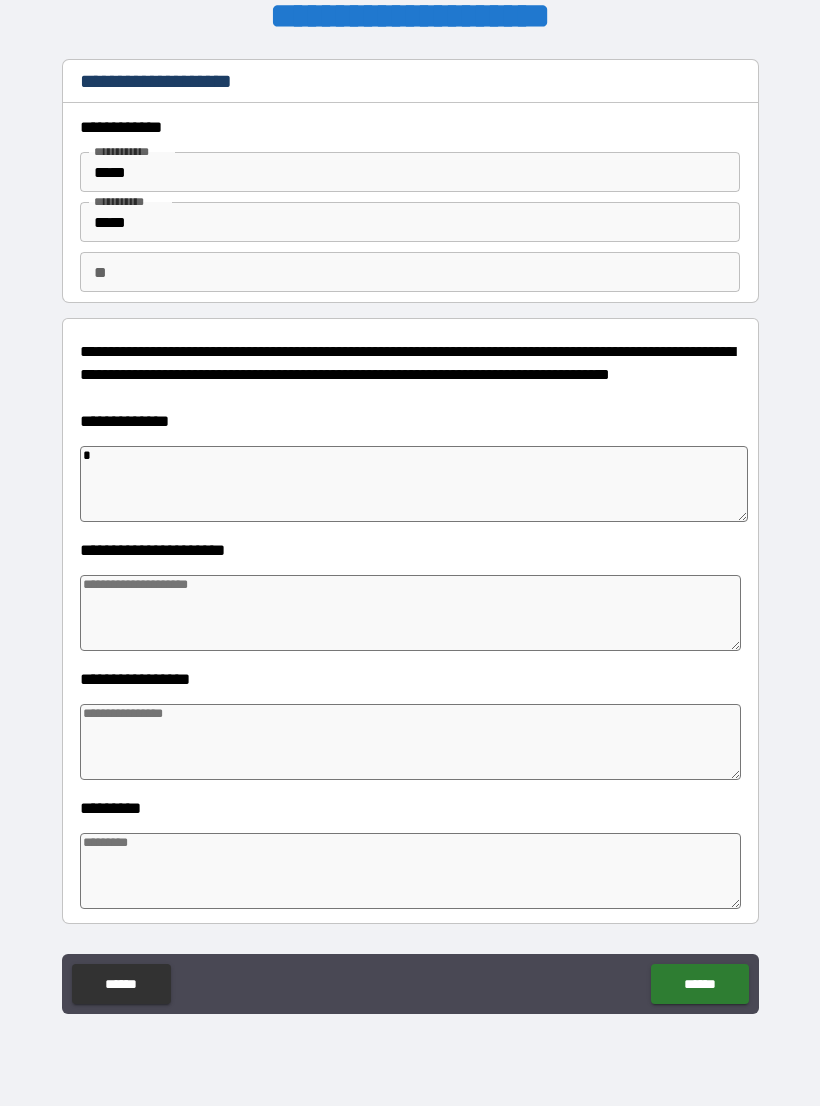 type on "*" 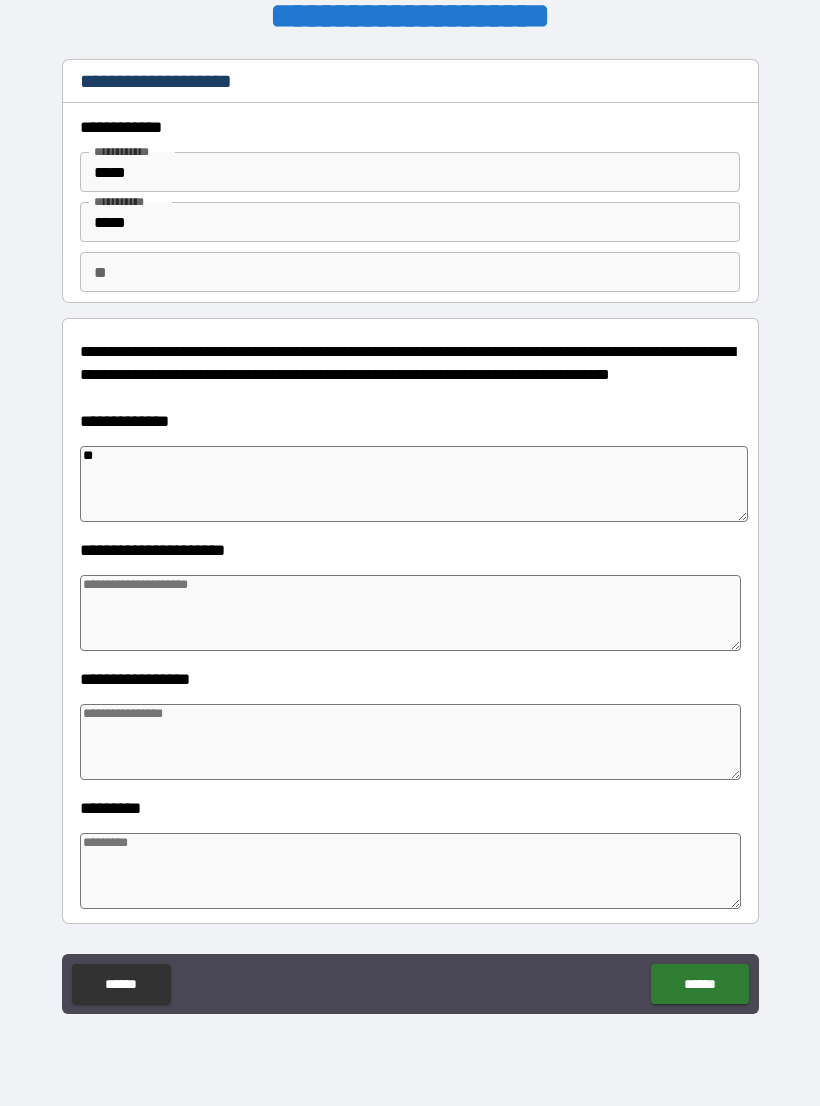 type on "*" 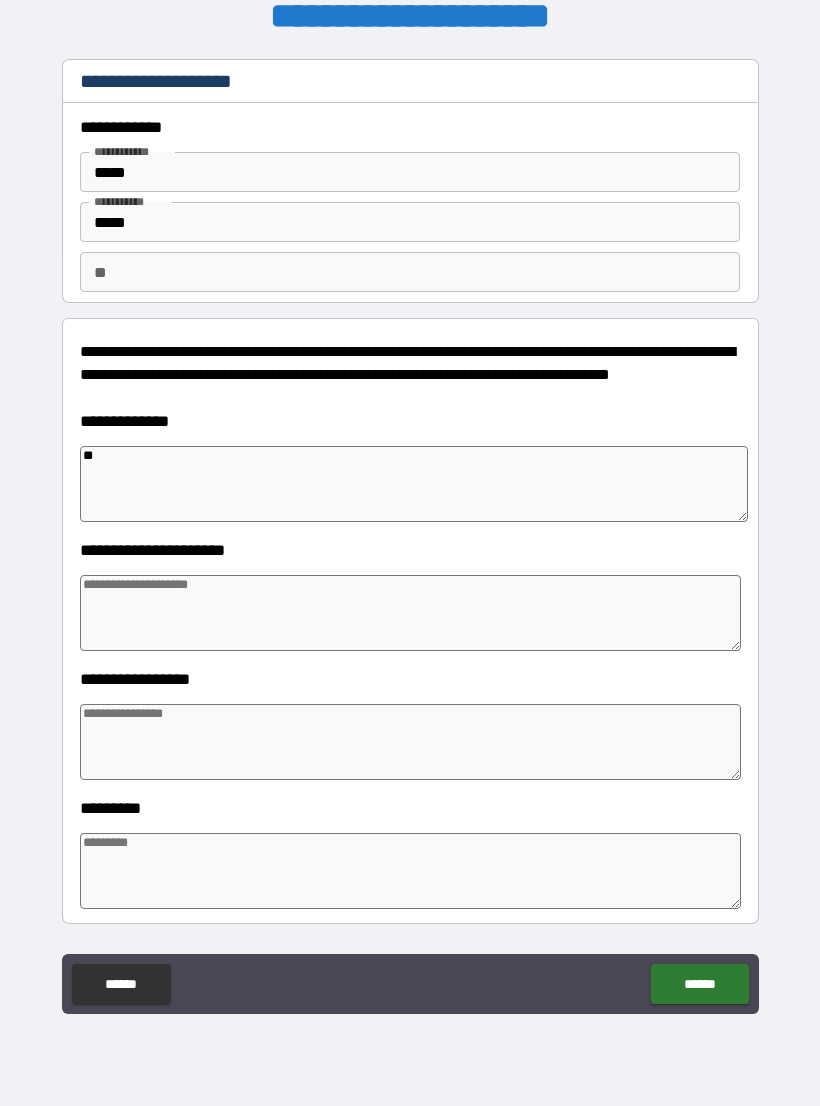 type on "*" 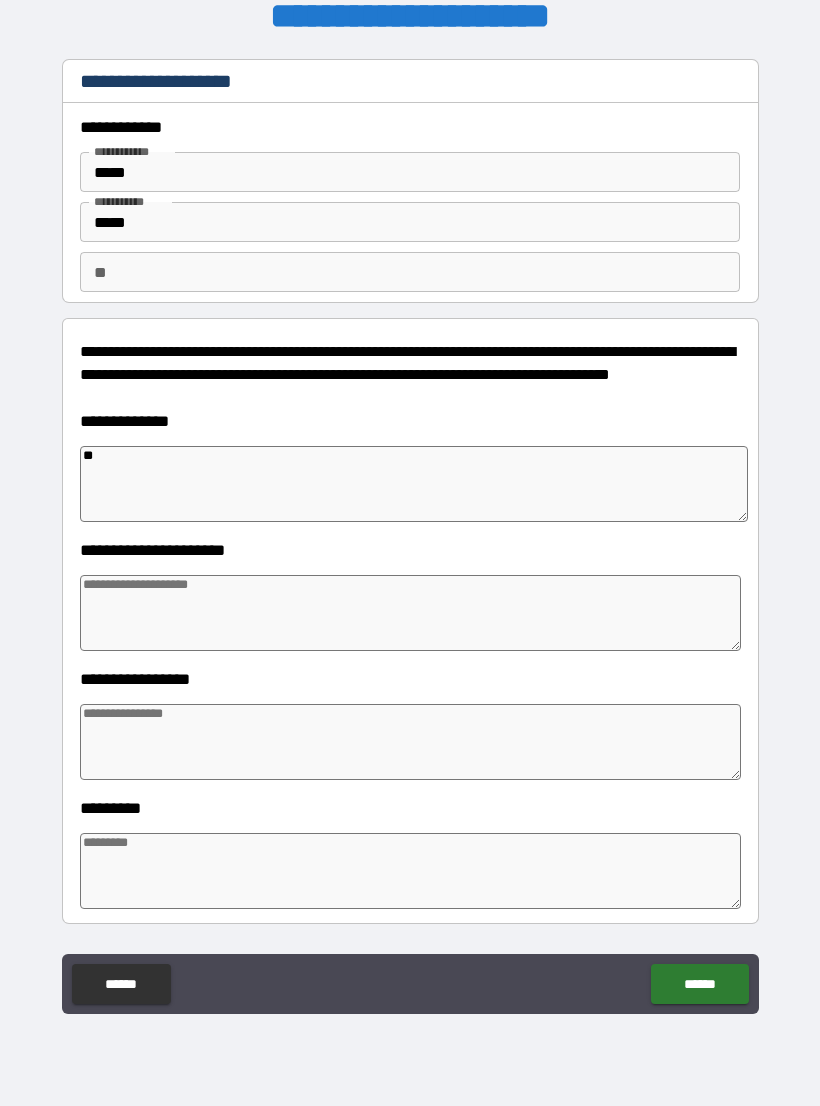 type on "*" 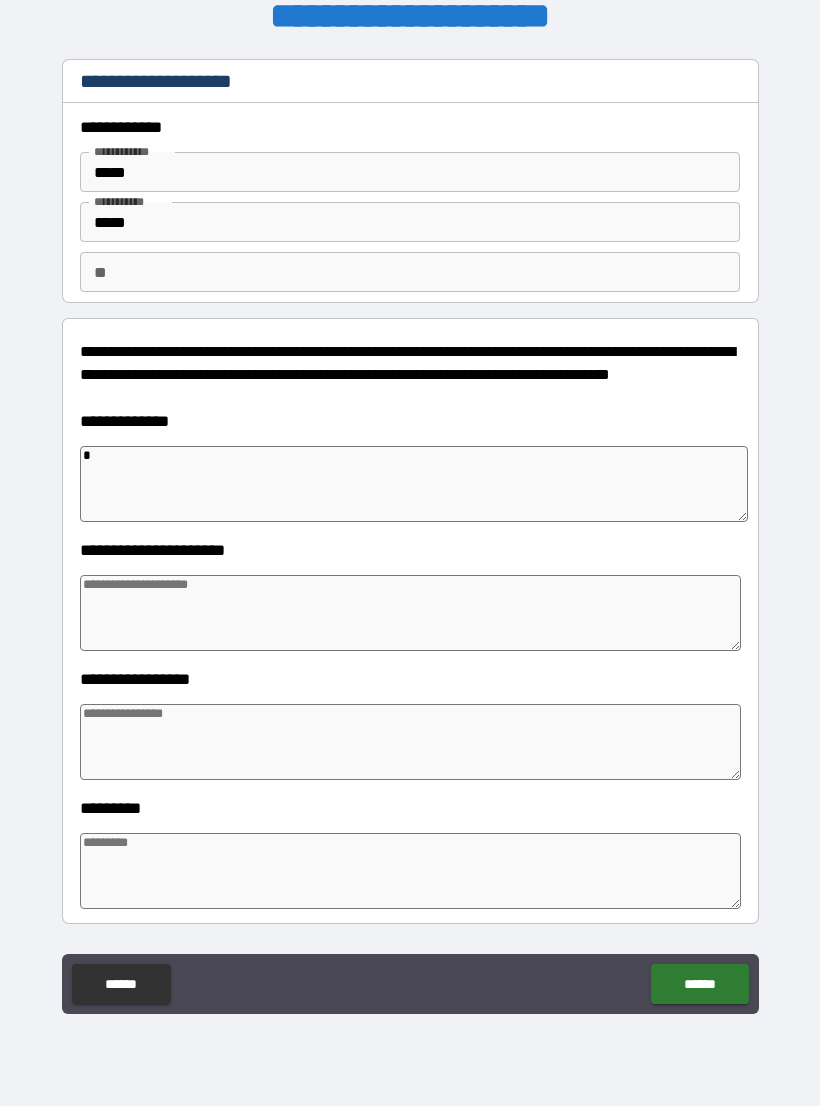 type on "*" 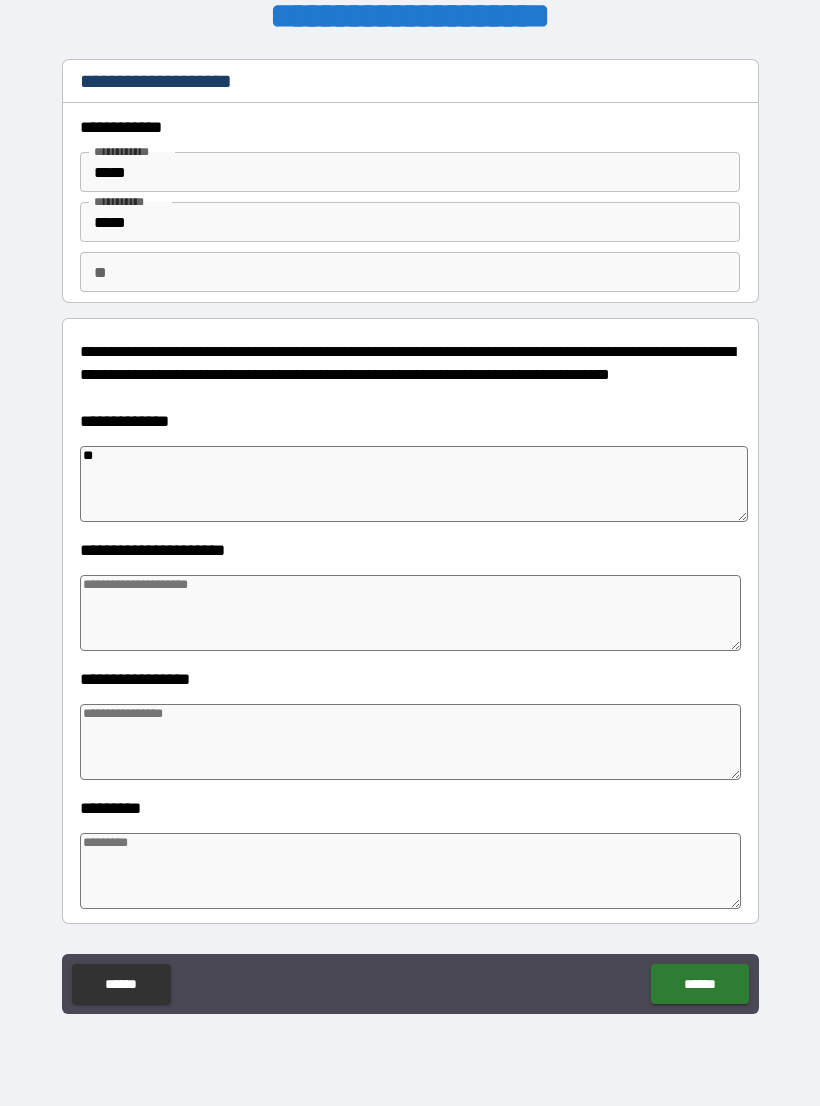 type on "*" 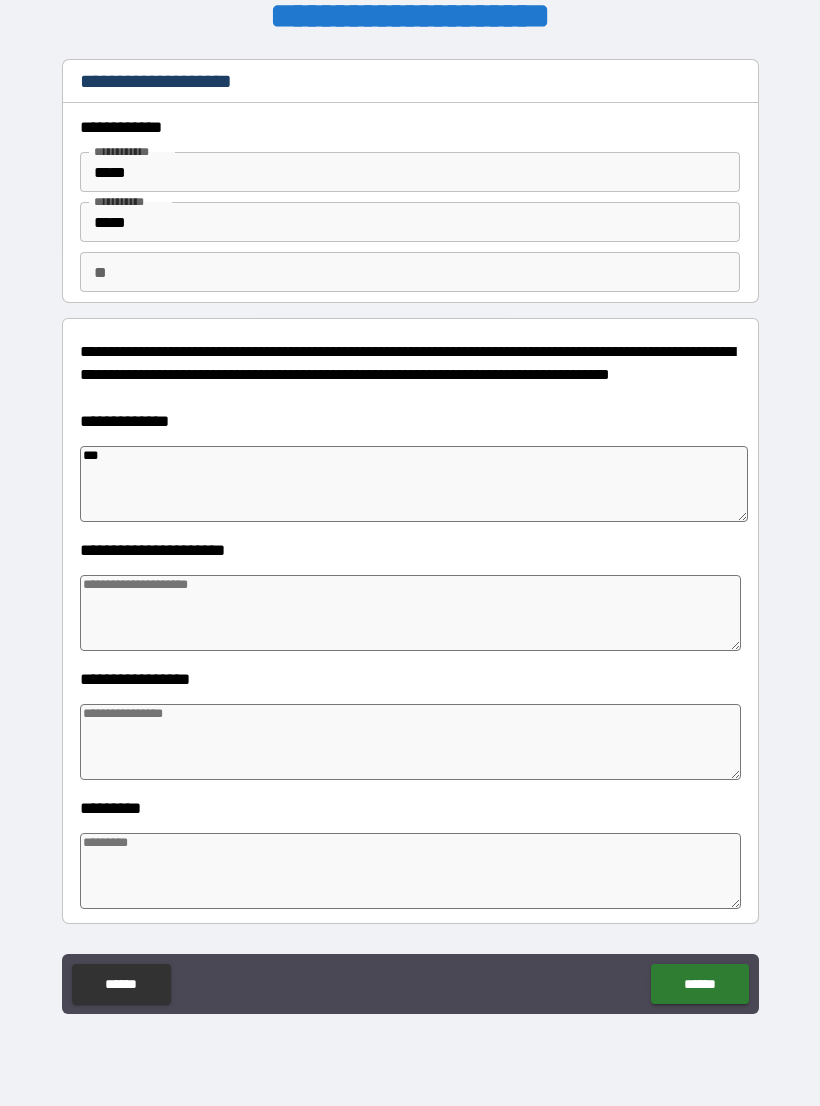 type on "*" 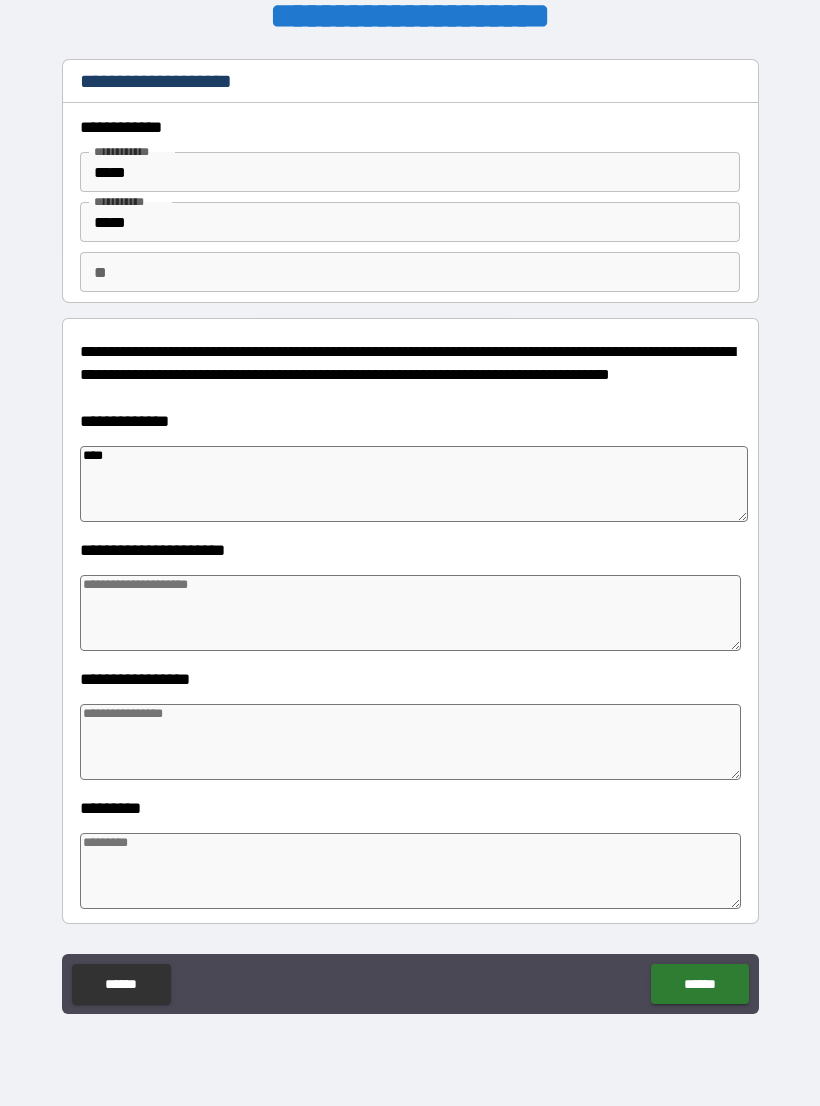 type on "*" 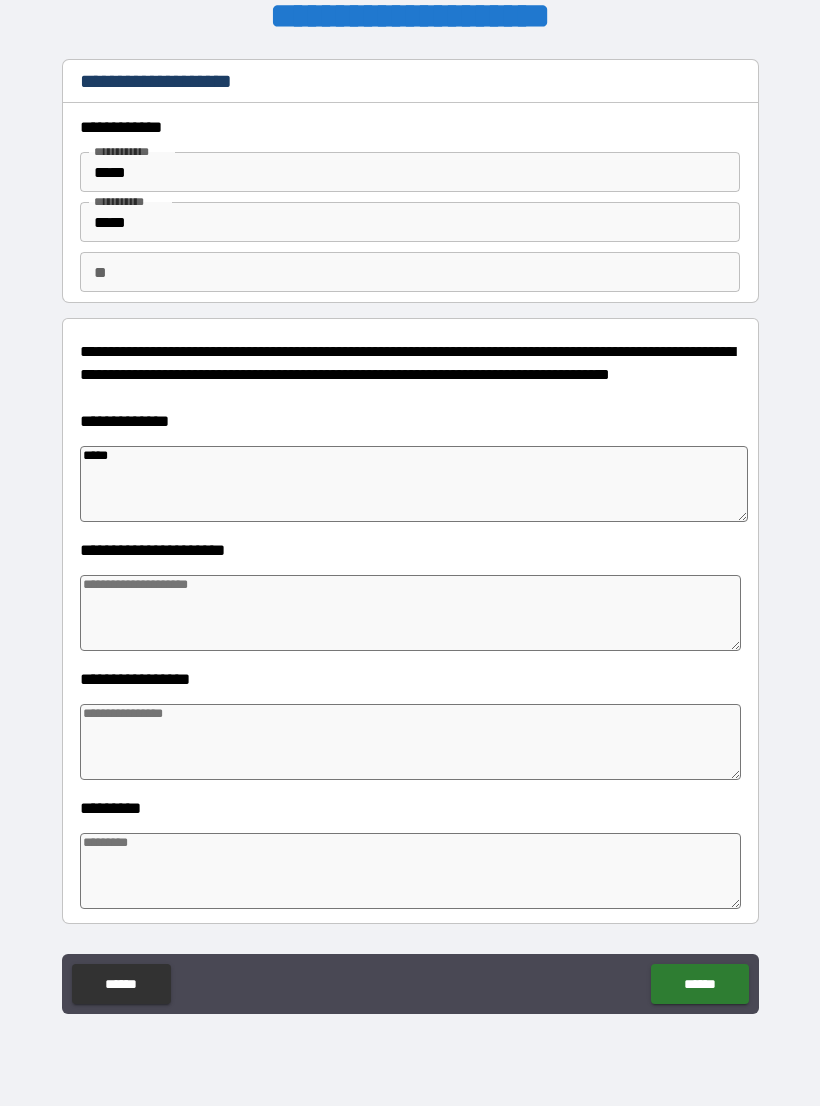 type on "*" 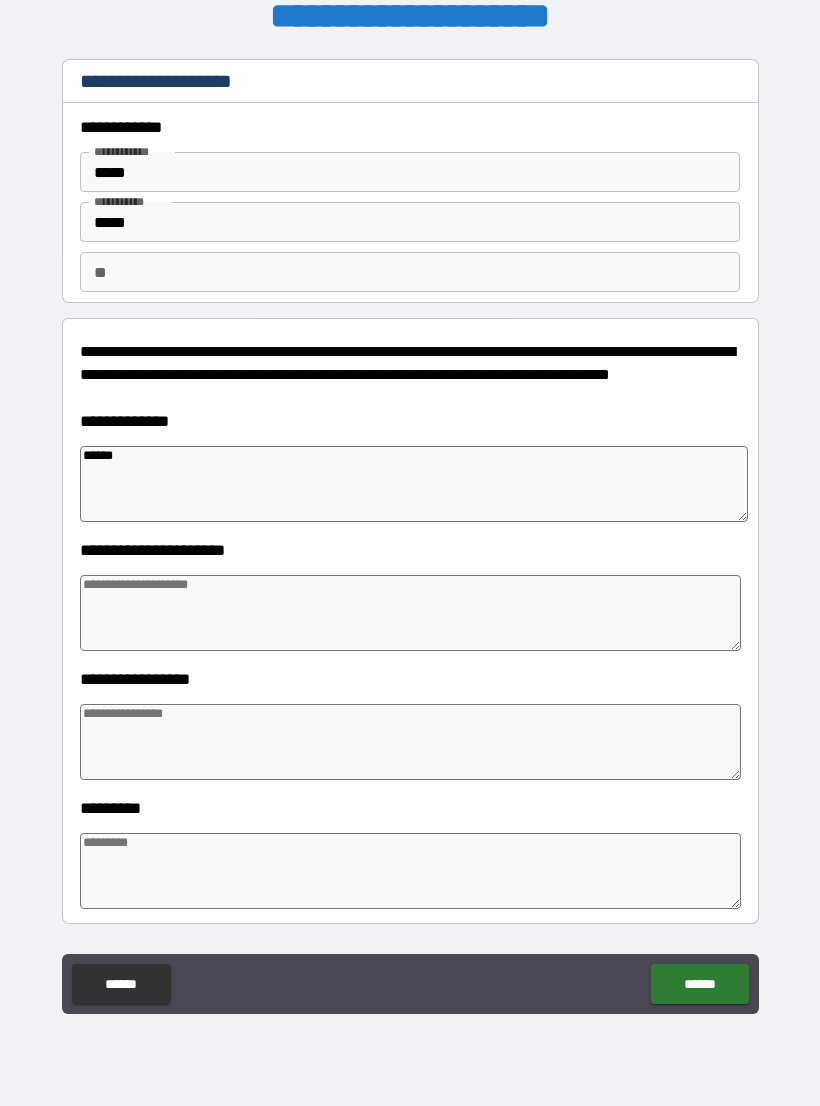 type on "*" 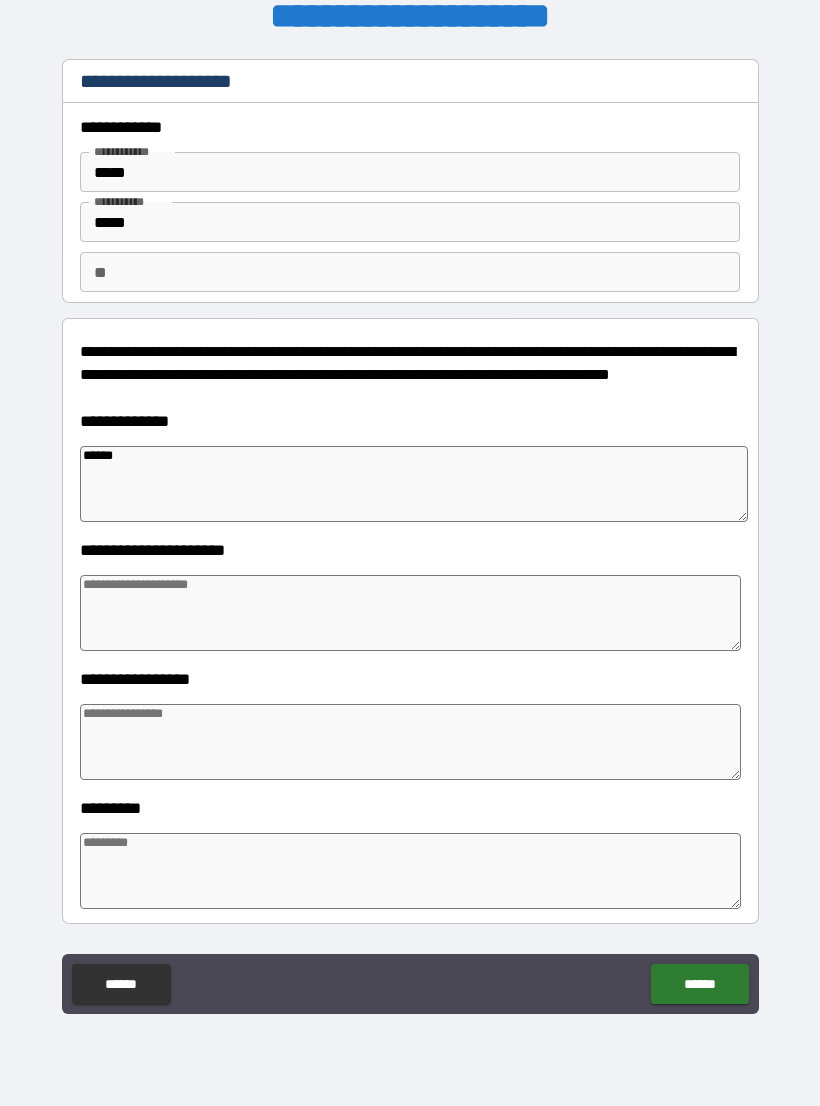 type on "*" 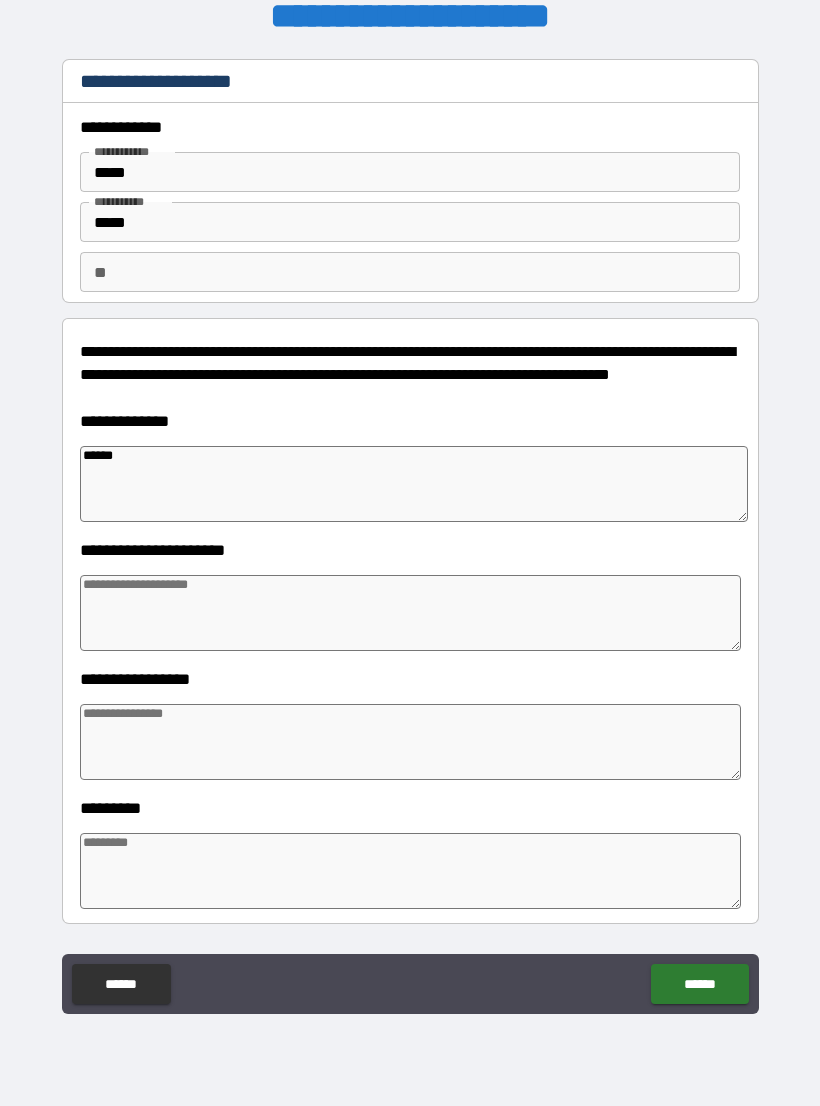 type on "*******" 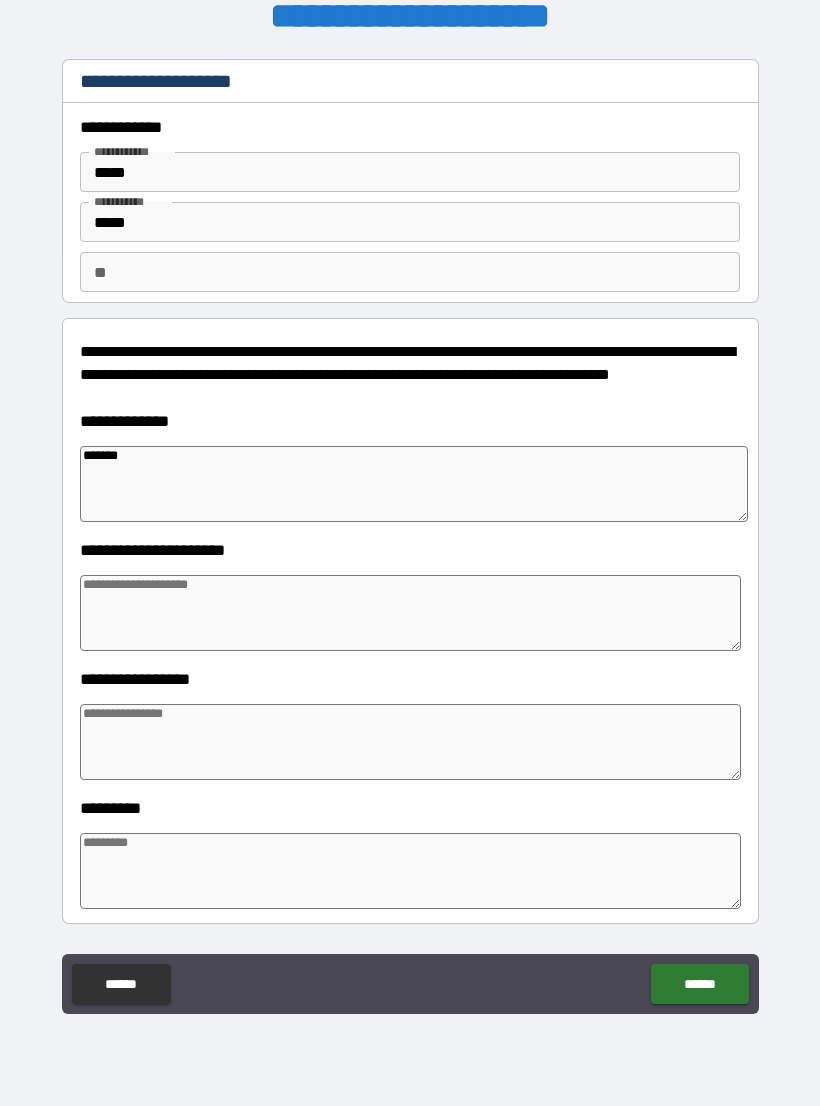 type on "*" 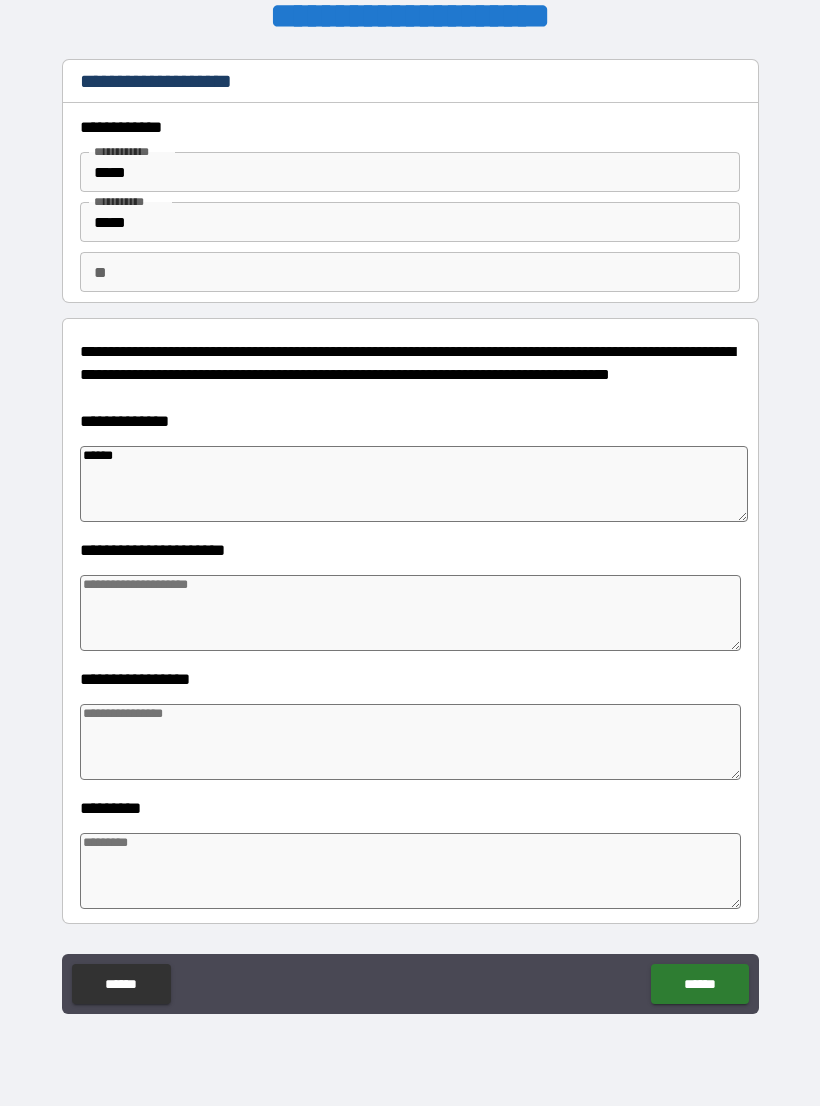 type on "*" 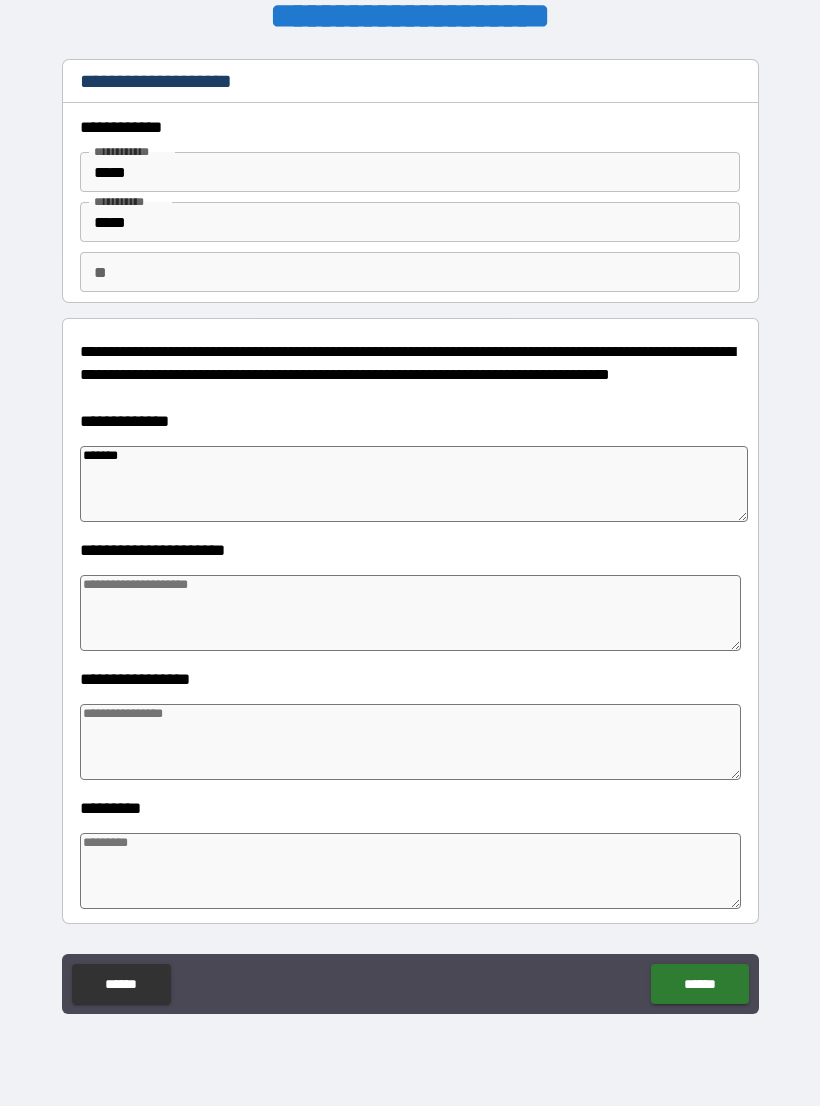 type on "*" 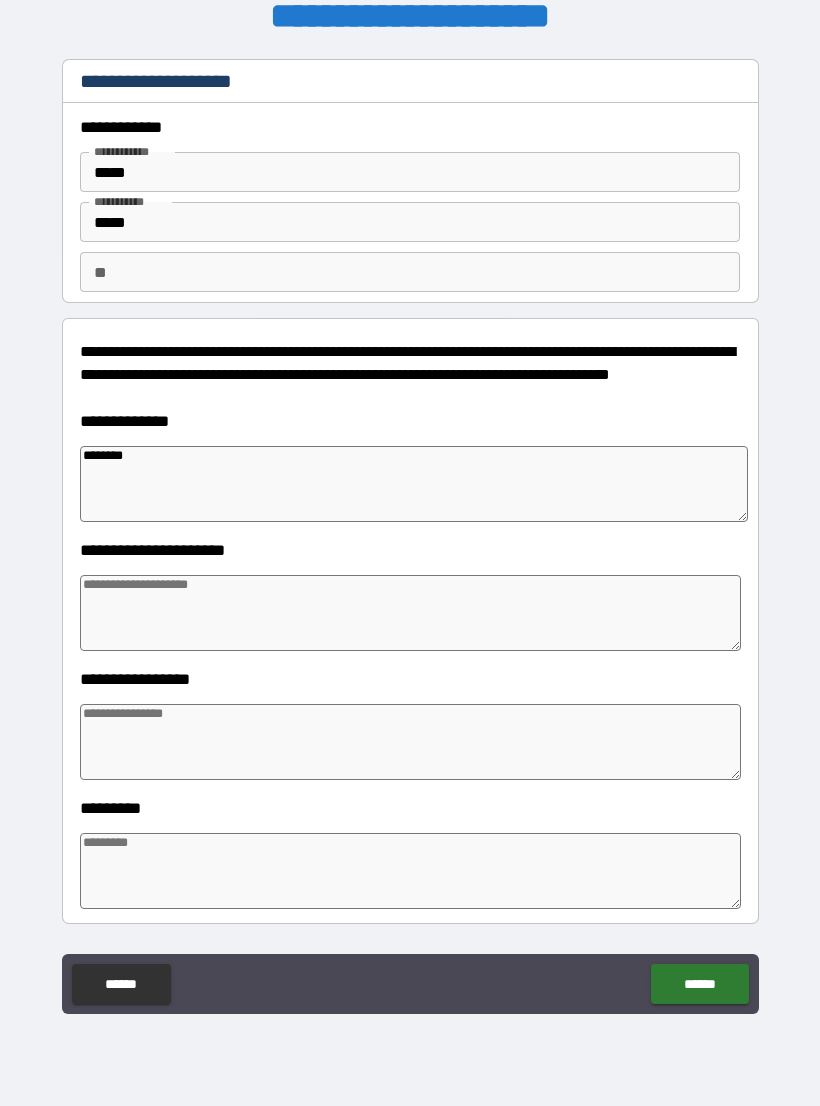 type on "*" 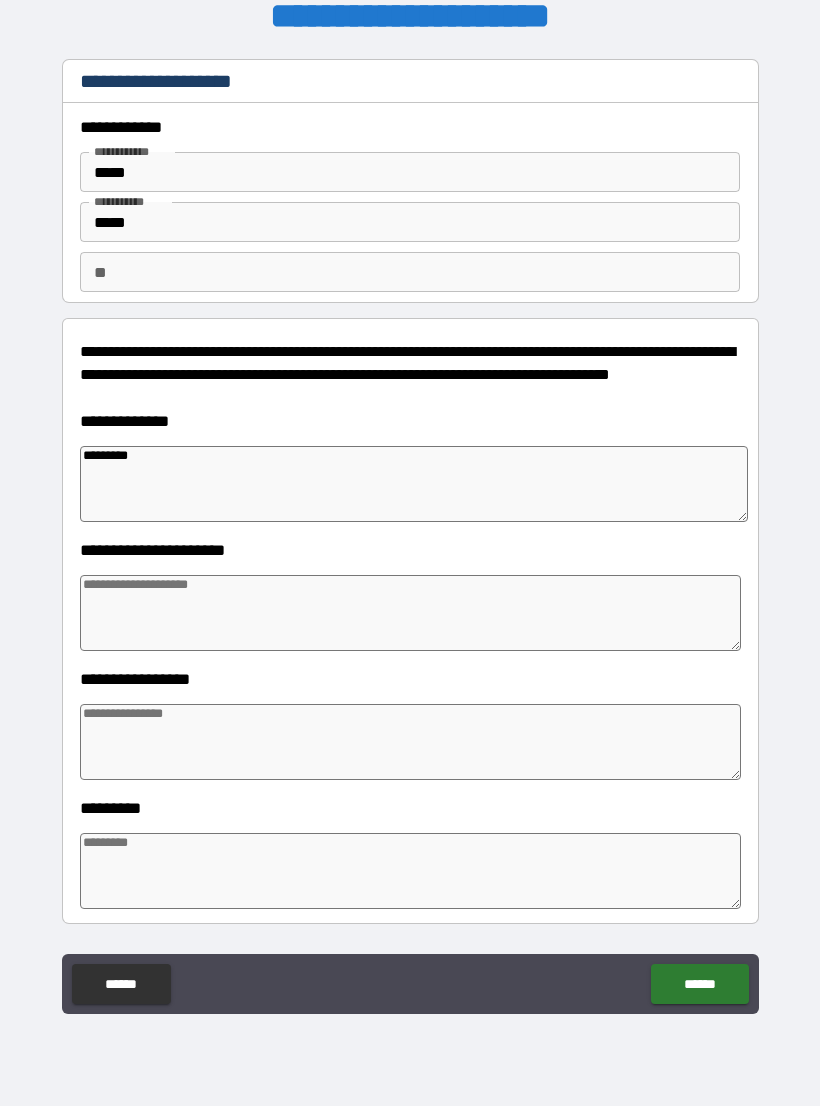 type on "*" 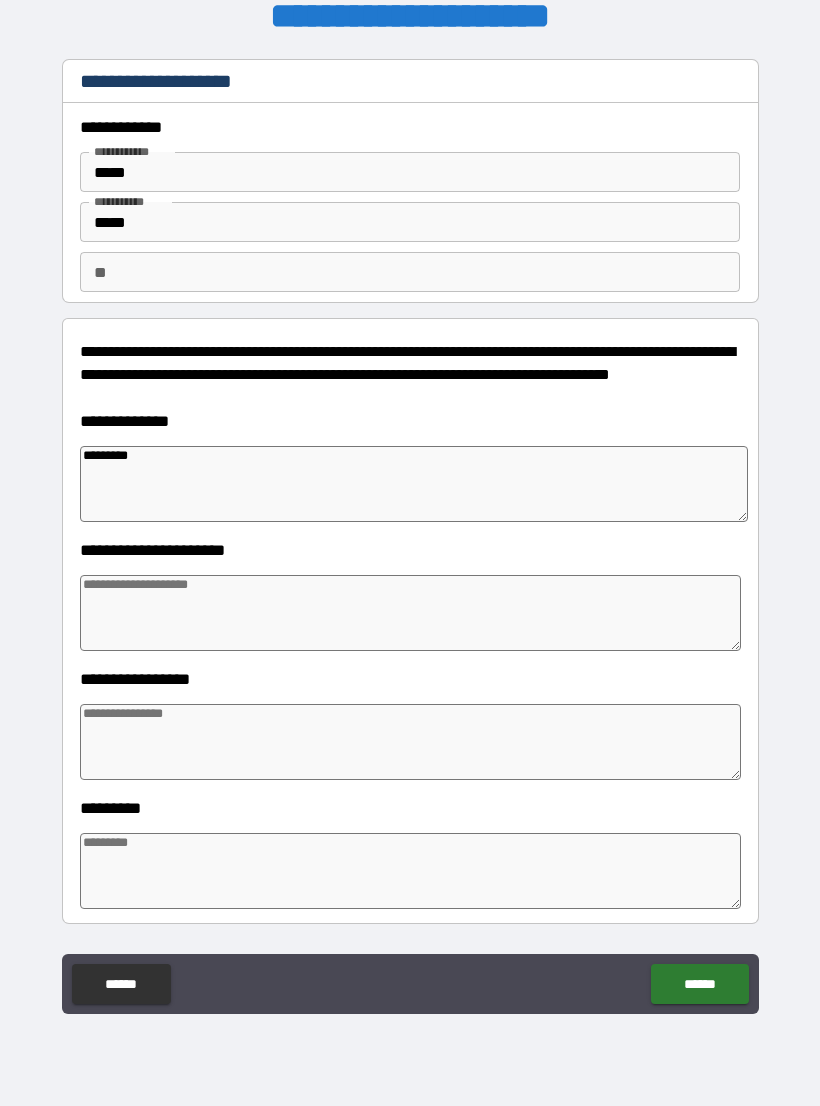 type on "*" 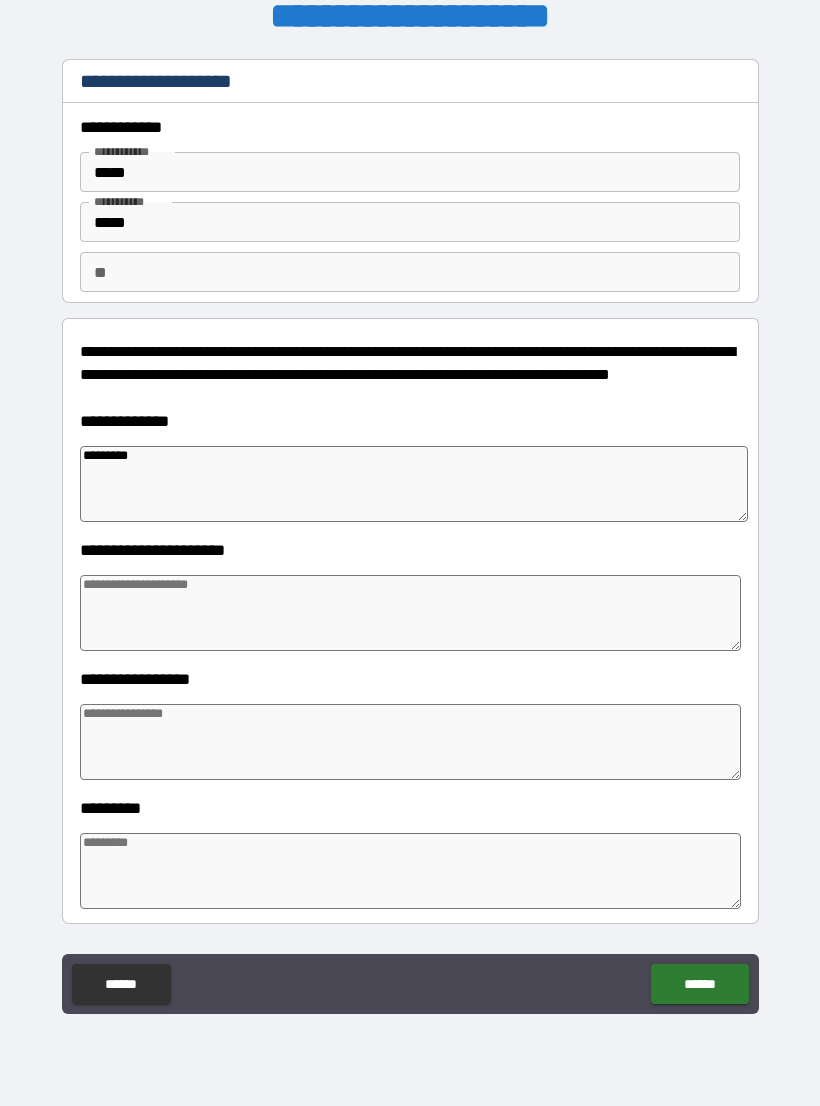 type on "*" 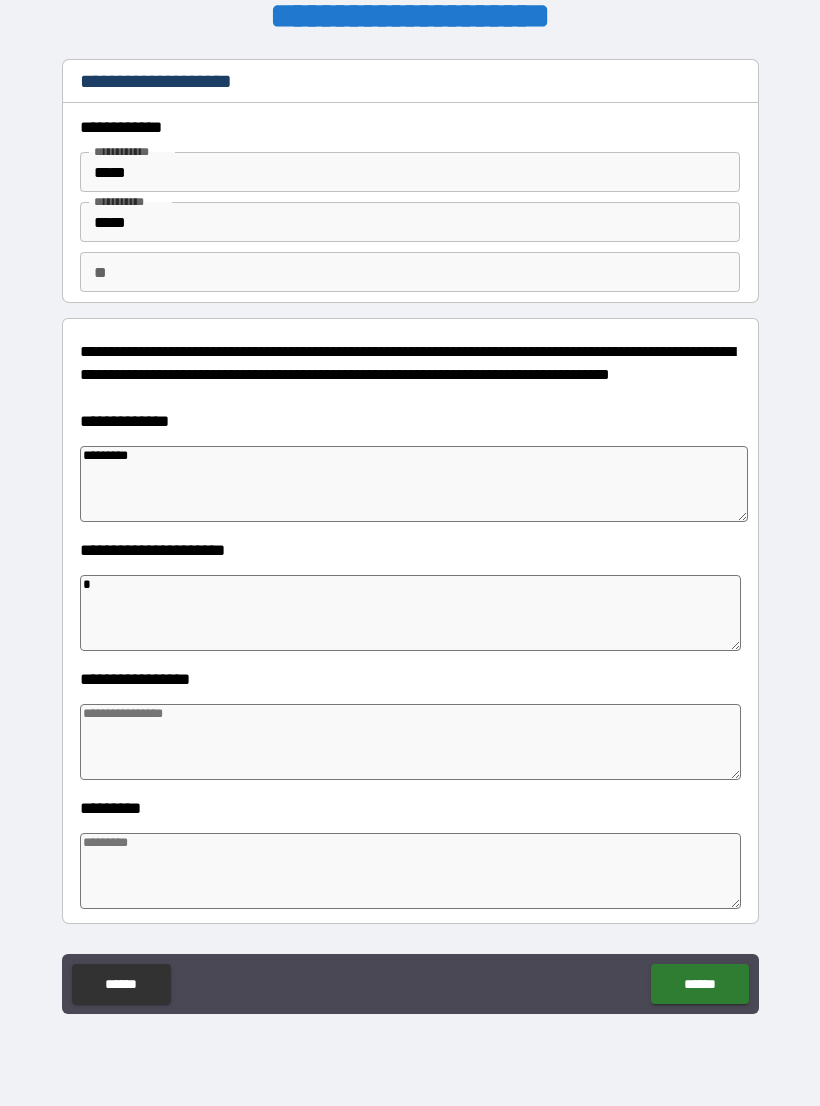 type on "*" 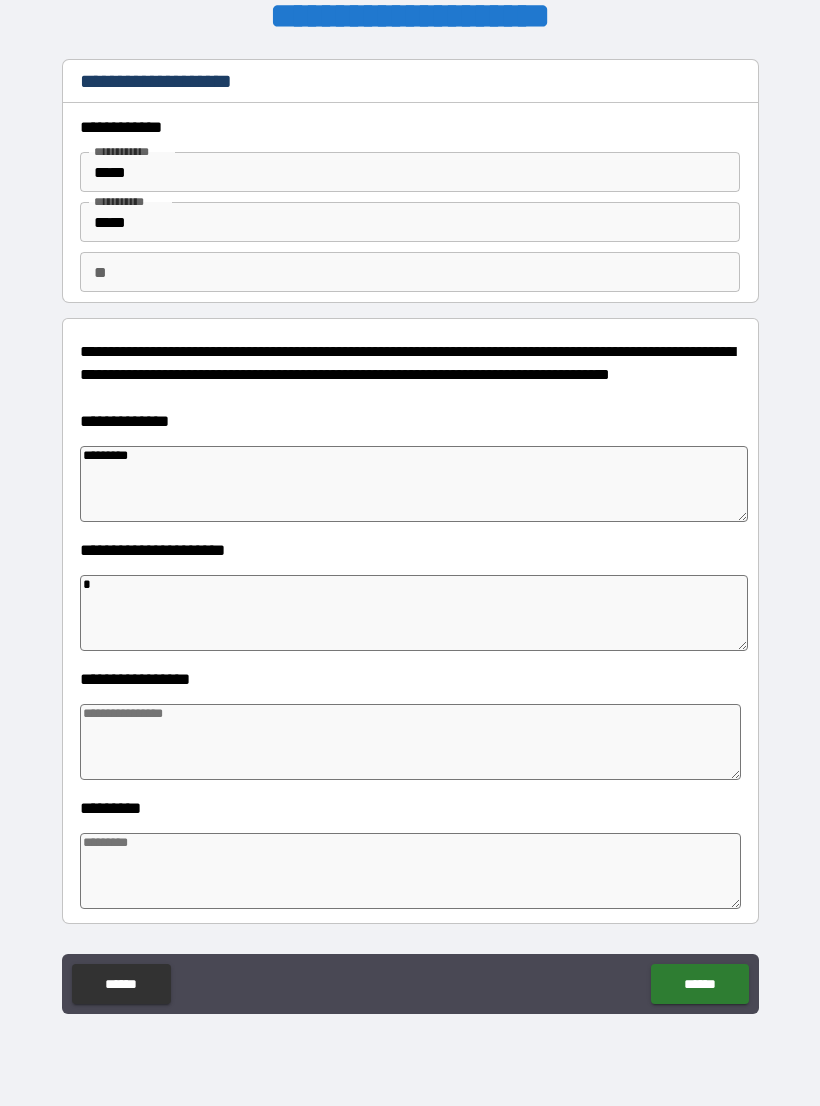 type on "*" 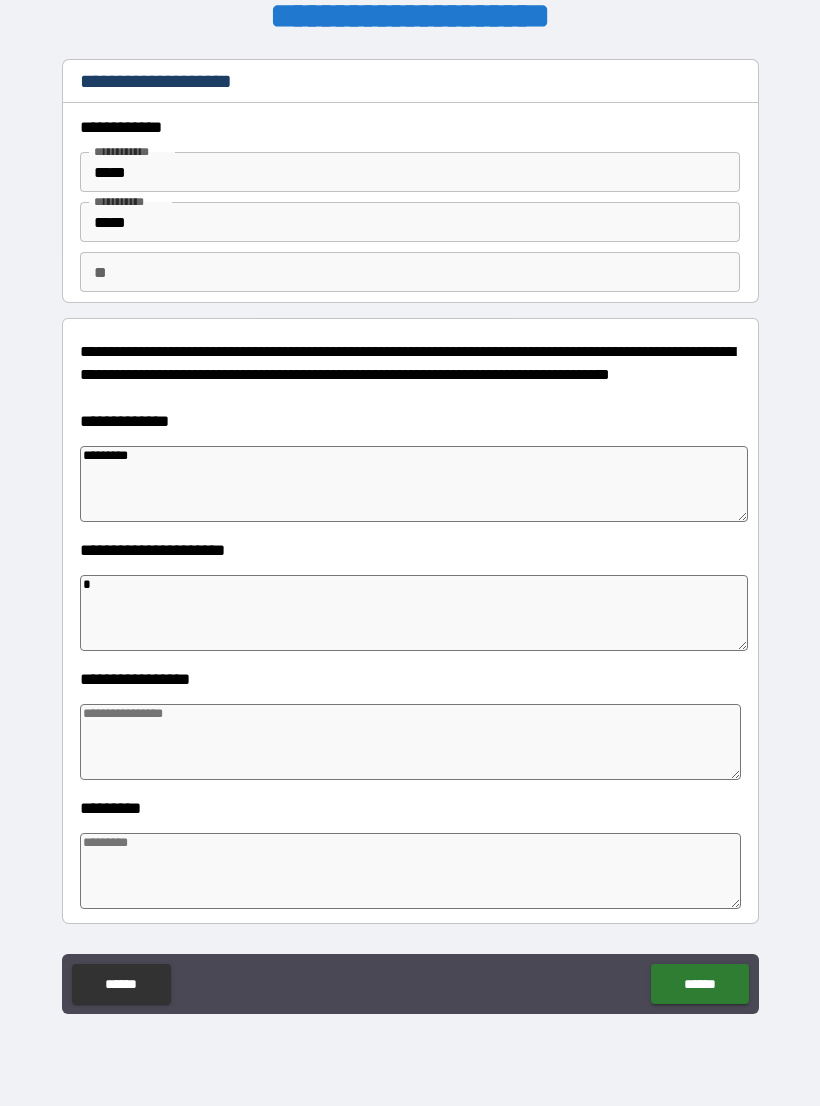 type 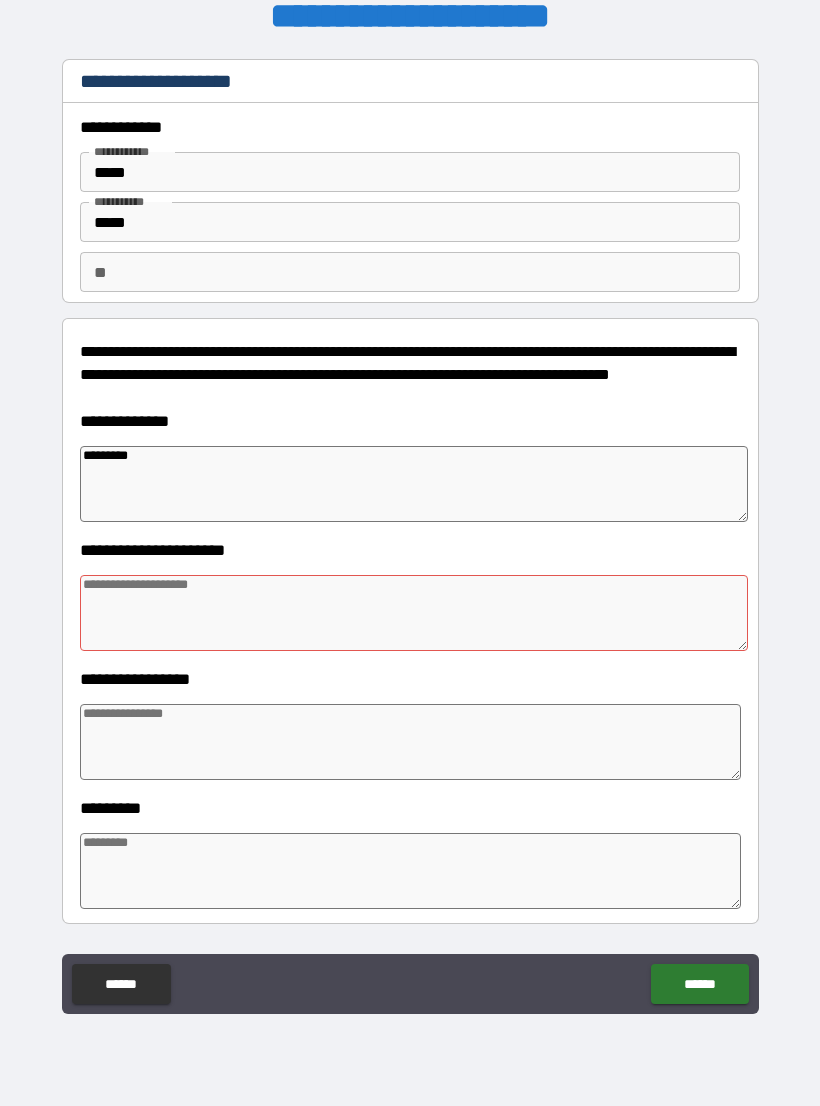 type on "*" 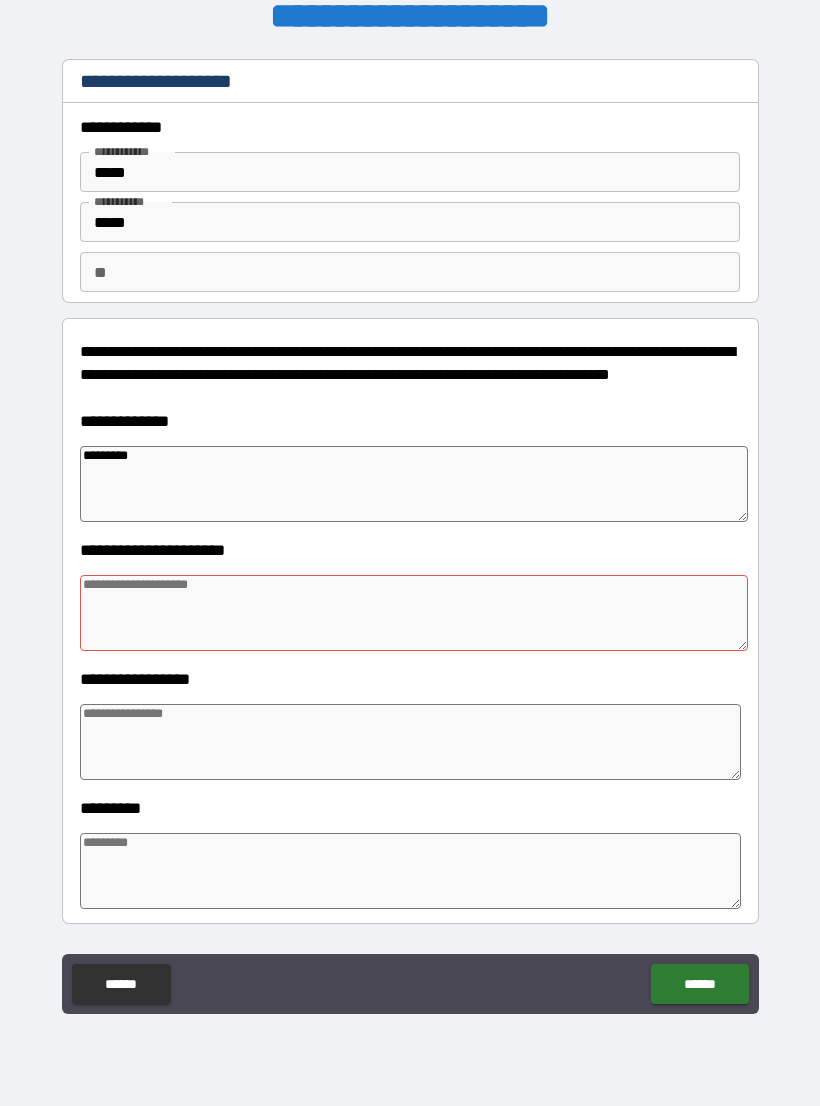 type on "*" 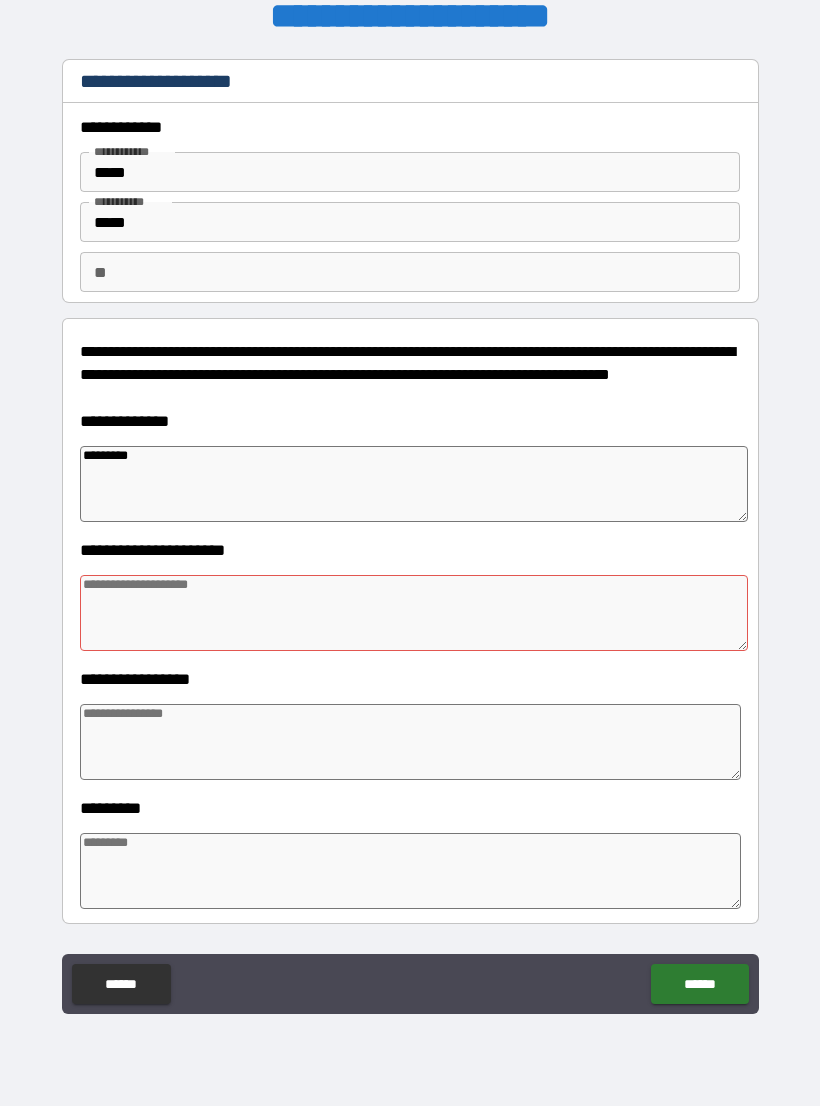 type on "*" 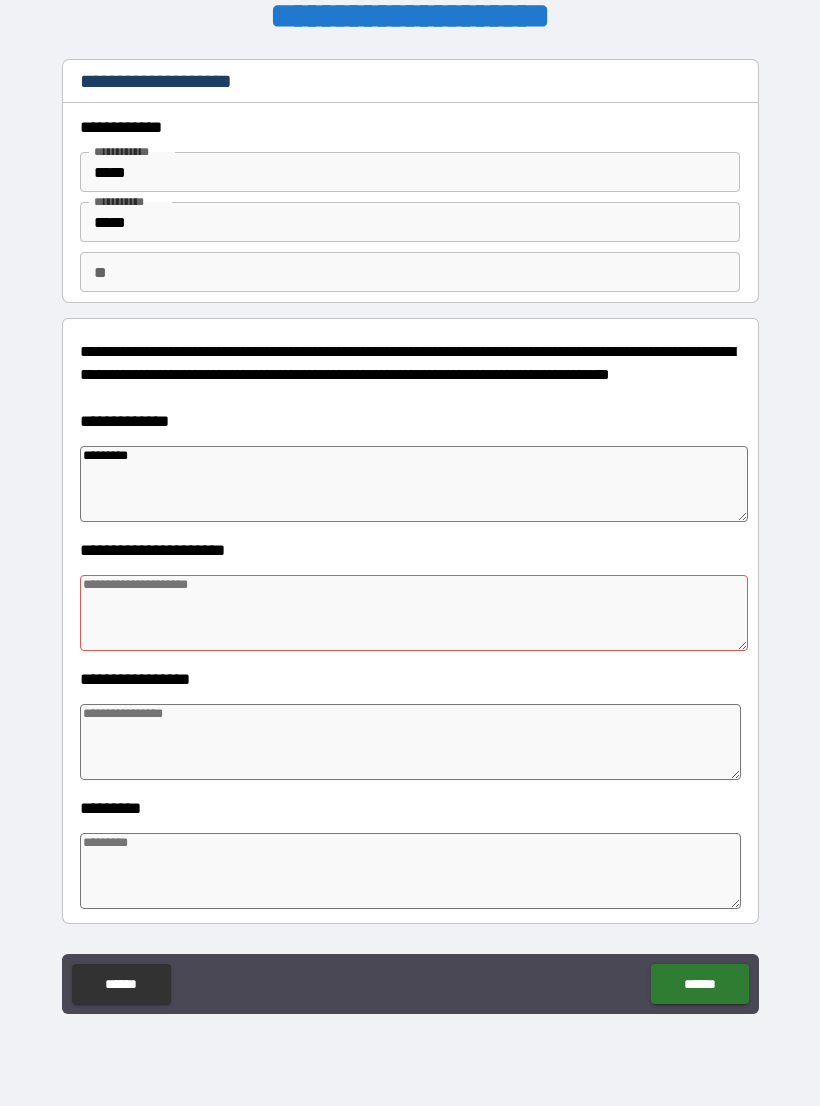 type on "*" 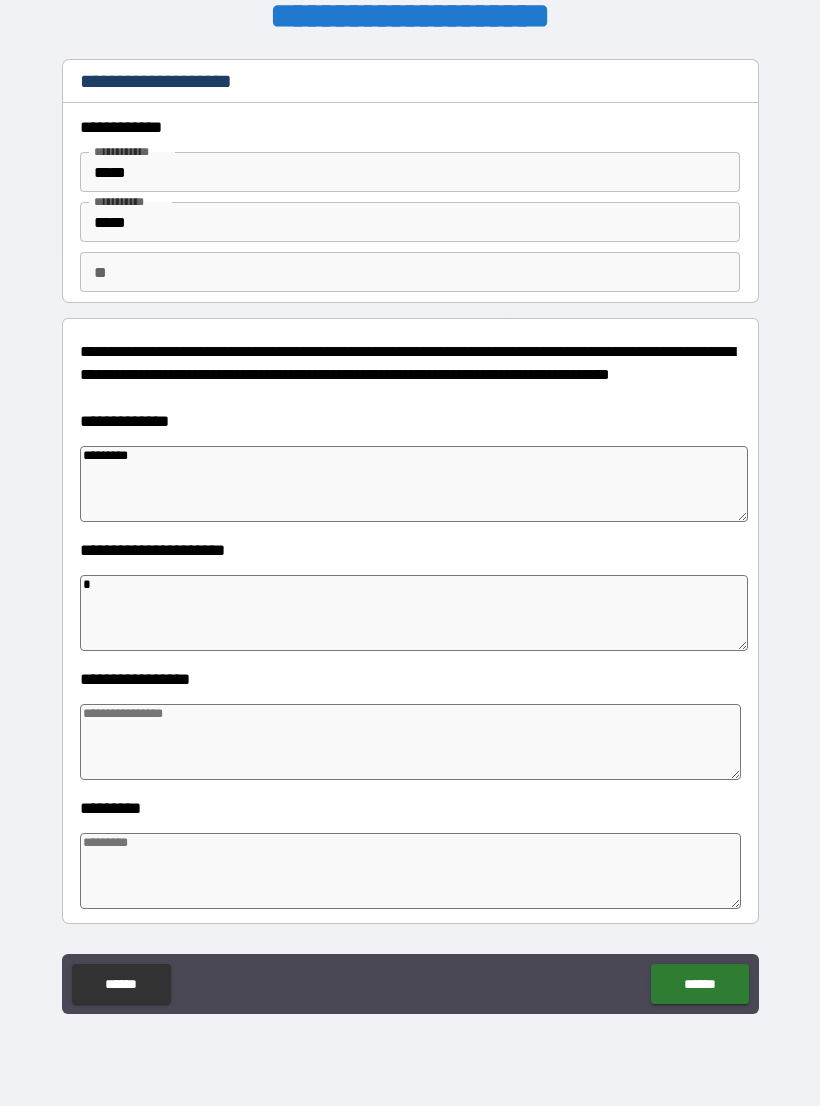 type on "*" 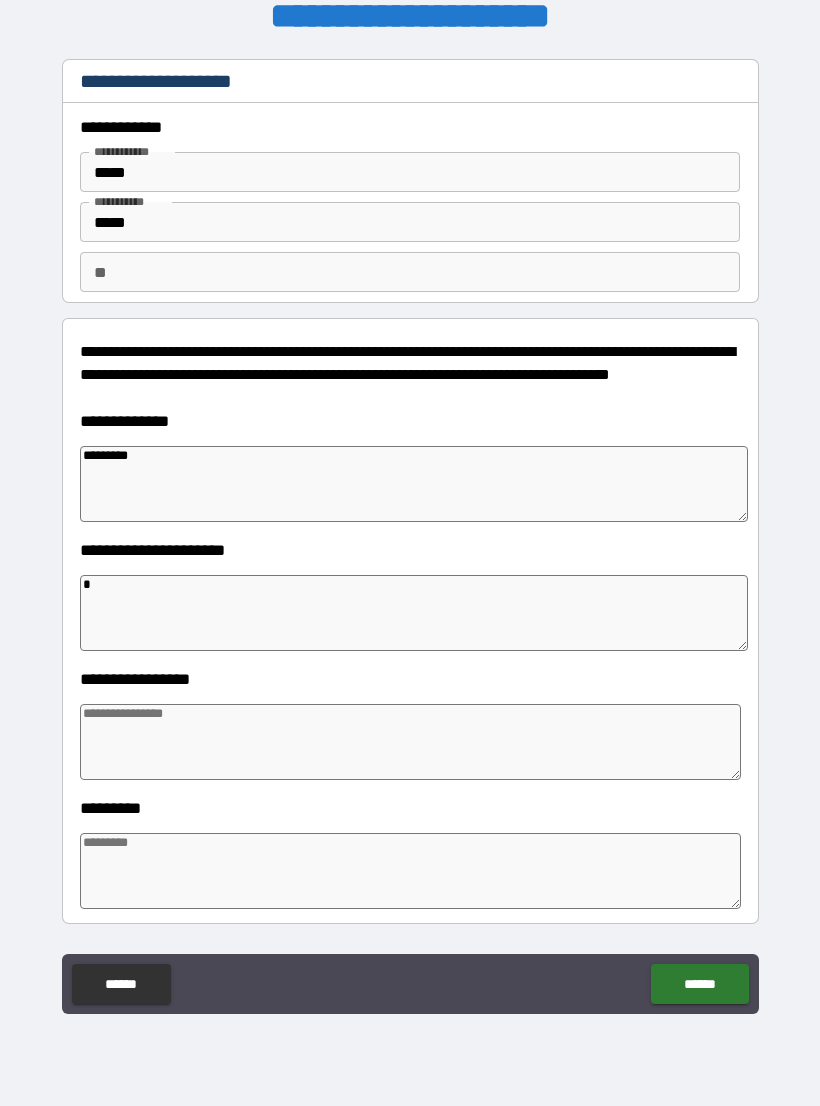type on "*" 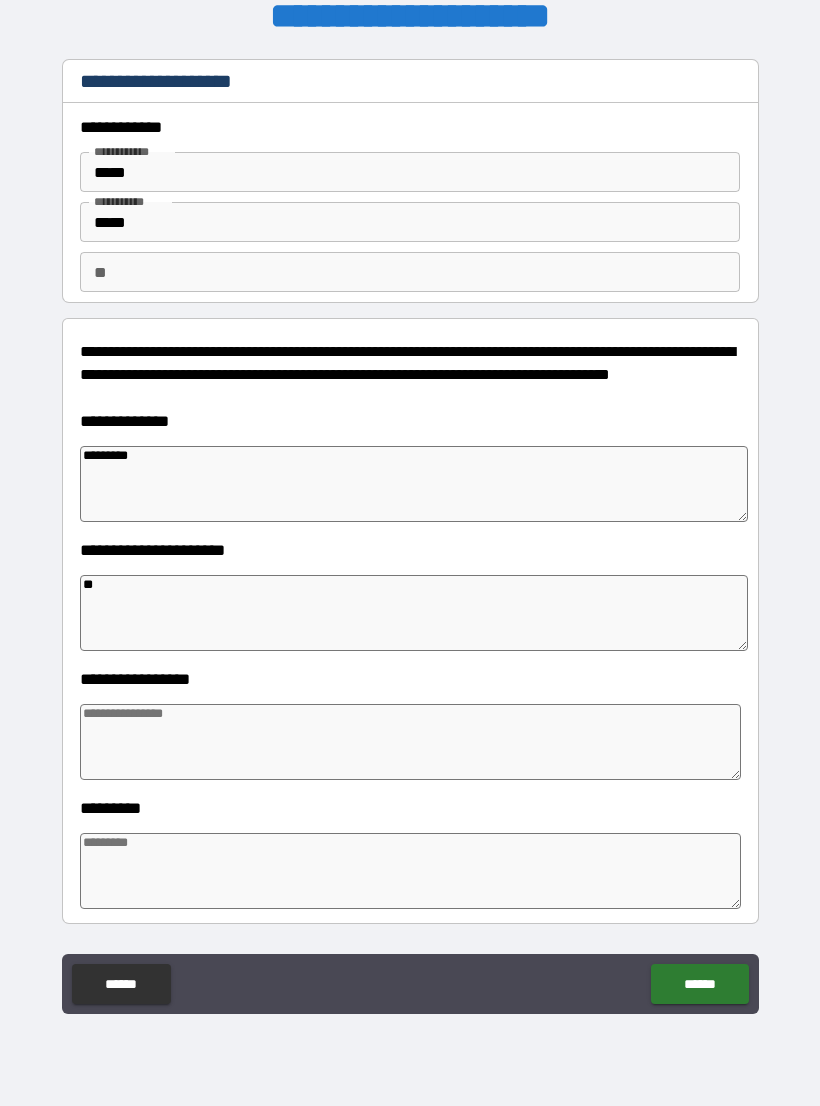 type on "*" 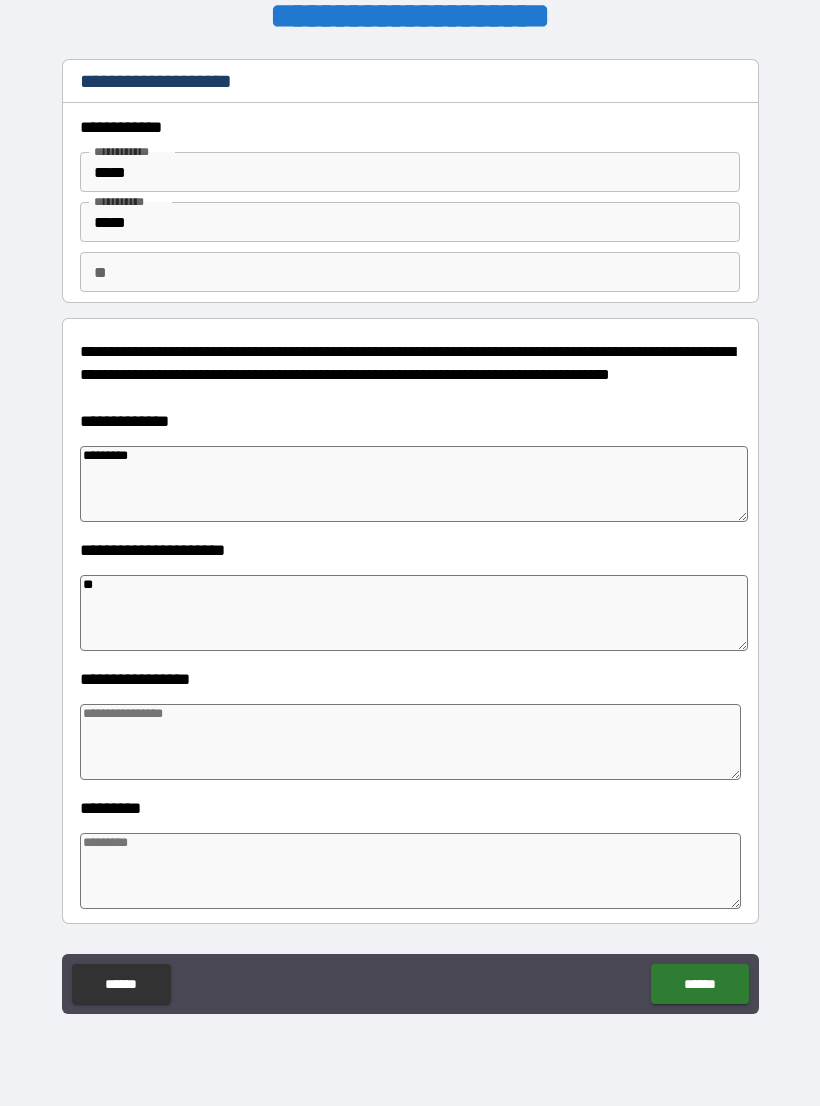 type on "***" 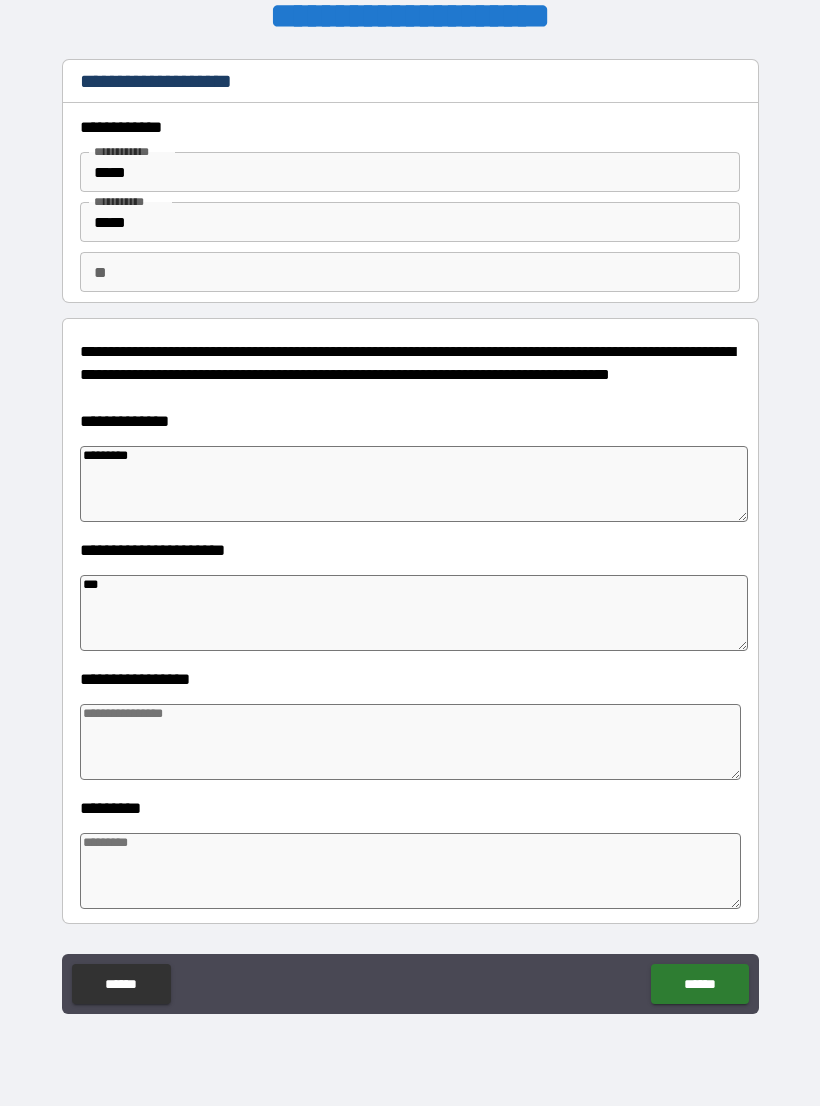 type on "*" 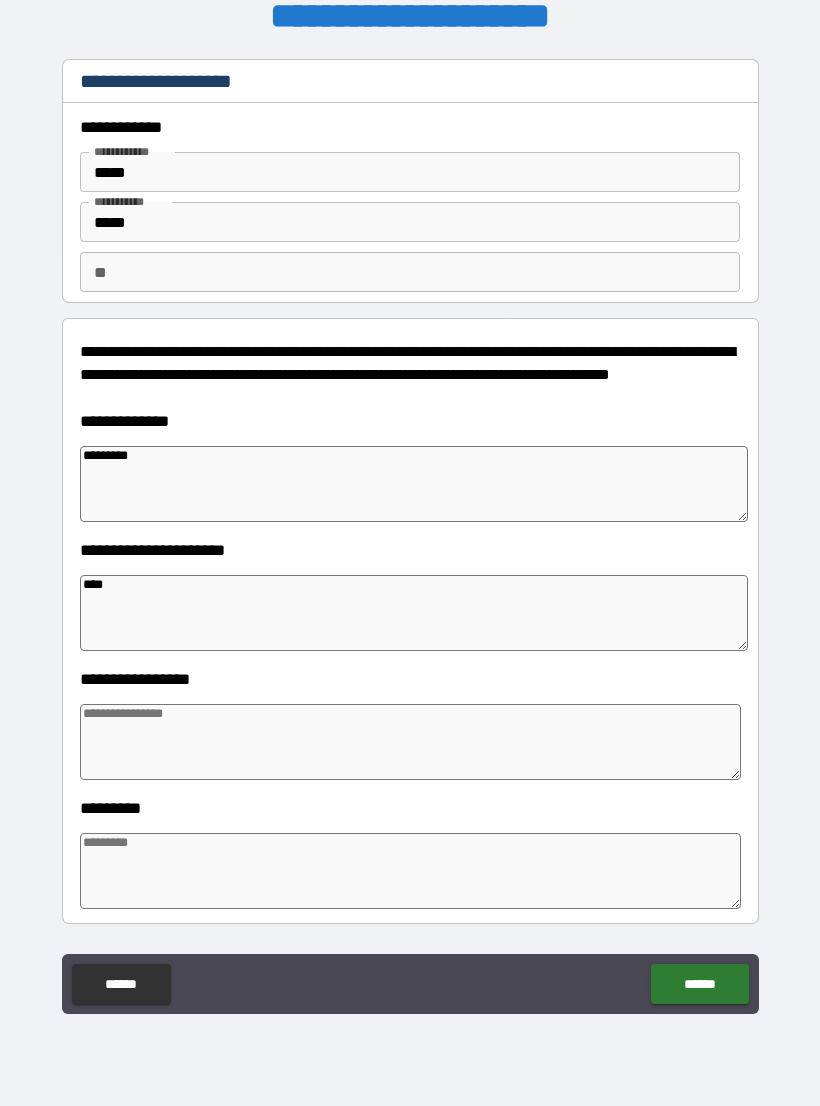 type on "*" 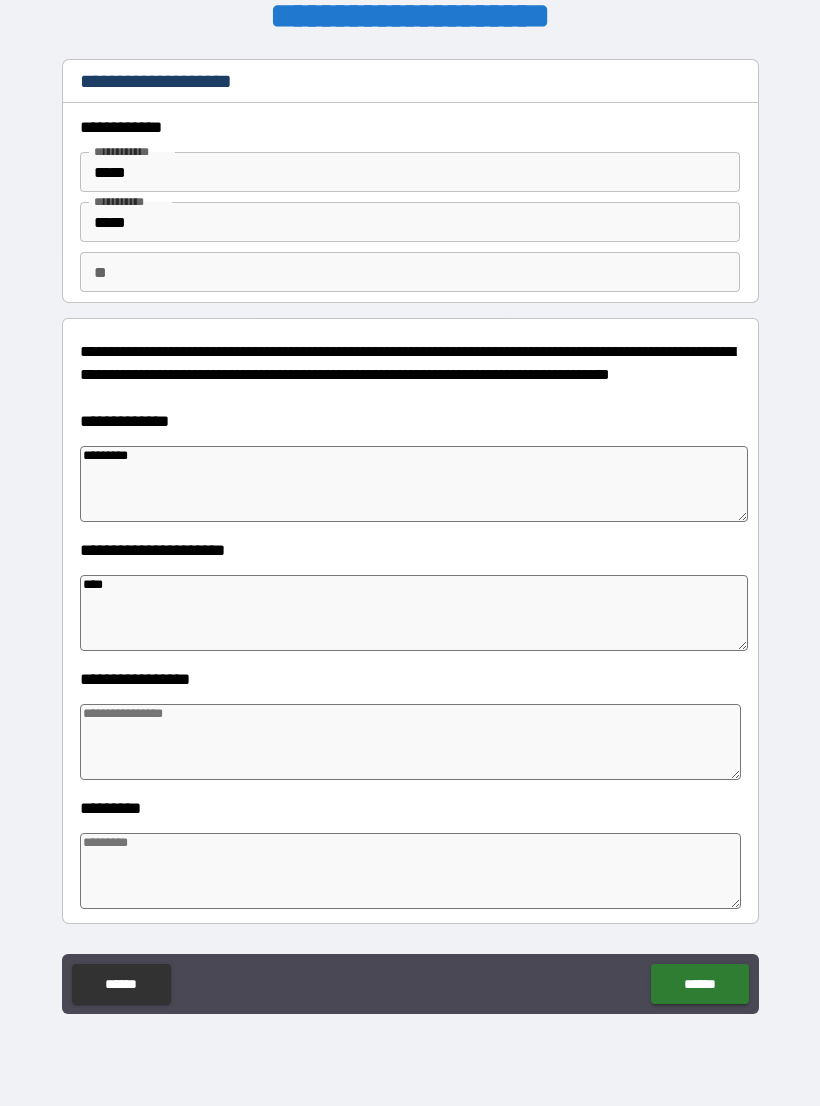type on "****" 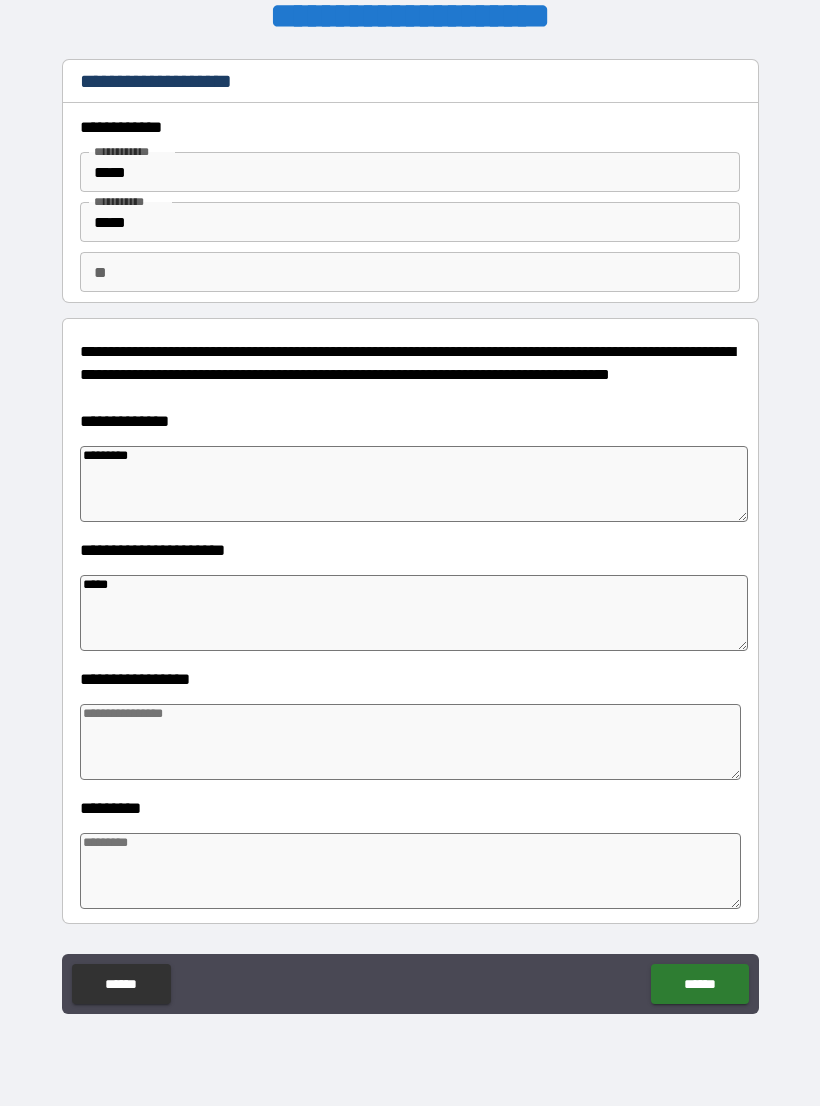 type on "*" 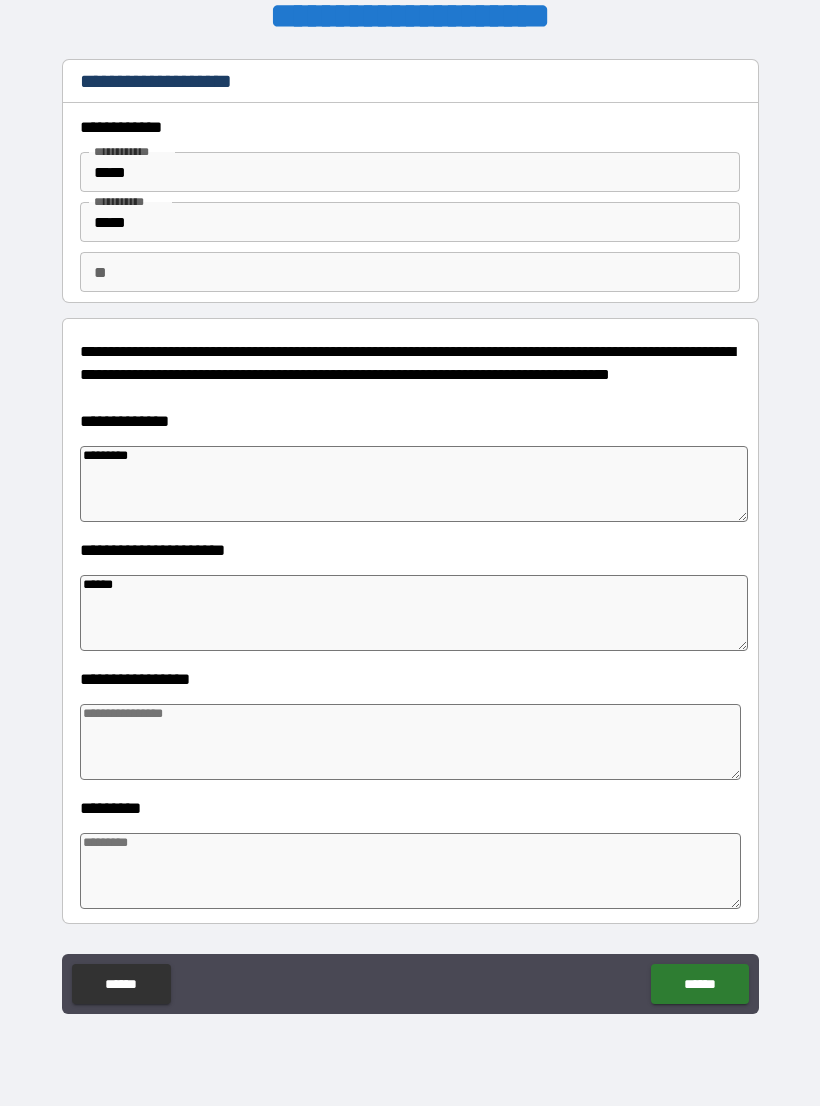 type on "*" 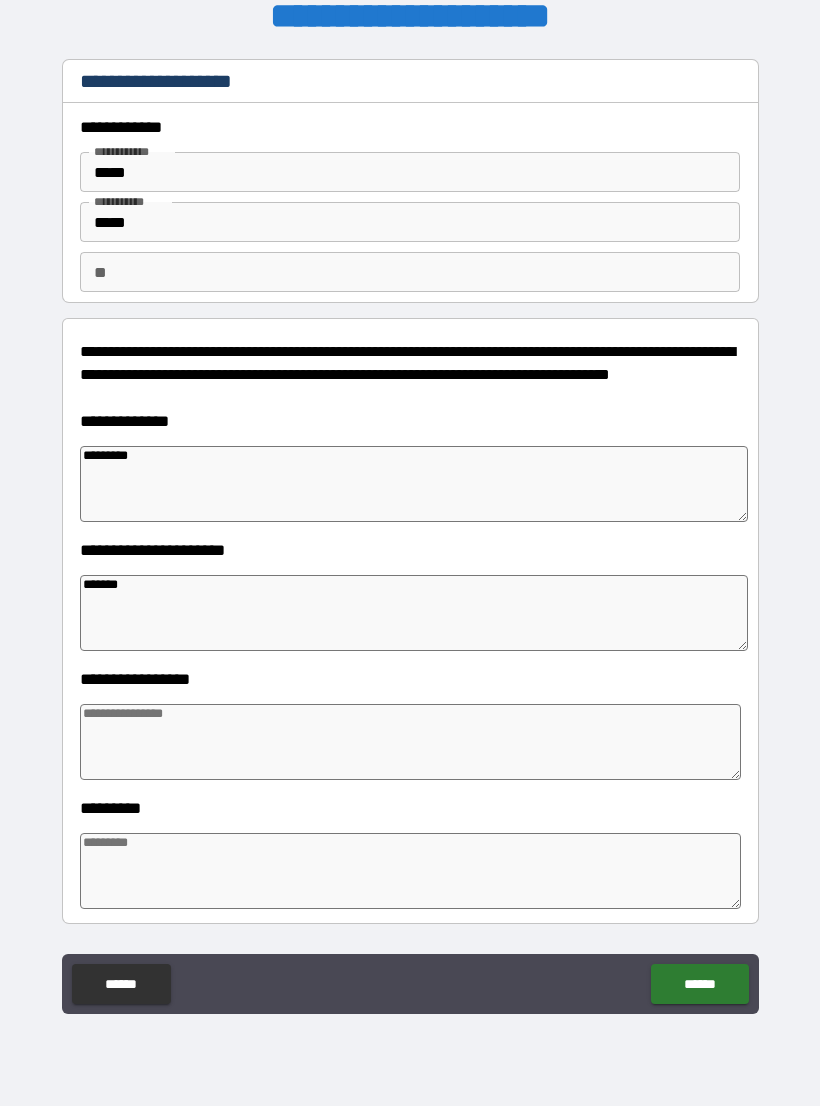 type on "*" 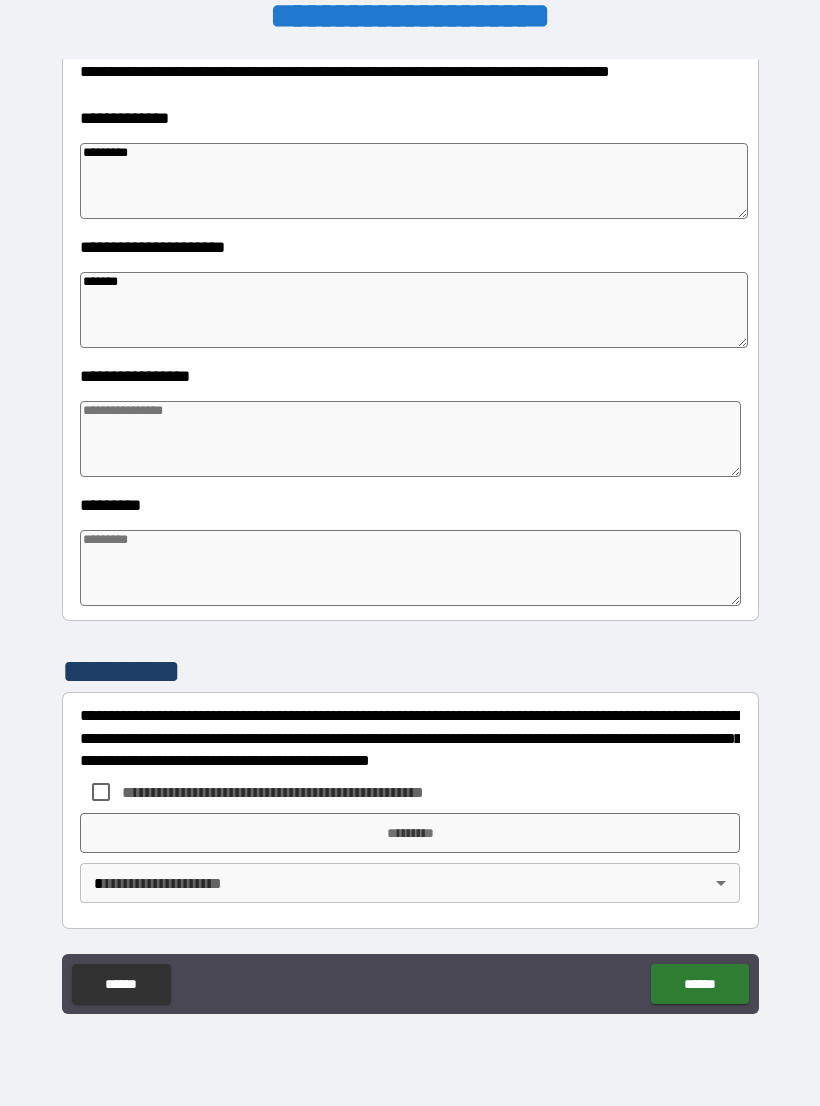 scroll, scrollTop: 303, scrollLeft: 0, axis: vertical 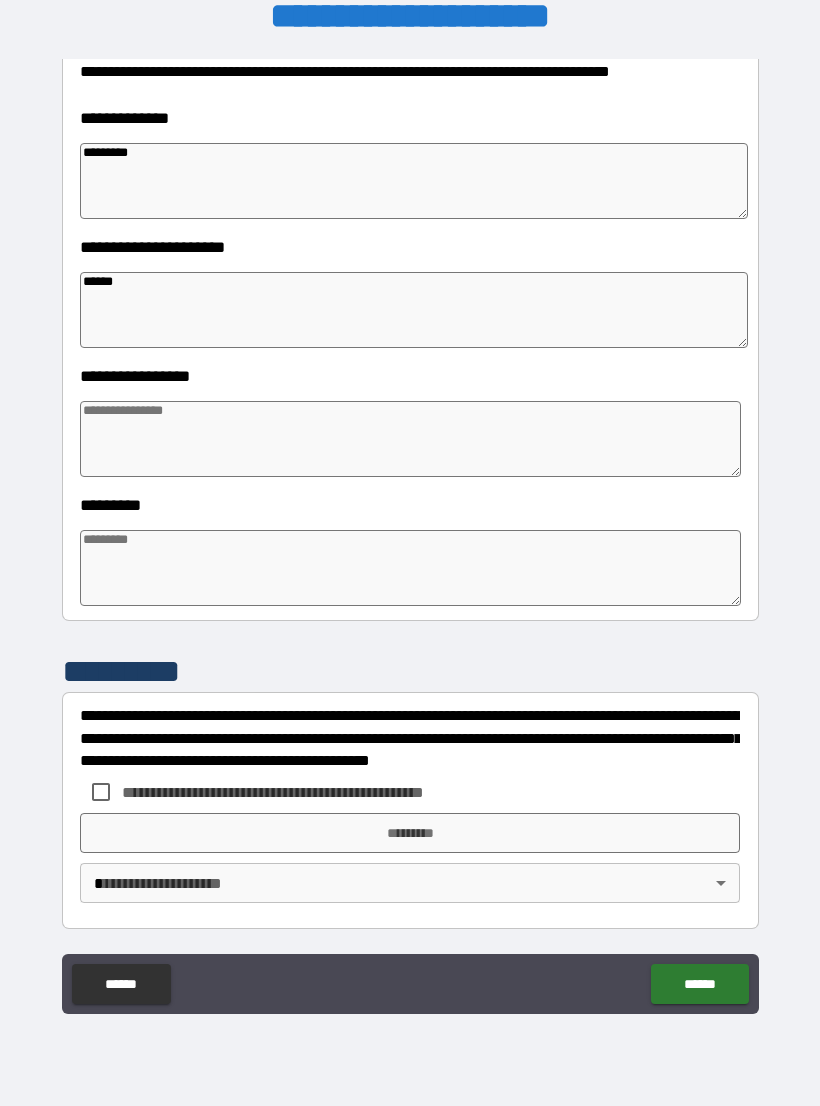 type on "*" 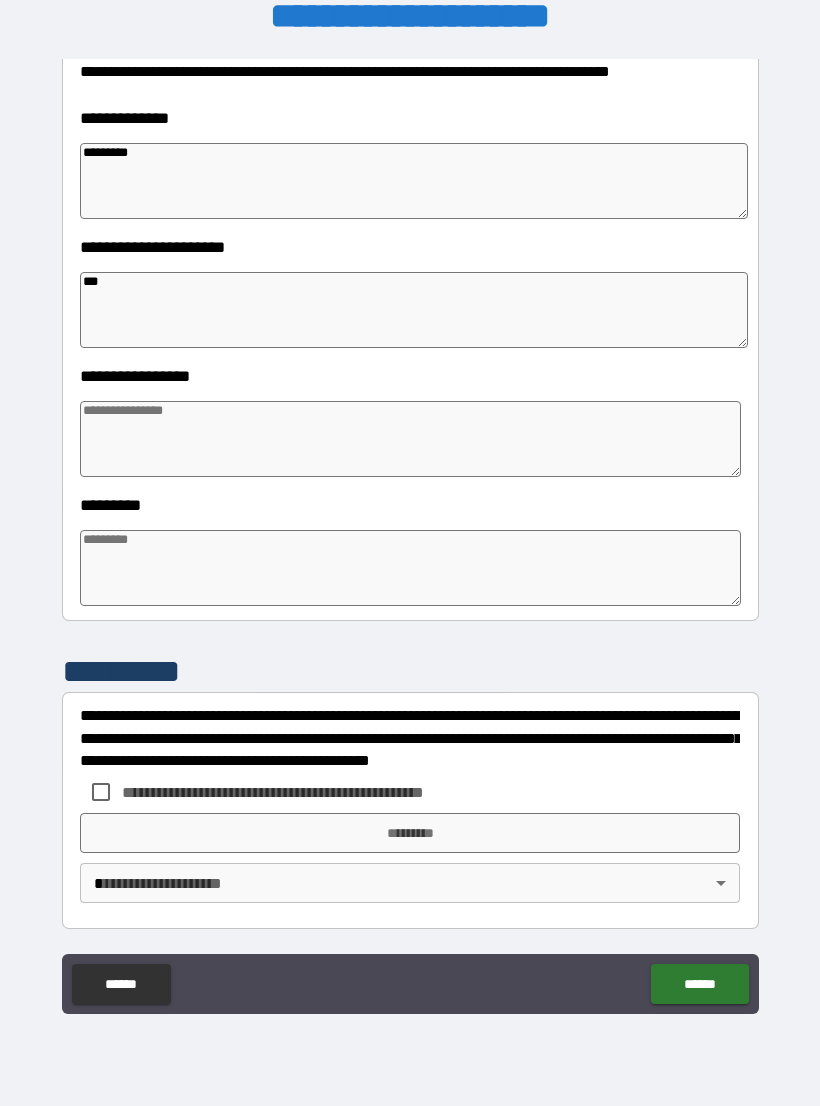 click at bounding box center [410, 439] 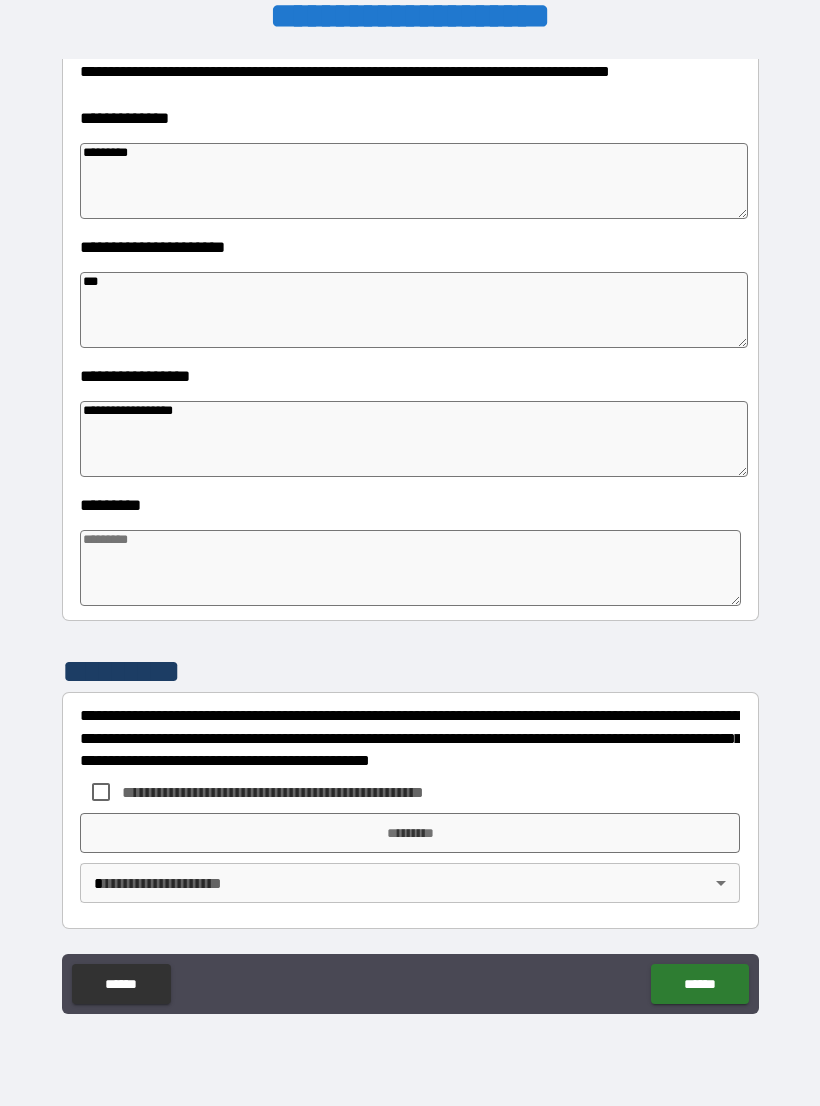 click at bounding box center [410, 568] 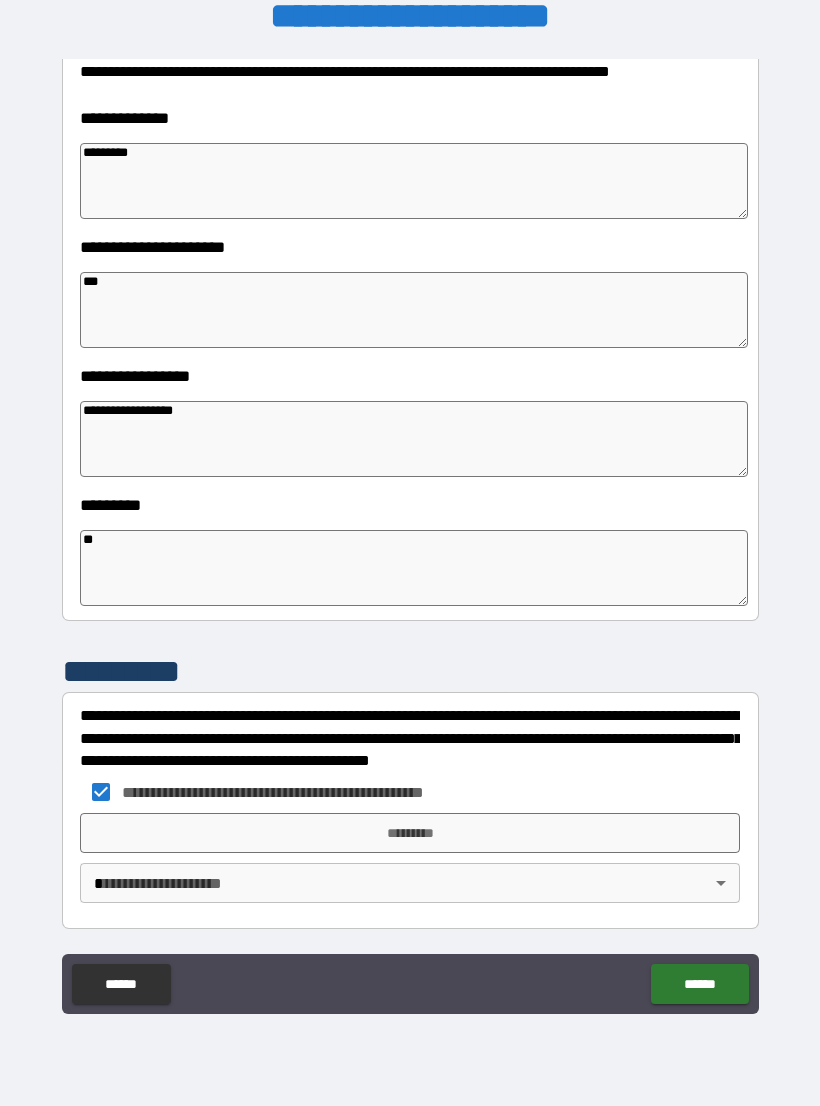 click on "*********" at bounding box center (410, 833) 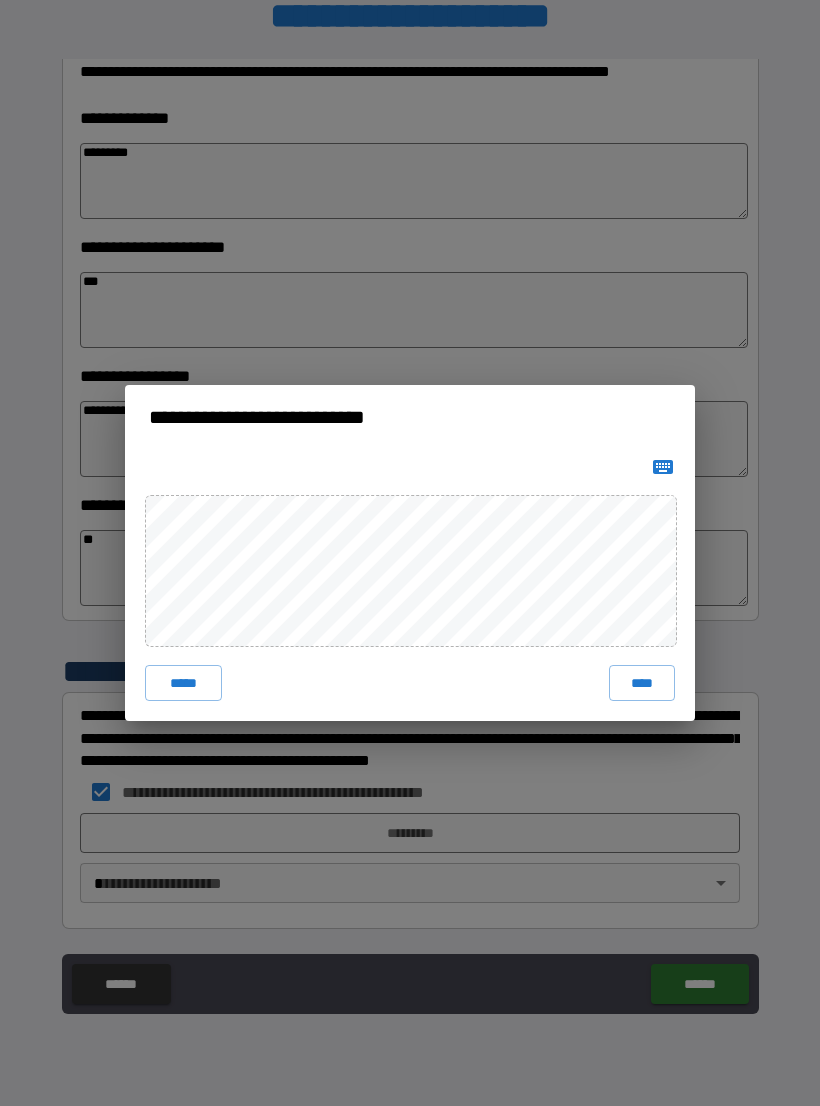 click on "****" at bounding box center (642, 683) 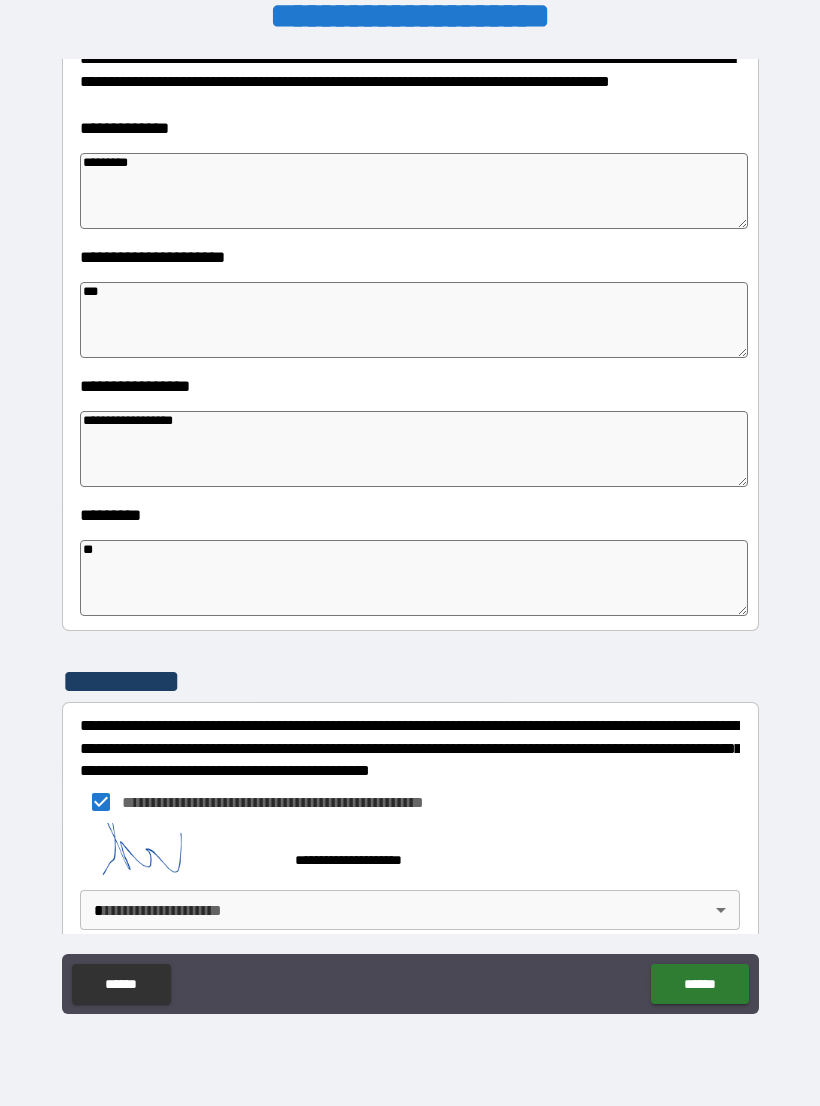 click on "**********" at bounding box center [410, 537] 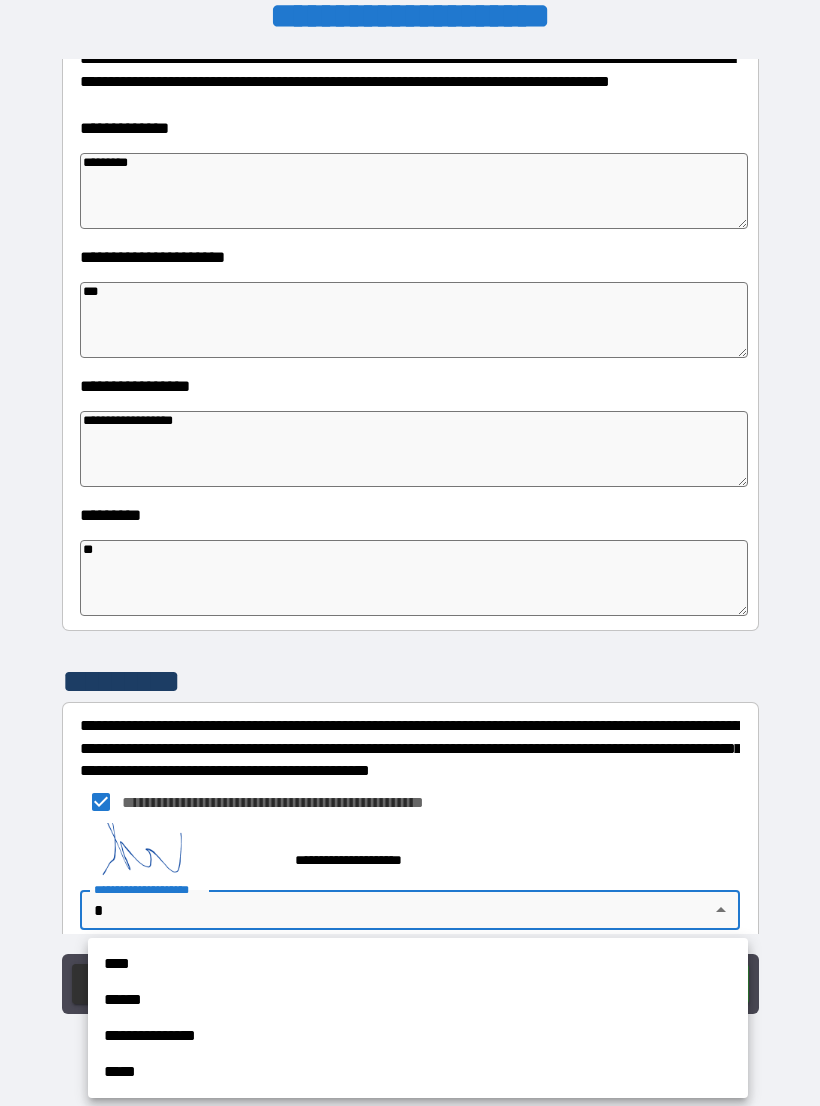 click on "****" at bounding box center (418, 964) 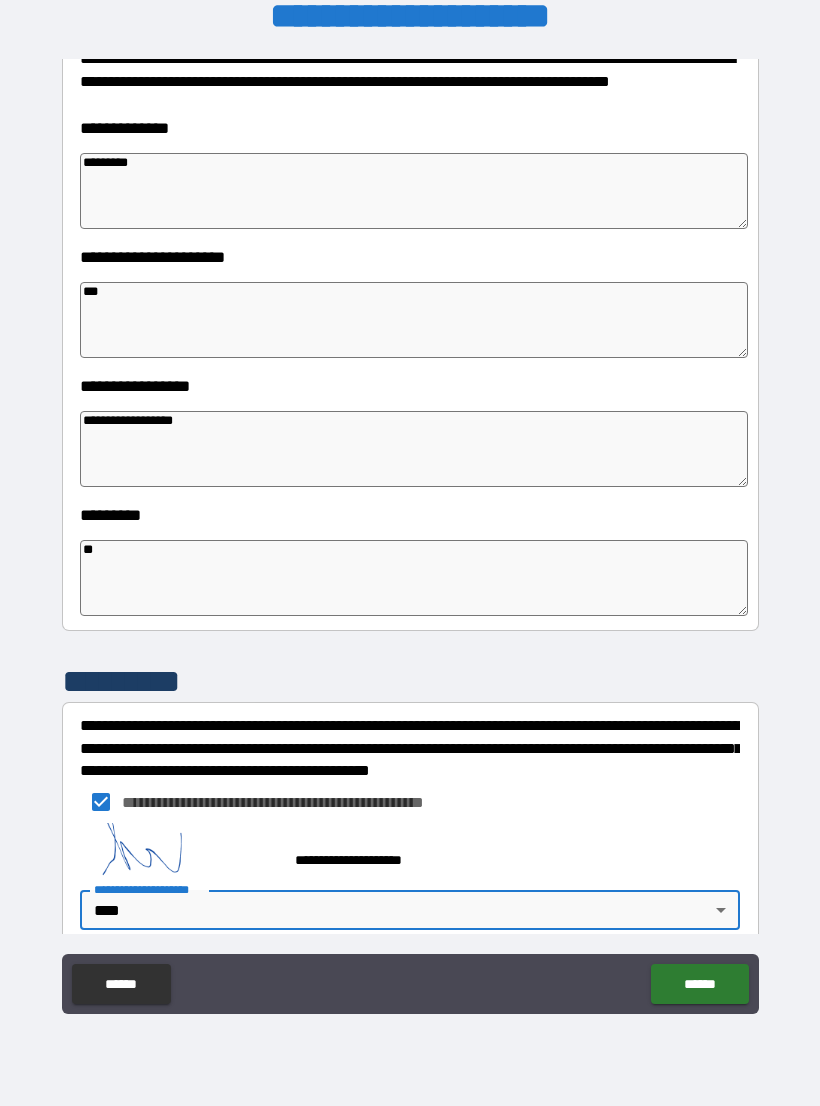 click on "******" at bounding box center [699, 984] 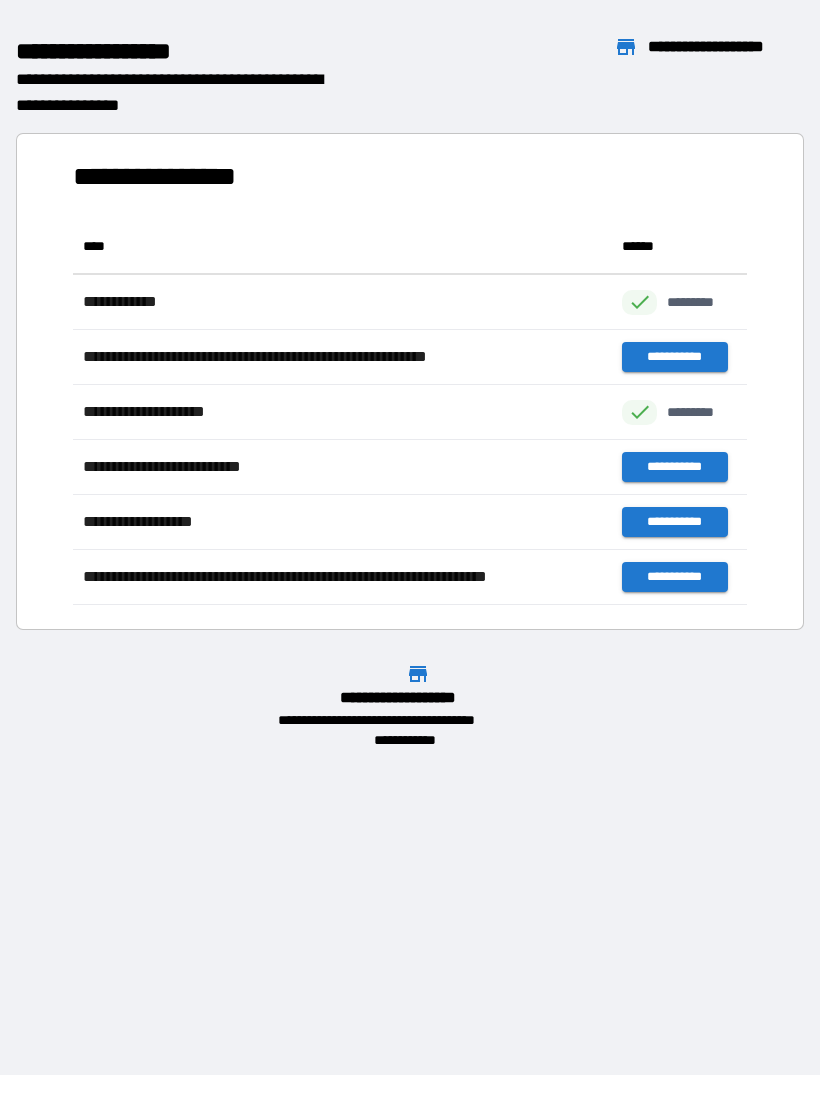 scroll, scrollTop: 1, scrollLeft: 1, axis: both 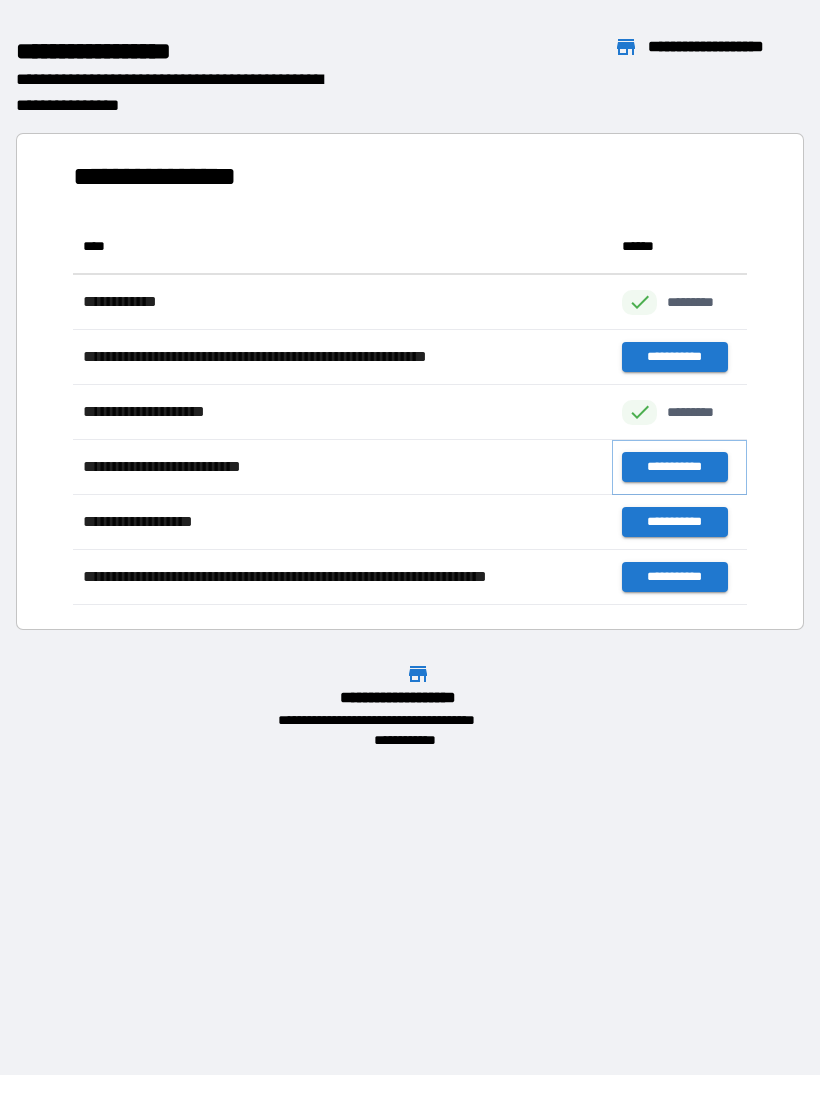 click on "**********" at bounding box center [674, 467] 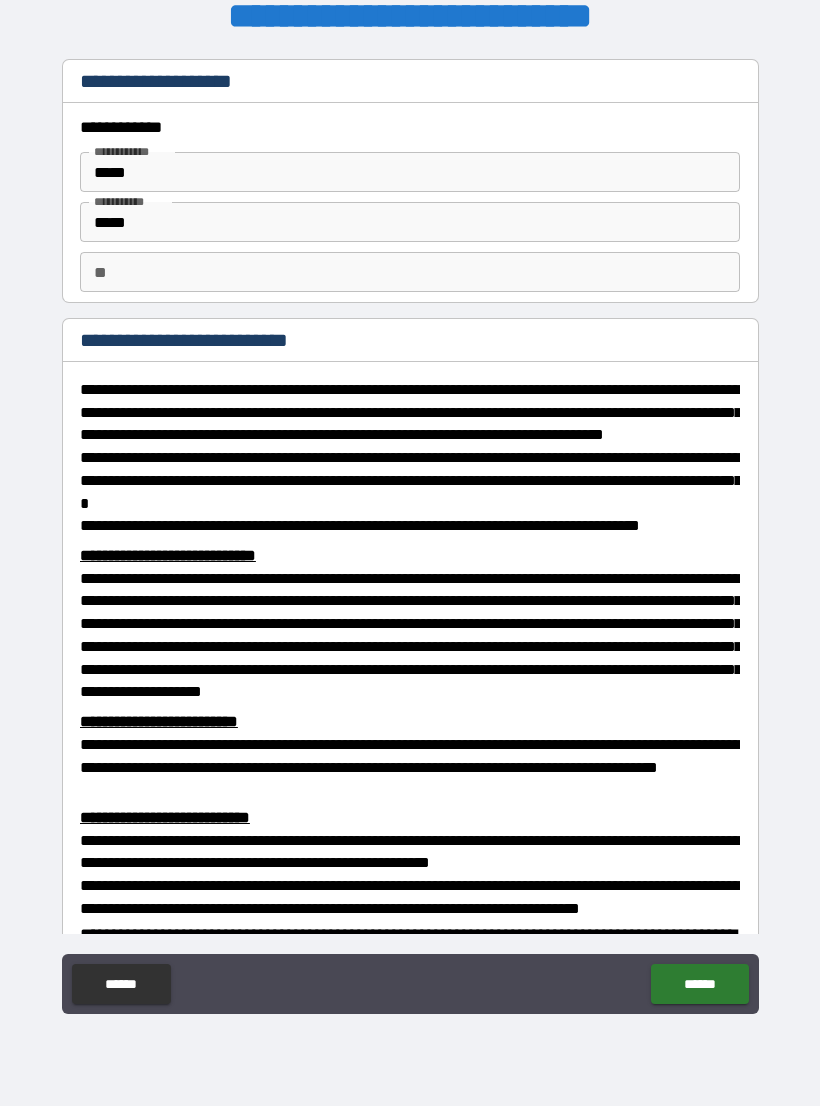click on "**" at bounding box center [410, 272] 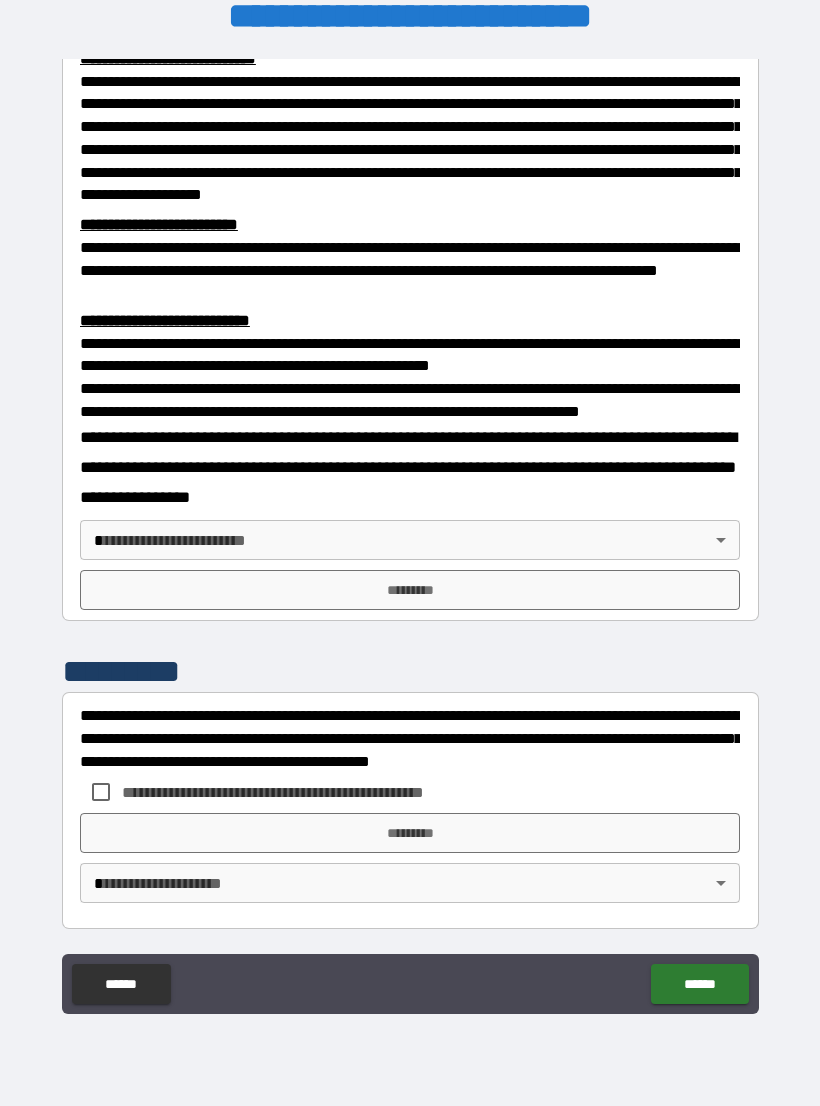 scroll, scrollTop: 549, scrollLeft: 0, axis: vertical 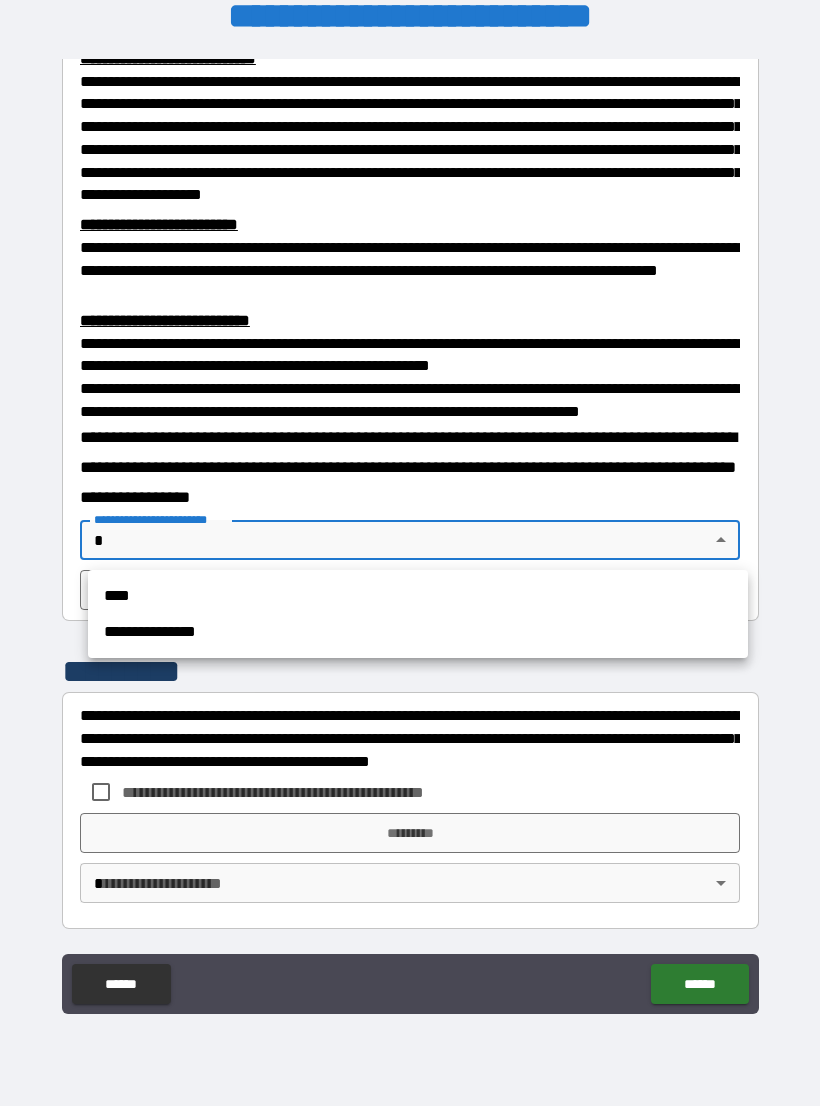 click on "****" at bounding box center (418, 596) 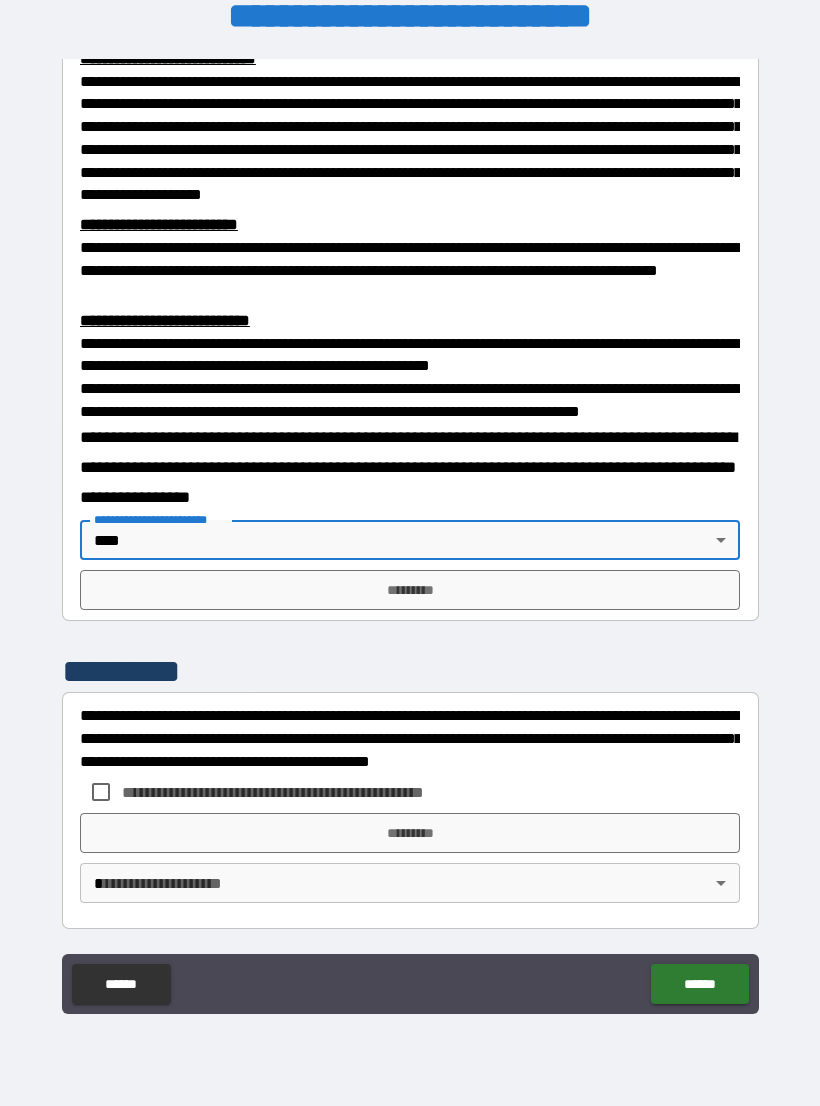 click on "**********" at bounding box center (285, 792) 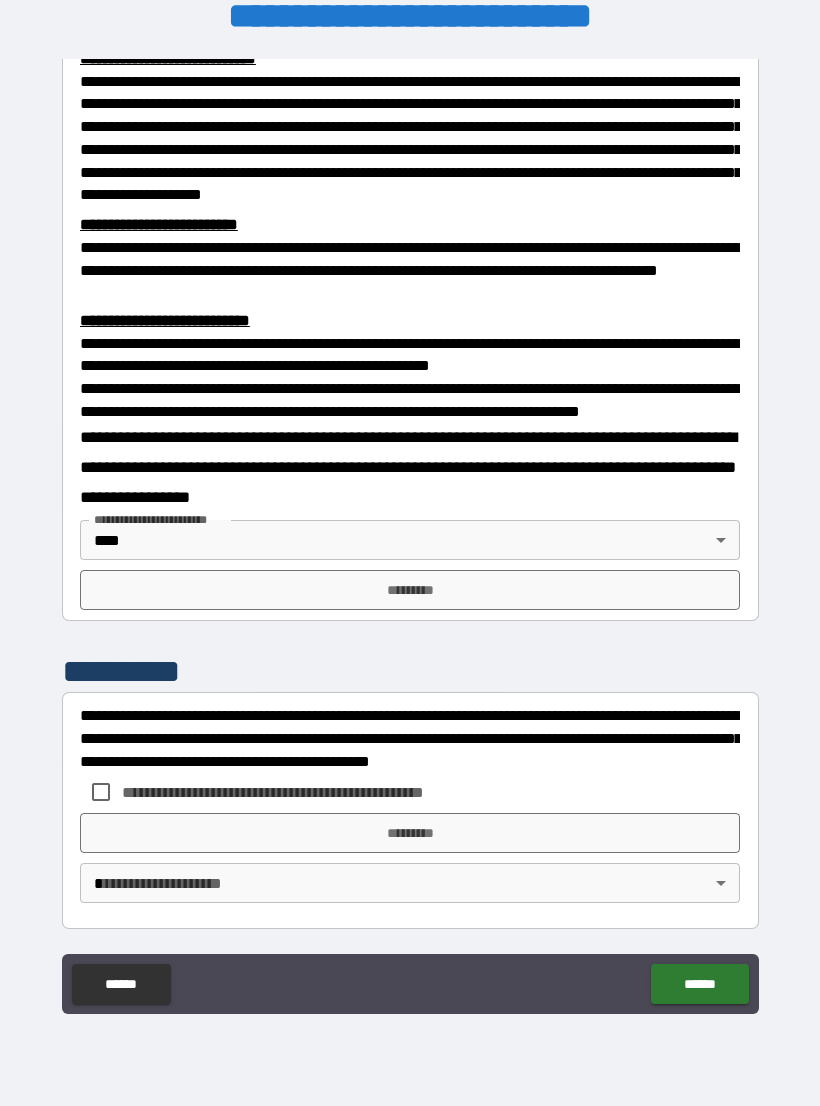 click on "**********" at bounding box center [306, 792] 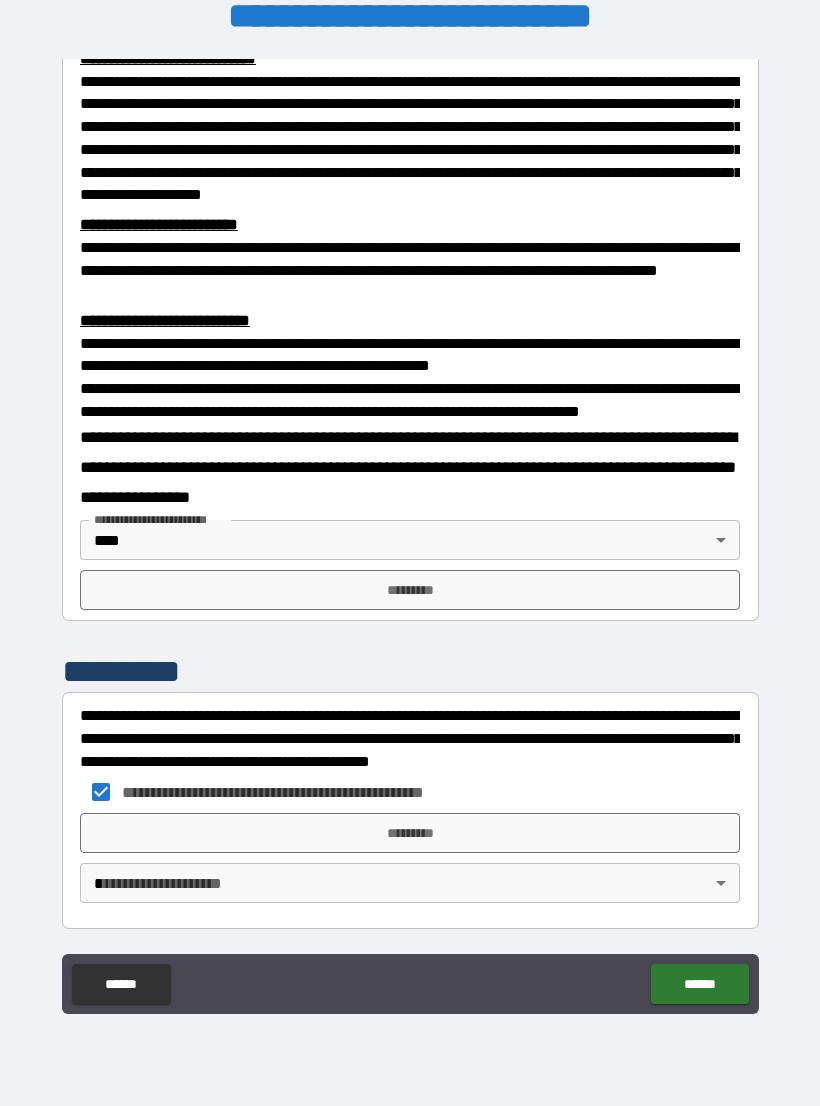 click on "*********" at bounding box center [410, 590] 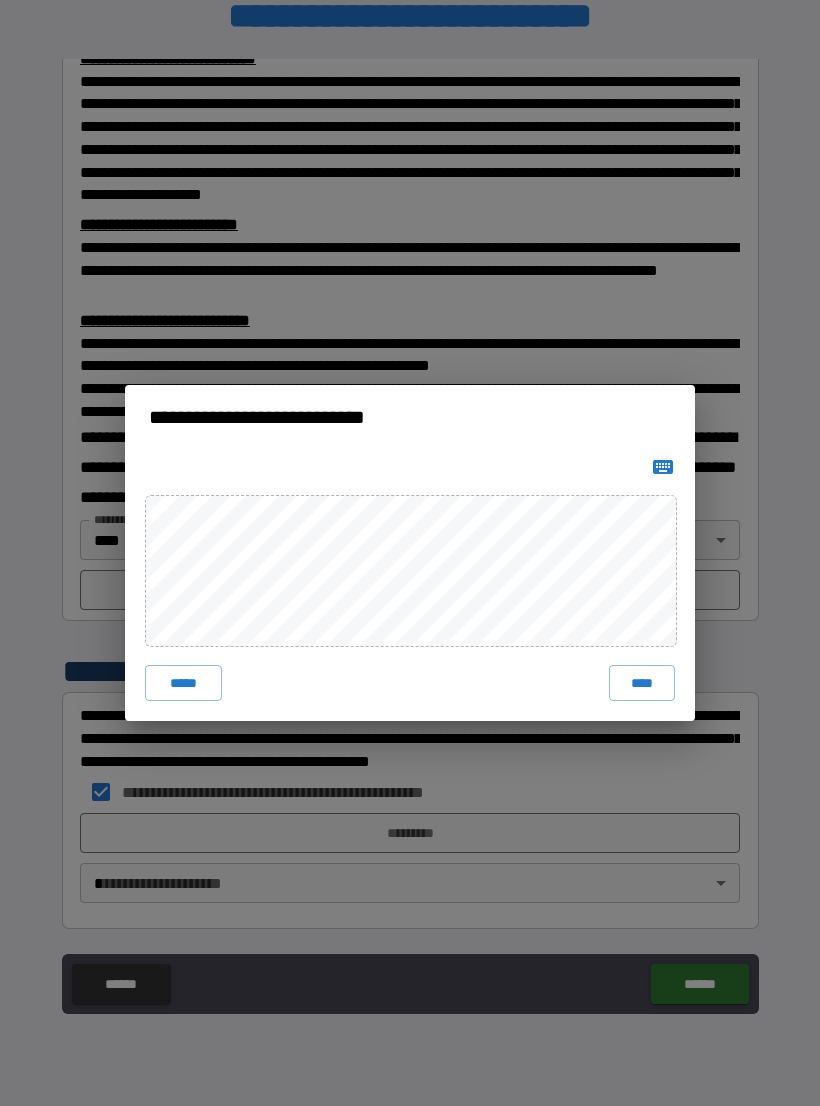 click on "****" at bounding box center (642, 683) 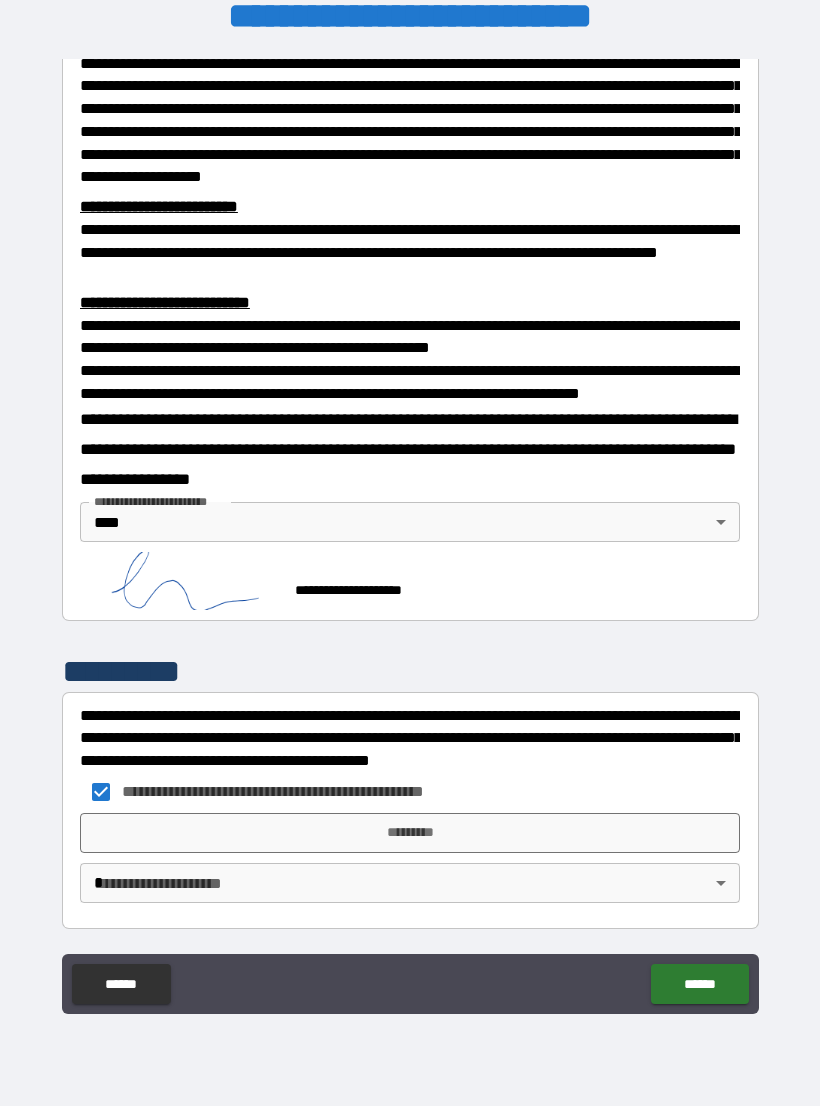 click on "*********" at bounding box center (410, 833) 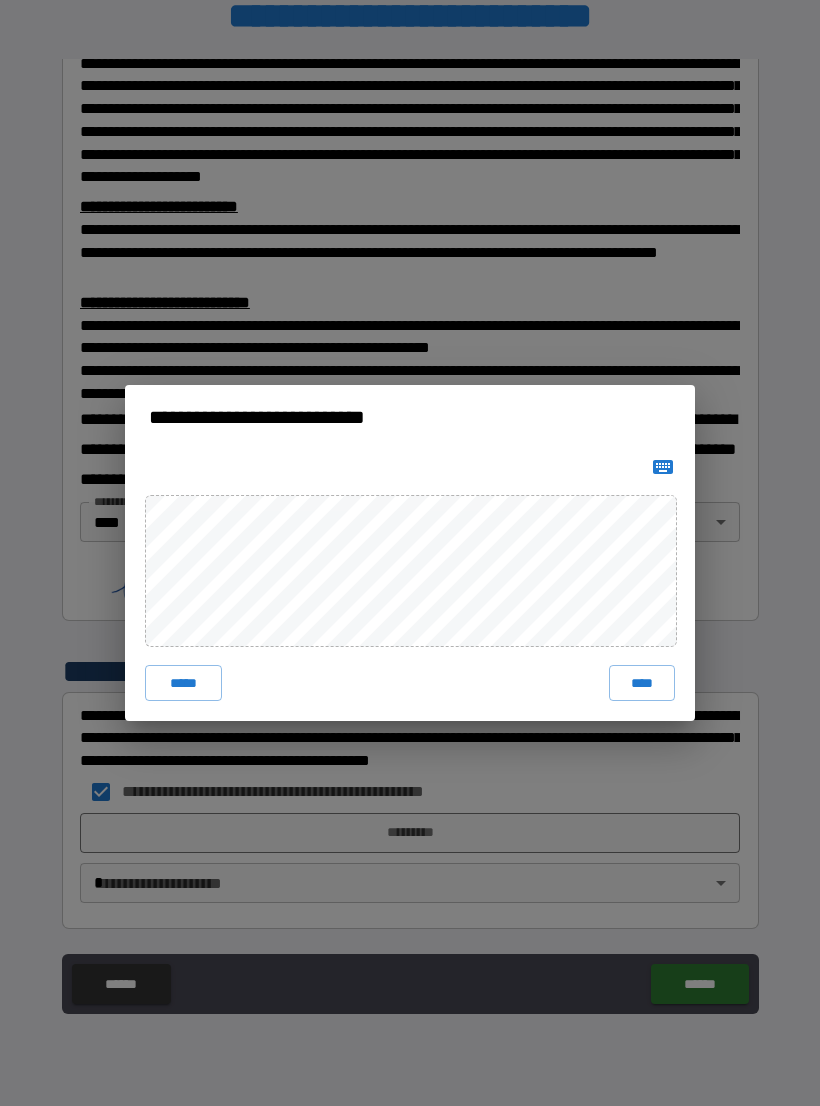 click on "****" at bounding box center [642, 683] 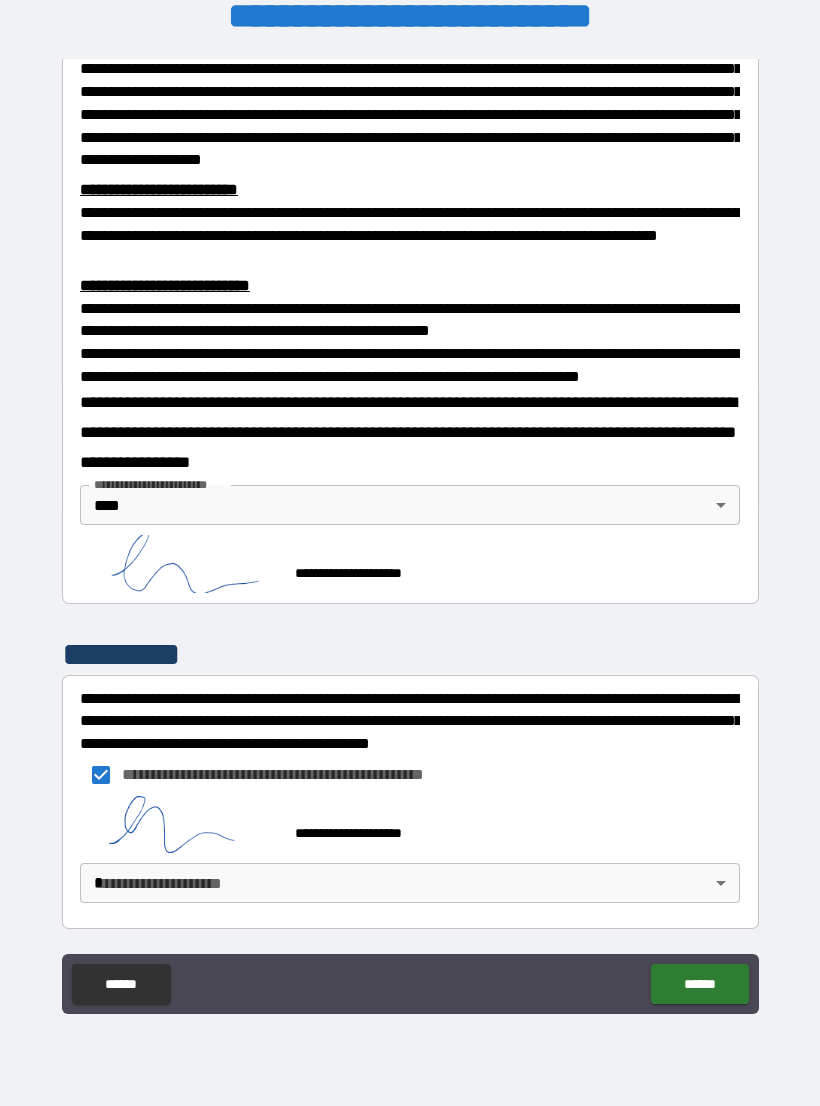 click on "******" at bounding box center [699, 984] 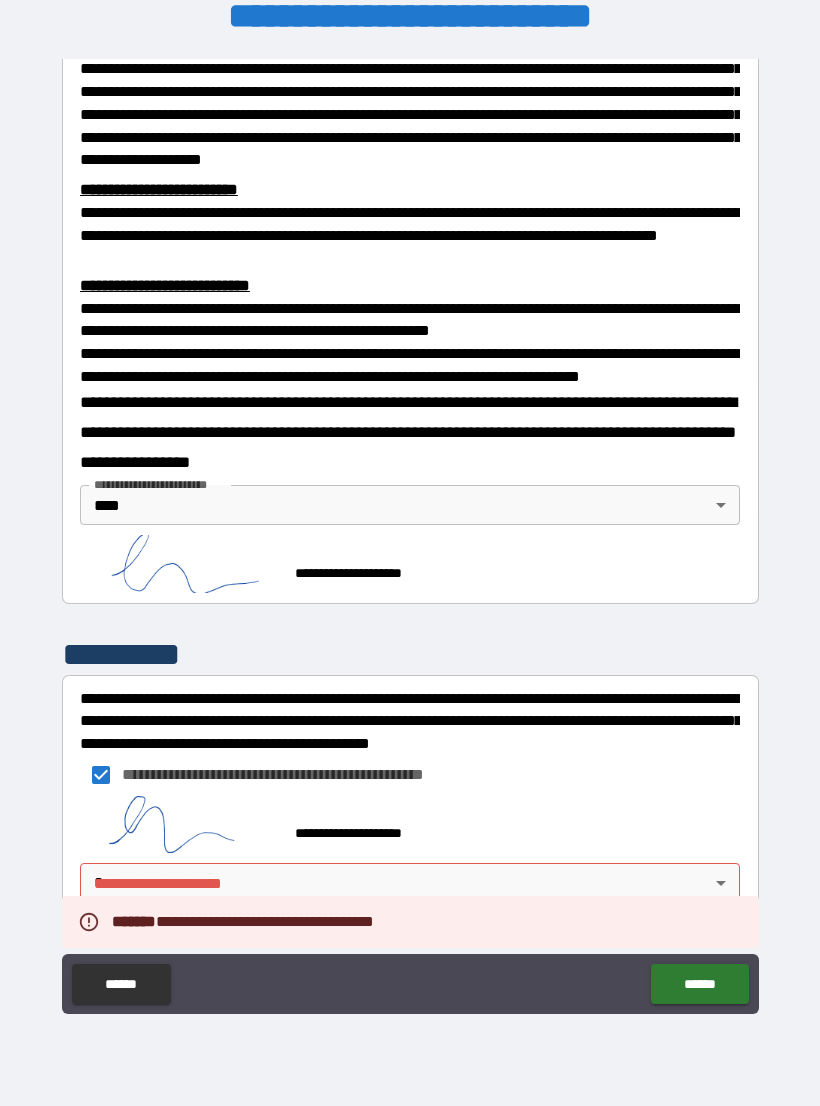 scroll, scrollTop: 583, scrollLeft: 0, axis: vertical 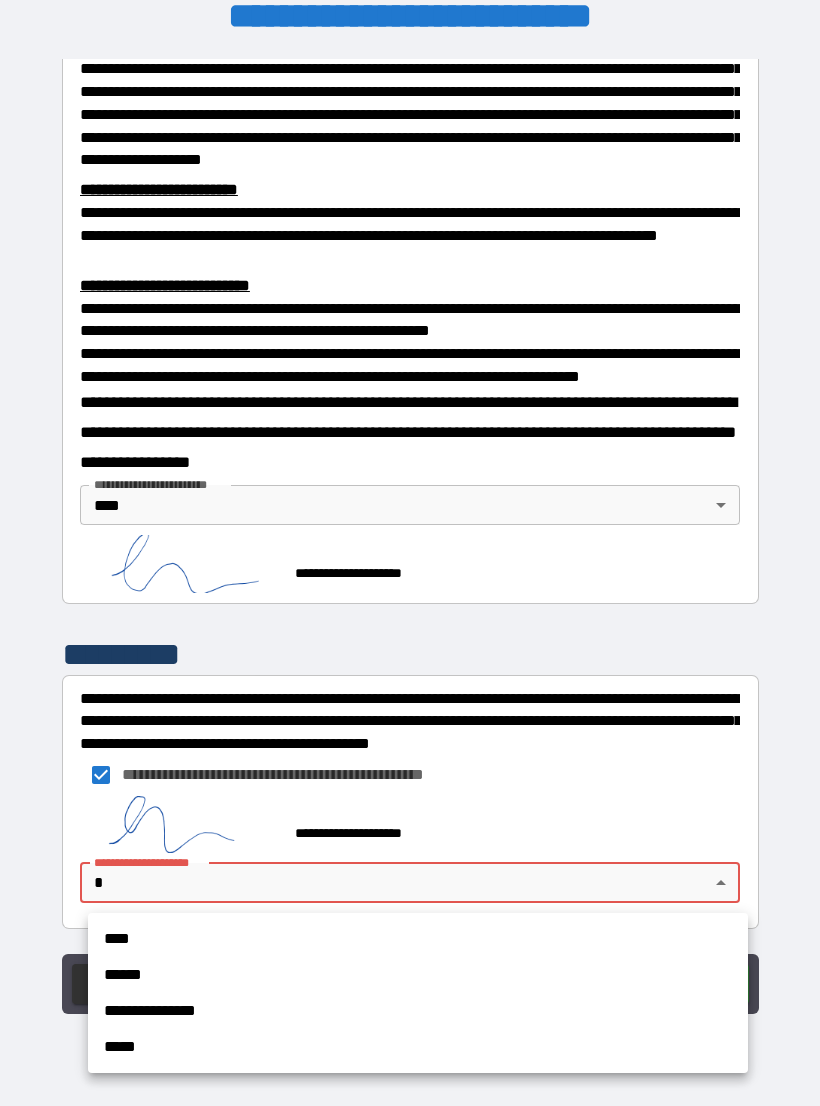 click on "****" at bounding box center [418, 939] 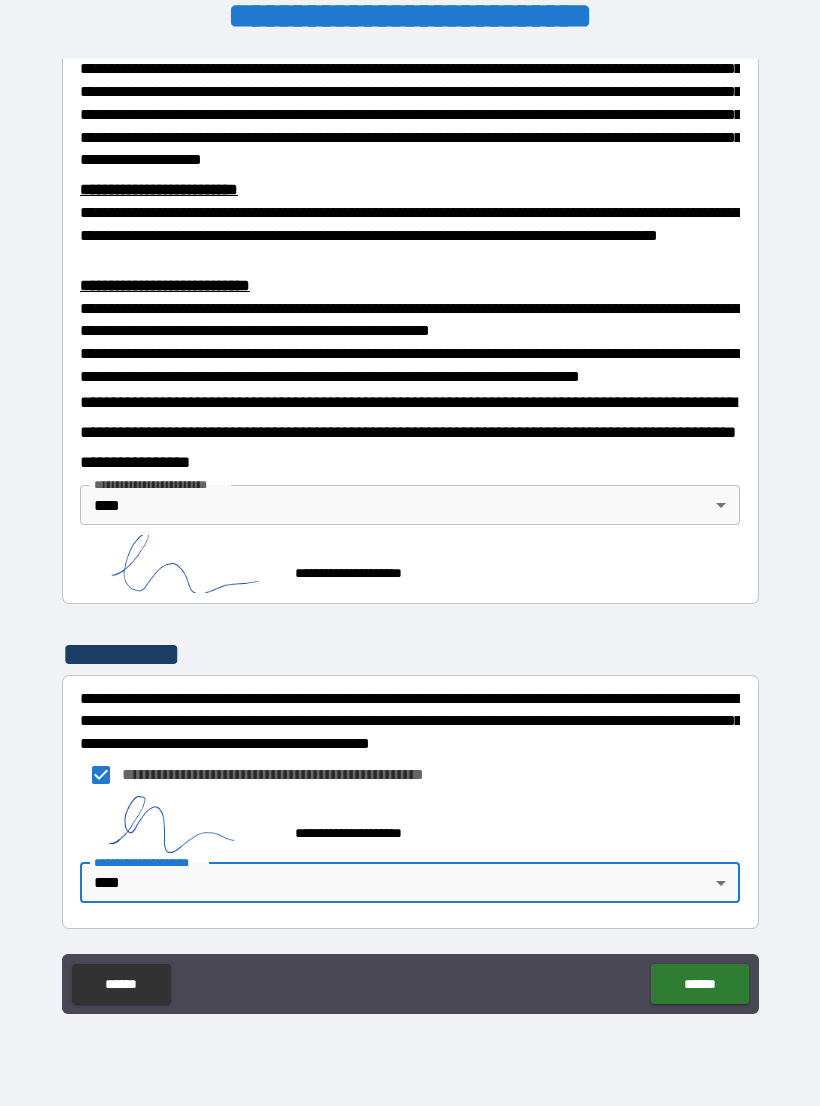 click on "******" at bounding box center (699, 984) 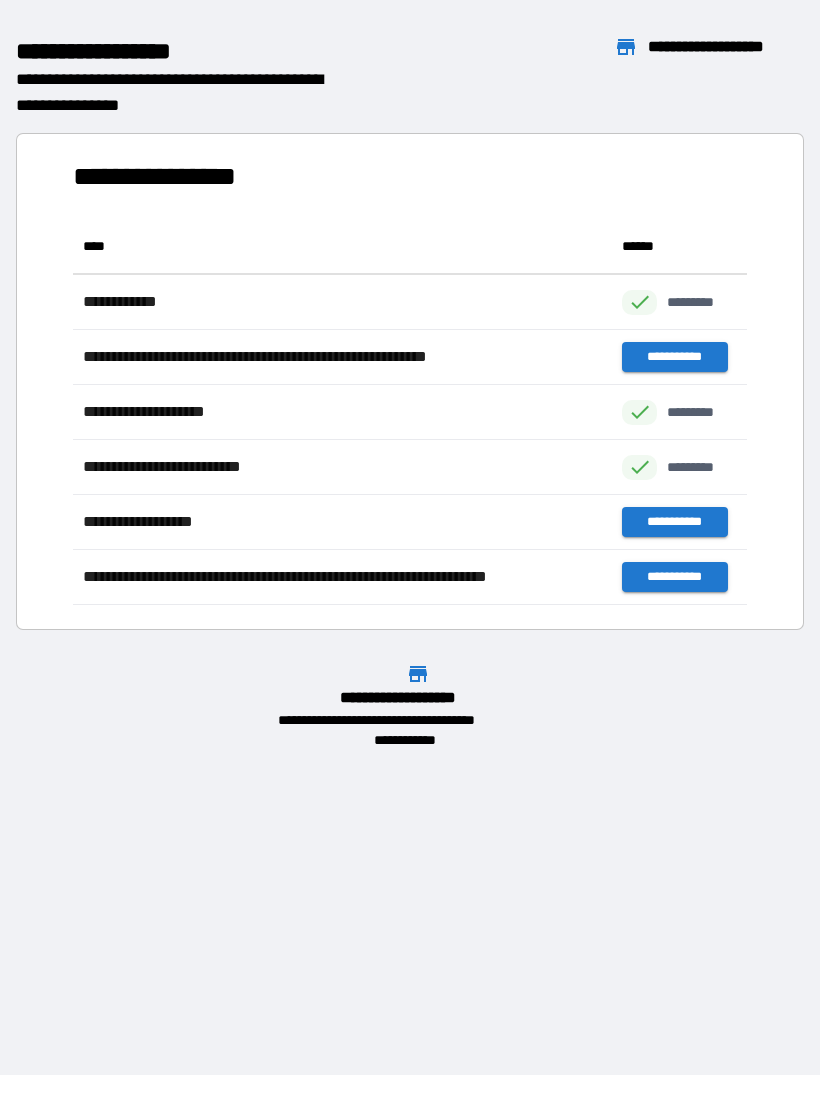 scroll, scrollTop: 386, scrollLeft: 674, axis: both 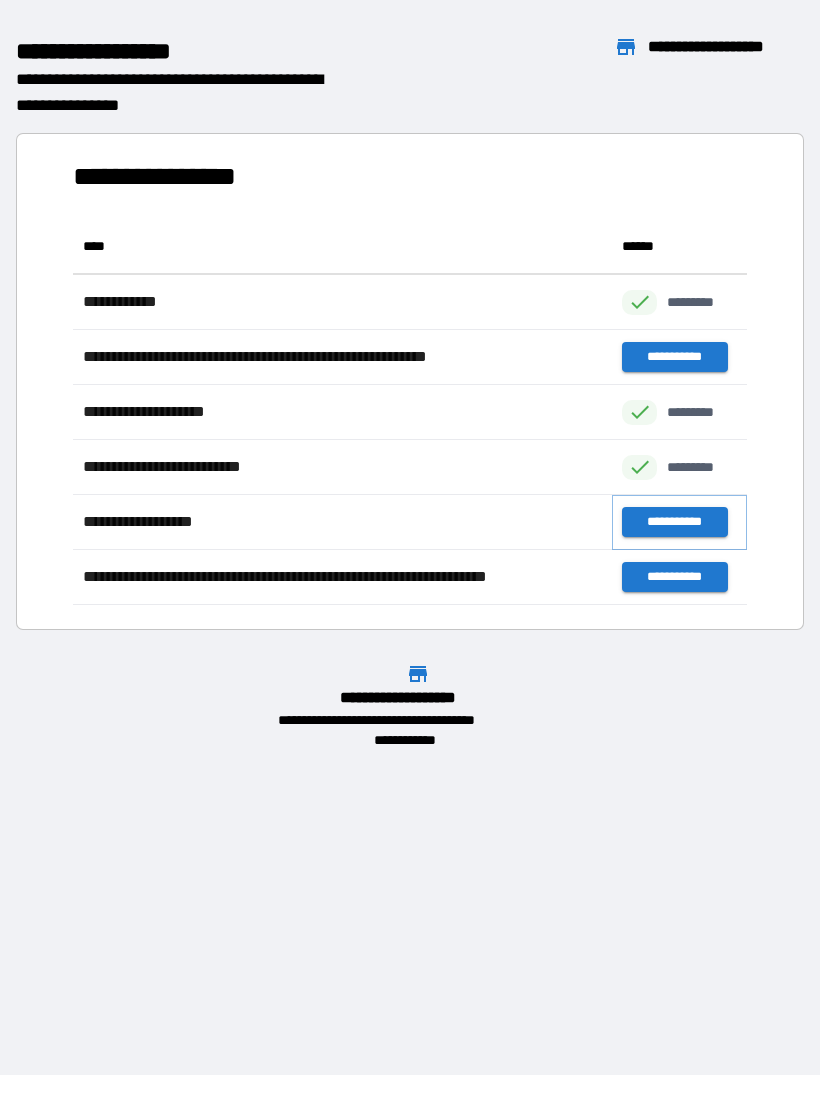 click on "**********" at bounding box center [674, 522] 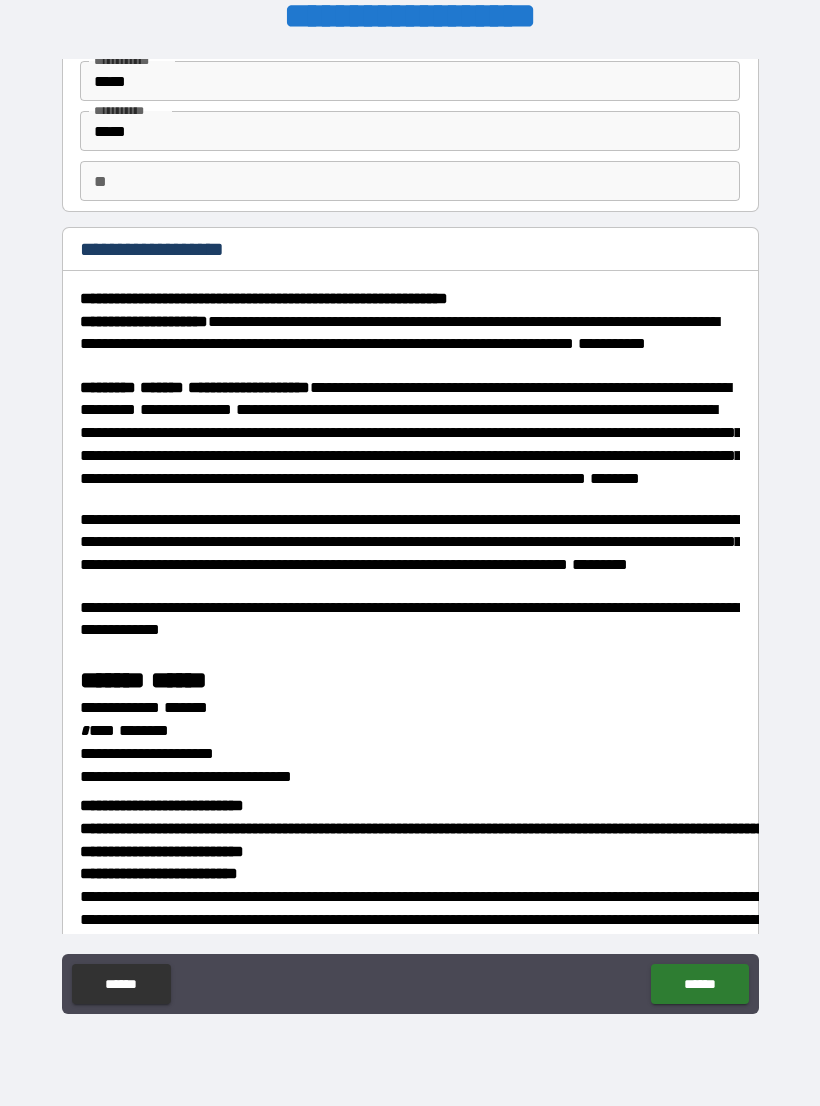 scroll, scrollTop: 110, scrollLeft: 0, axis: vertical 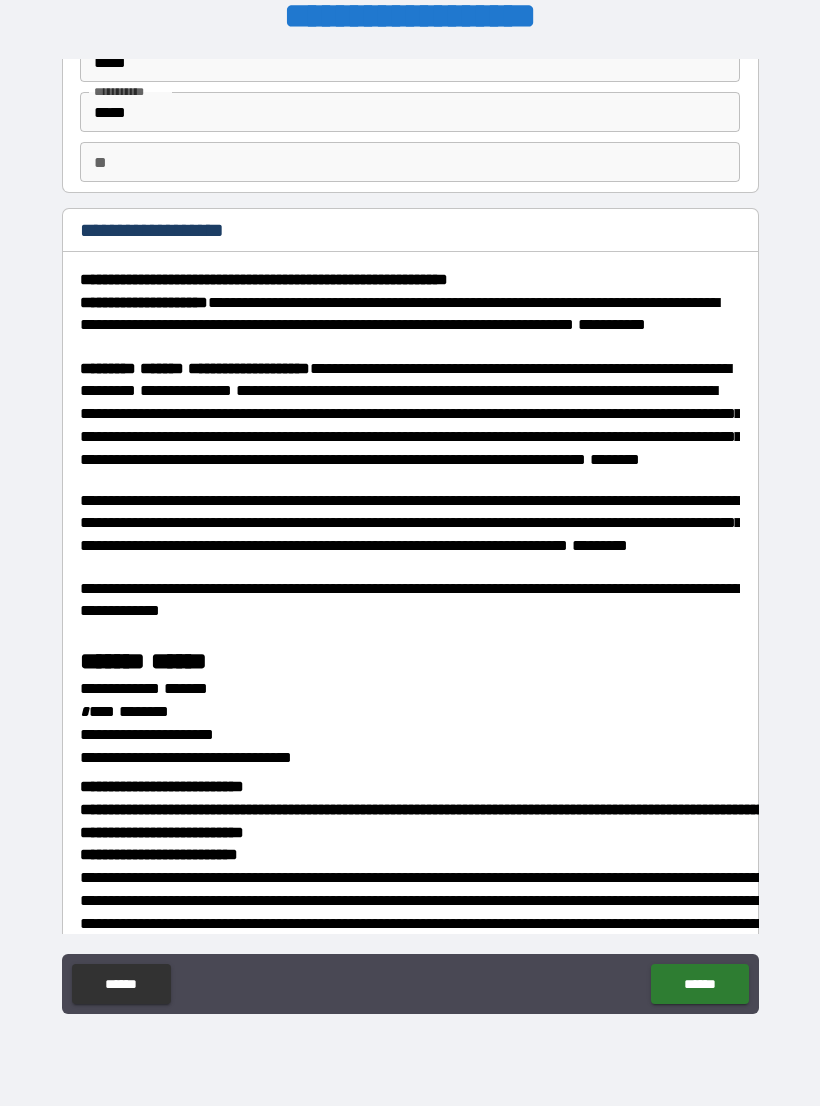 click on "**" at bounding box center (410, 162) 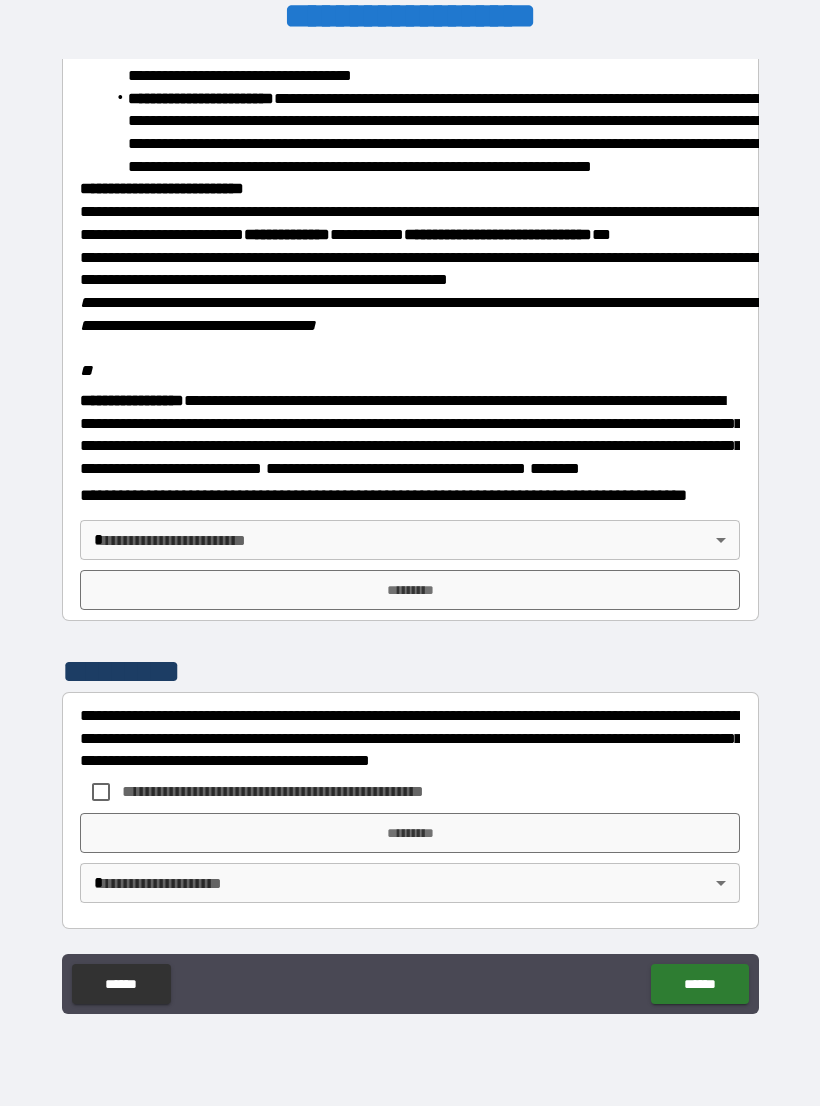 scroll, scrollTop: 2234, scrollLeft: 0, axis: vertical 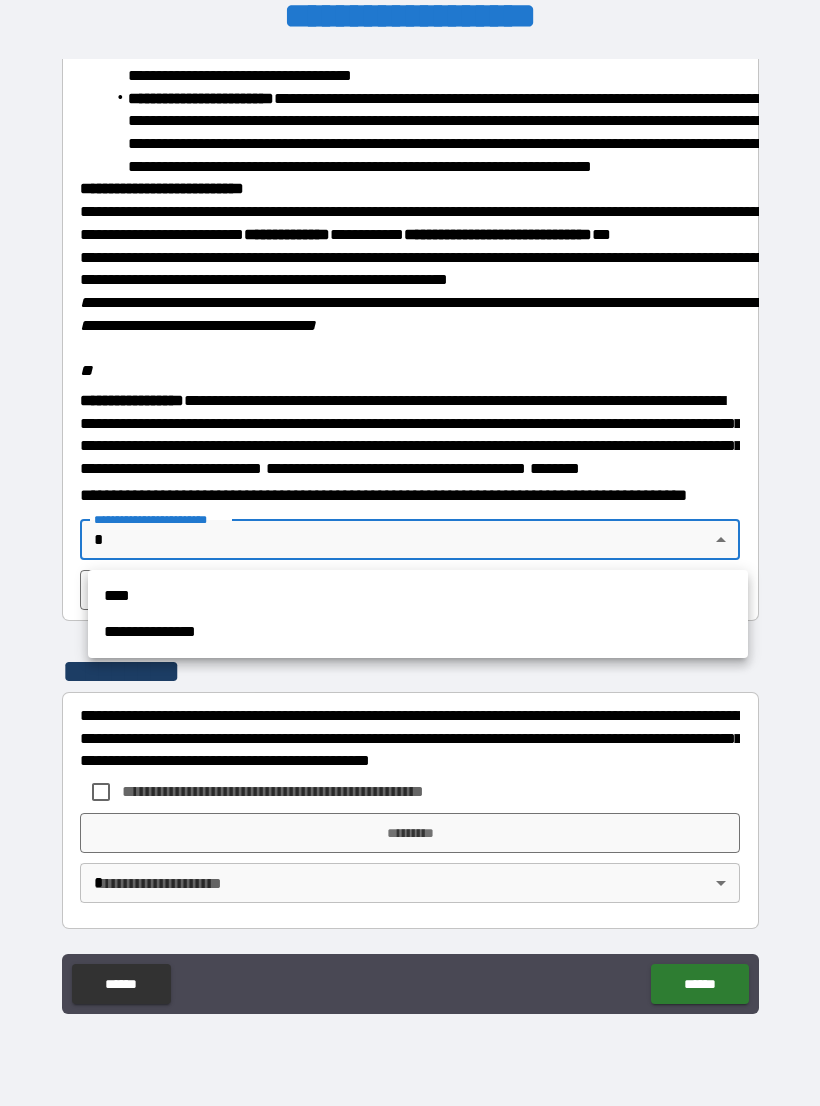 click on "****" at bounding box center (418, 596) 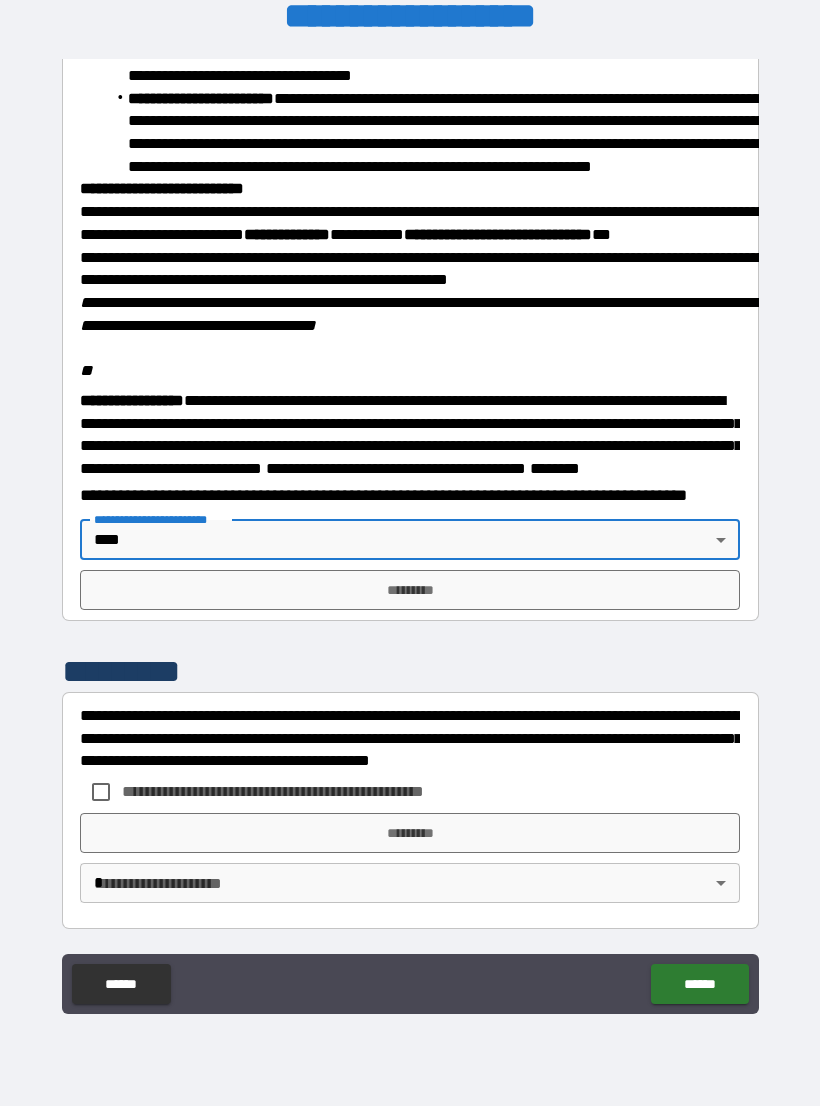 click on "*********" at bounding box center (410, 590) 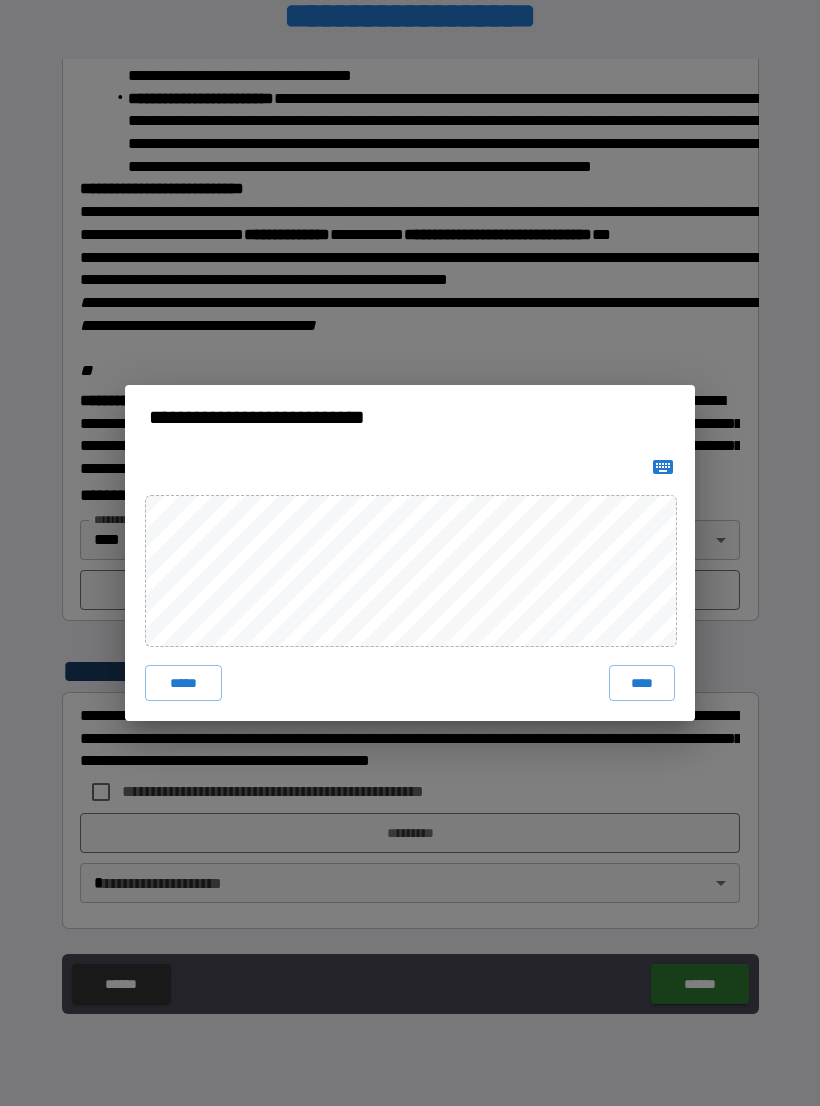 click on "****" at bounding box center [642, 683] 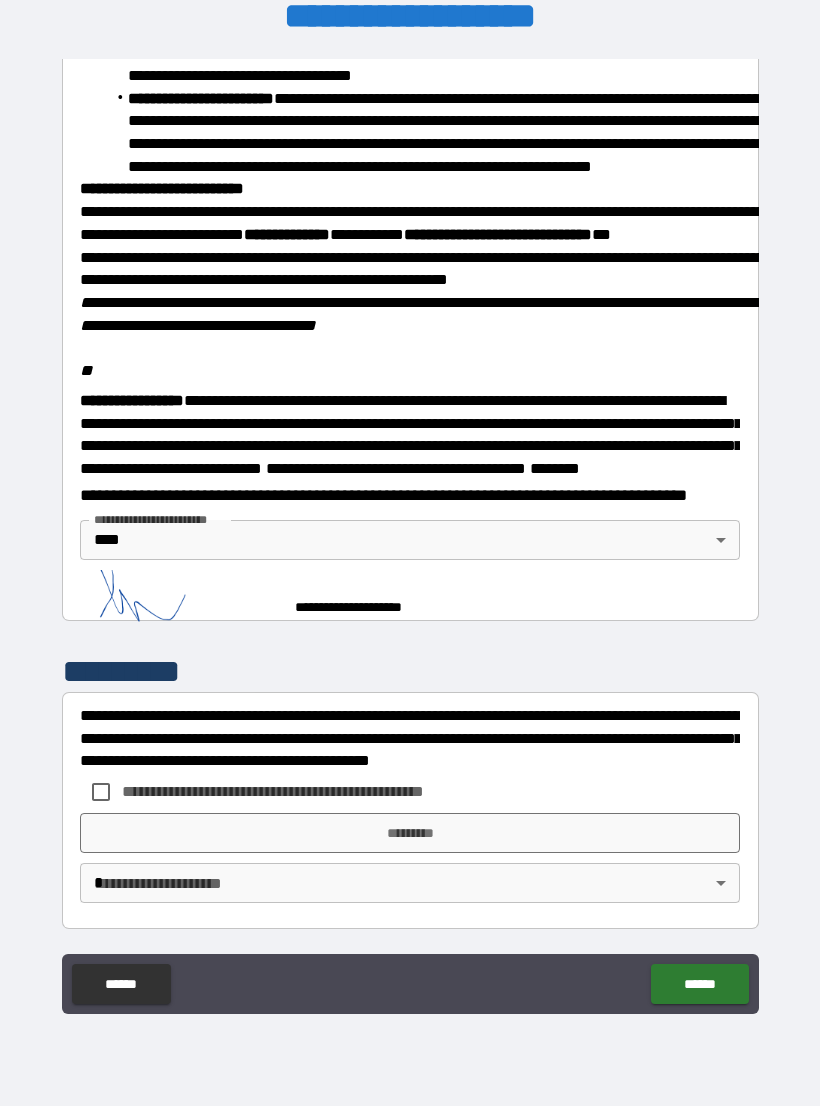 scroll, scrollTop: 2224, scrollLeft: 0, axis: vertical 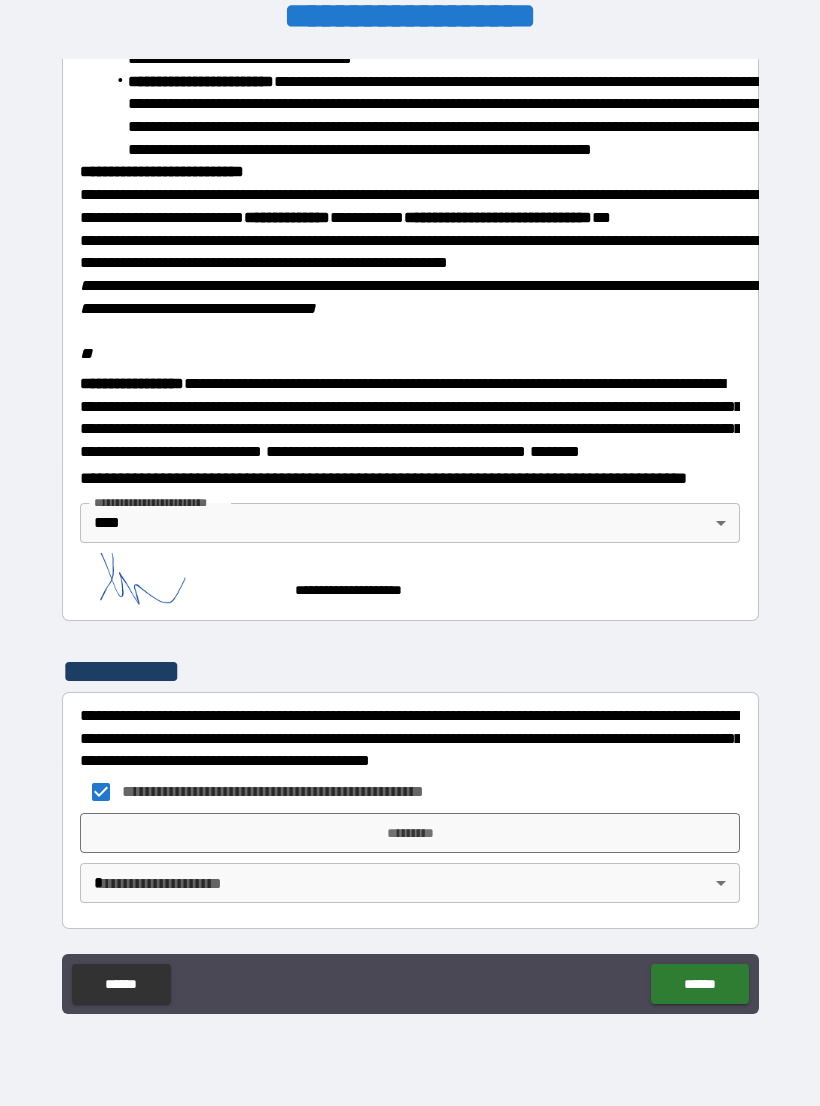 click on "*********" at bounding box center [410, 833] 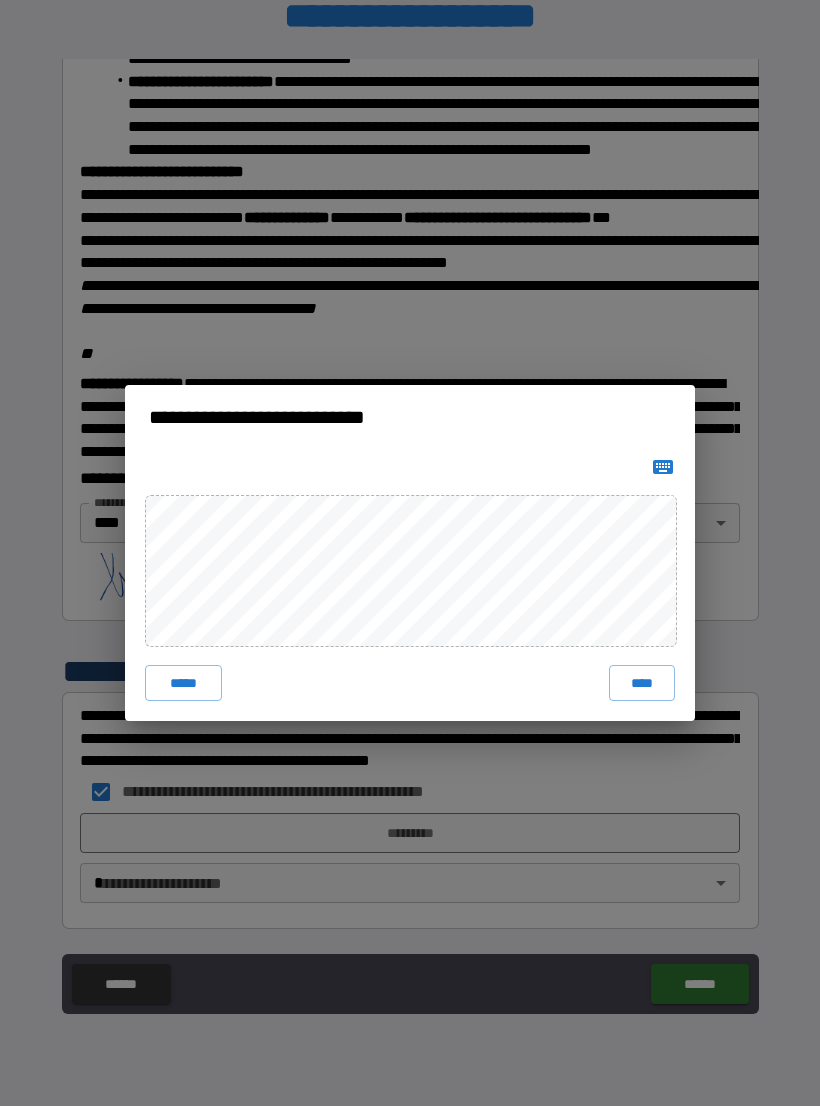 click on "****" at bounding box center (642, 683) 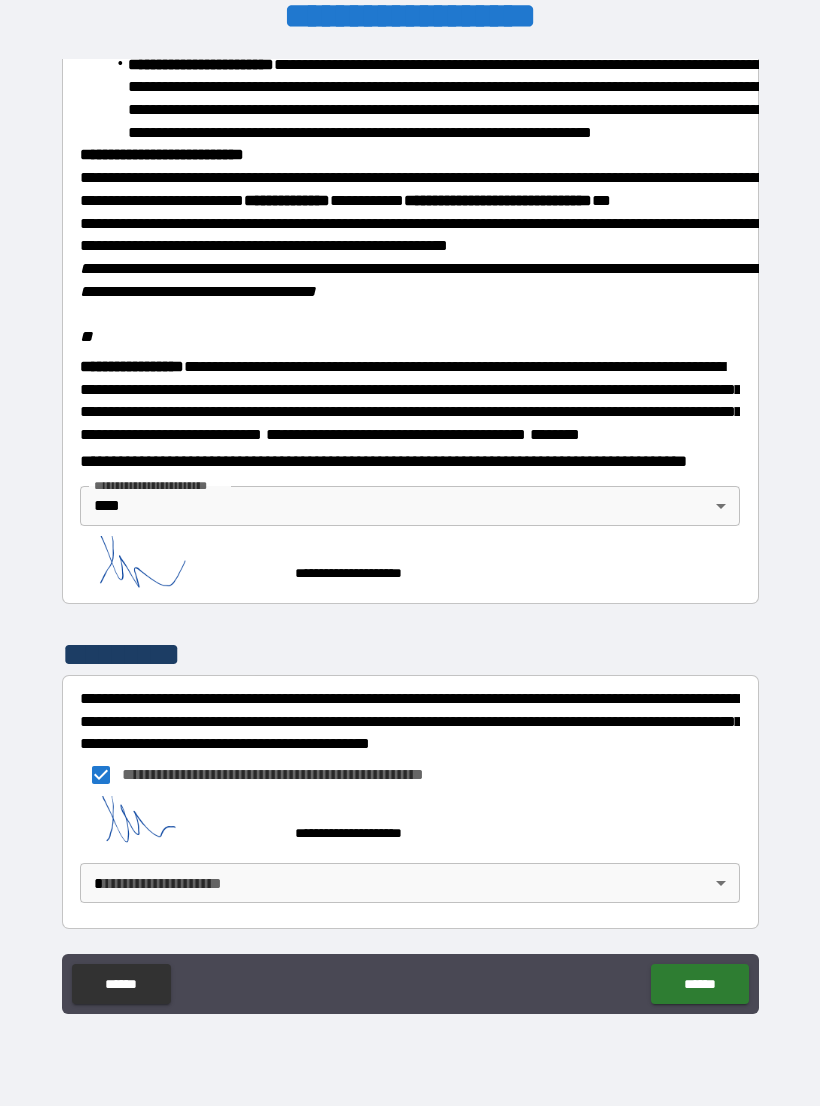 scroll, scrollTop: 2268, scrollLeft: 0, axis: vertical 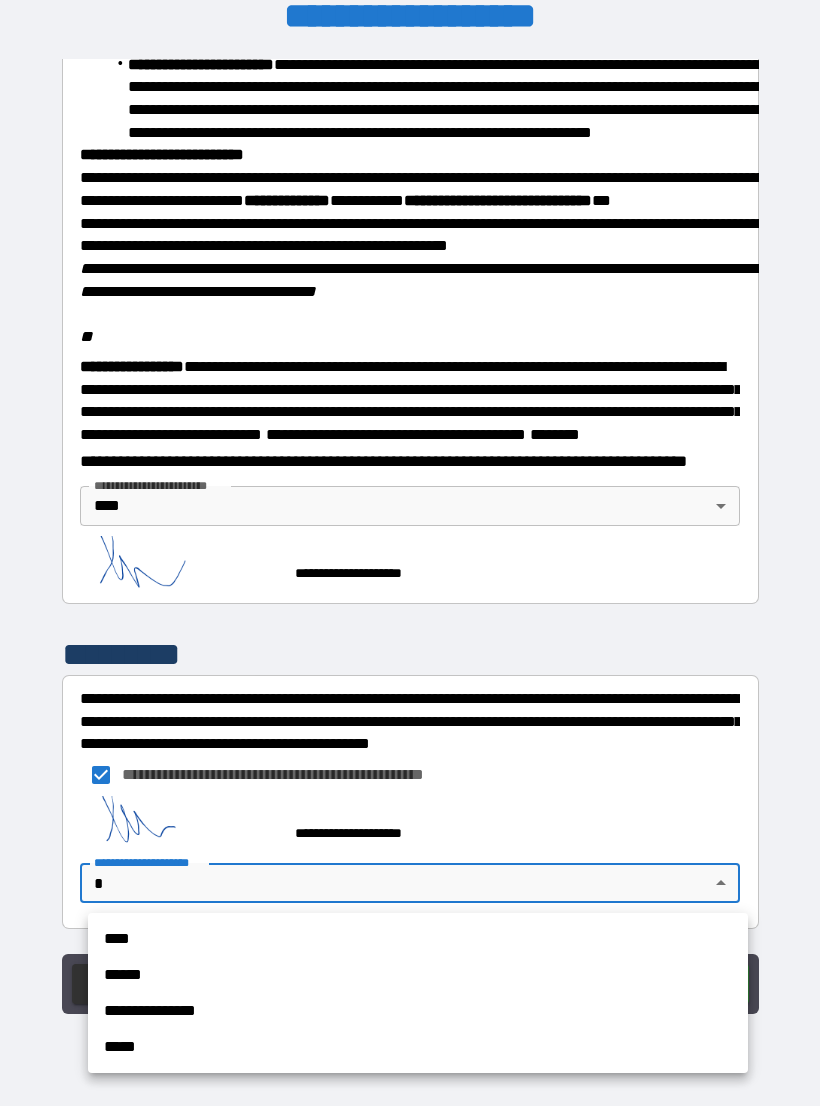 click on "****" at bounding box center (418, 939) 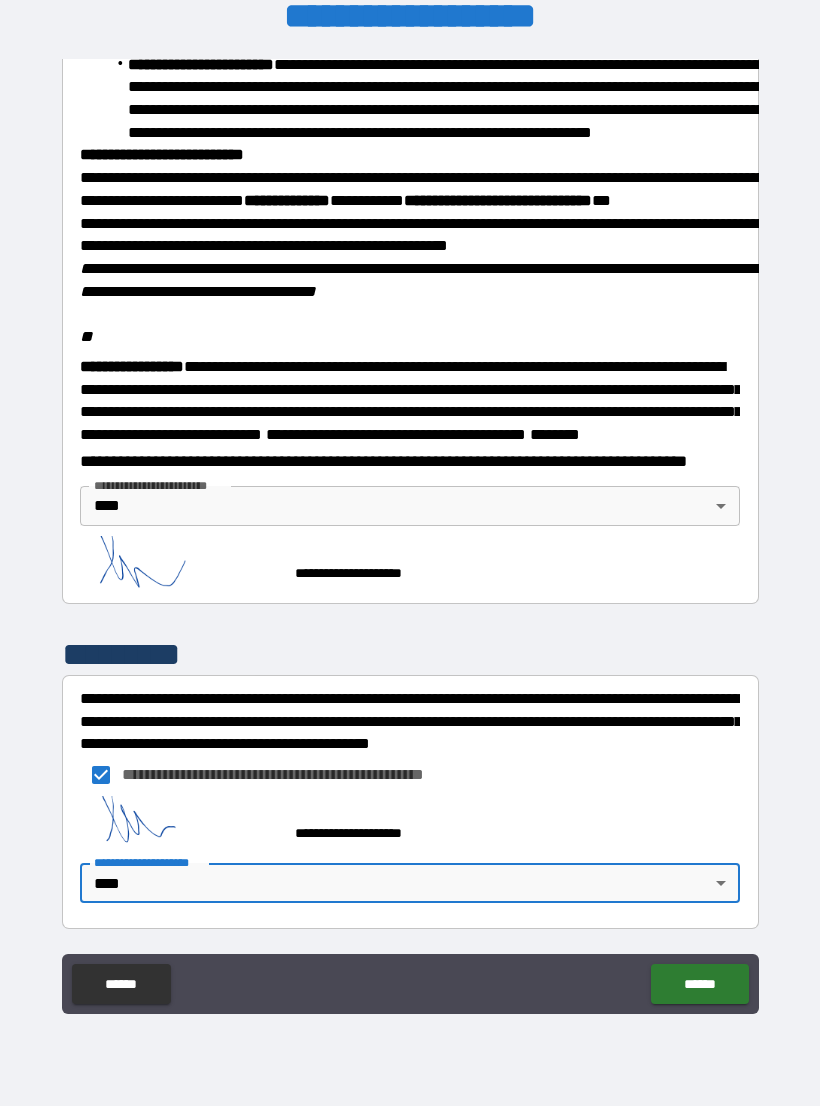click on "******" at bounding box center (699, 984) 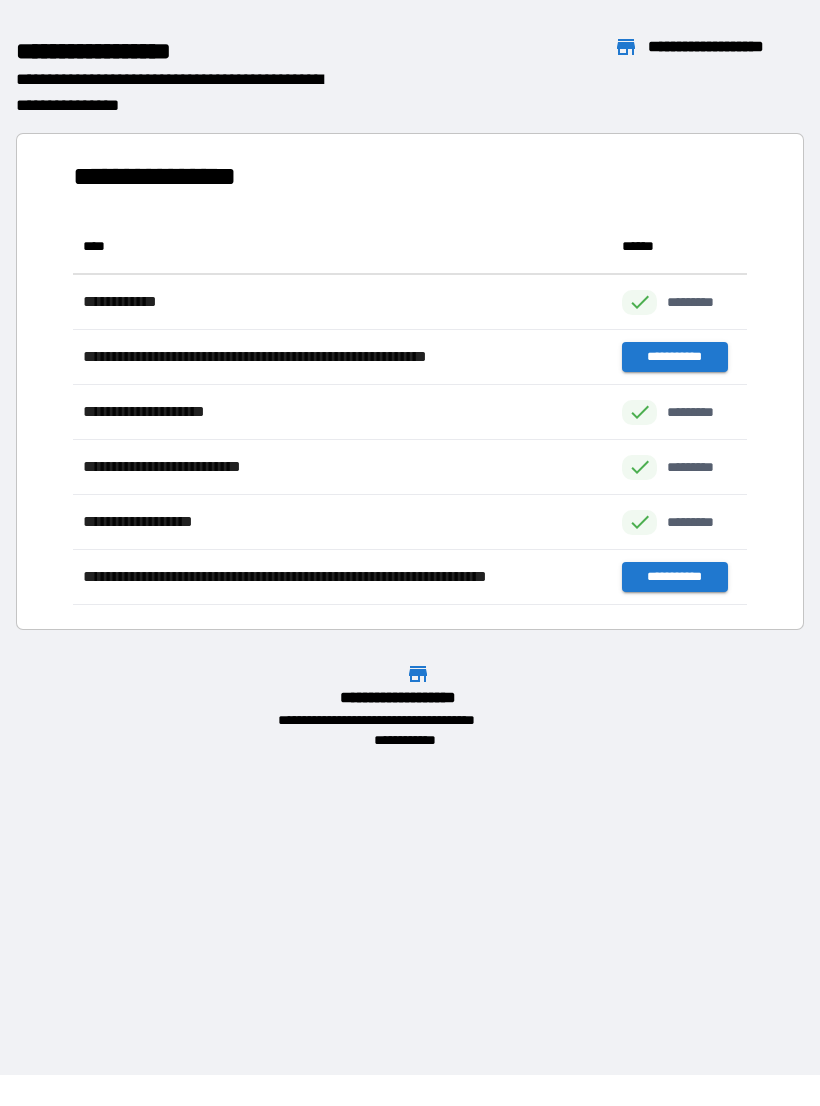 scroll, scrollTop: 1, scrollLeft: 1, axis: both 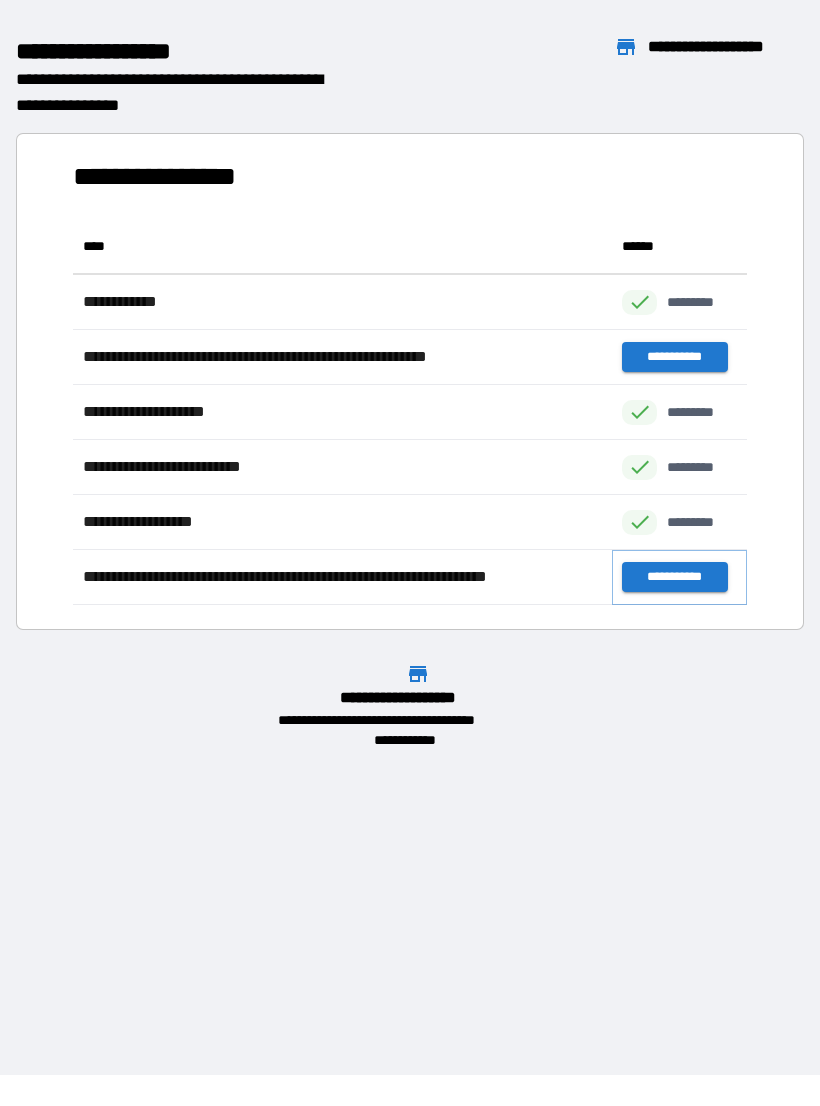 click on "**********" at bounding box center [674, 577] 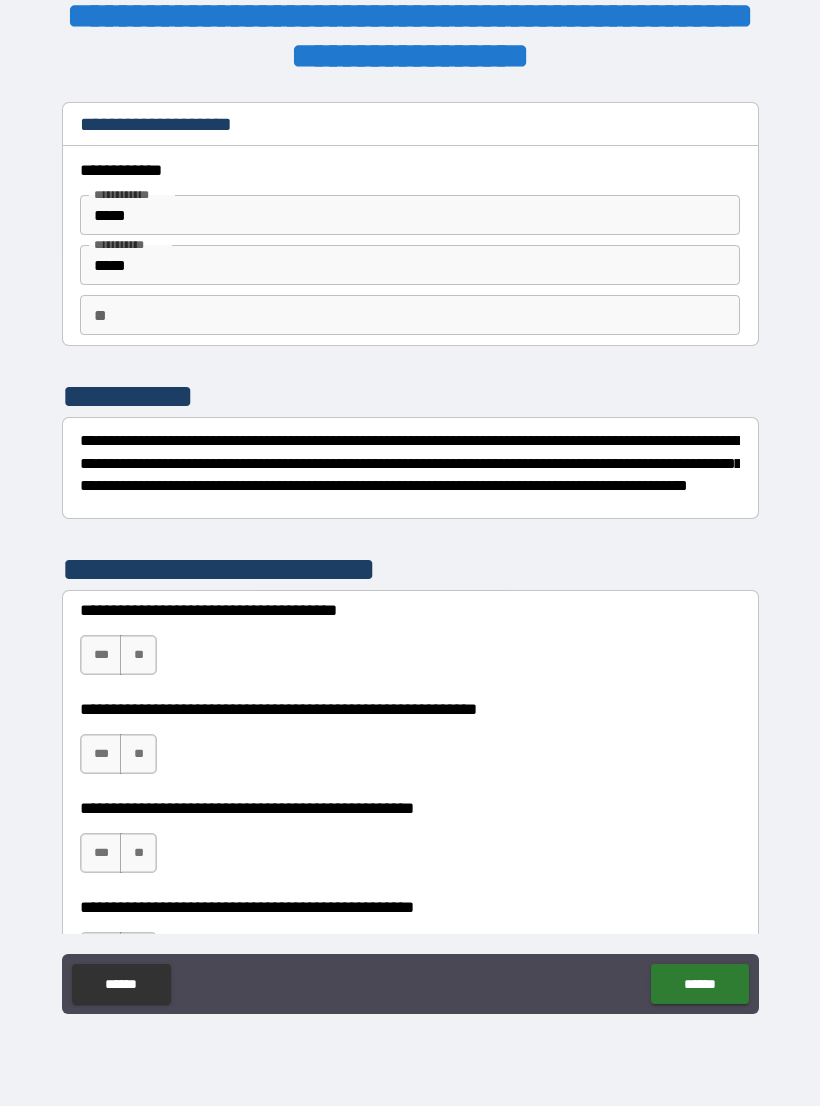 click on "**" at bounding box center [138, 655] 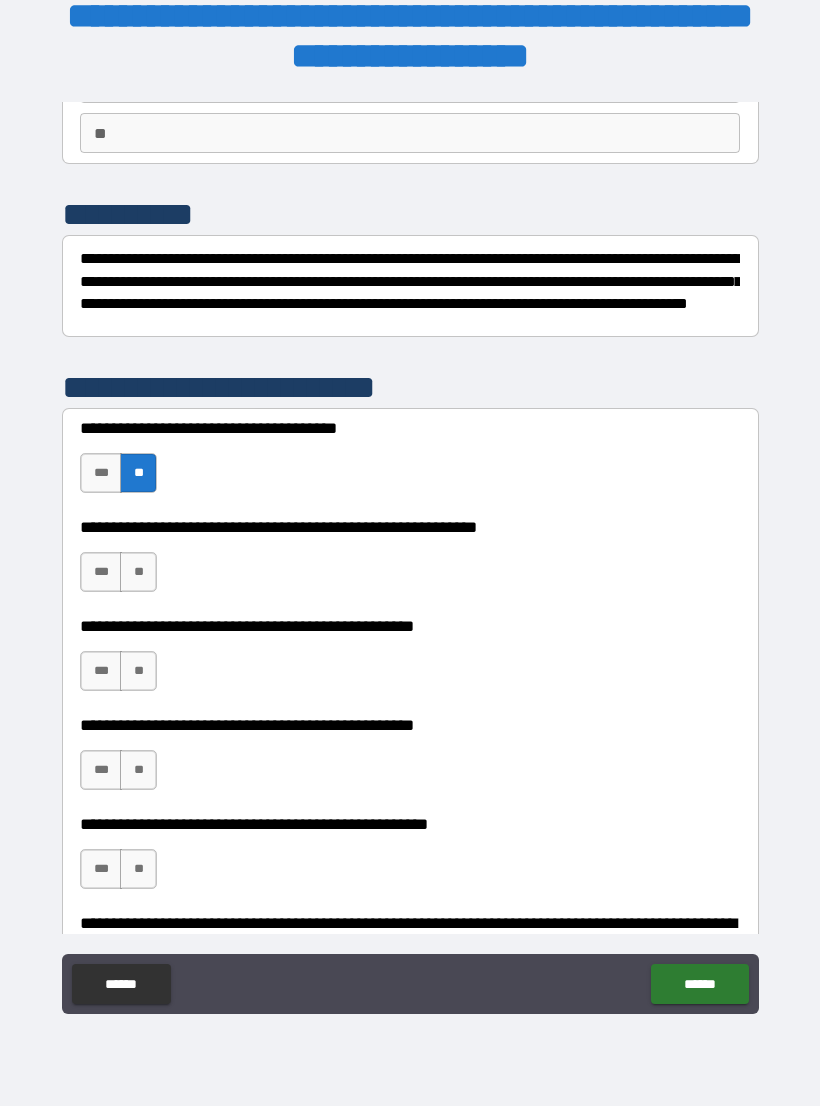 scroll, scrollTop: 201, scrollLeft: 0, axis: vertical 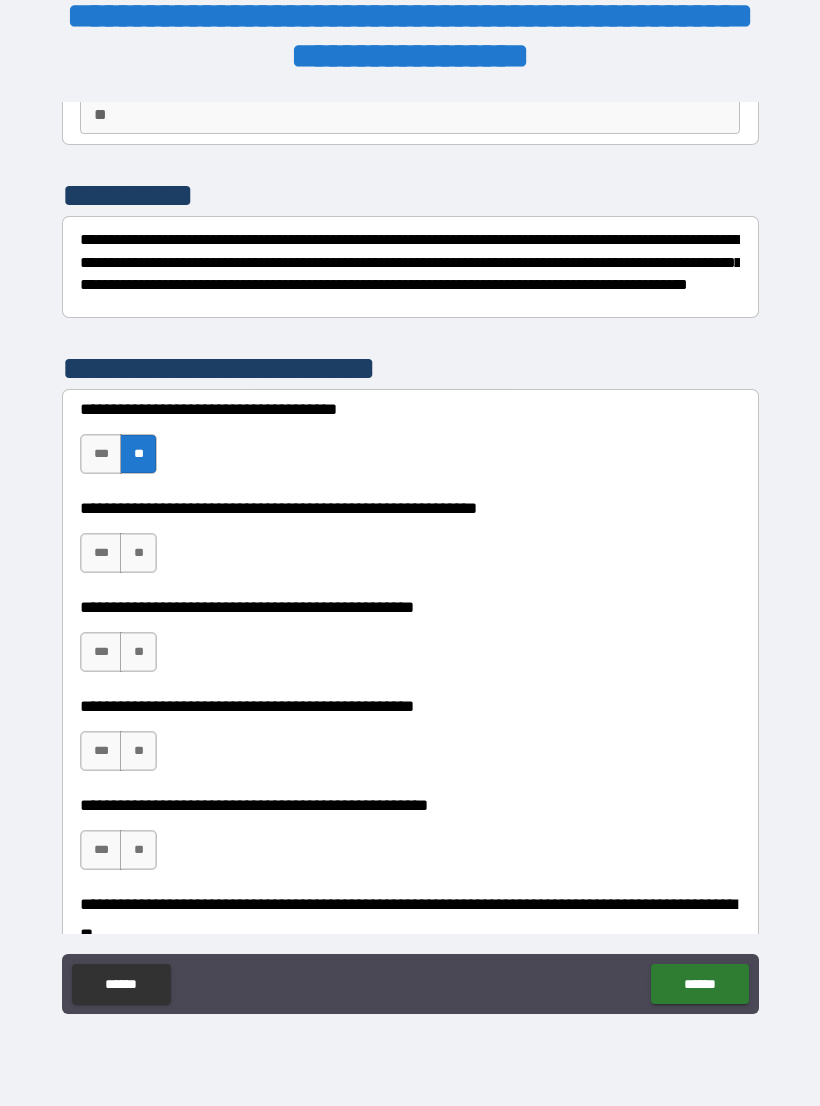 click on "**" at bounding box center [138, 553] 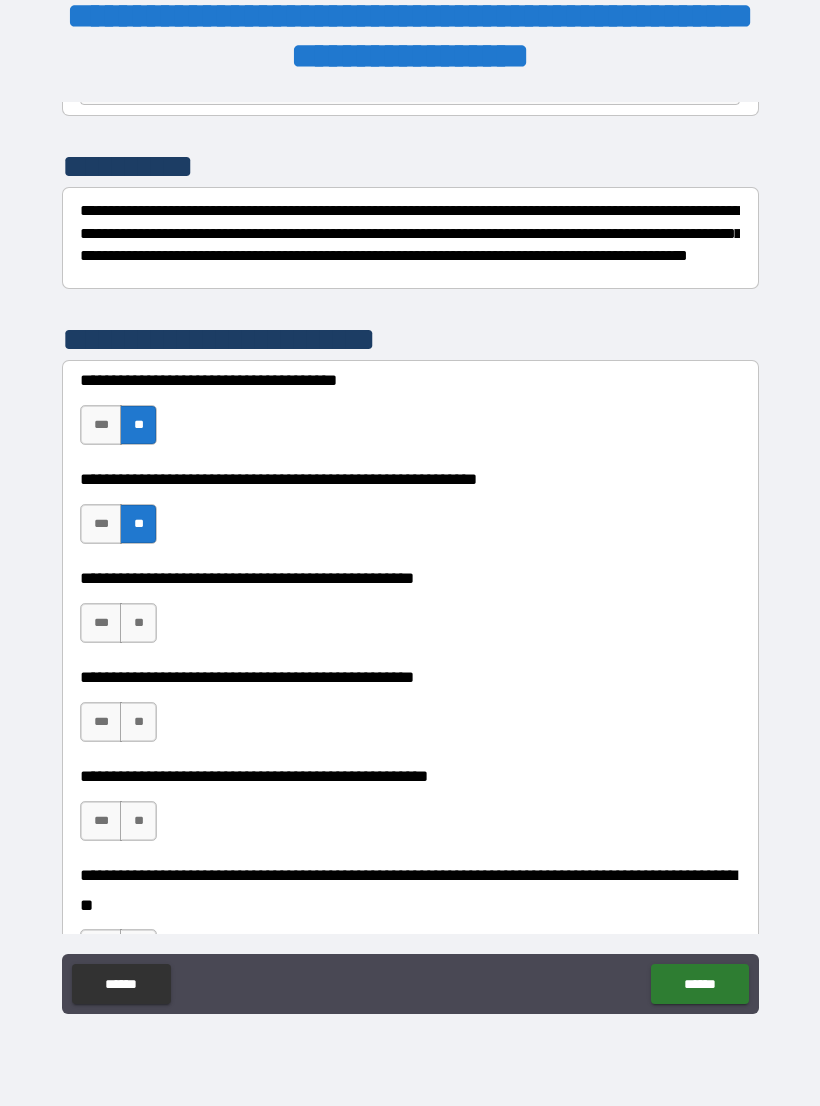 scroll, scrollTop: 228, scrollLeft: 0, axis: vertical 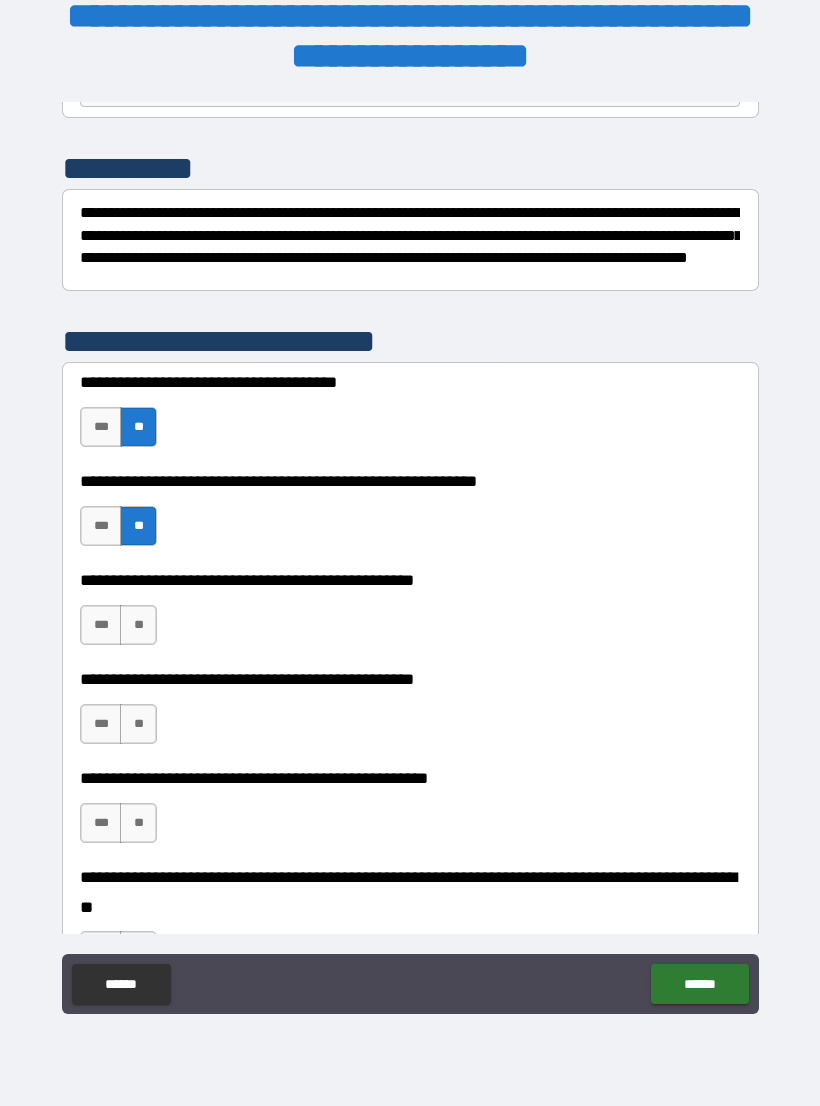 click on "**" at bounding box center [138, 625] 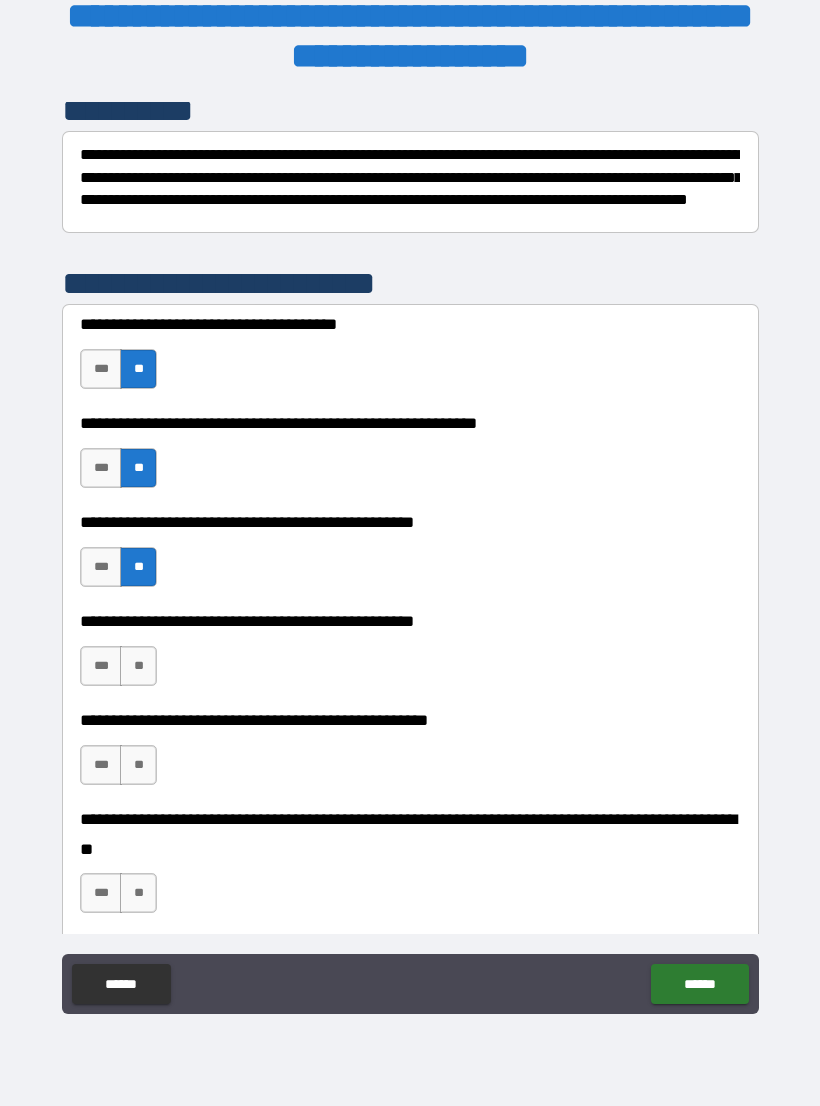 scroll, scrollTop: 296, scrollLeft: 0, axis: vertical 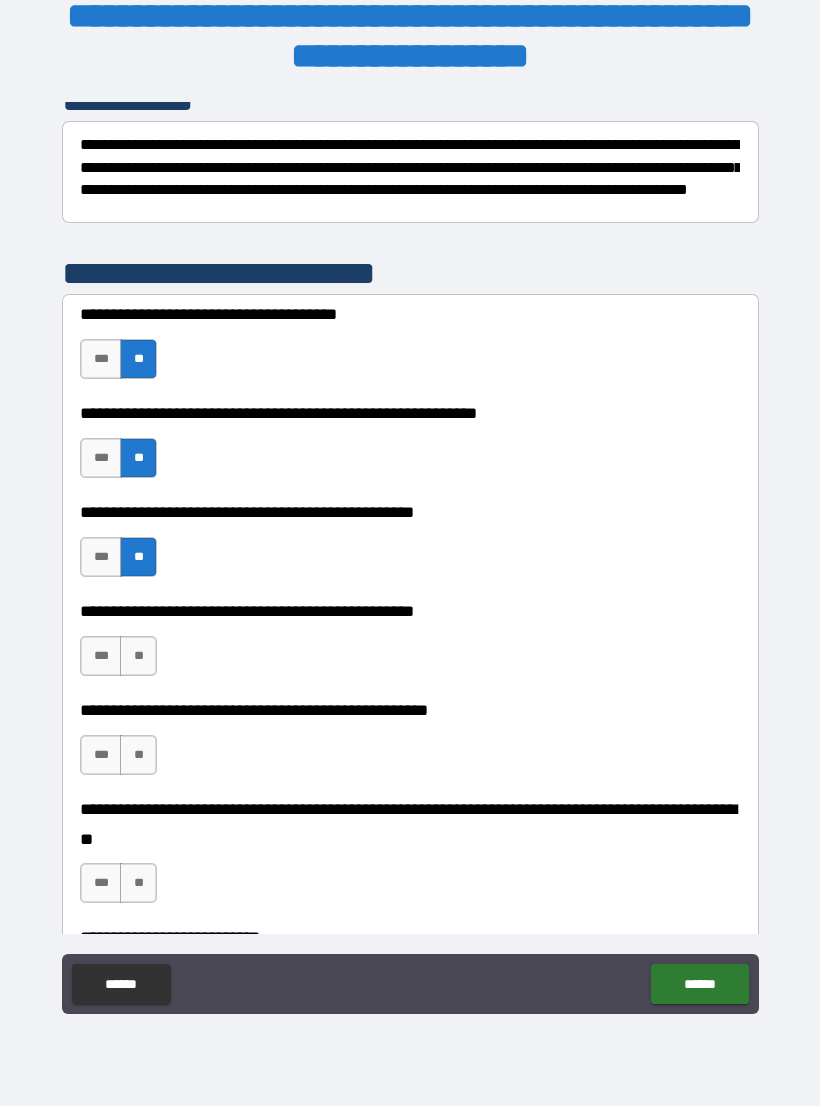 click on "**" at bounding box center [138, 656] 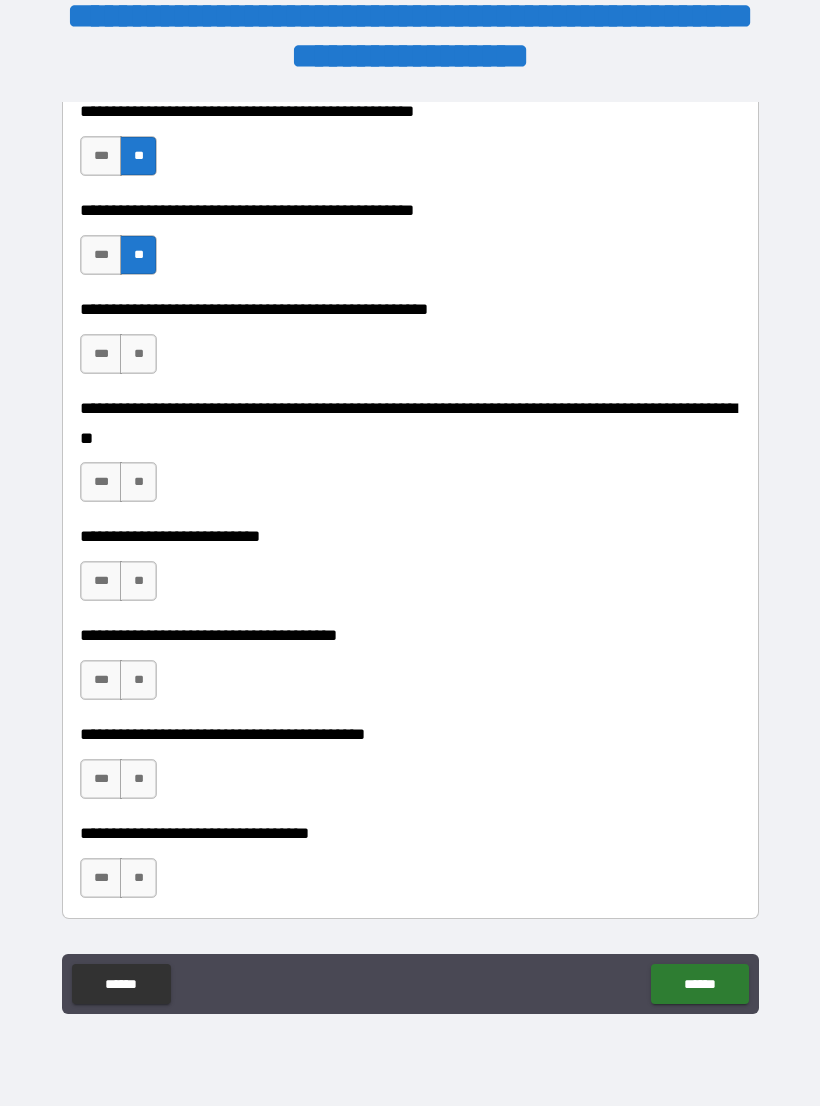 scroll, scrollTop: 704, scrollLeft: 0, axis: vertical 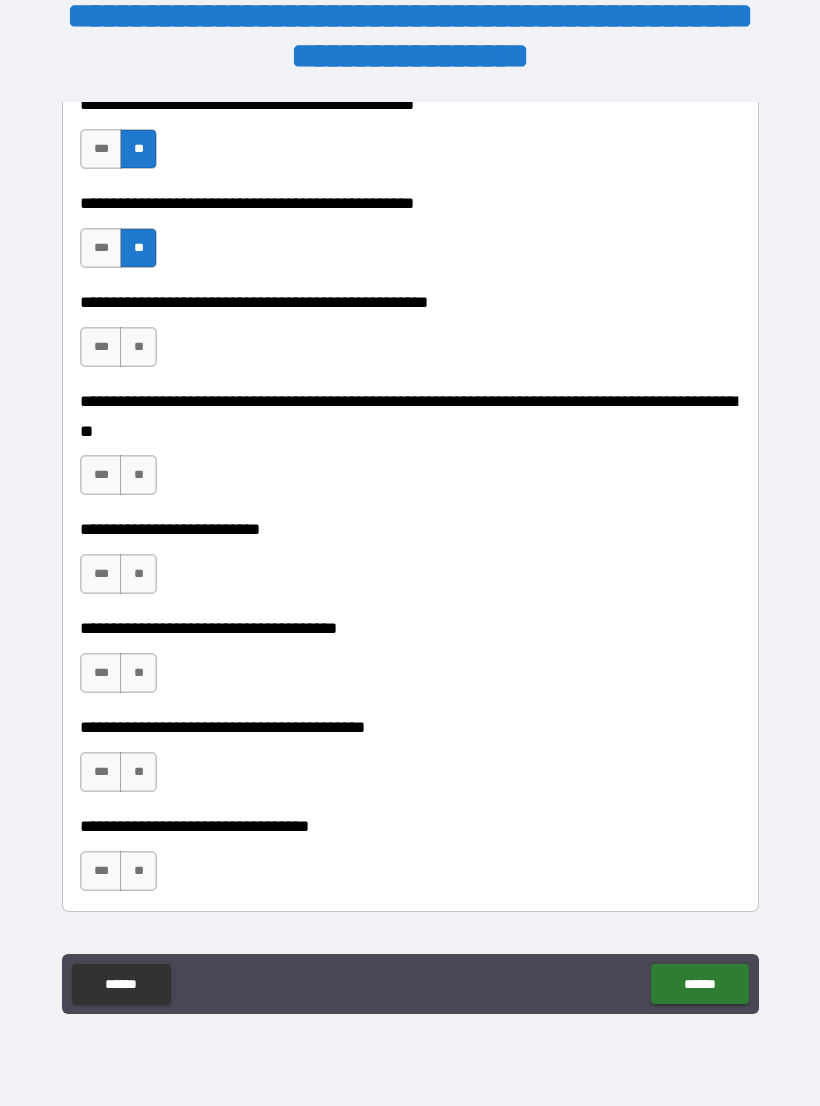 click on "**********" at bounding box center [410, 564] 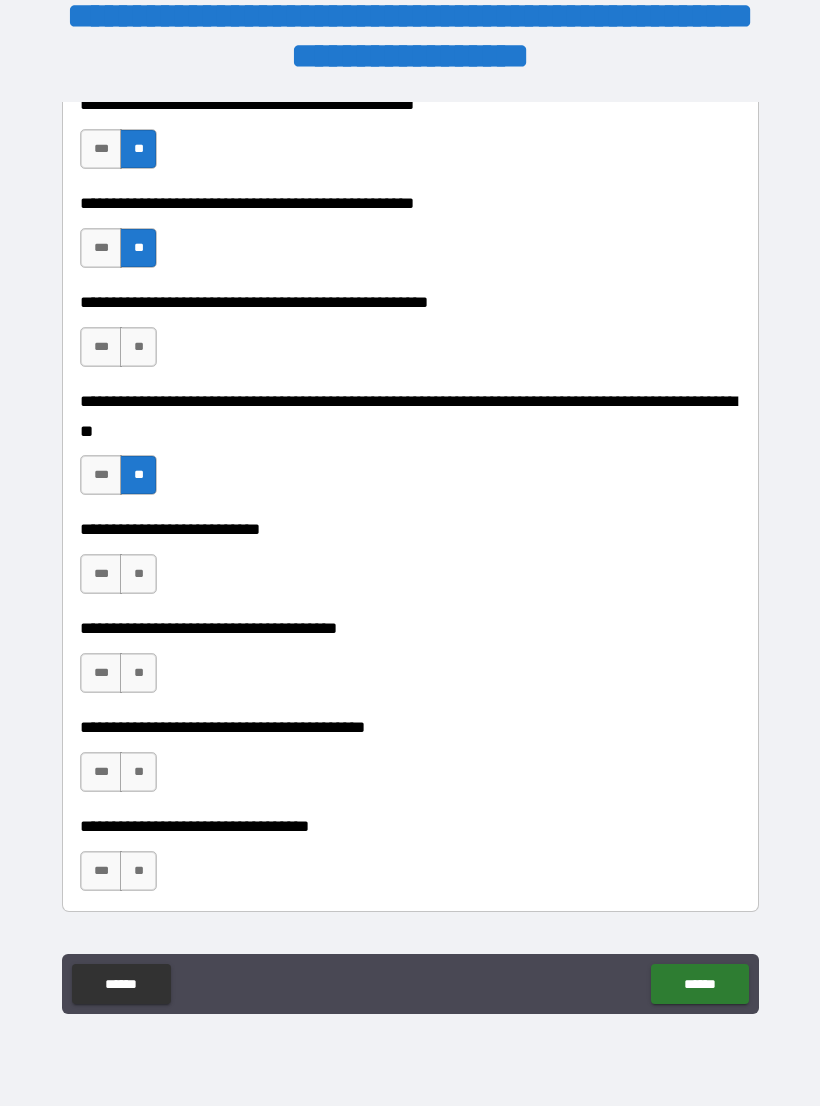 click on "**" at bounding box center (138, 574) 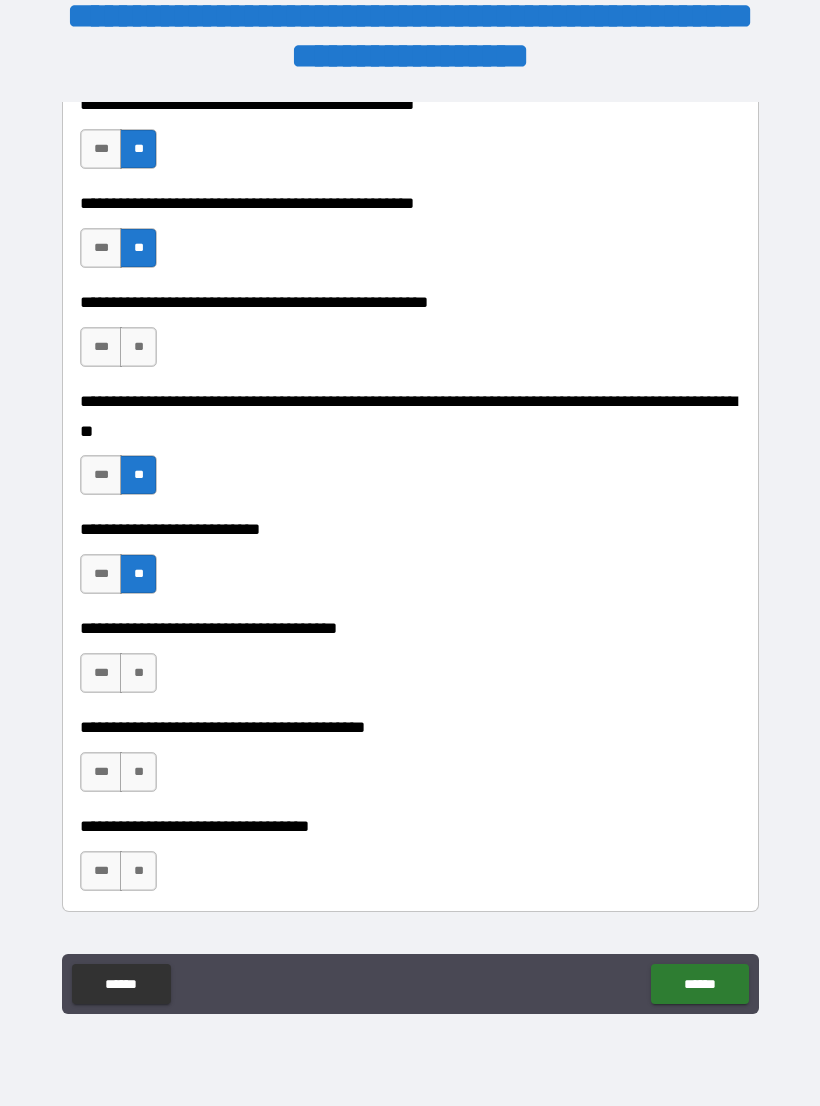 click on "**" at bounding box center (138, 673) 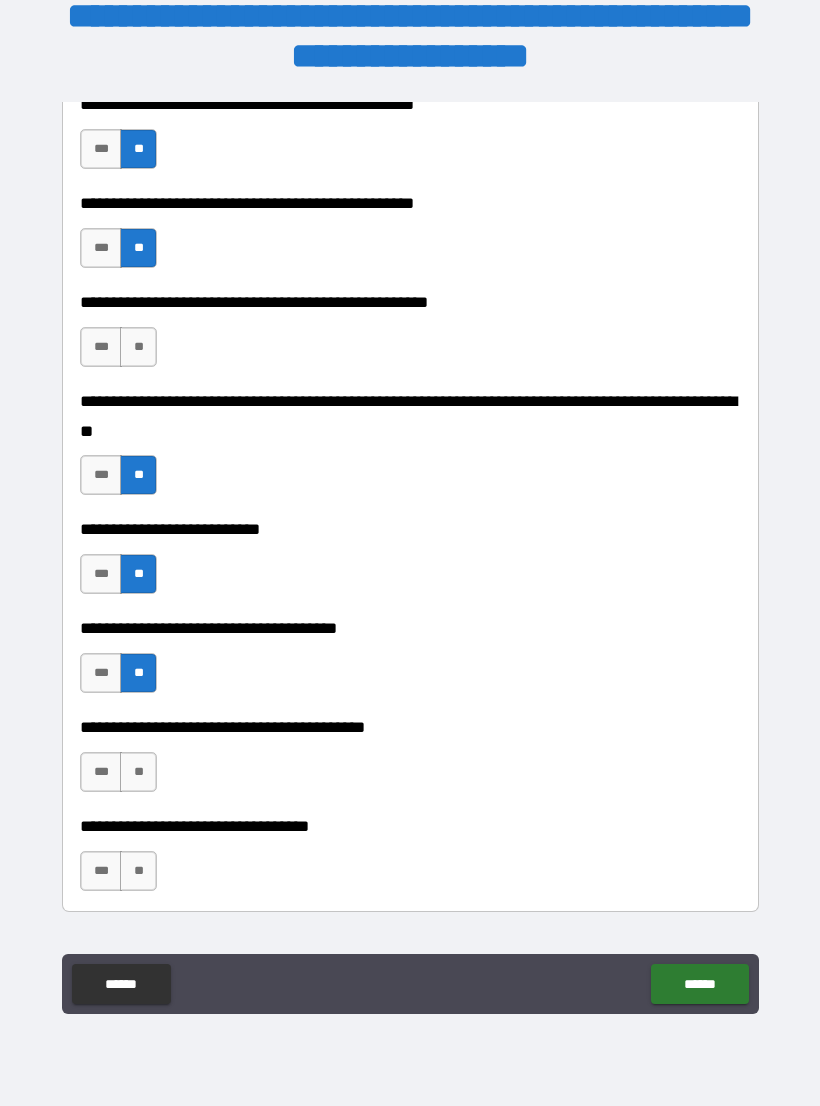 click on "**" at bounding box center [138, 772] 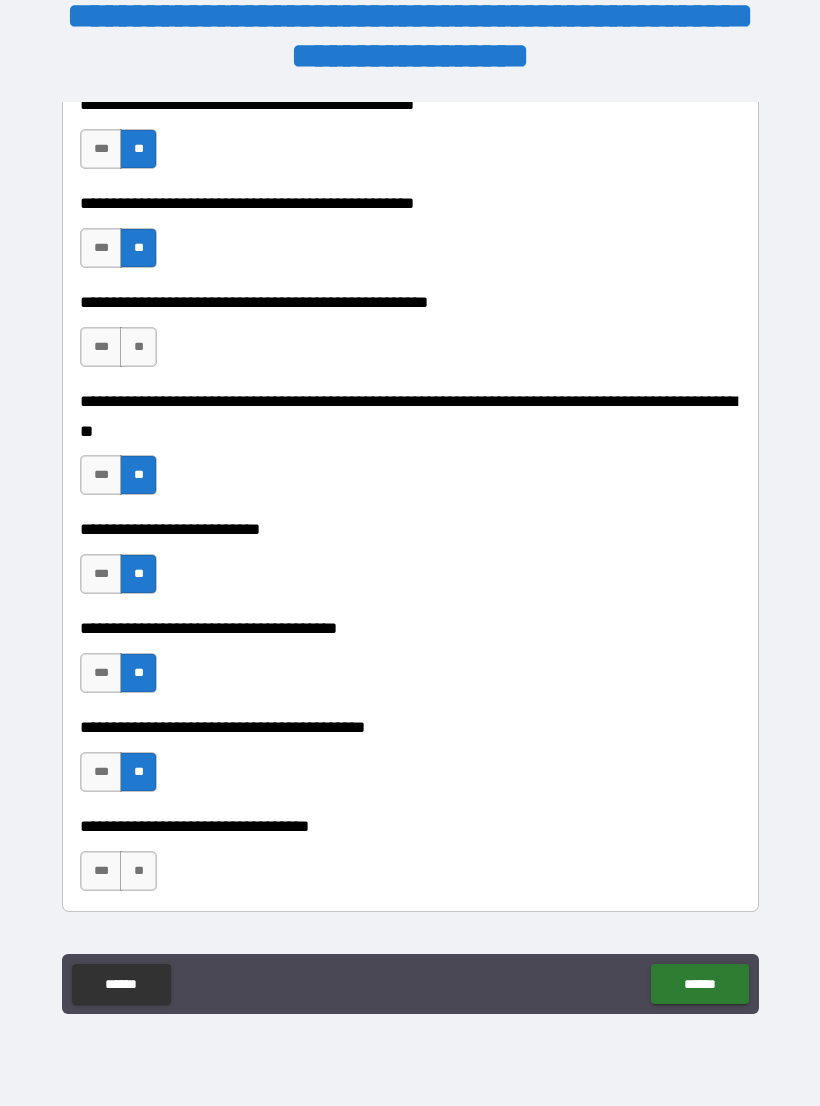 click on "**" at bounding box center (138, 871) 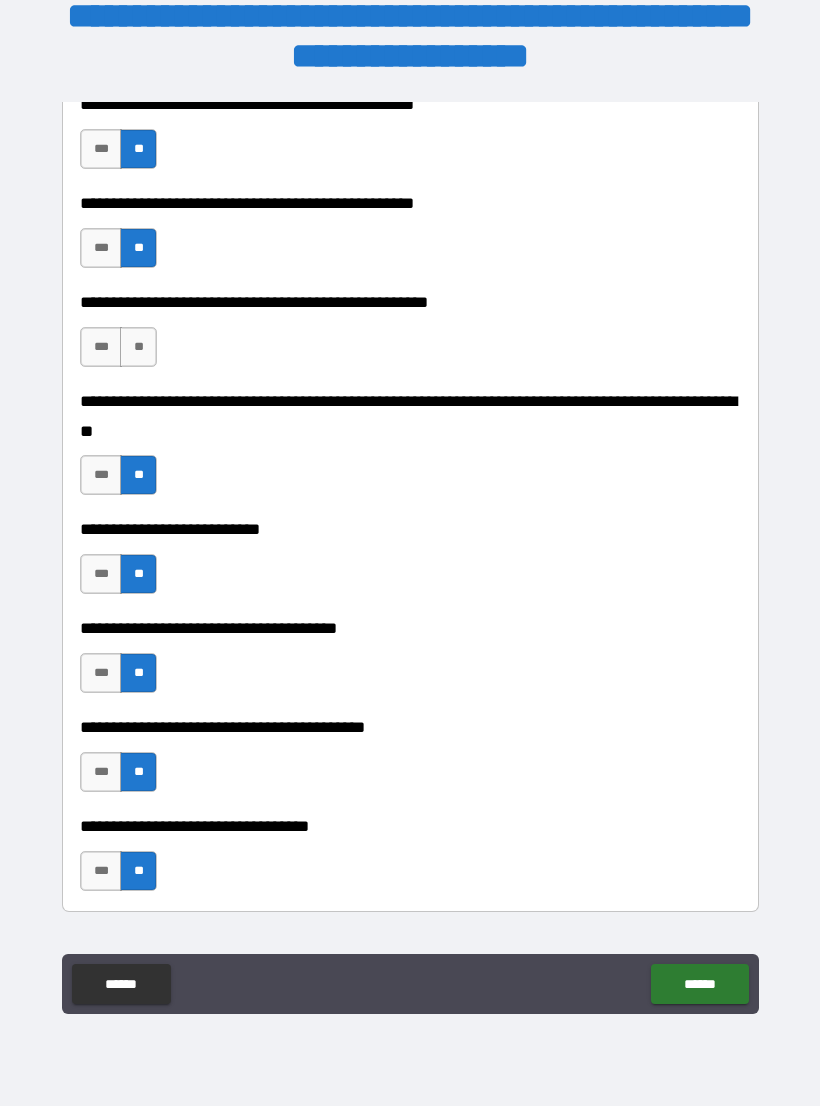 click on "******" at bounding box center [699, 984] 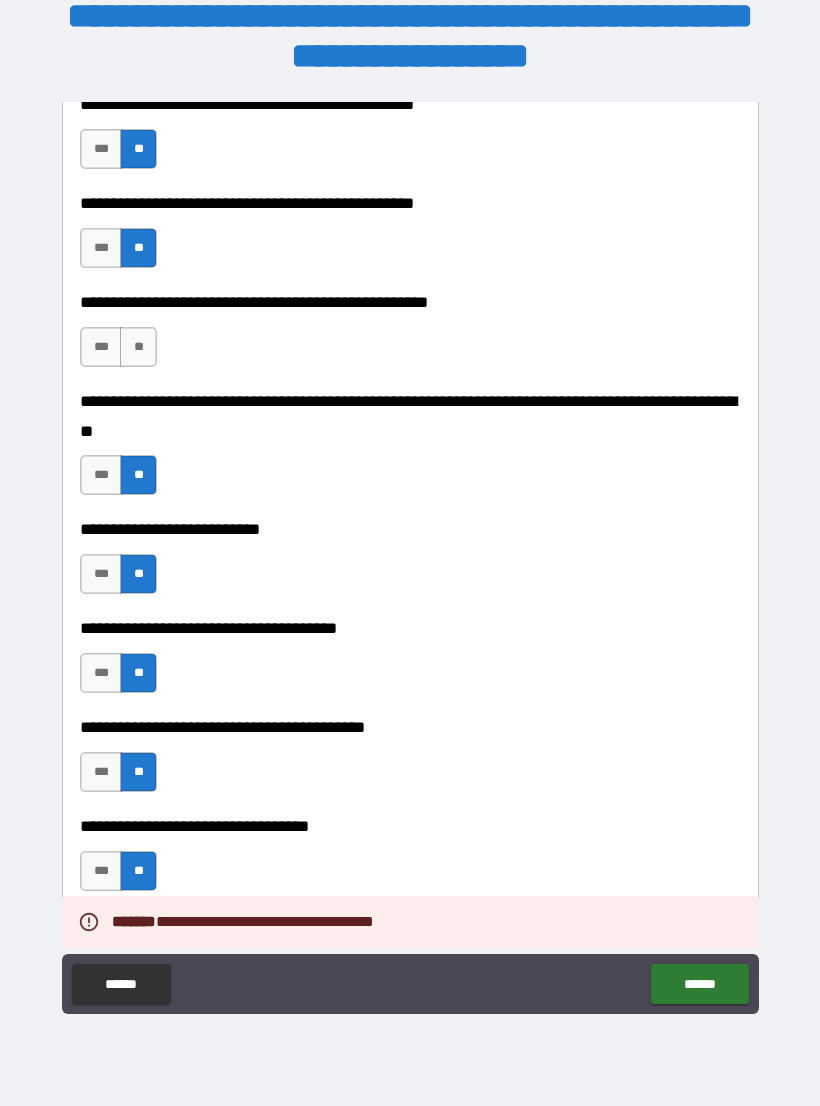 click on "******" at bounding box center (699, 984) 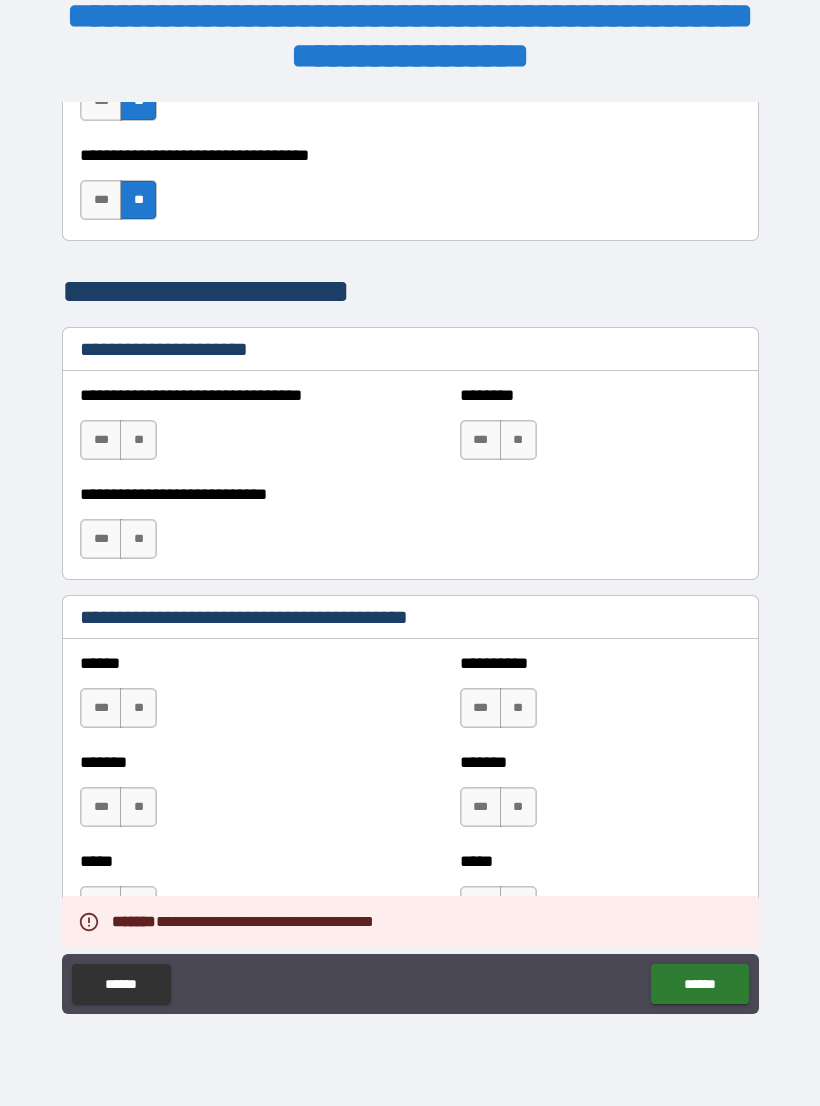 scroll, scrollTop: 1372, scrollLeft: 0, axis: vertical 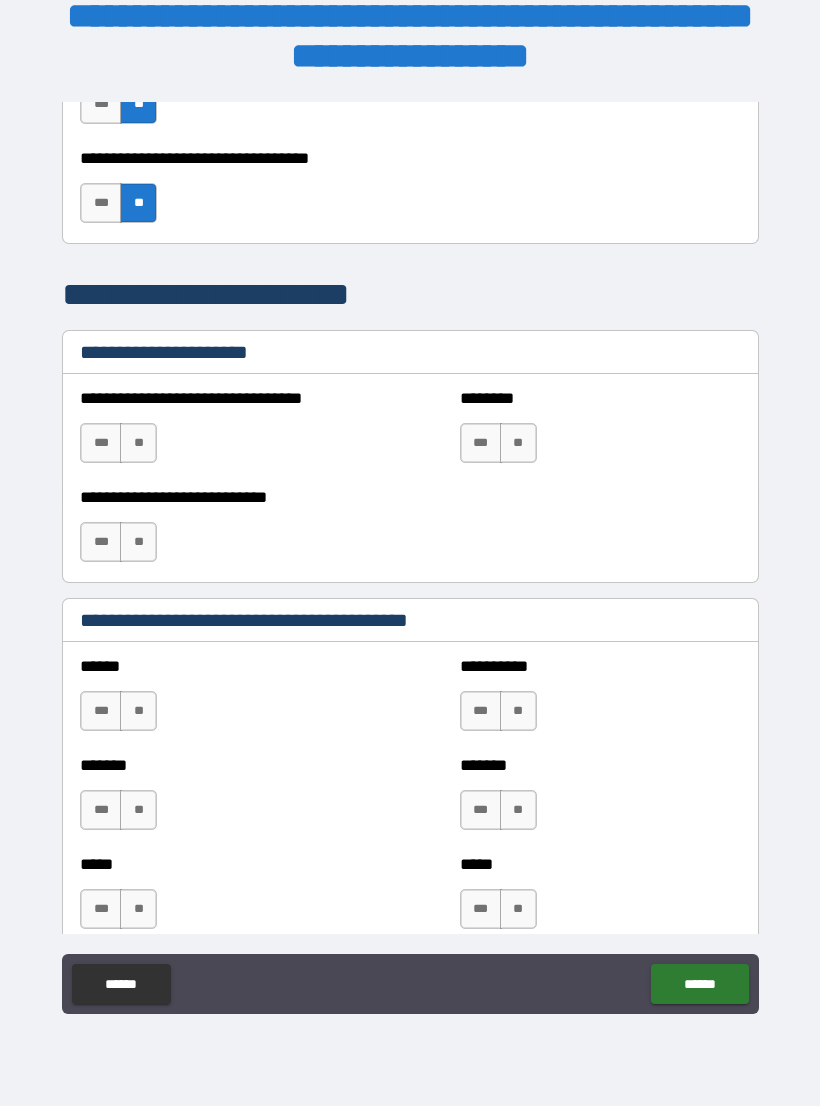 click on "**" at bounding box center (138, 443) 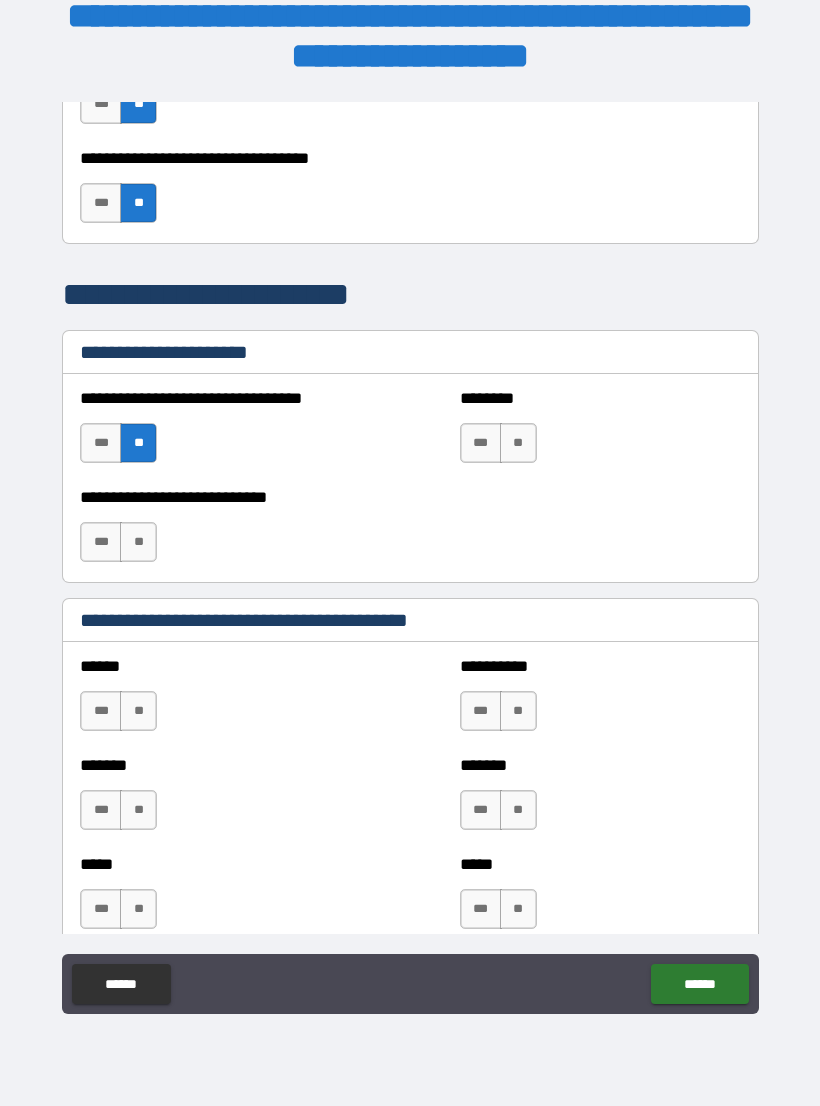 click on "**" at bounding box center [518, 443] 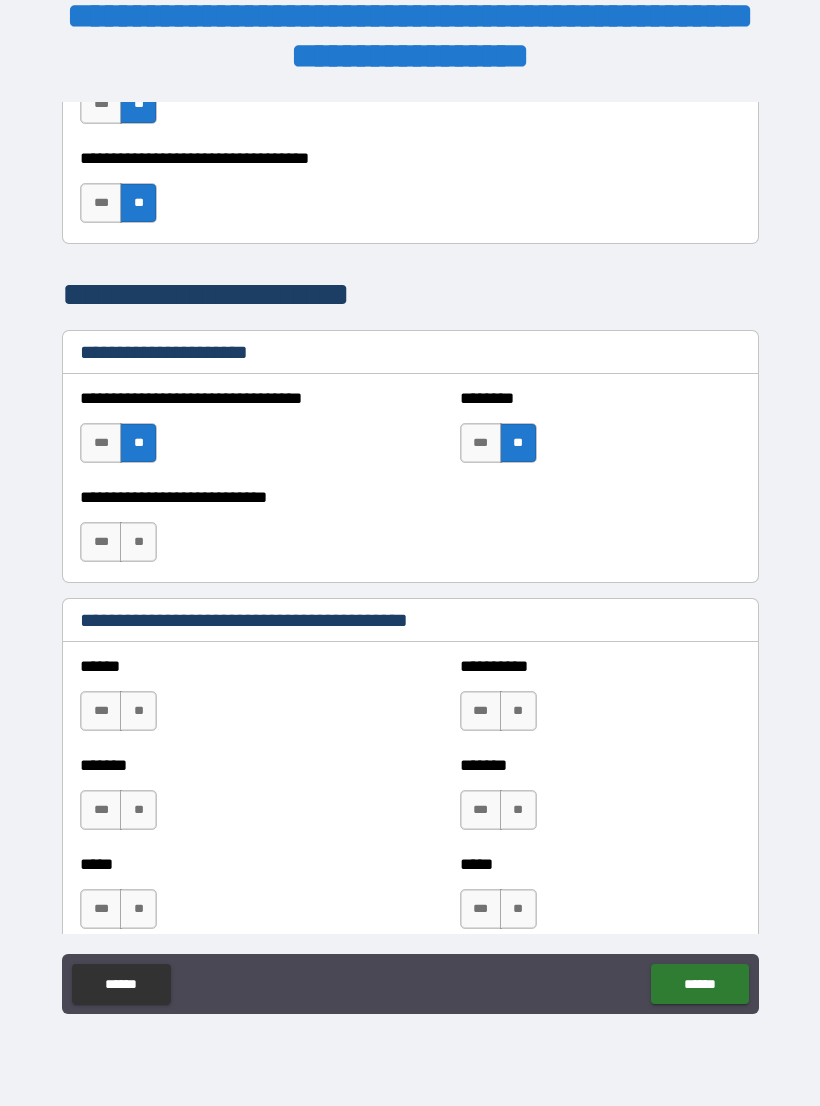click on "**" at bounding box center [138, 542] 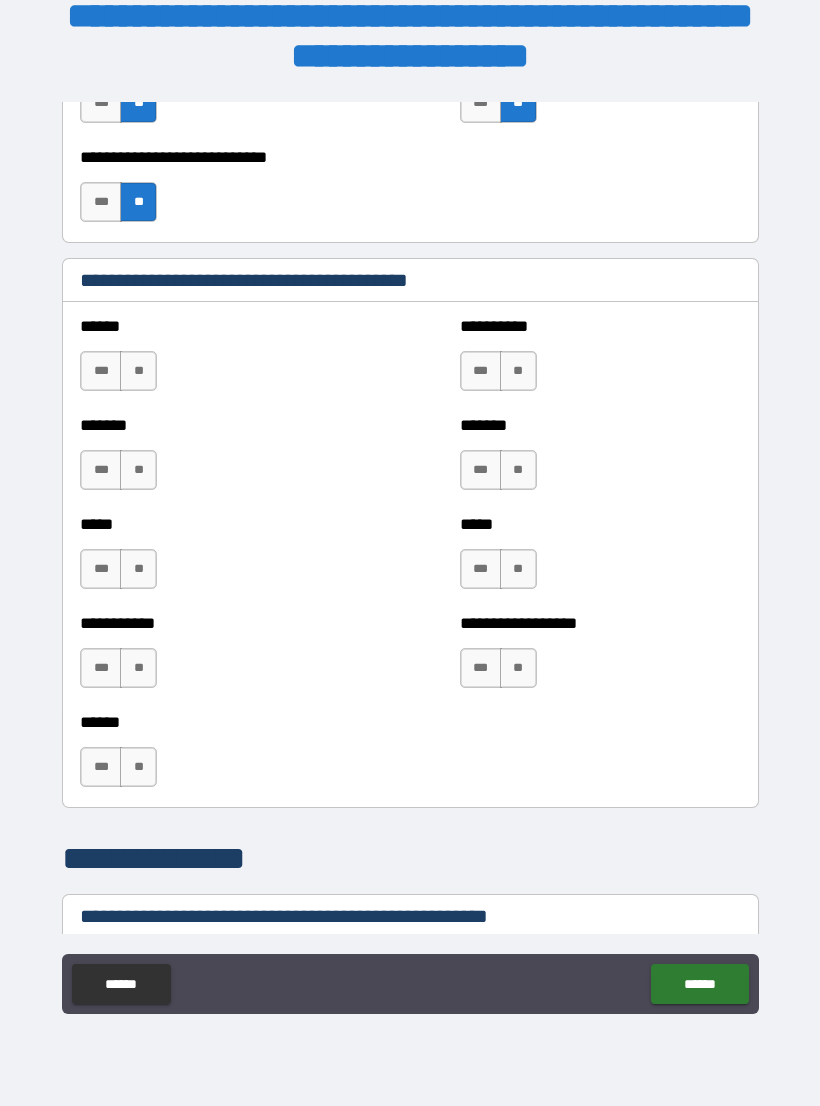 scroll, scrollTop: 1719, scrollLeft: 0, axis: vertical 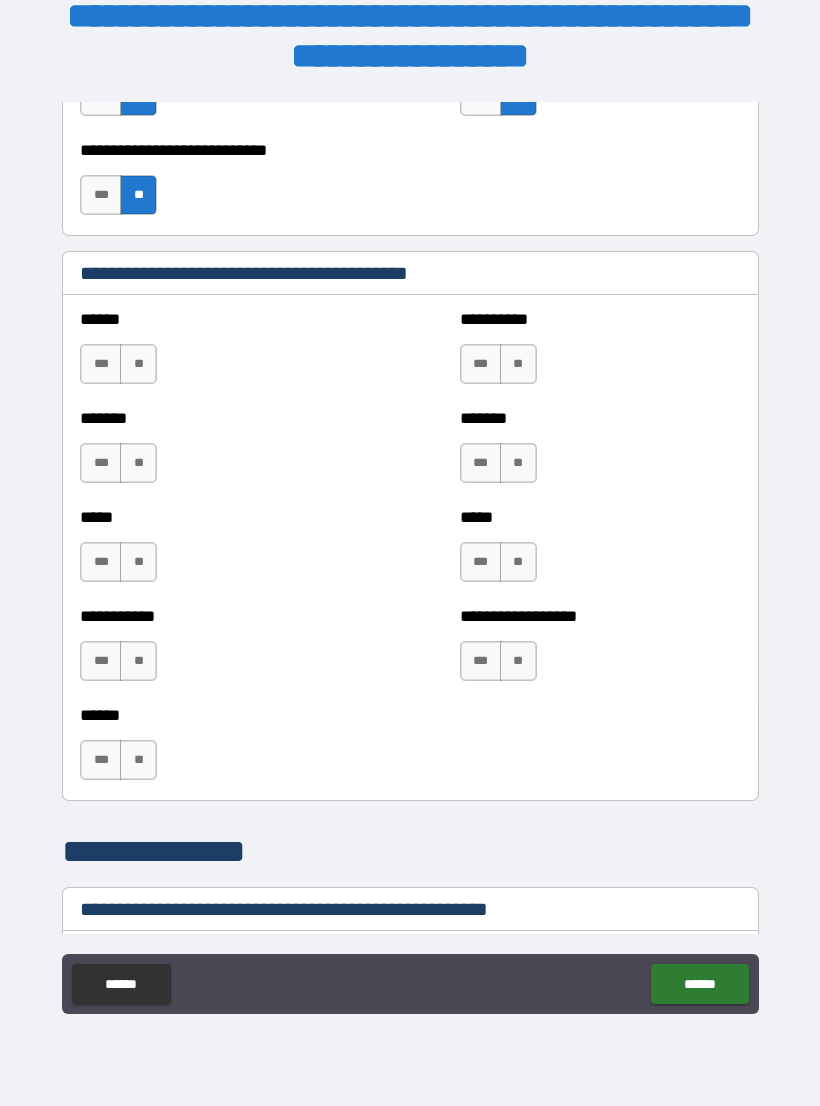 click on "**" at bounding box center [138, 364] 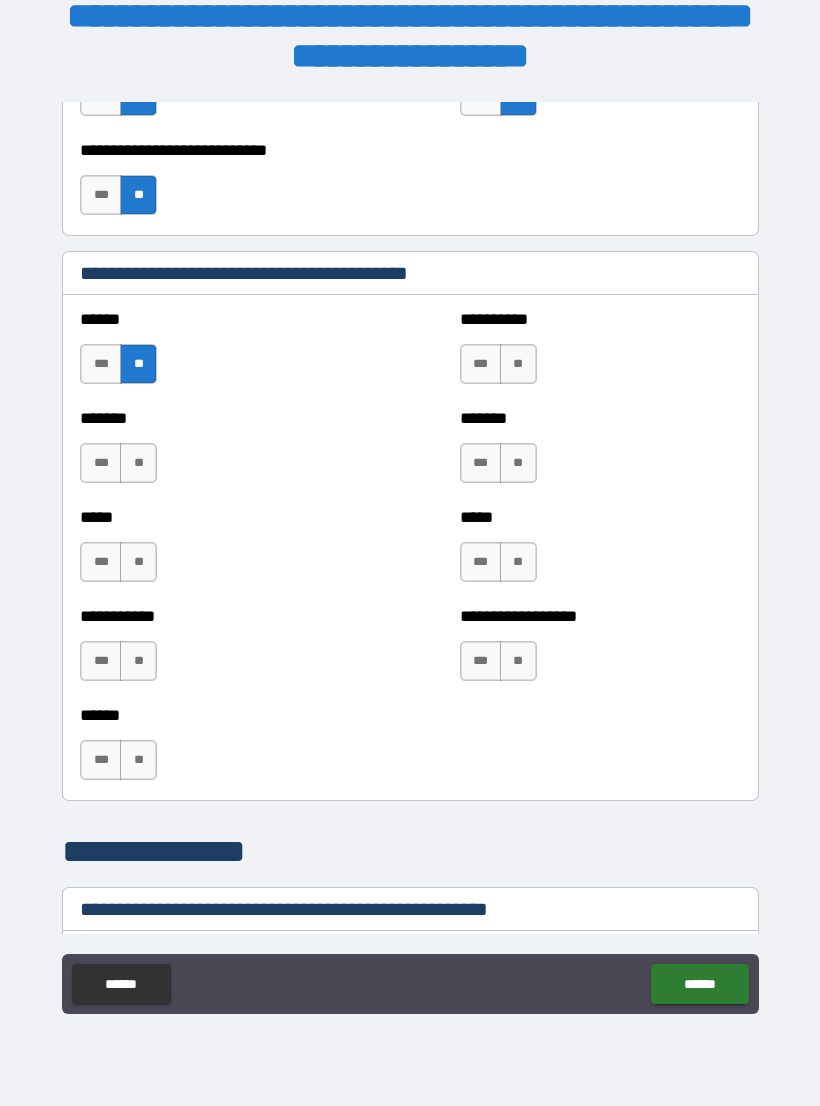 click on "**" at bounding box center [138, 463] 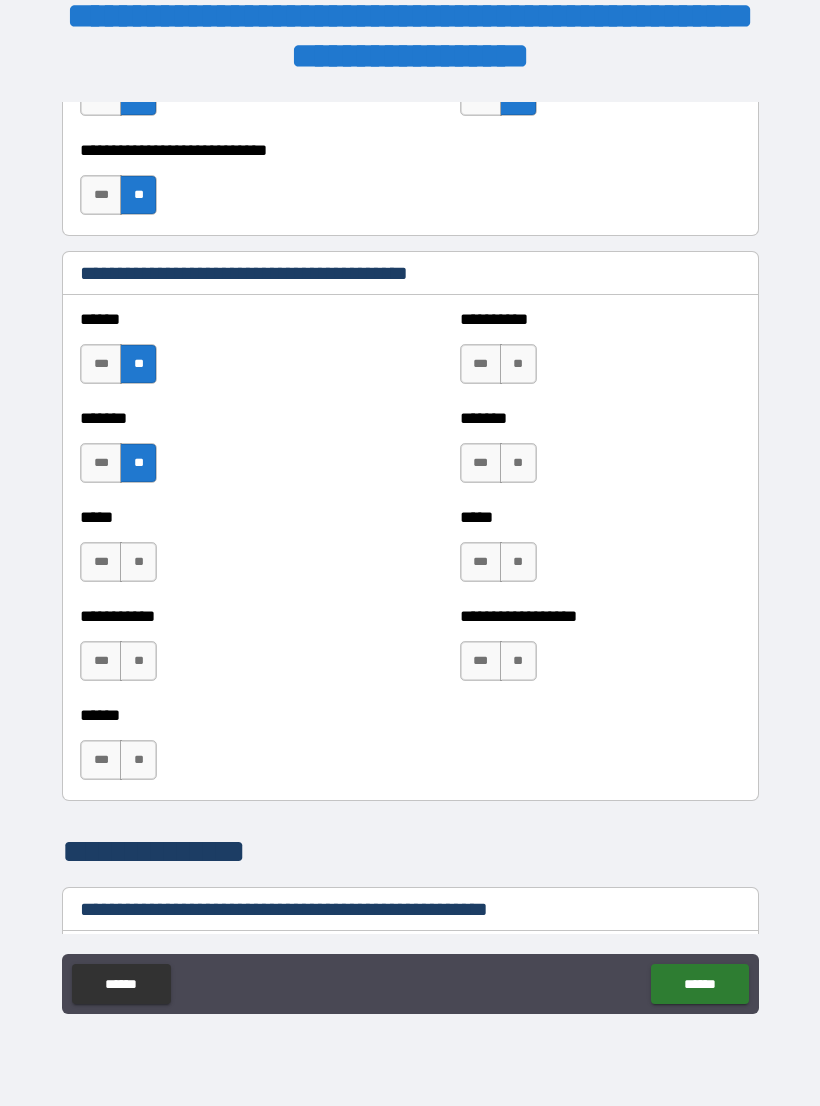 click on "**" at bounding box center (138, 562) 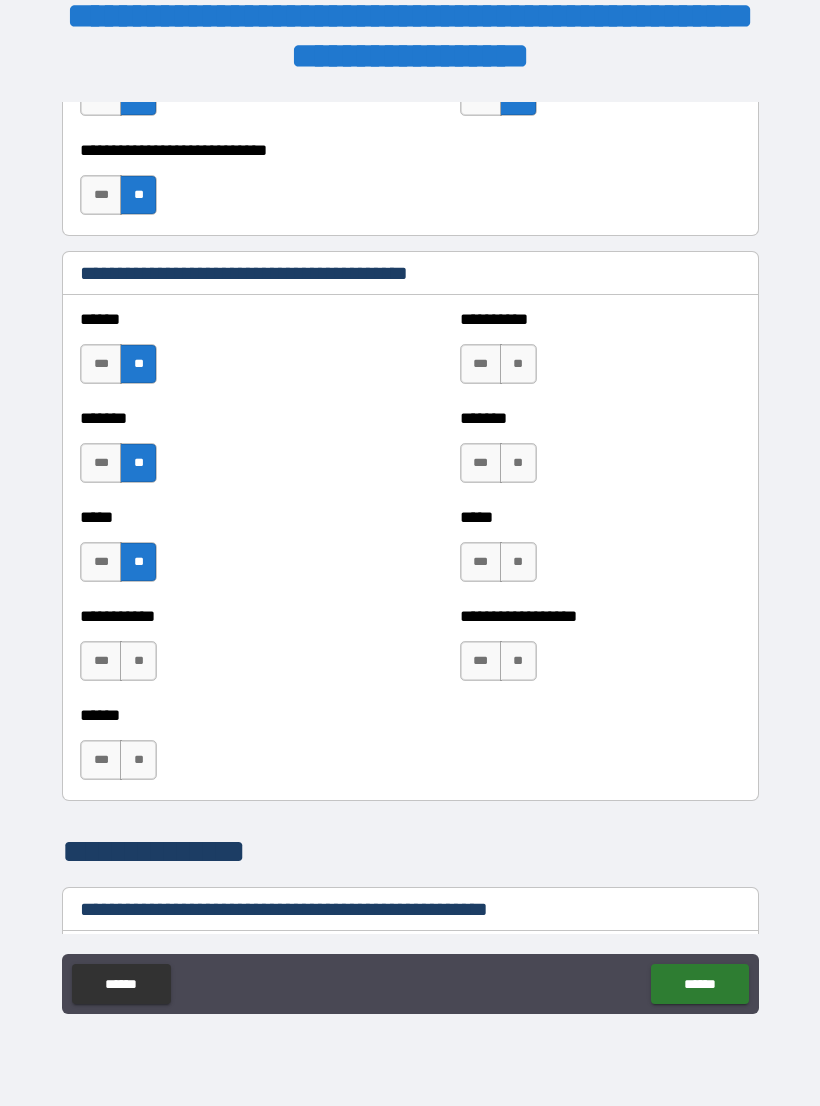 click on "**" at bounding box center [138, 661] 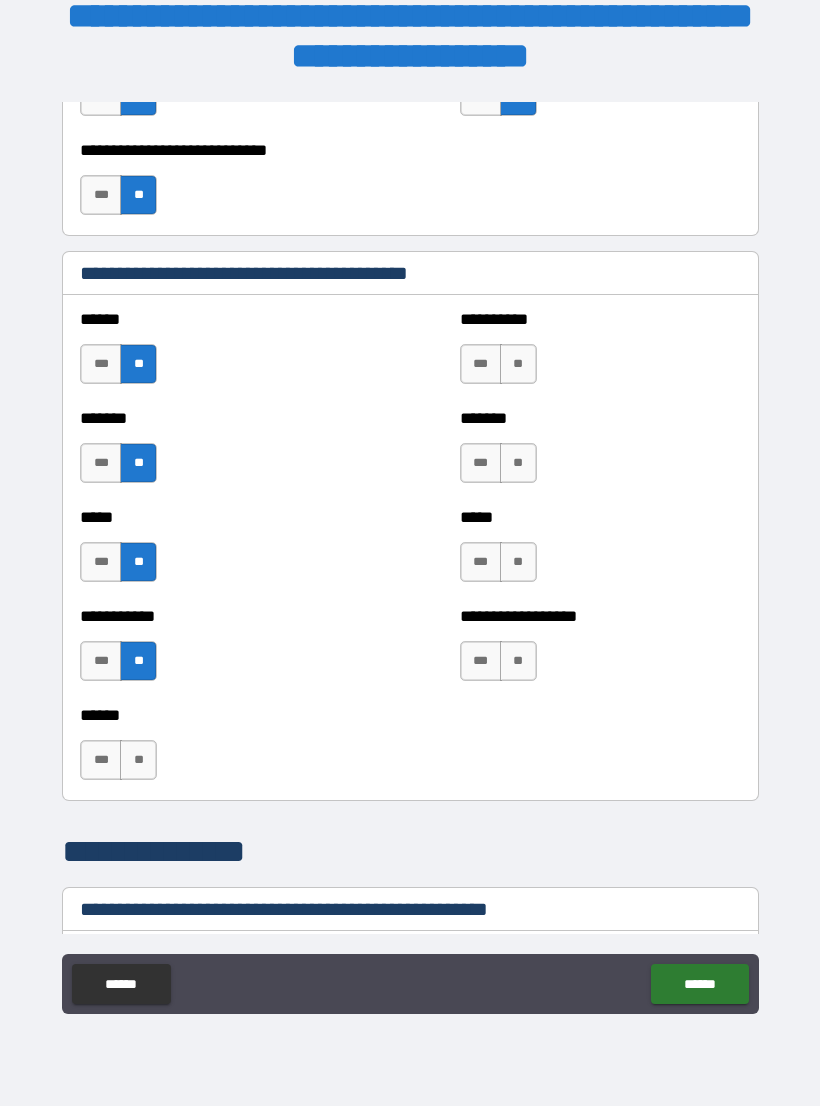 click on "**" at bounding box center [138, 760] 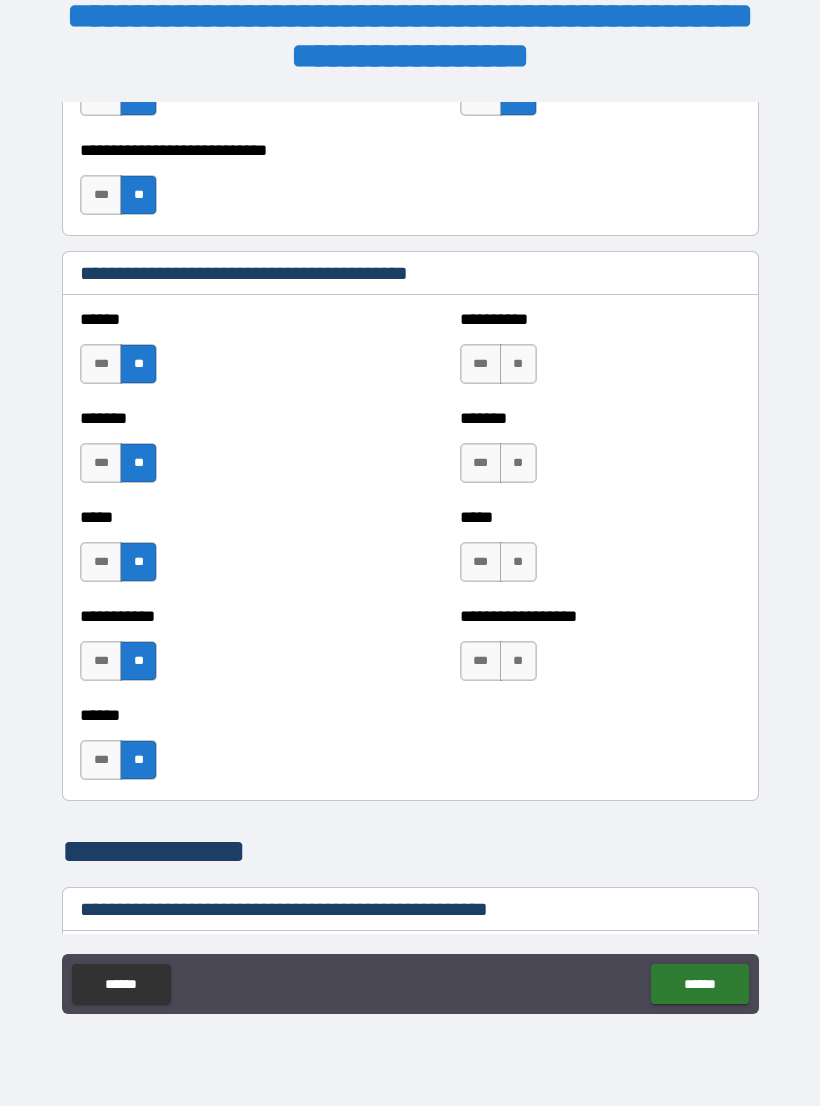 click on "**" at bounding box center (518, 661) 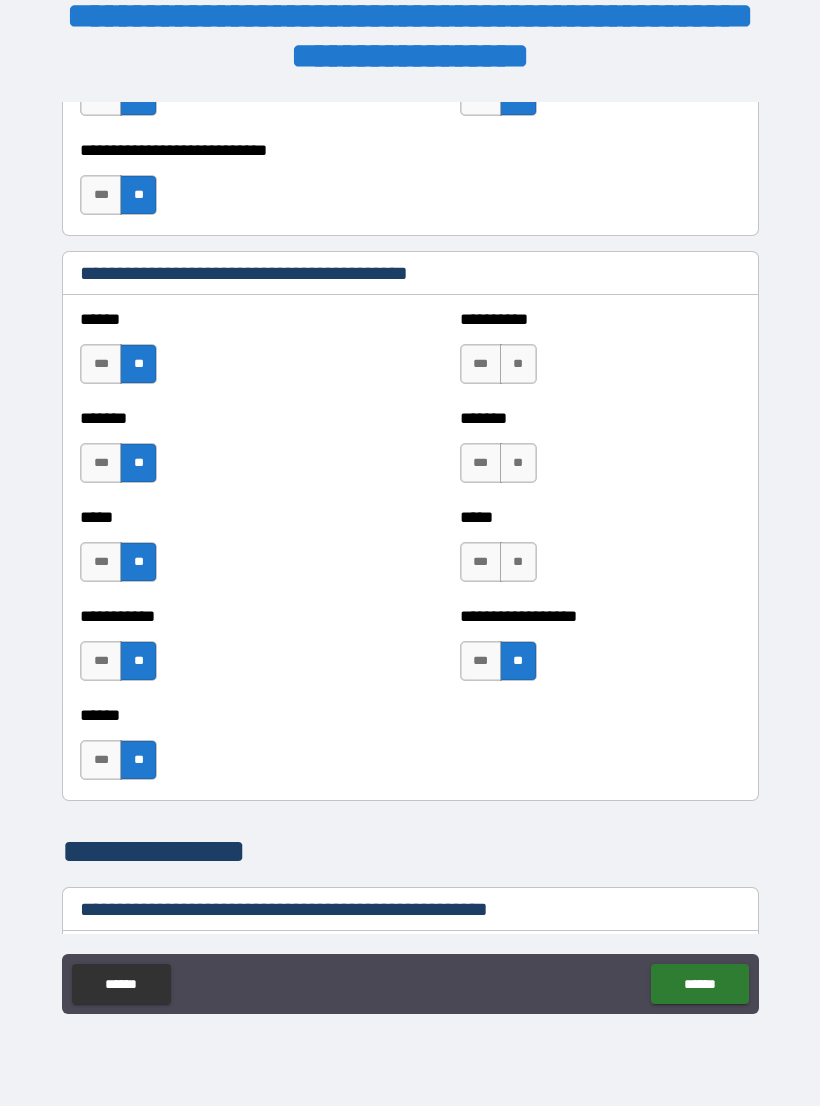 click on "**" at bounding box center [518, 562] 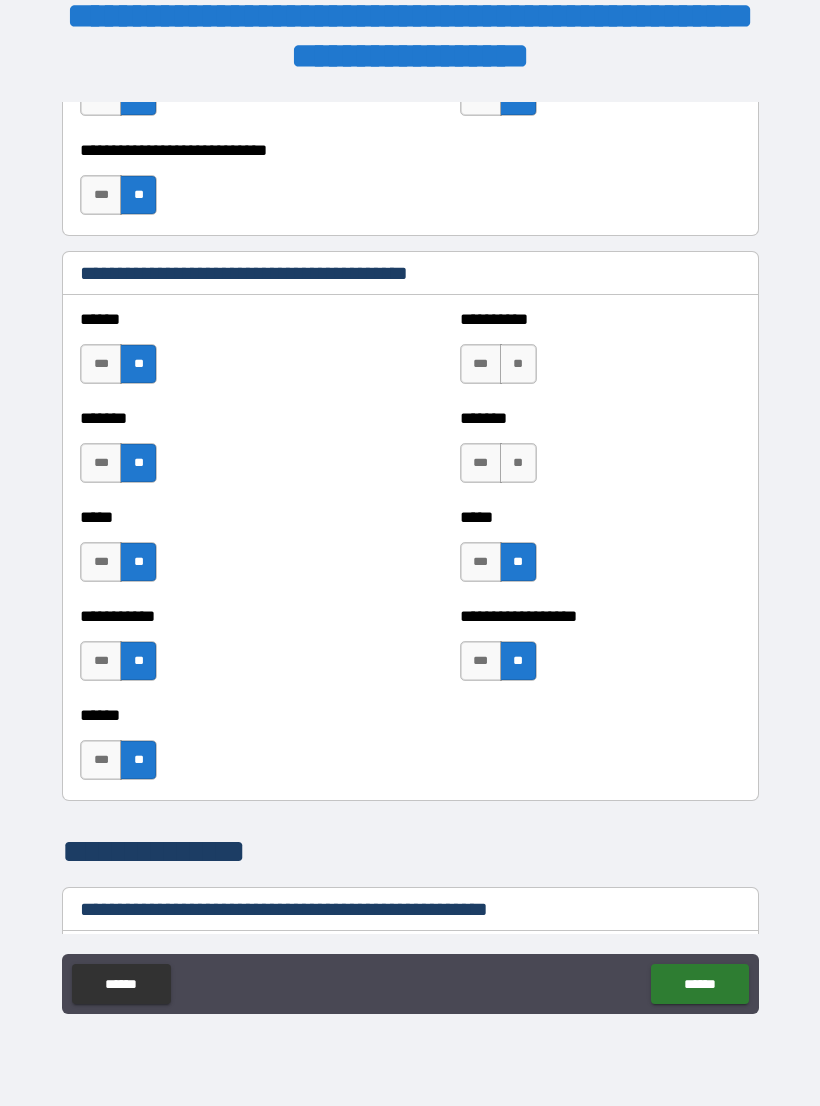 click on "**" at bounding box center (518, 463) 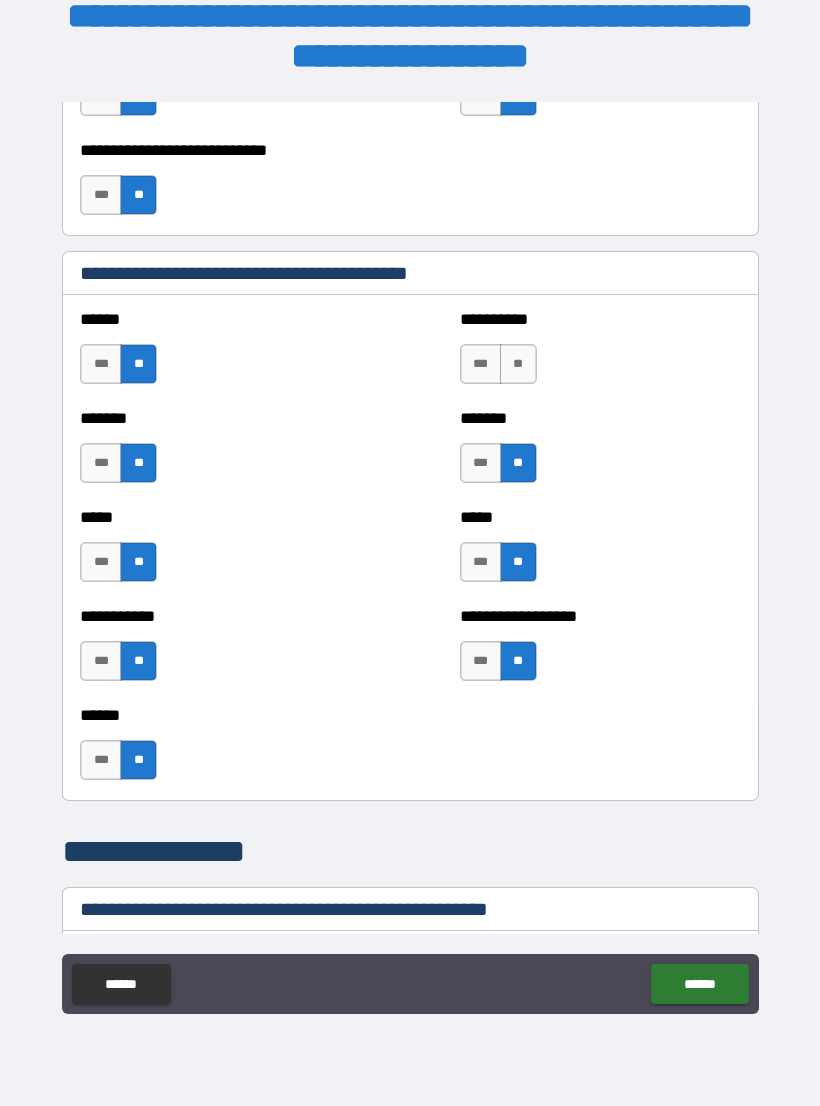 click on "**" at bounding box center (518, 364) 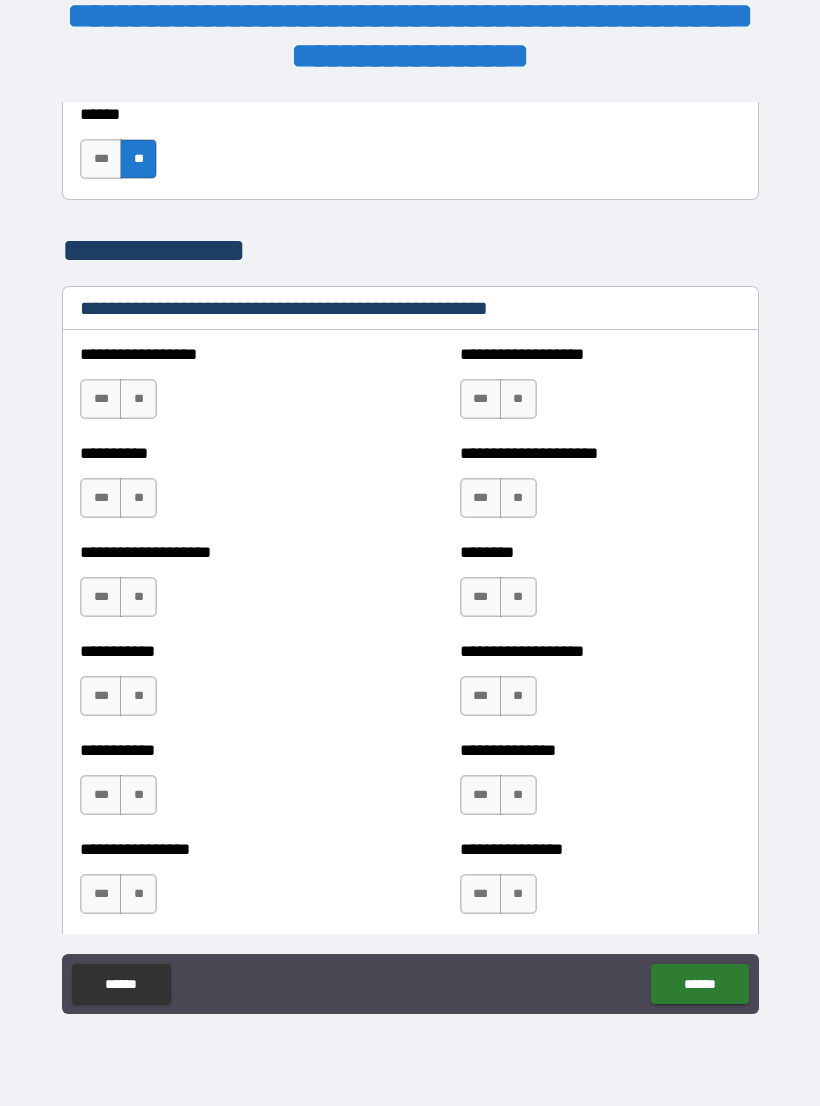 scroll, scrollTop: 2329, scrollLeft: 0, axis: vertical 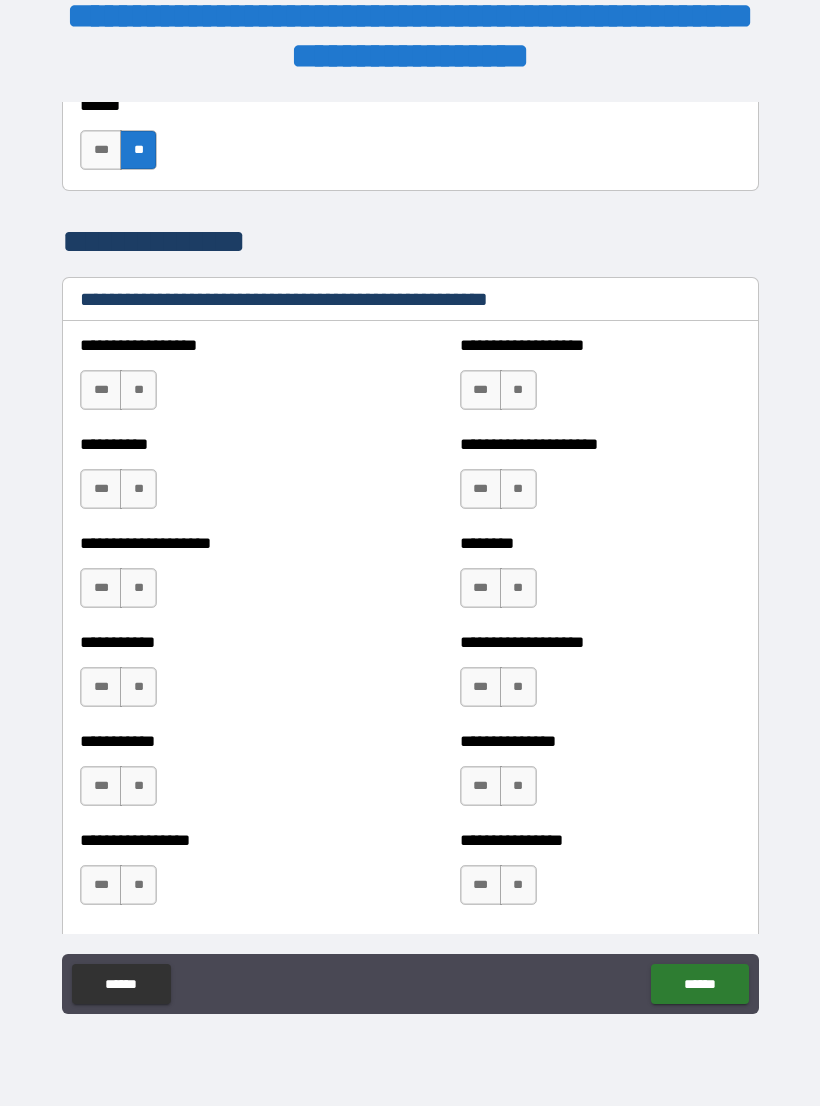 click on "**" at bounding box center (138, 390) 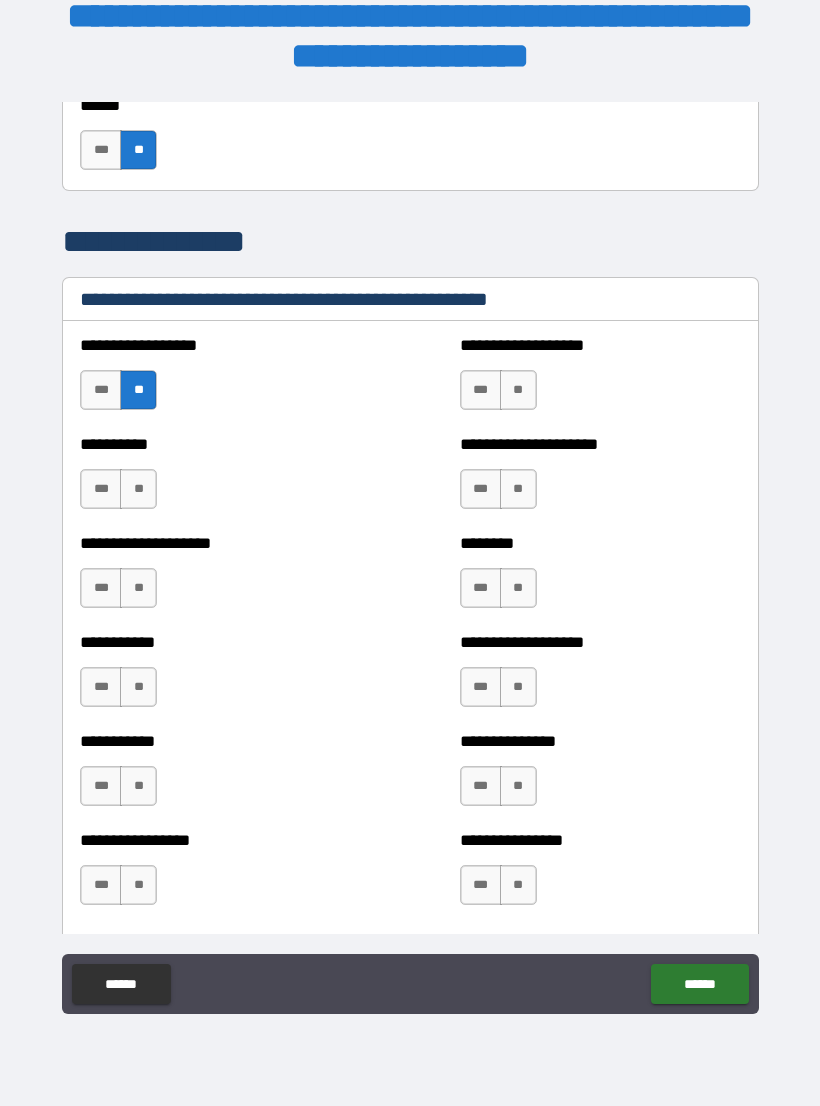 click on "**" at bounding box center [138, 489] 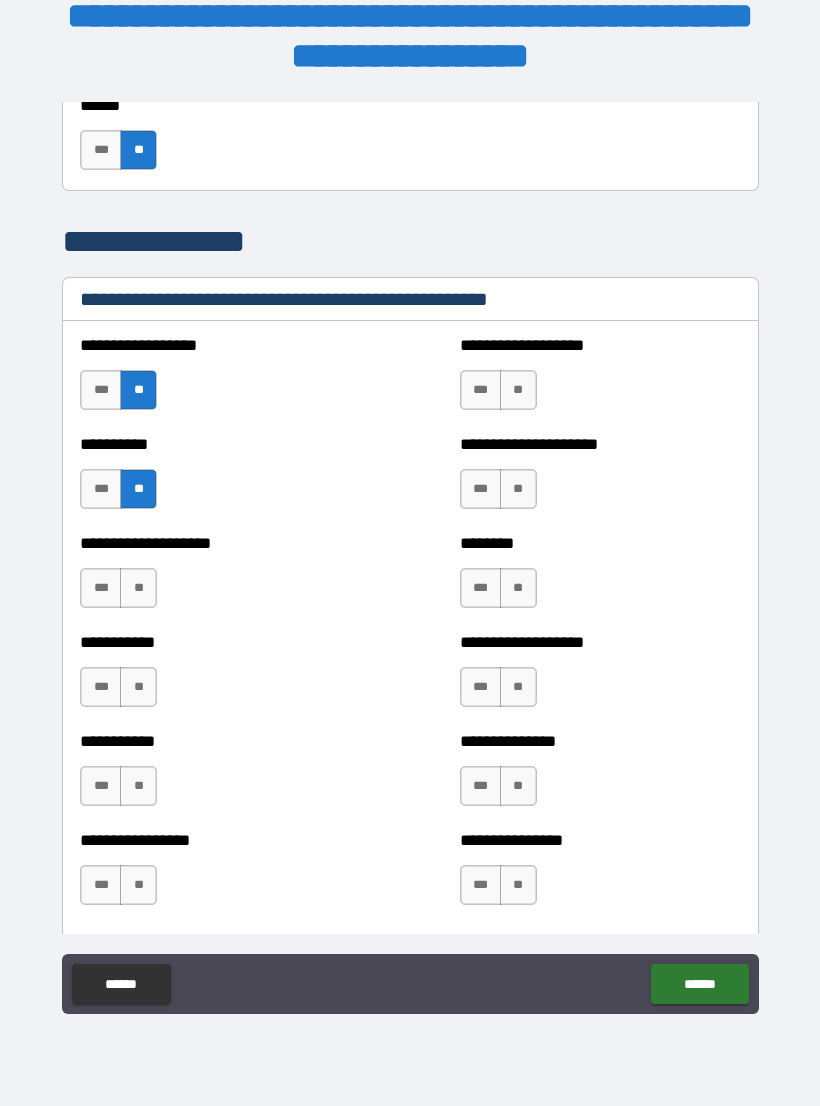 click on "**" at bounding box center [138, 588] 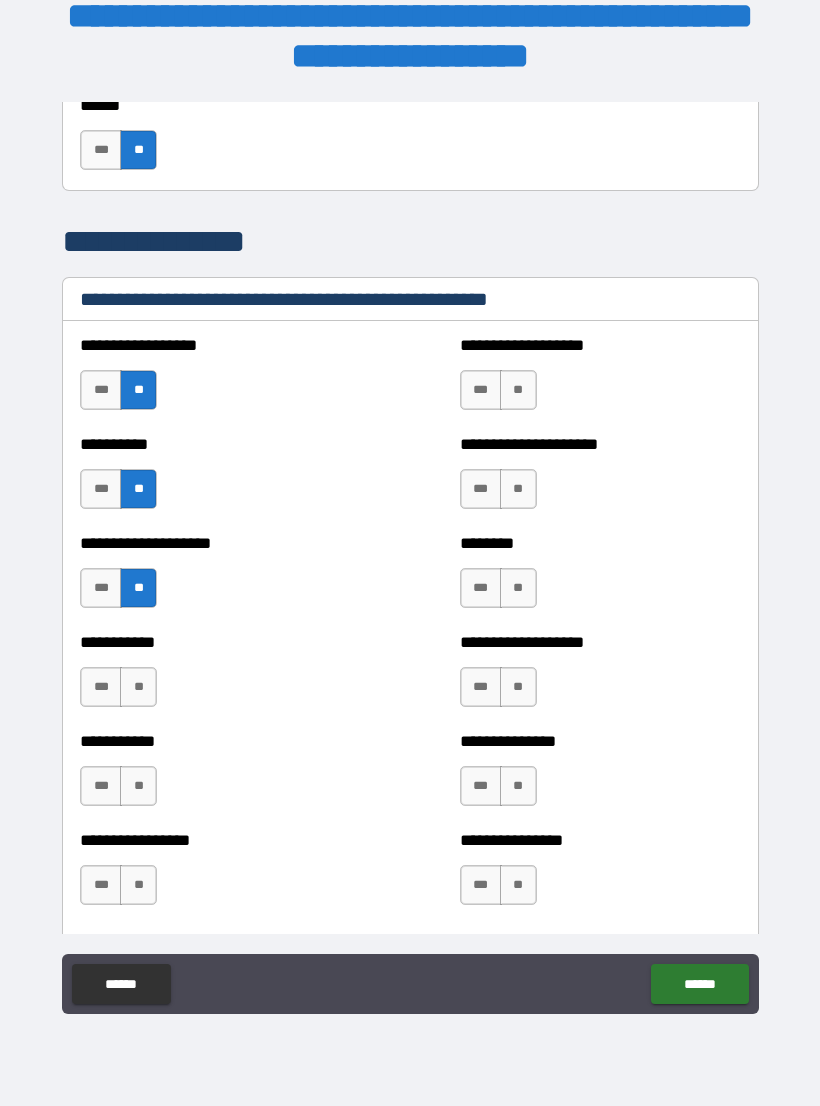 click on "**" at bounding box center (138, 687) 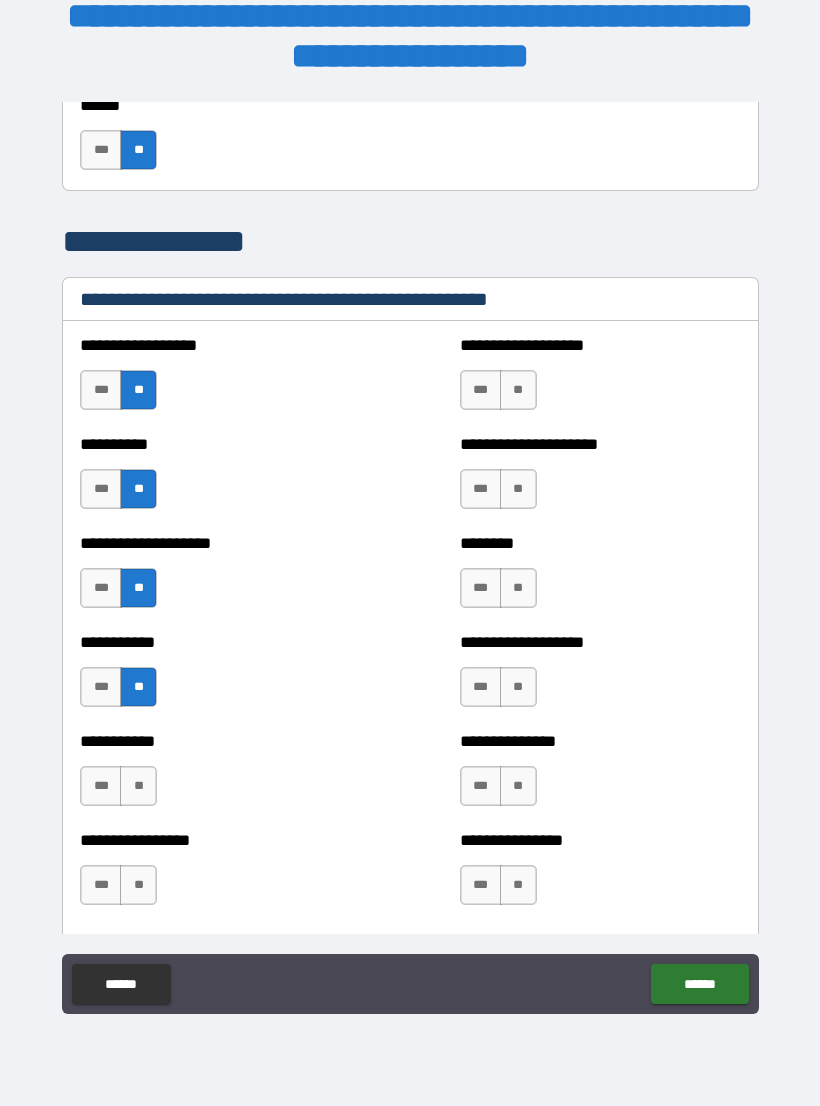 click on "**" at bounding box center (138, 786) 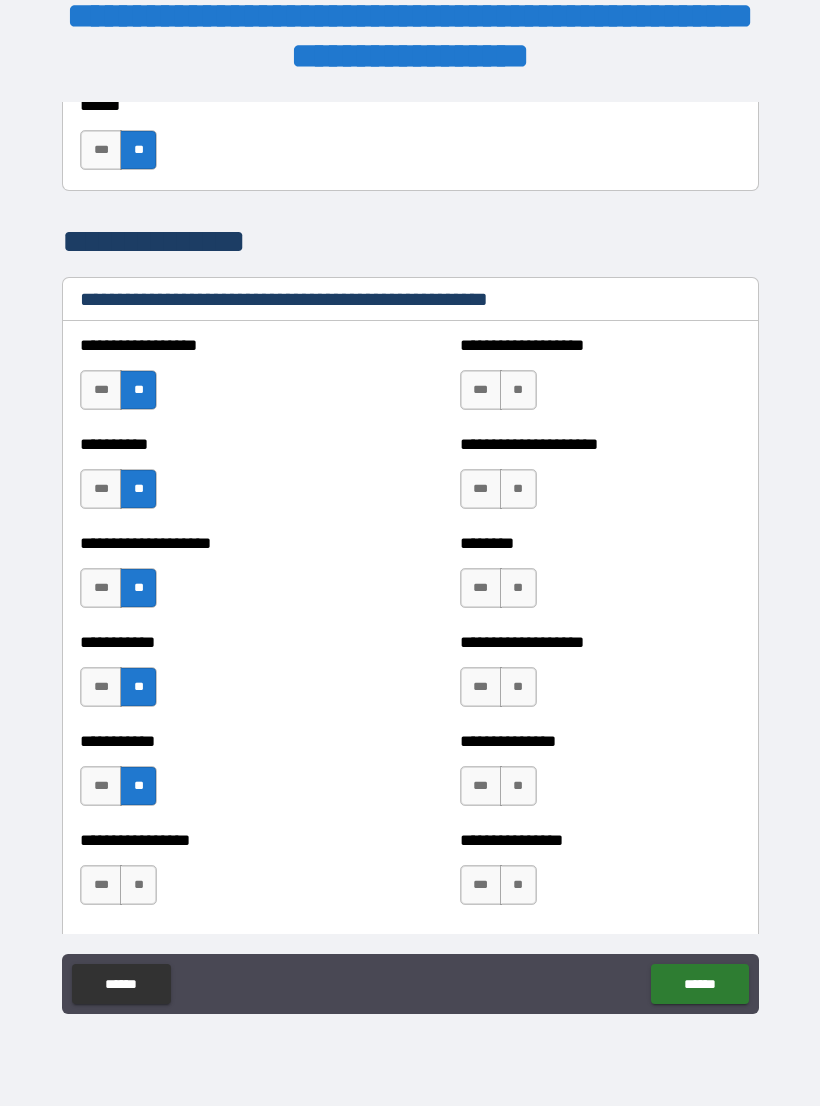 click on "**" at bounding box center (138, 885) 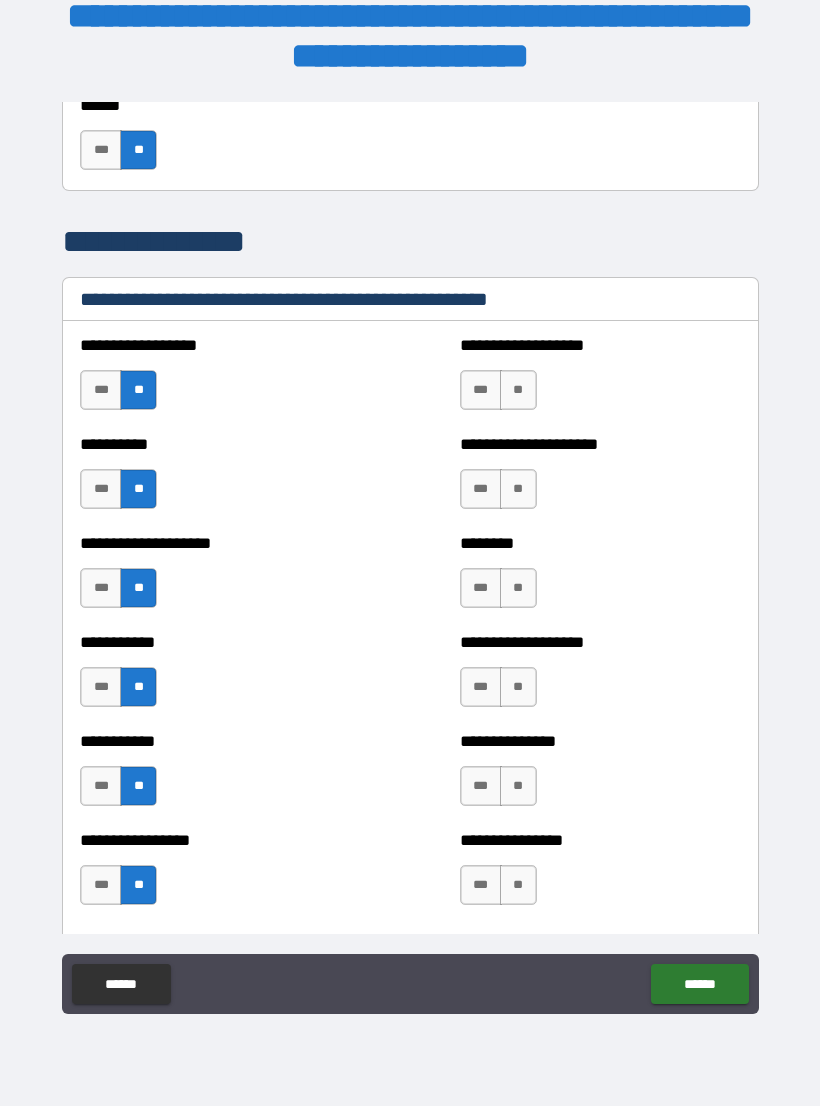 click on "**" at bounding box center [518, 390] 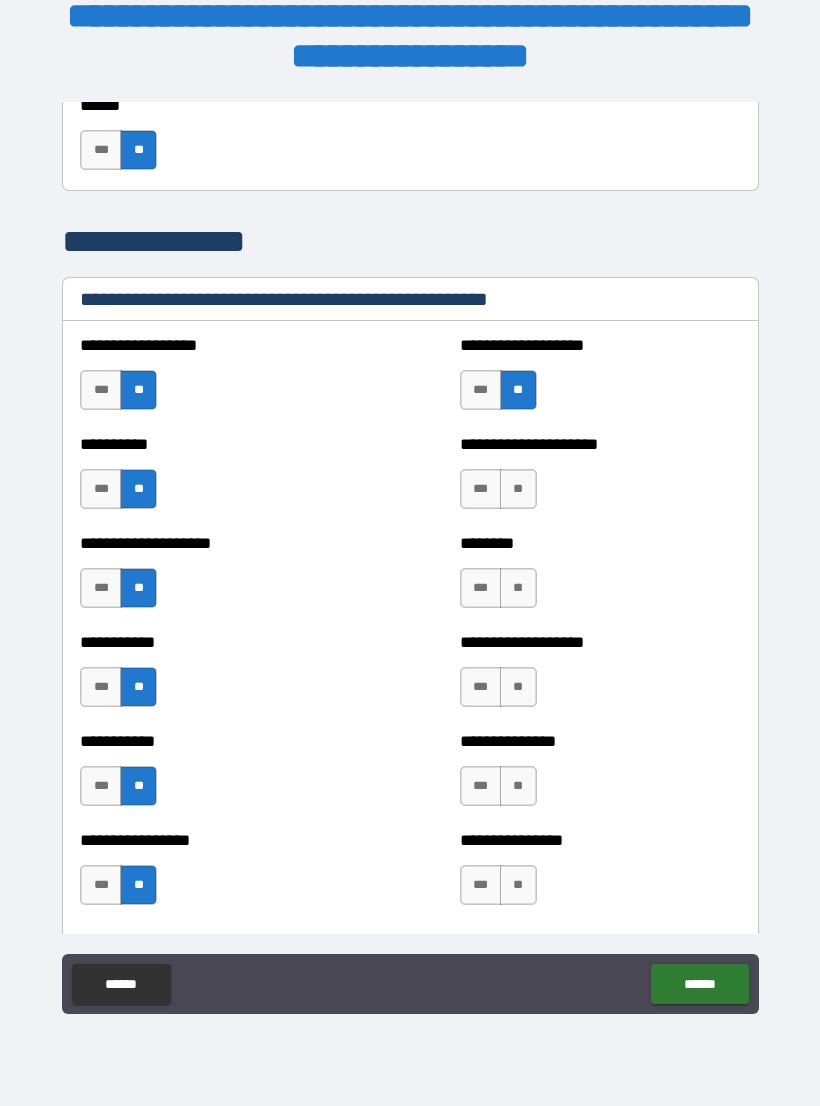 click on "**" at bounding box center (518, 489) 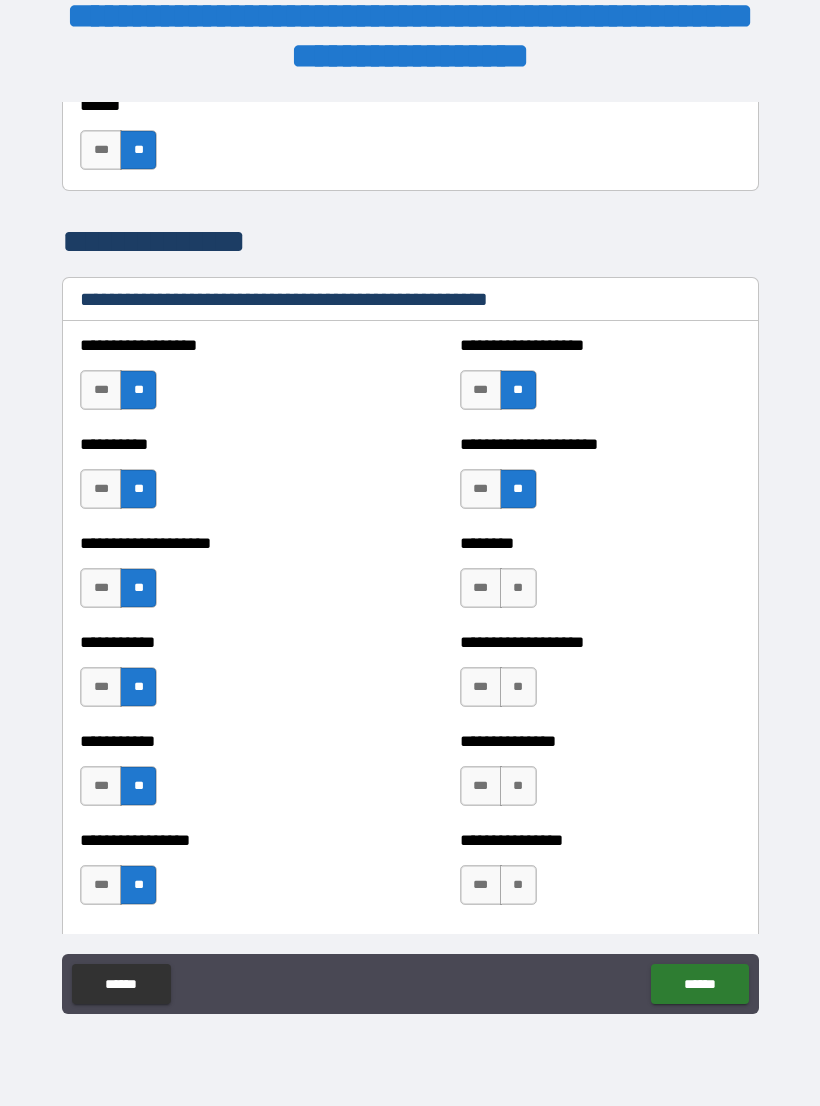 click on "**" at bounding box center (518, 588) 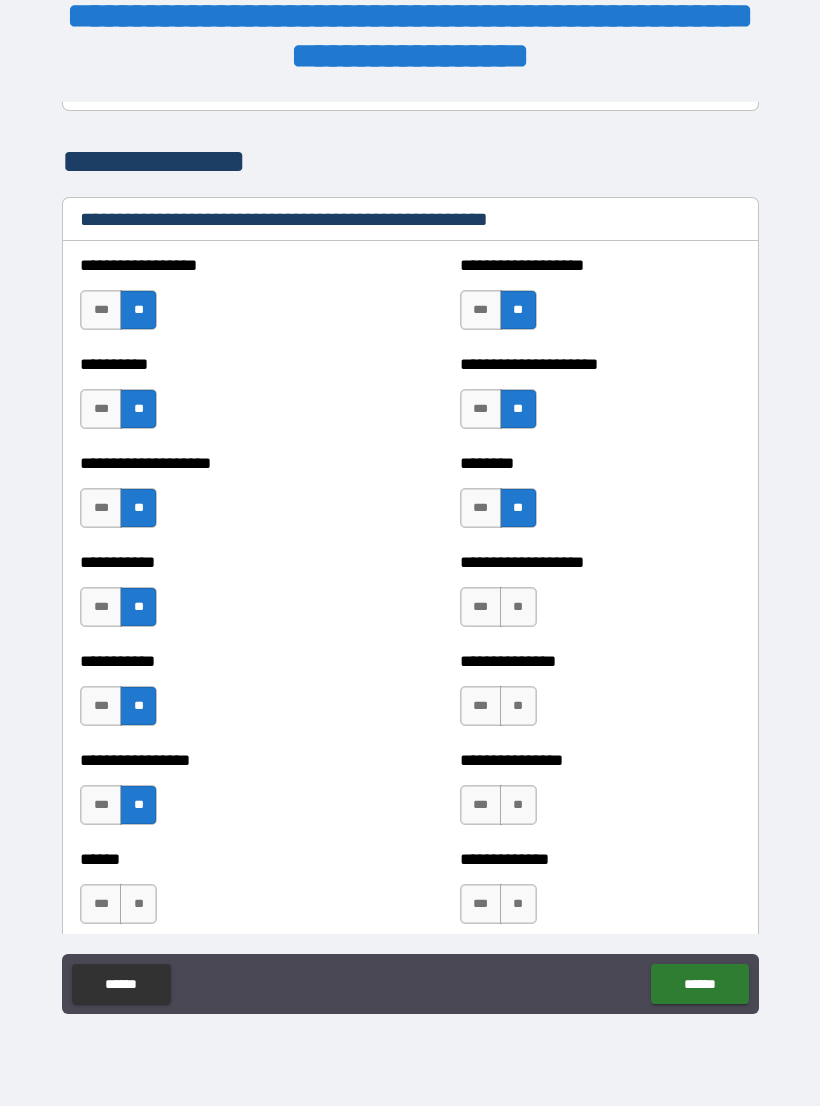 scroll, scrollTop: 2413, scrollLeft: 0, axis: vertical 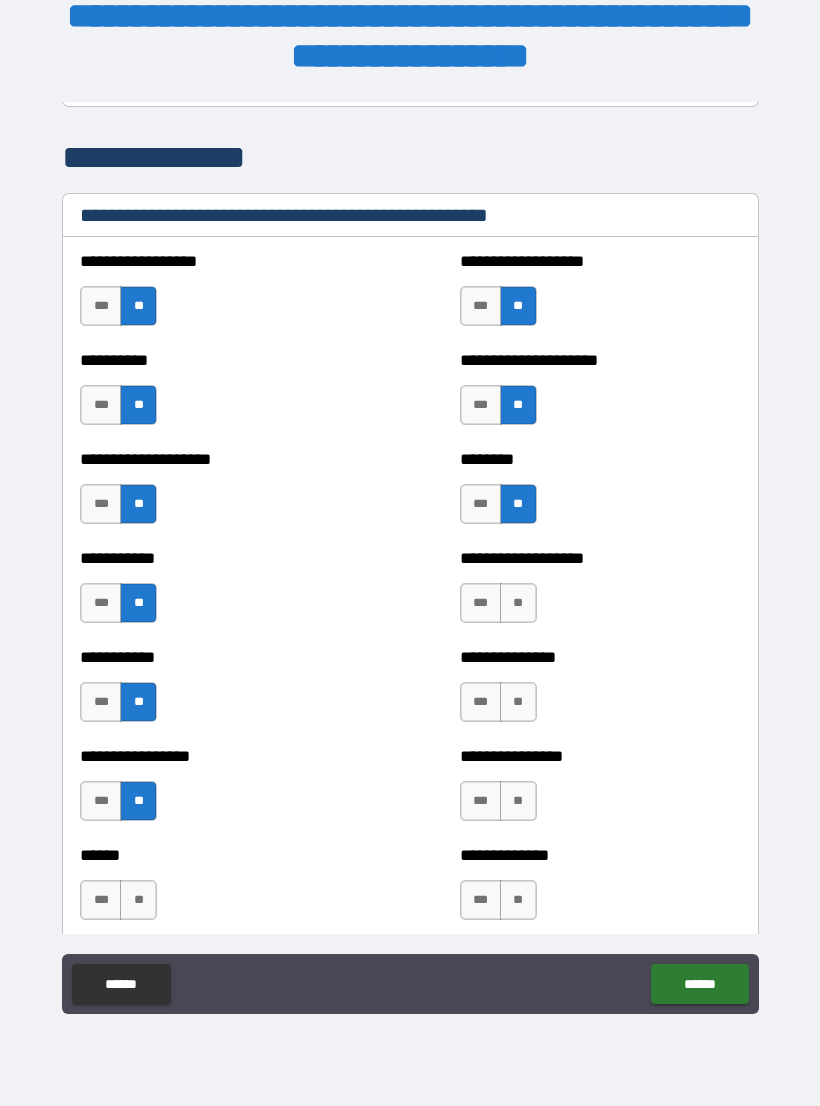 click on "**" at bounding box center (518, 603) 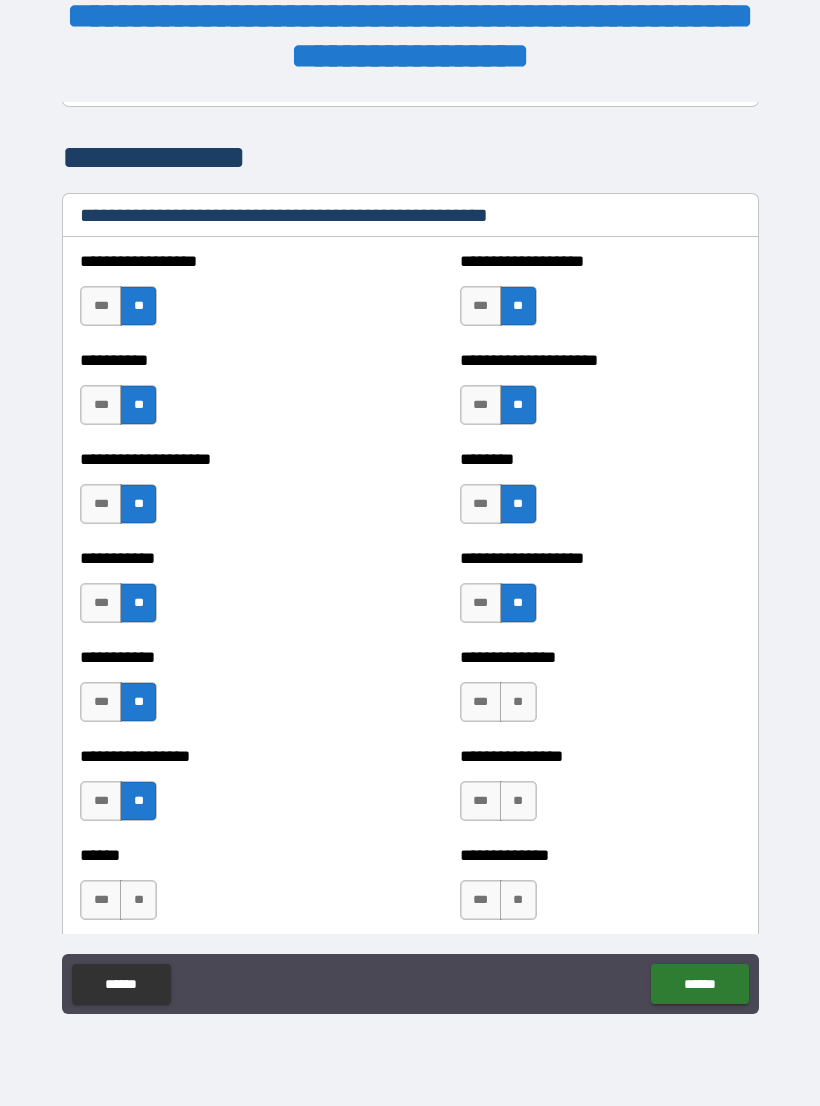 click on "**" at bounding box center [518, 702] 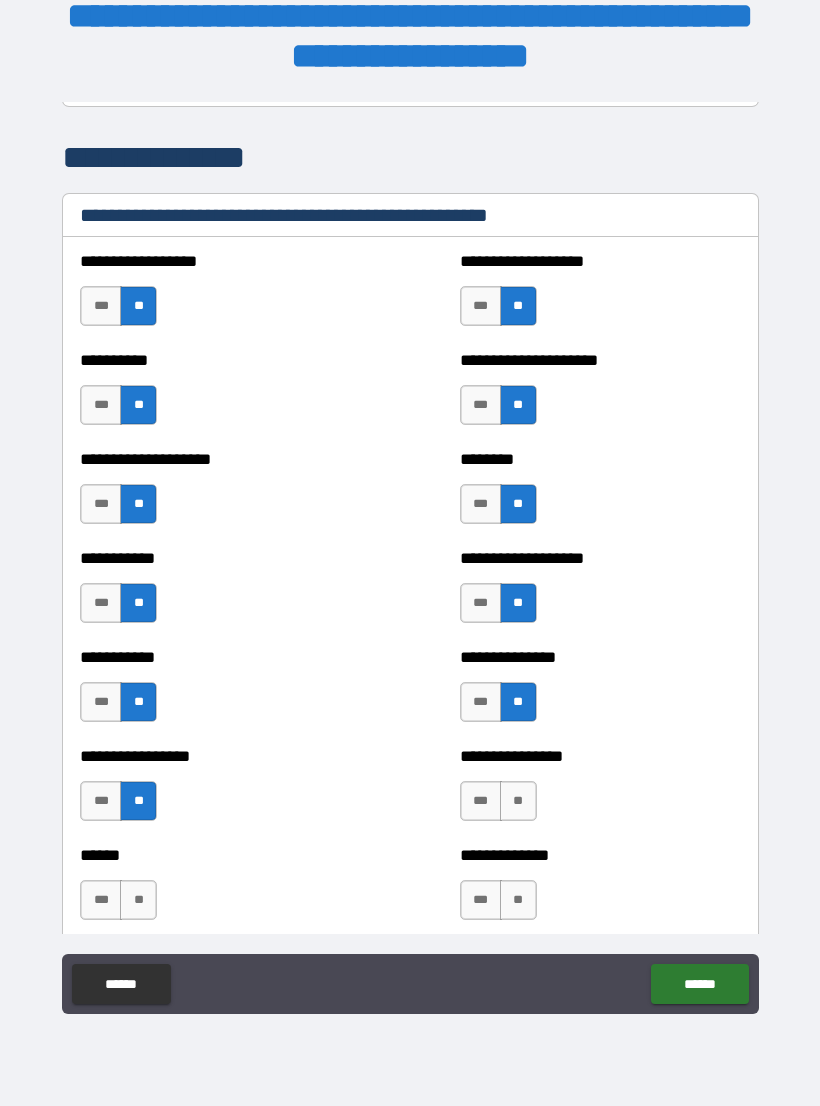 click on "**" at bounding box center [518, 801] 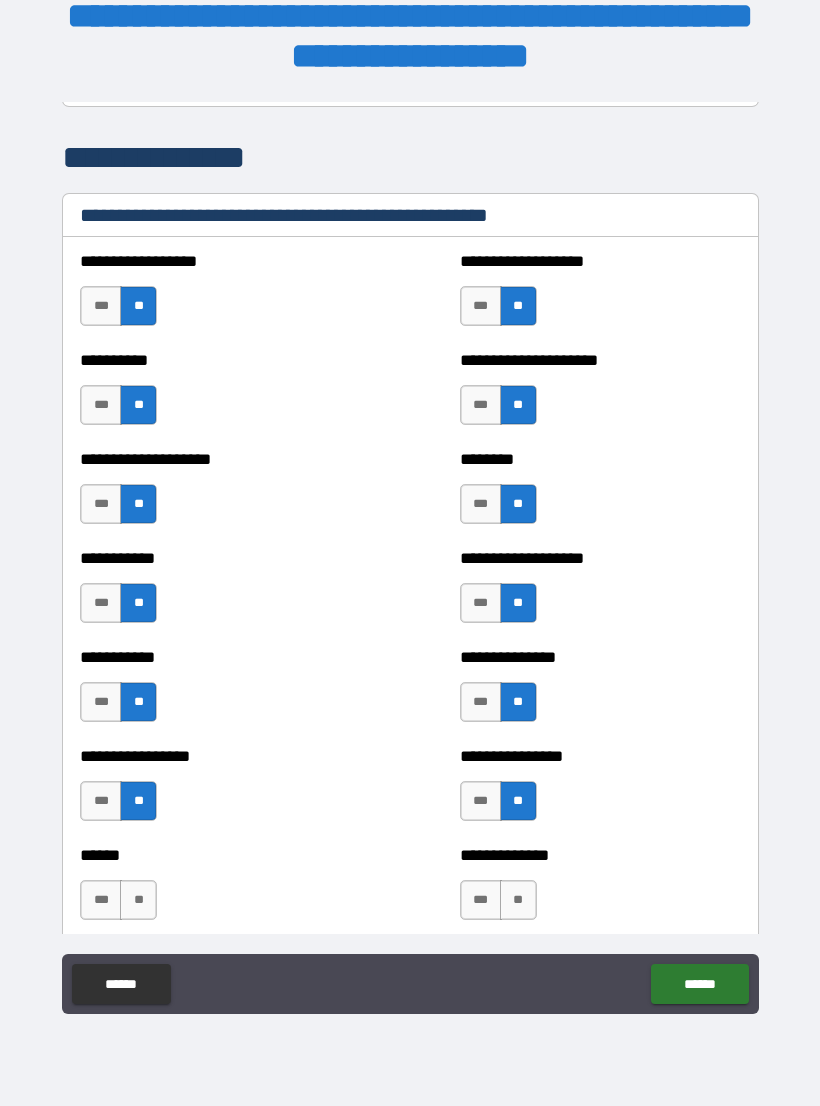 scroll, scrollTop: 2708, scrollLeft: 0, axis: vertical 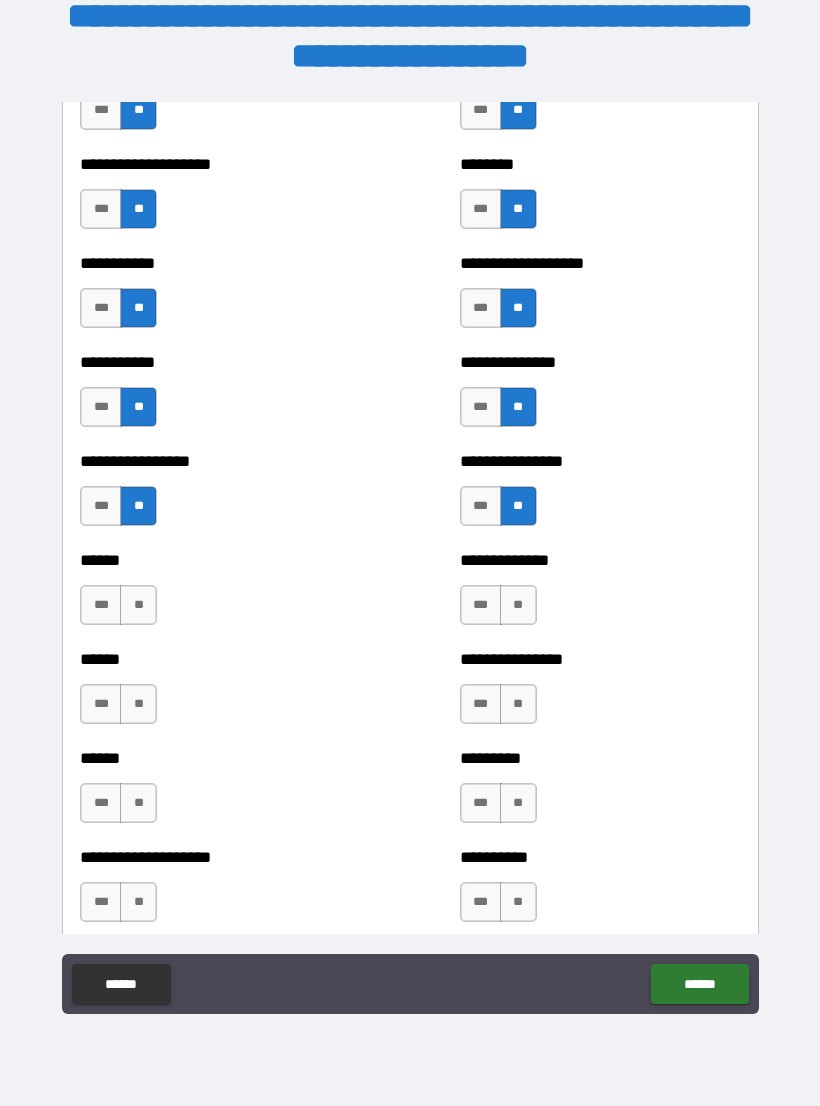 click on "**" at bounding box center [138, 605] 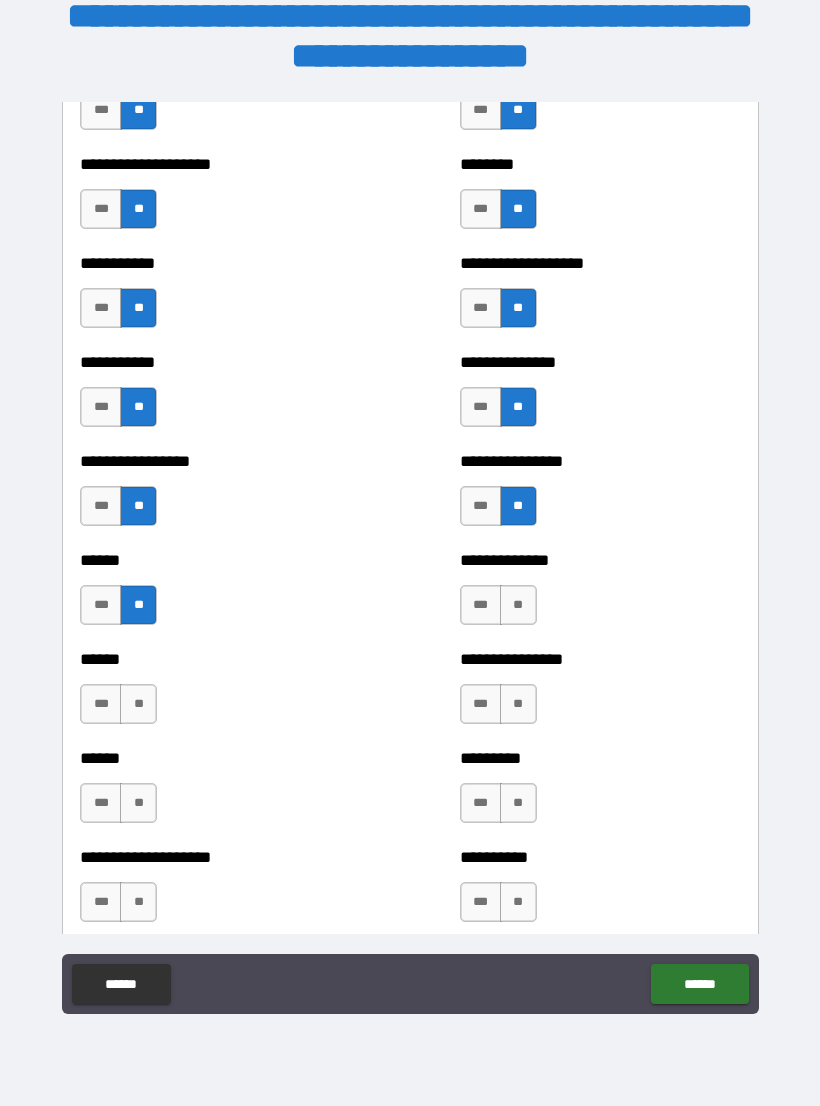 click on "**" at bounding box center [138, 704] 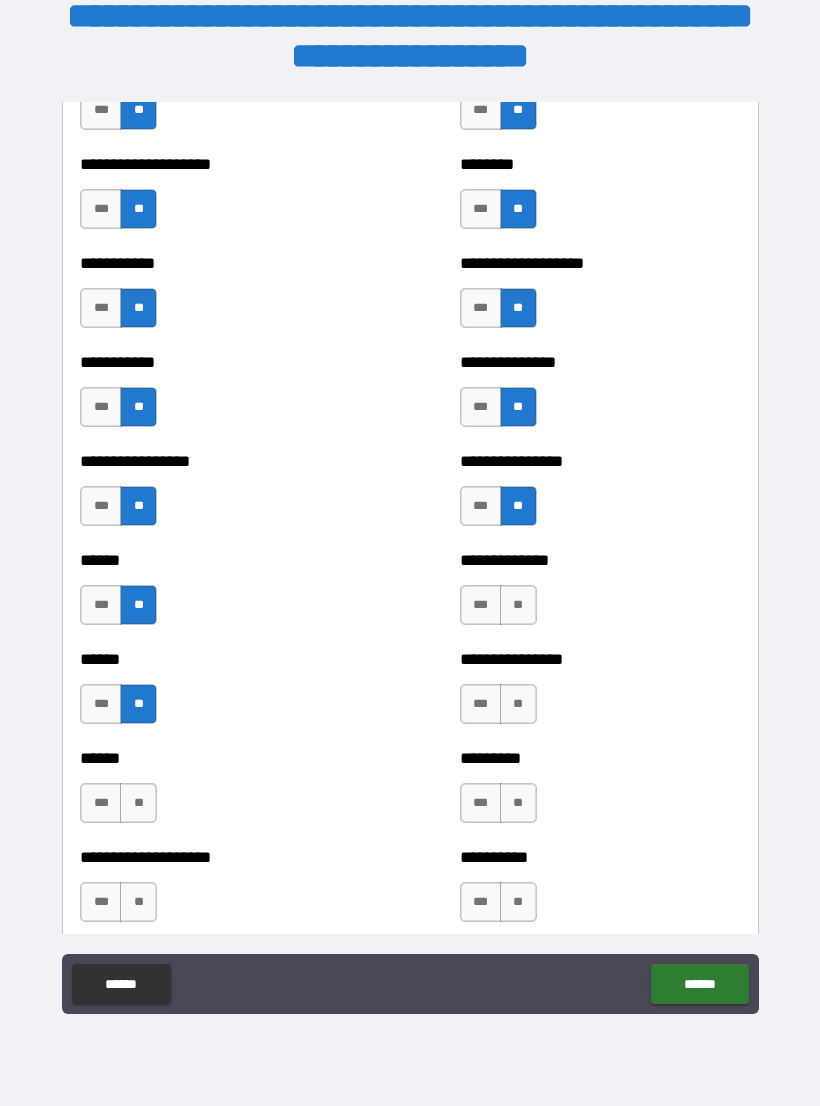 click on "**" at bounding box center (138, 803) 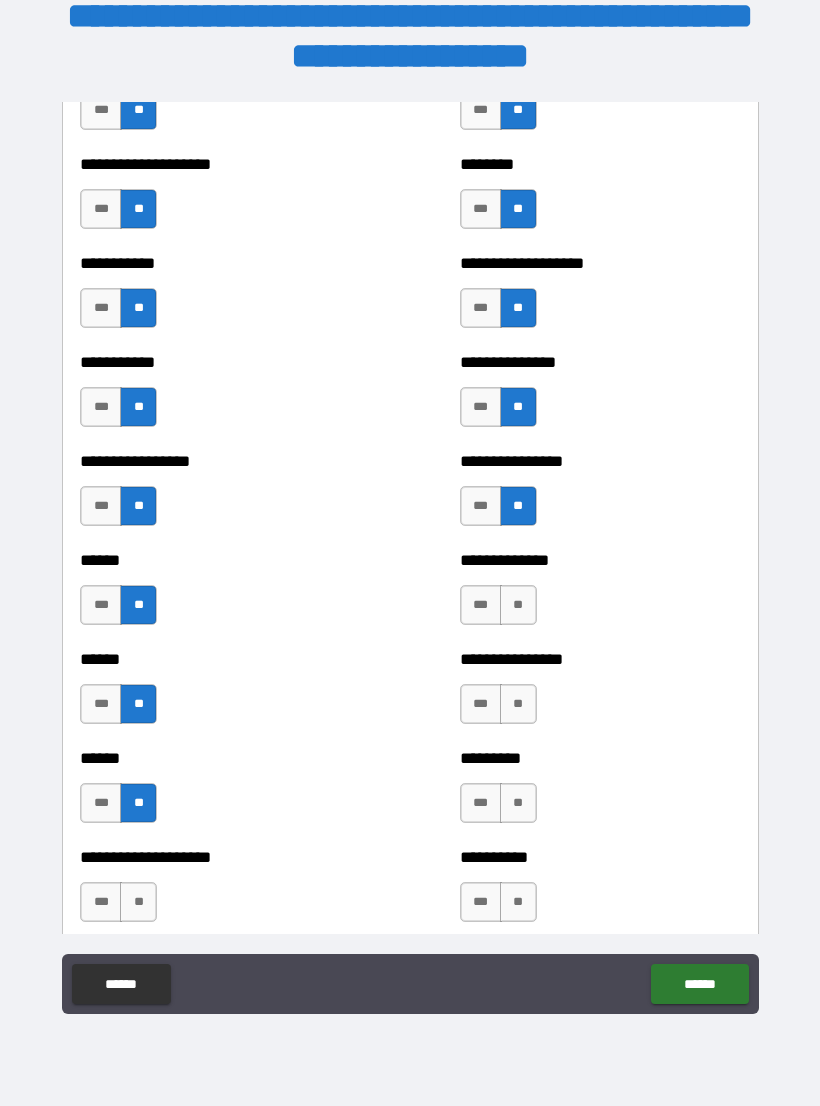 click on "**" at bounding box center (138, 902) 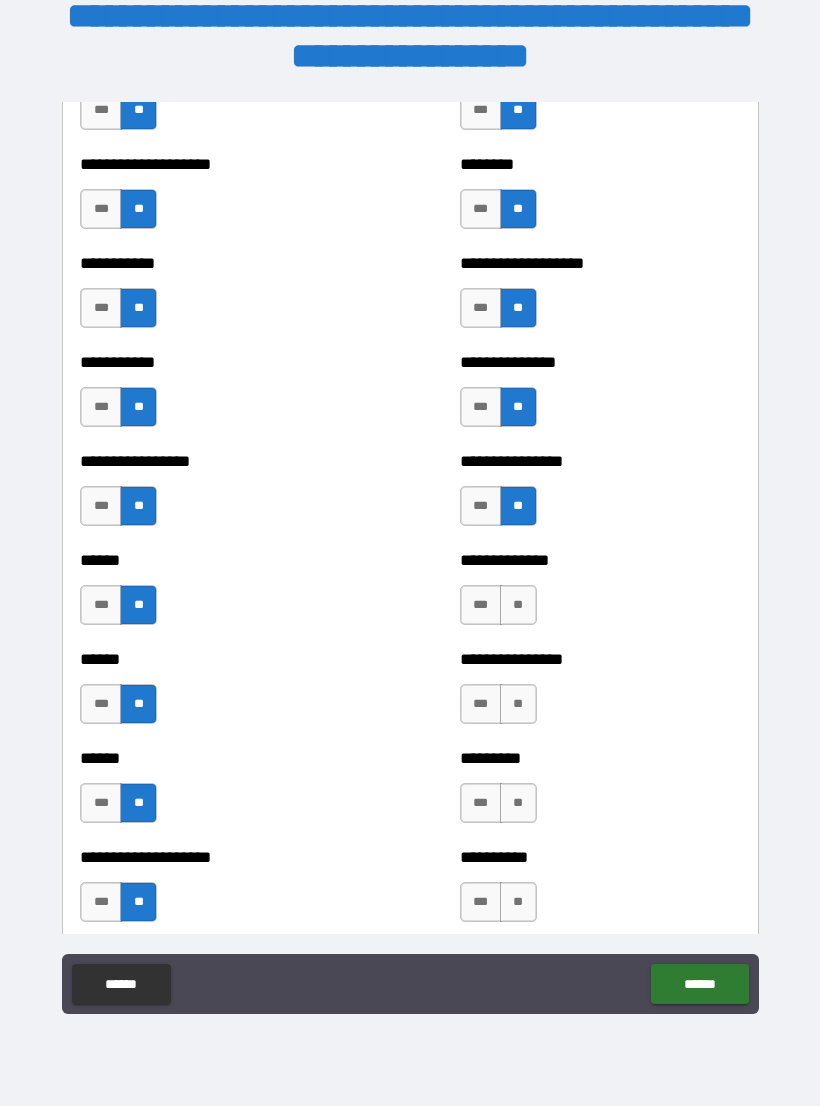 click on "**" at bounding box center [518, 902] 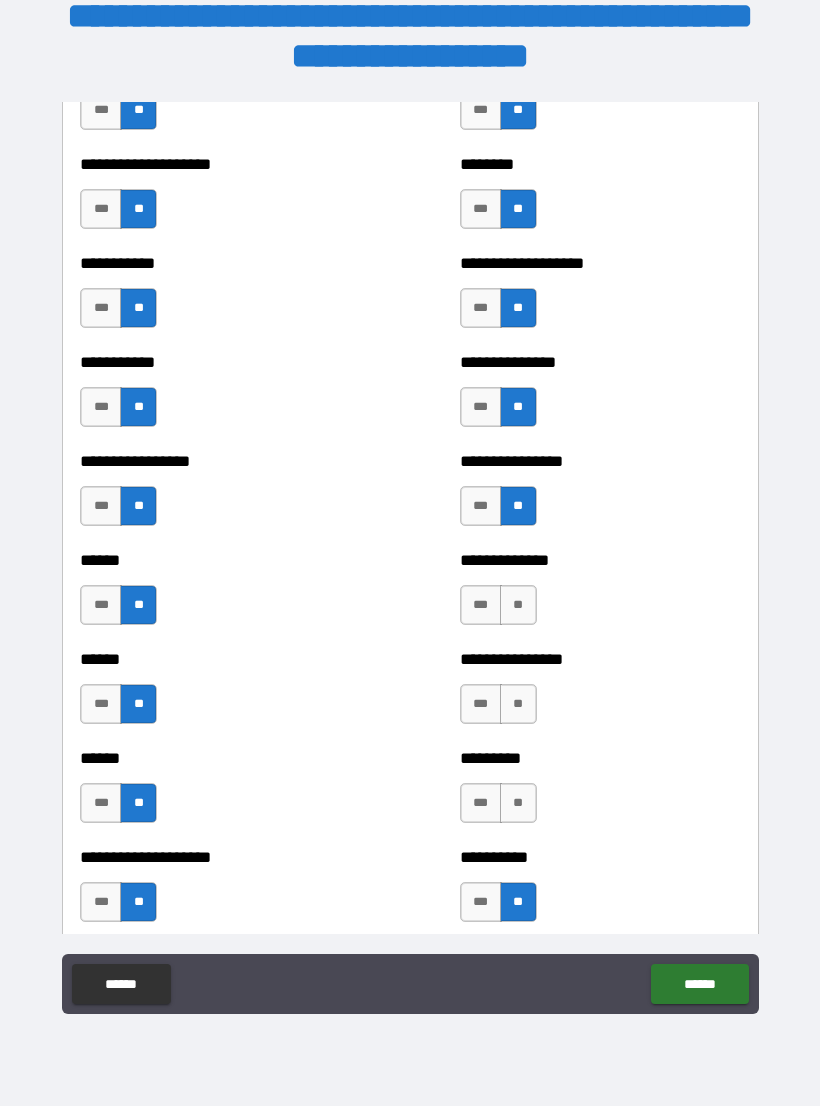 click on "**" at bounding box center [518, 803] 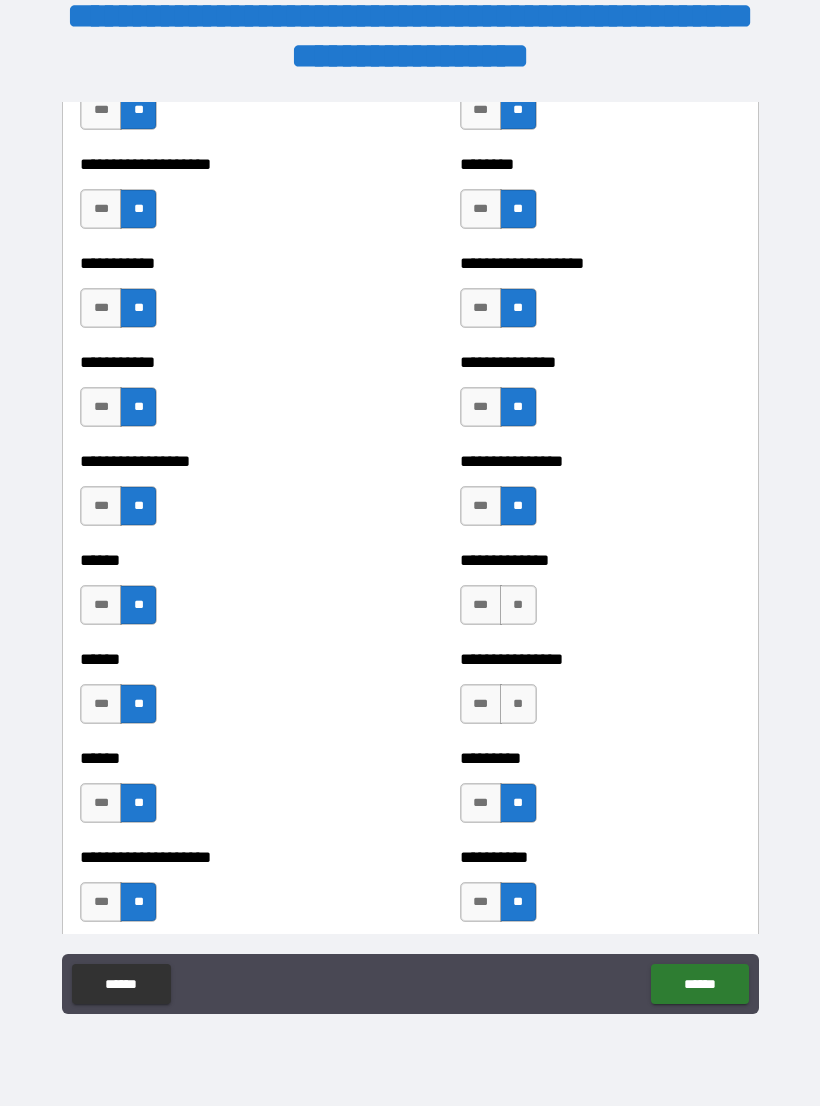 click on "**" at bounding box center [518, 704] 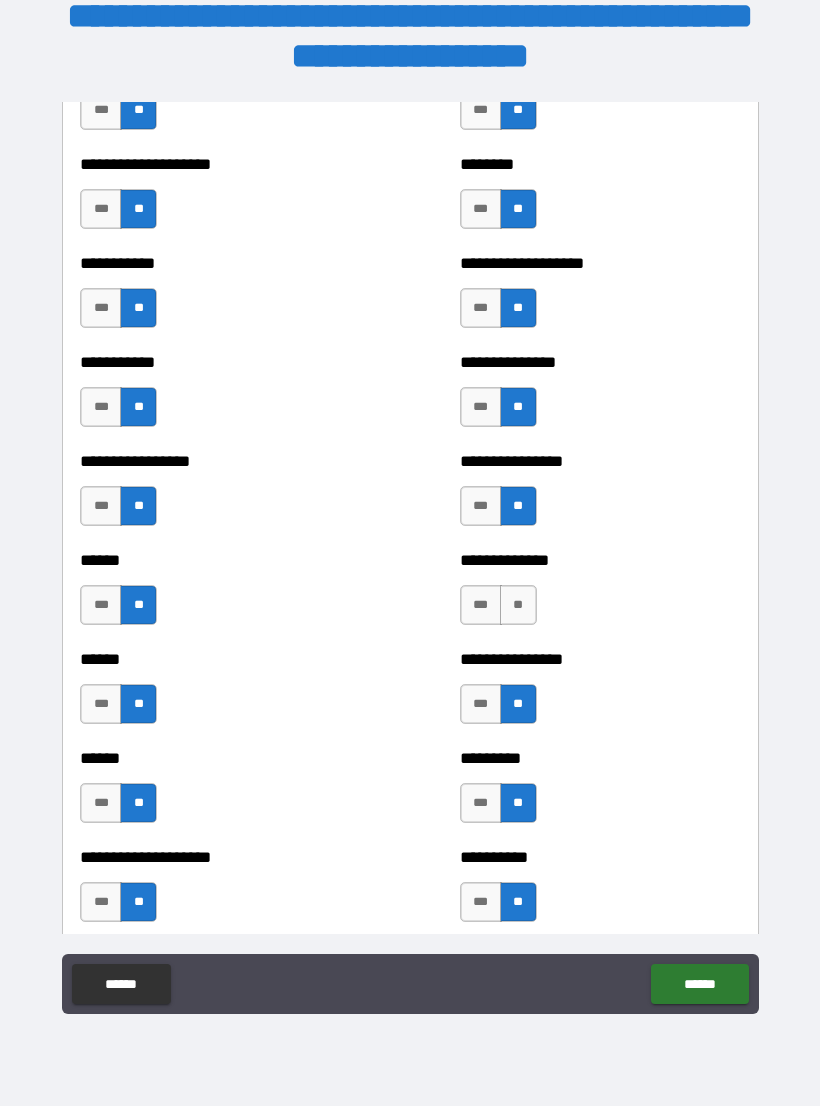click on "**" at bounding box center (518, 605) 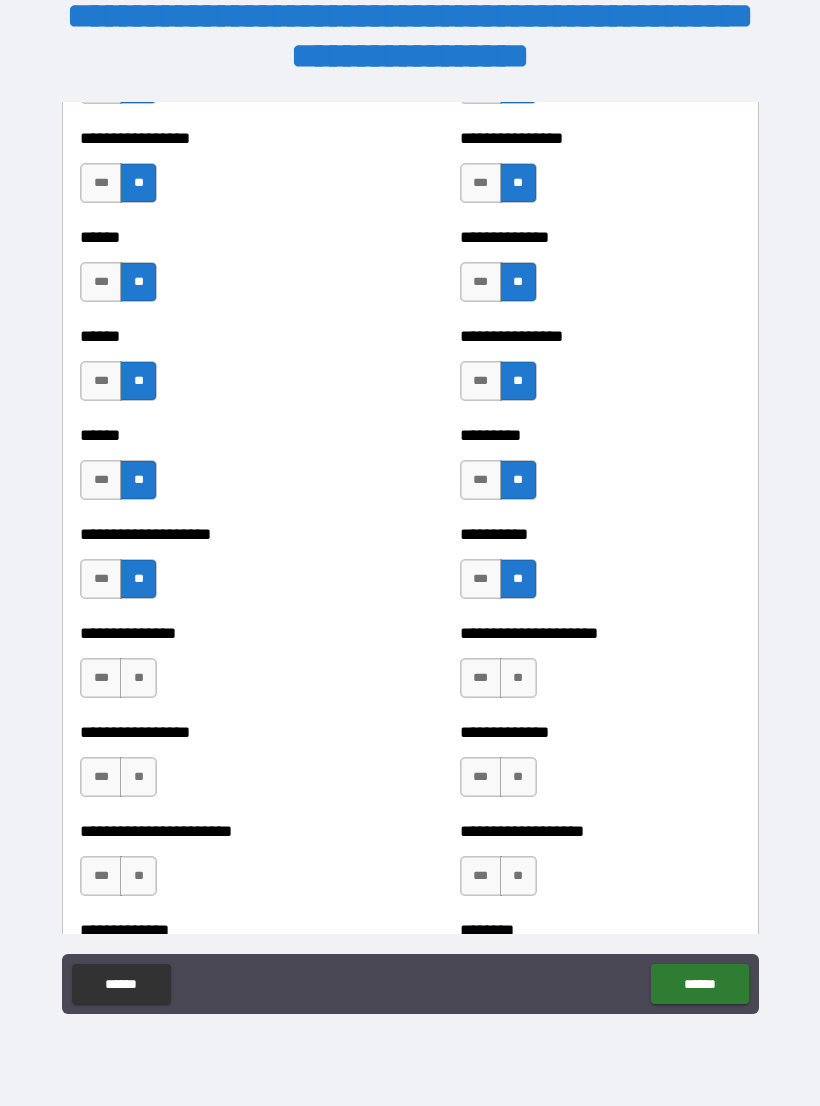 scroll, scrollTop: 3168, scrollLeft: 0, axis: vertical 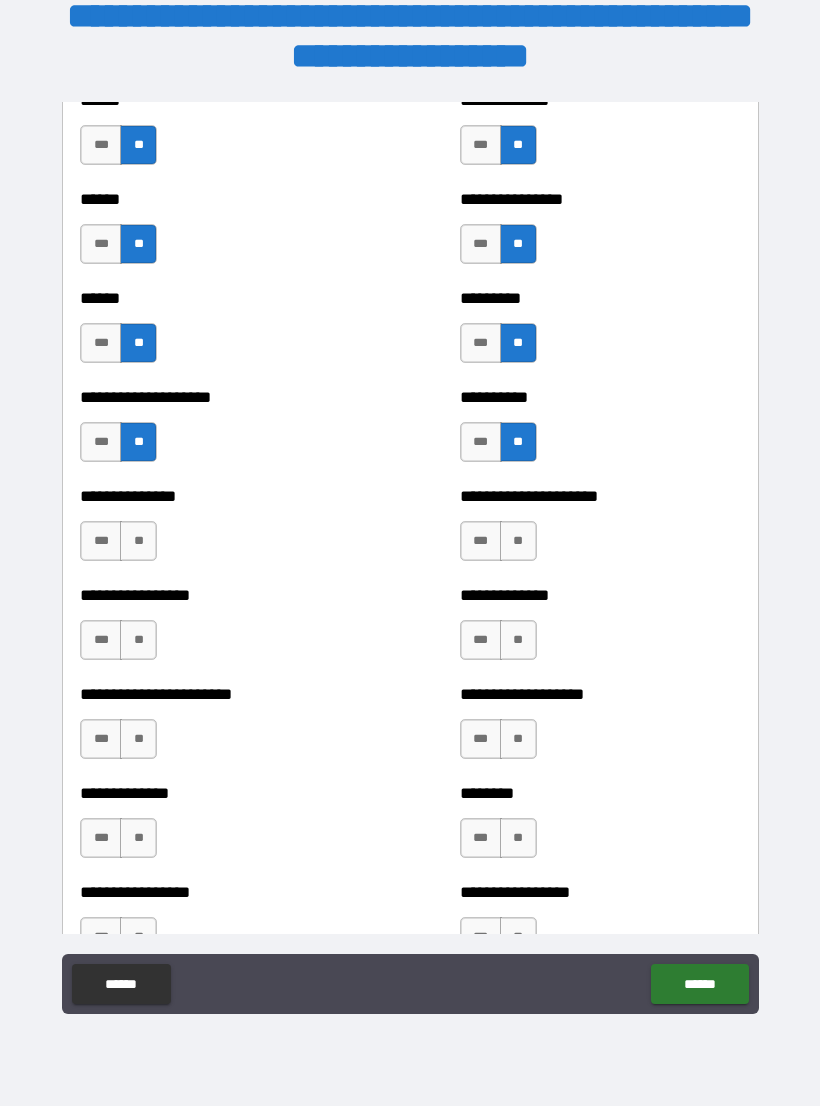 click on "**" at bounding box center (138, 541) 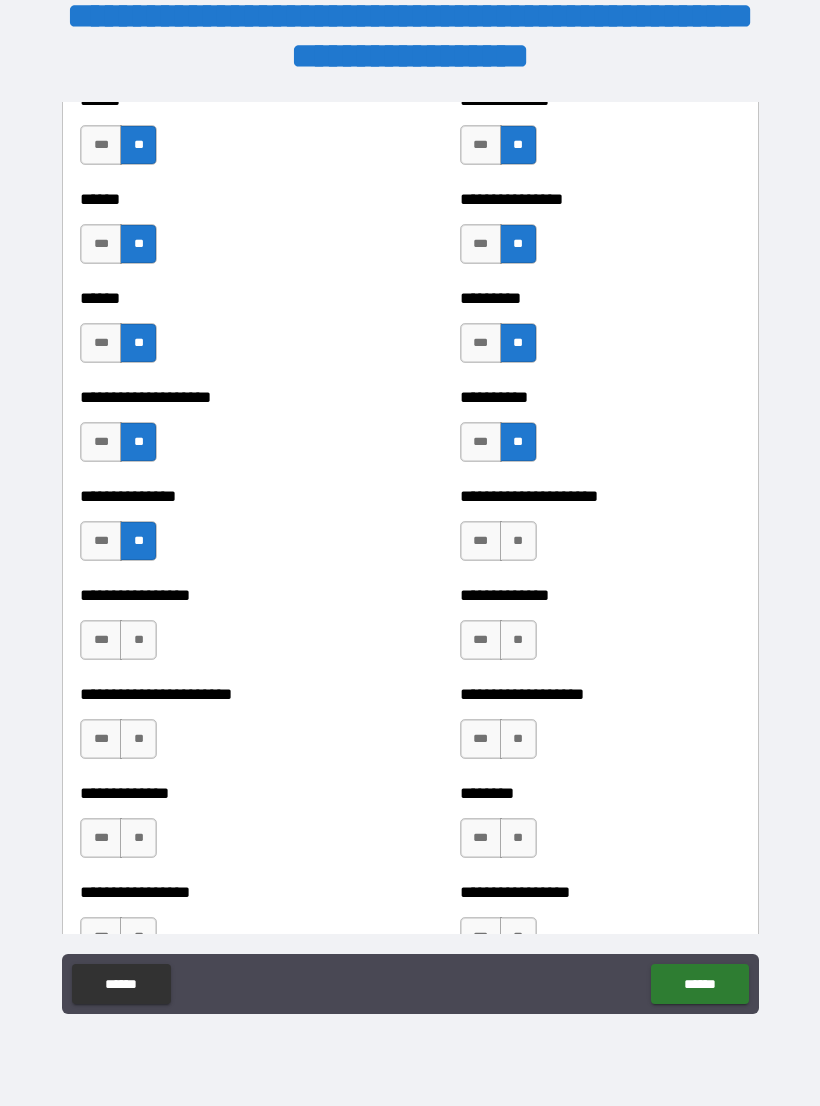 click on "**" at bounding box center (138, 640) 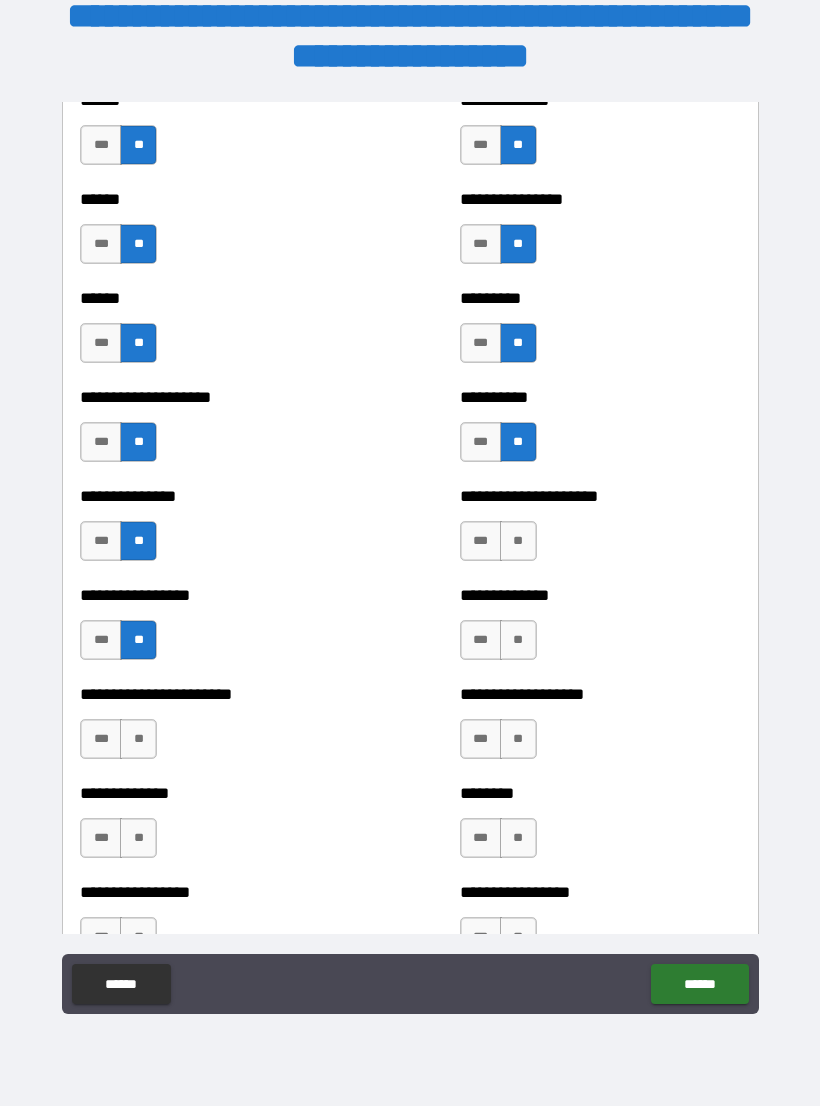 click on "**" at bounding box center [138, 739] 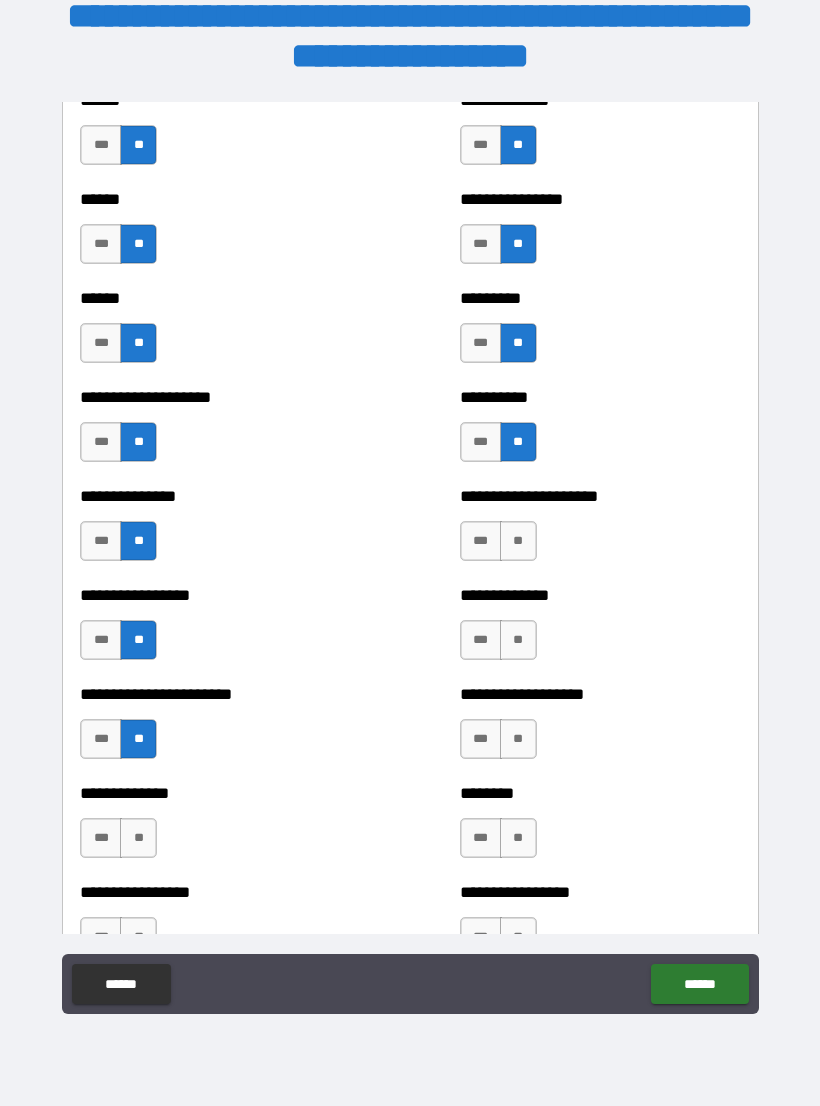 click on "**" at bounding box center (518, 541) 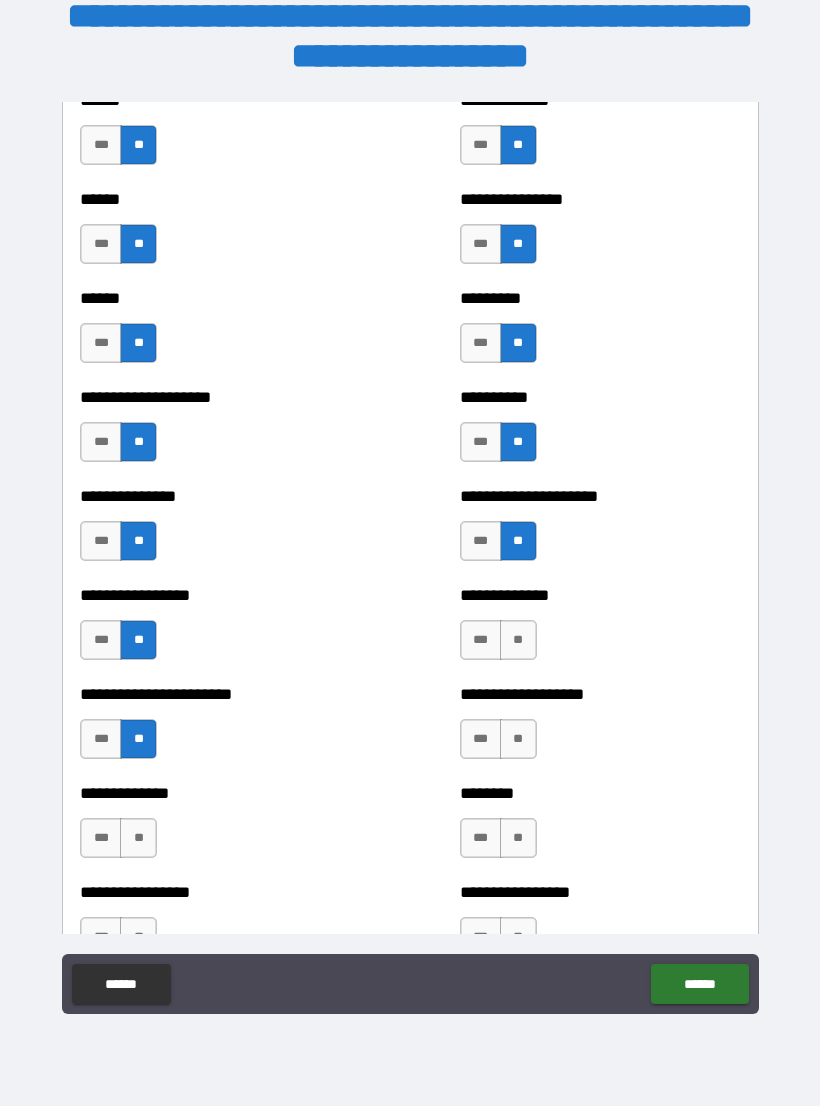 click on "**" at bounding box center (518, 640) 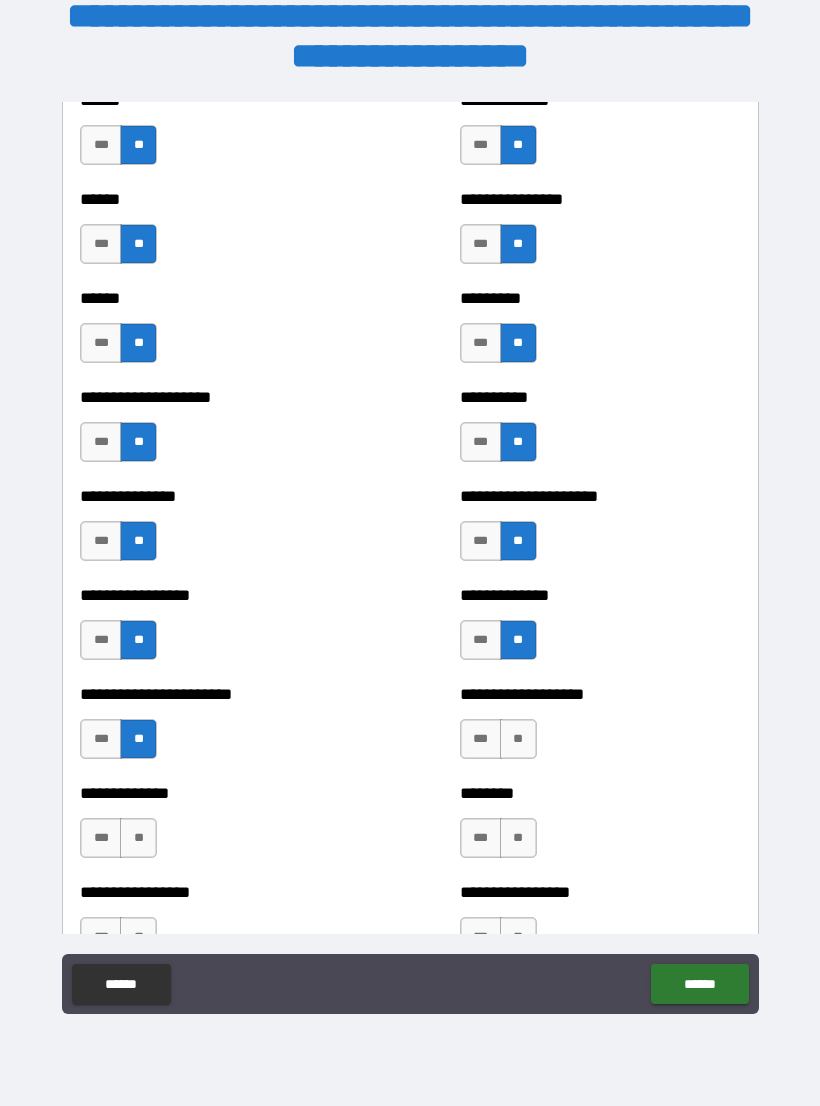 click on "**" at bounding box center (518, 739) 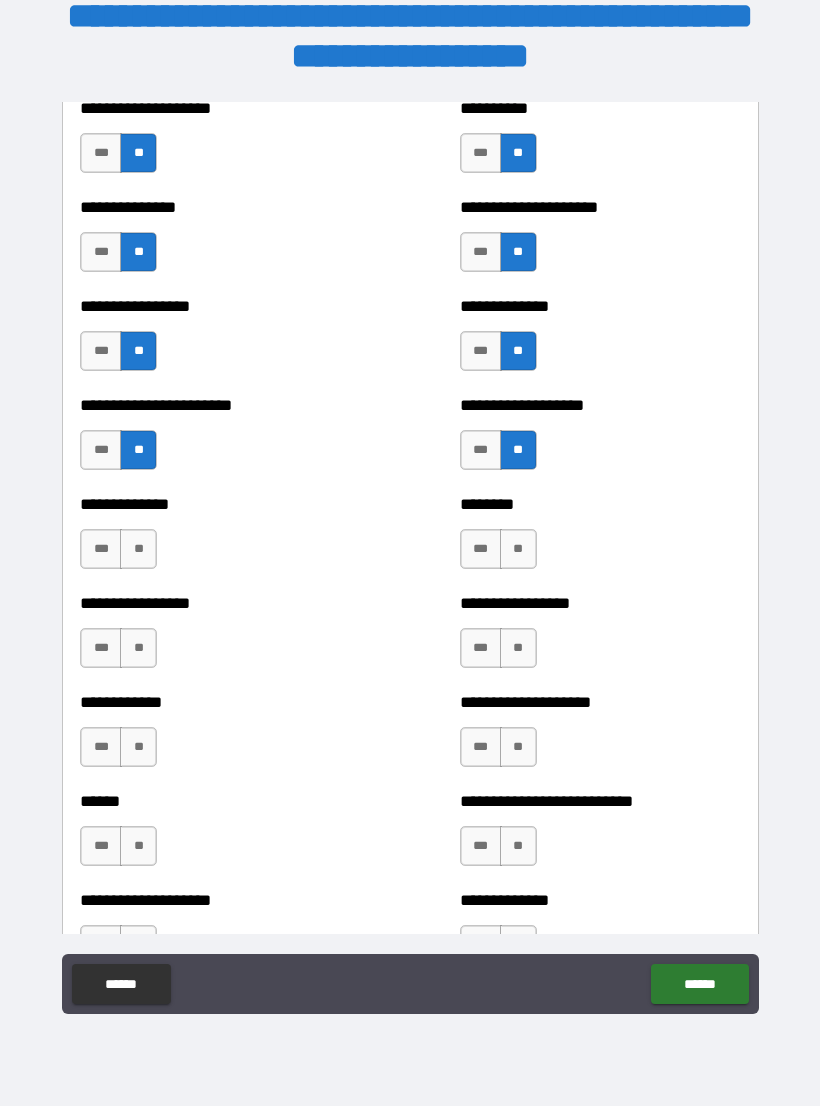 scroll, scrollTop: 3454, scrollLeft: 0, axis: vertical 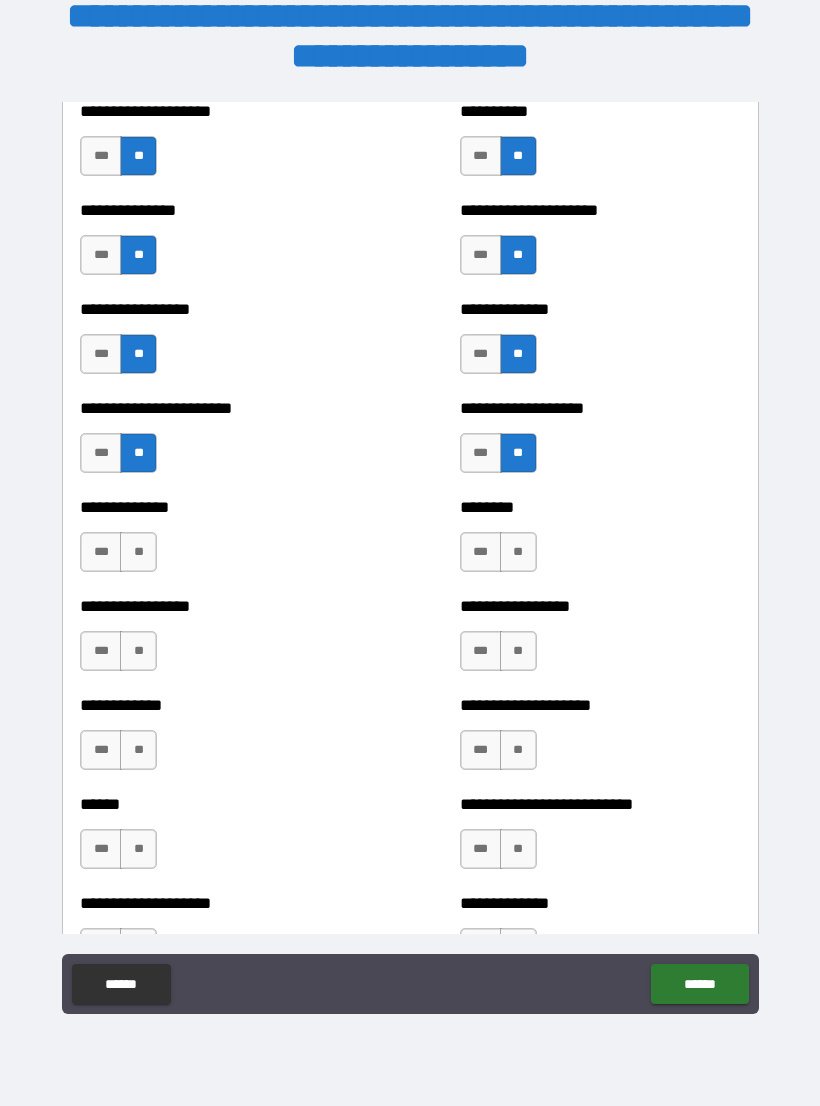 click on "**" at bounding box center (138, 552) 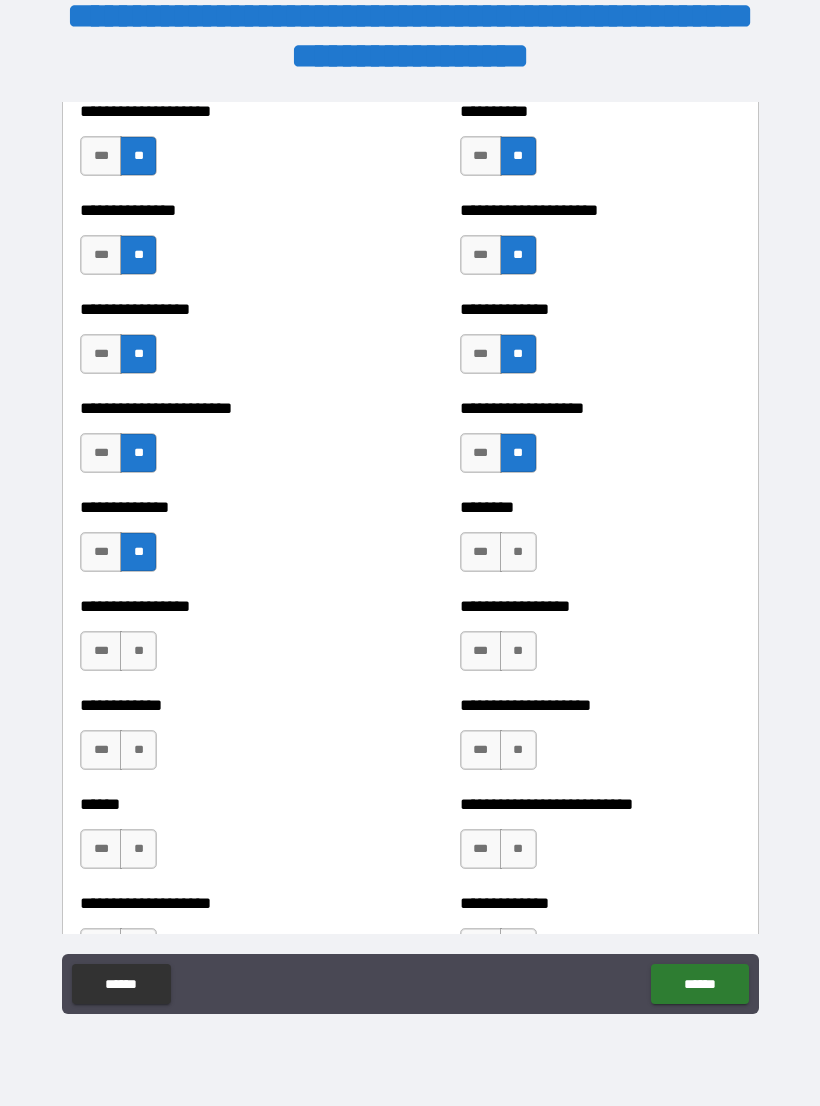 click on "**" at bounding box center [138, 651] 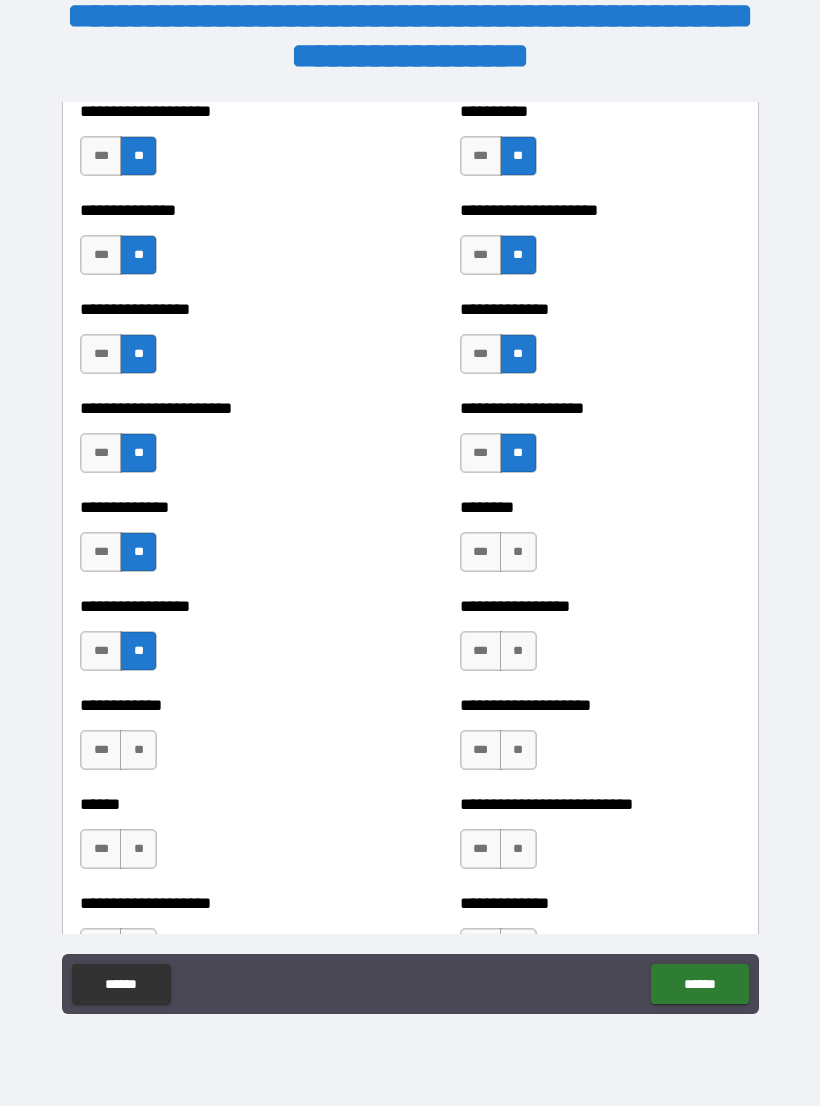 click on "**" at bounding box center (138, 750) 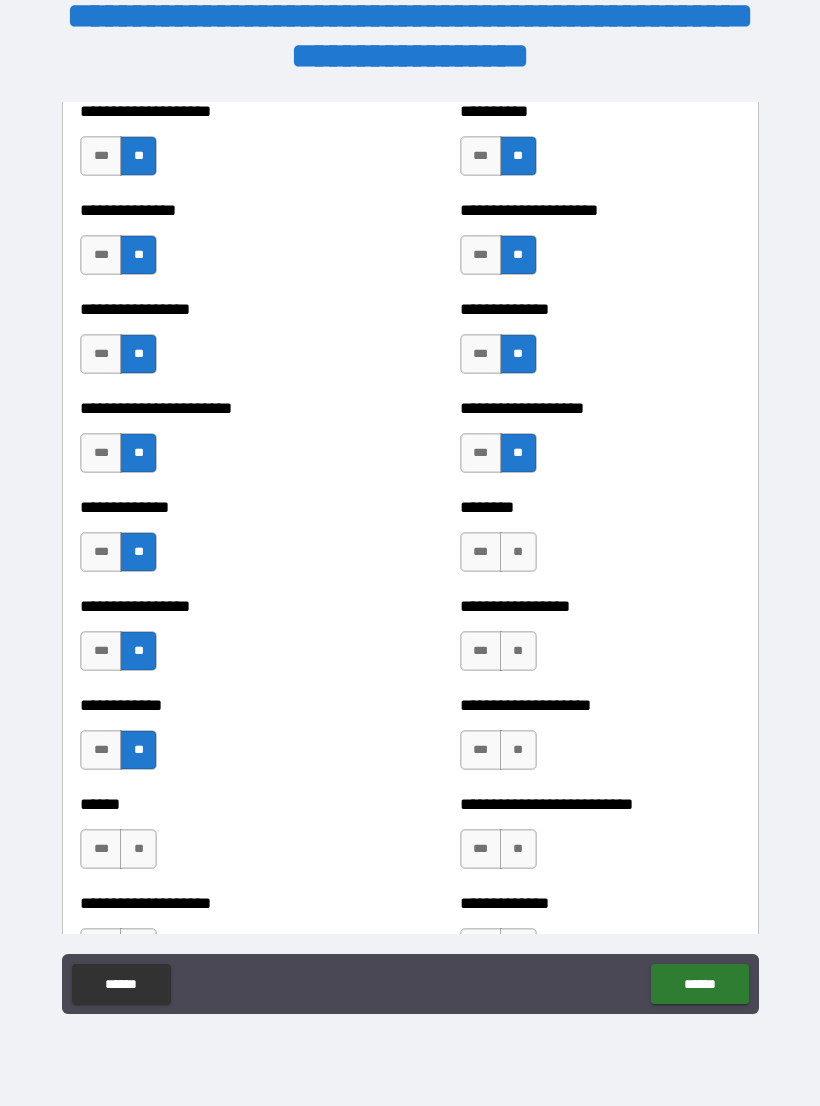 click on "**" at bounding box center [138, 849] 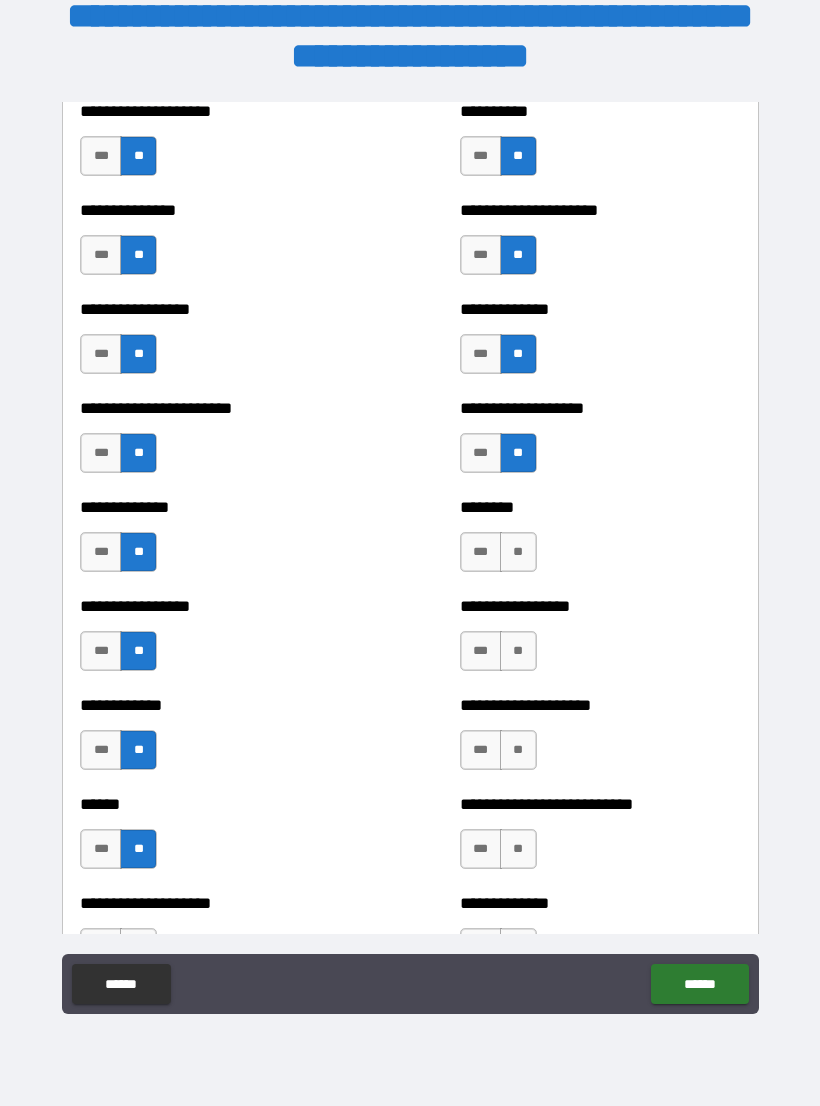 click on "**" at bounding box center [518, 849] 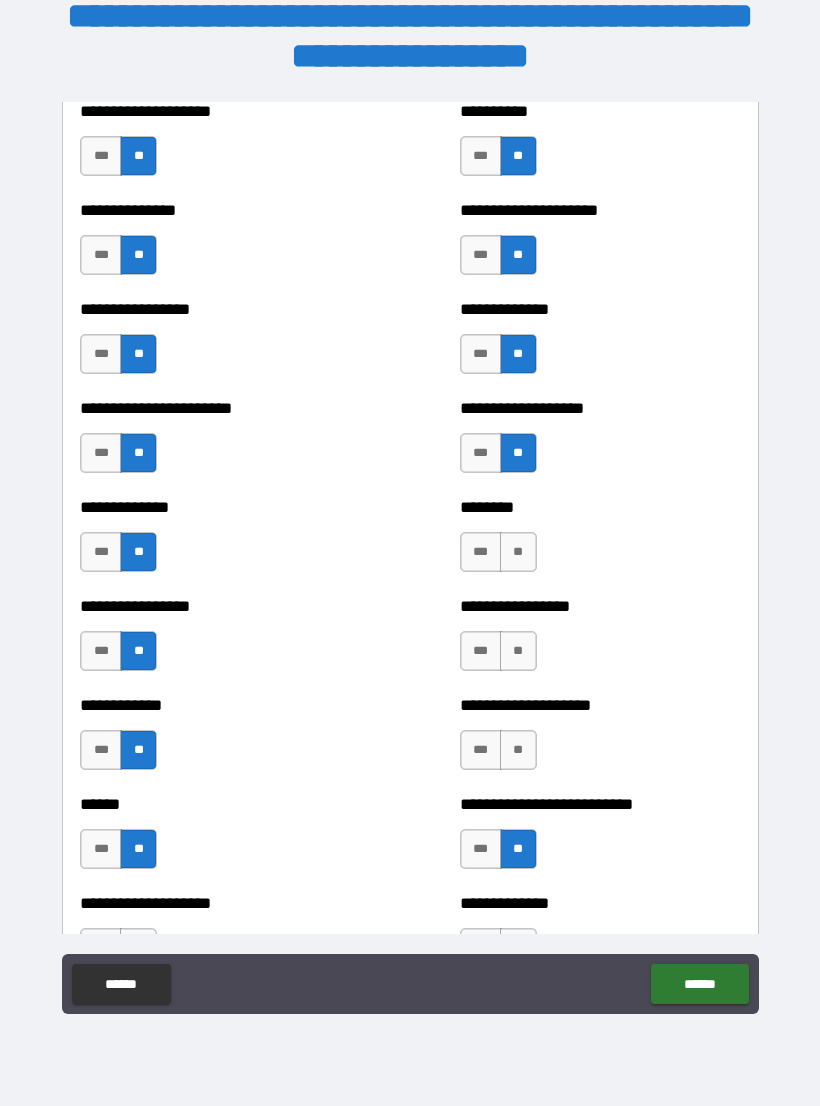 click on "**" at bounding box center (518, 750) 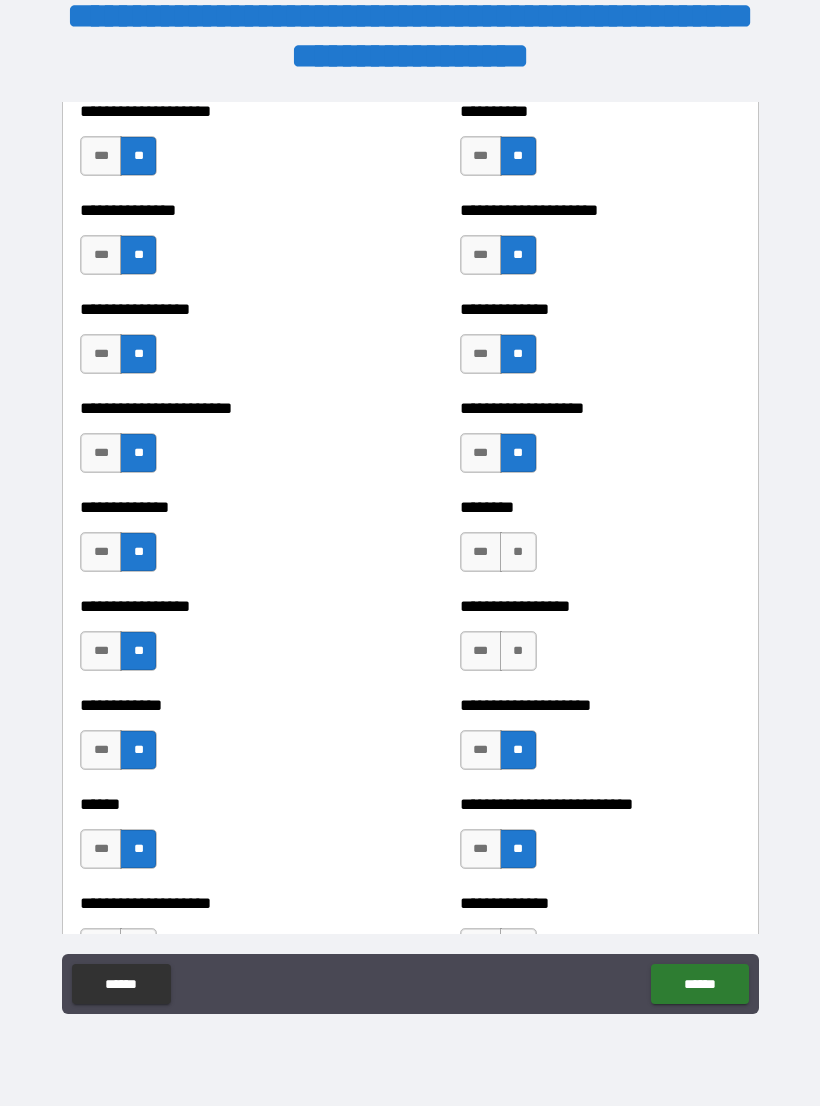 click on "**" at bounding box center (518, 651) 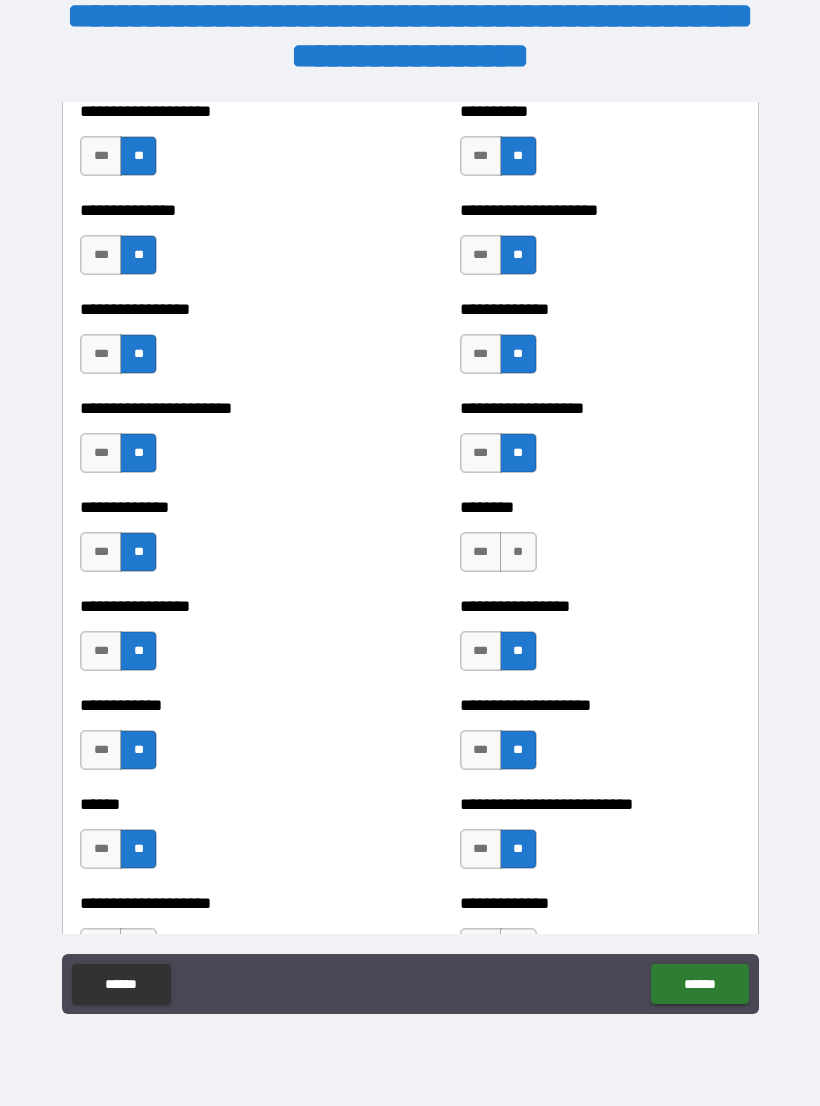 click on "**" at bounding box center (518, 552) 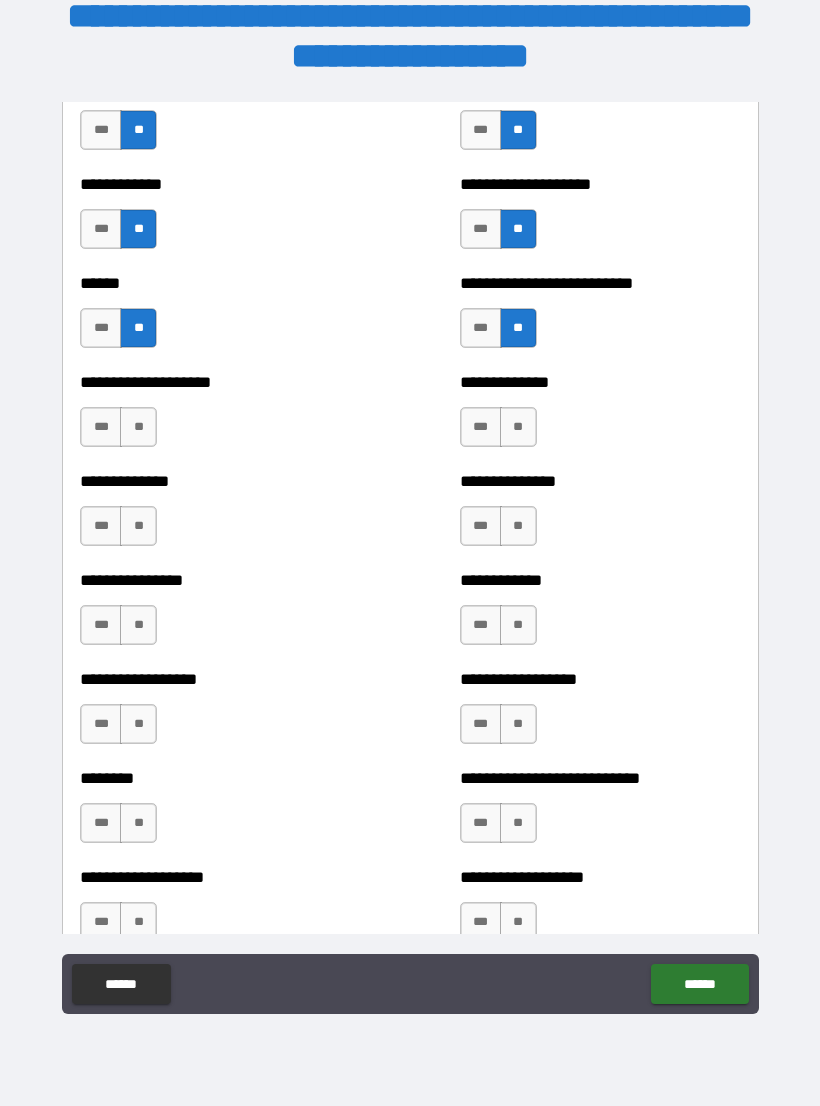 scroll, scrollTop: 3977, scrollLeft: 0, axis: vertical 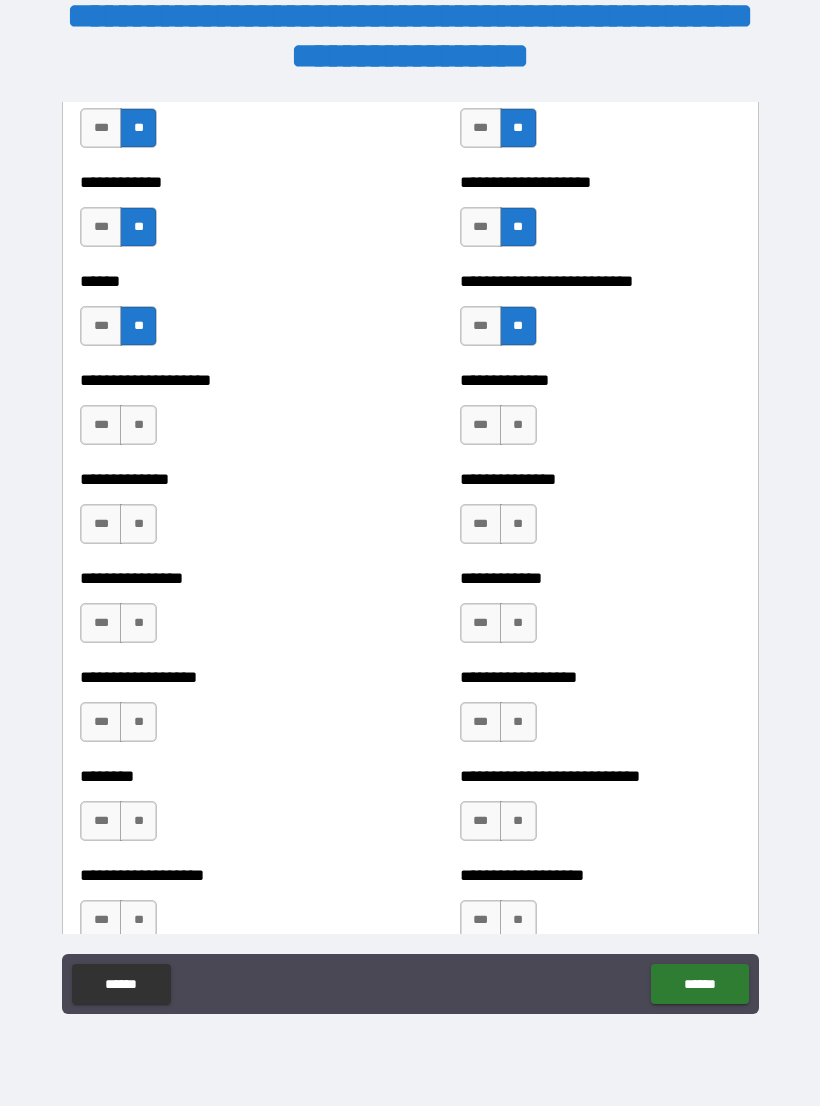 click on "**" at bounding box center (138, 425) 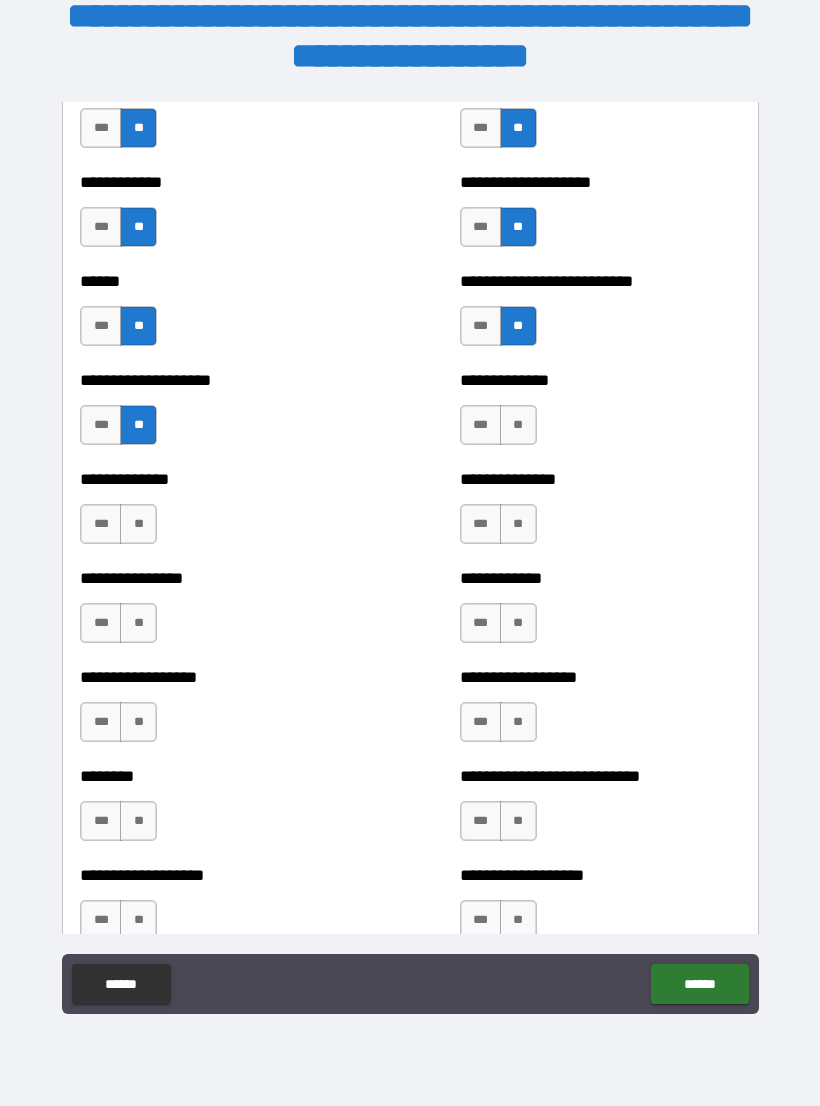 click on "**" at bounding box center (138, 524) 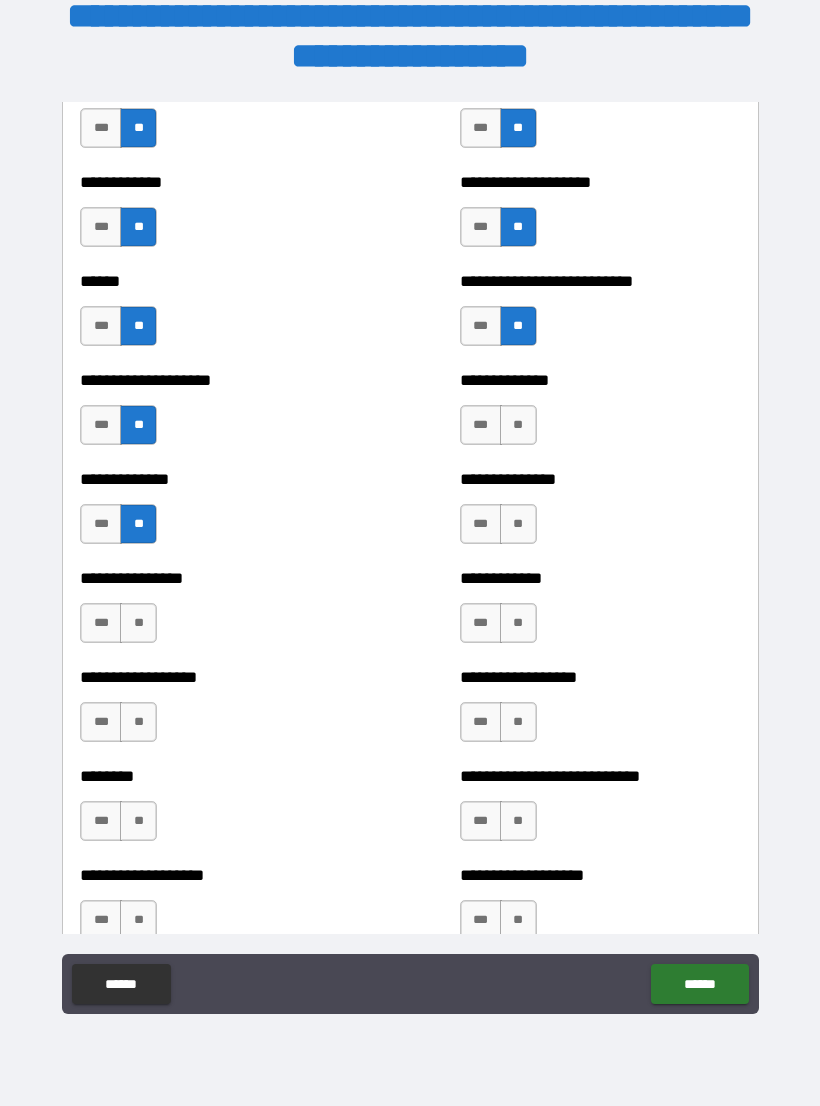 click on "**" at bounding box center [138, 623] 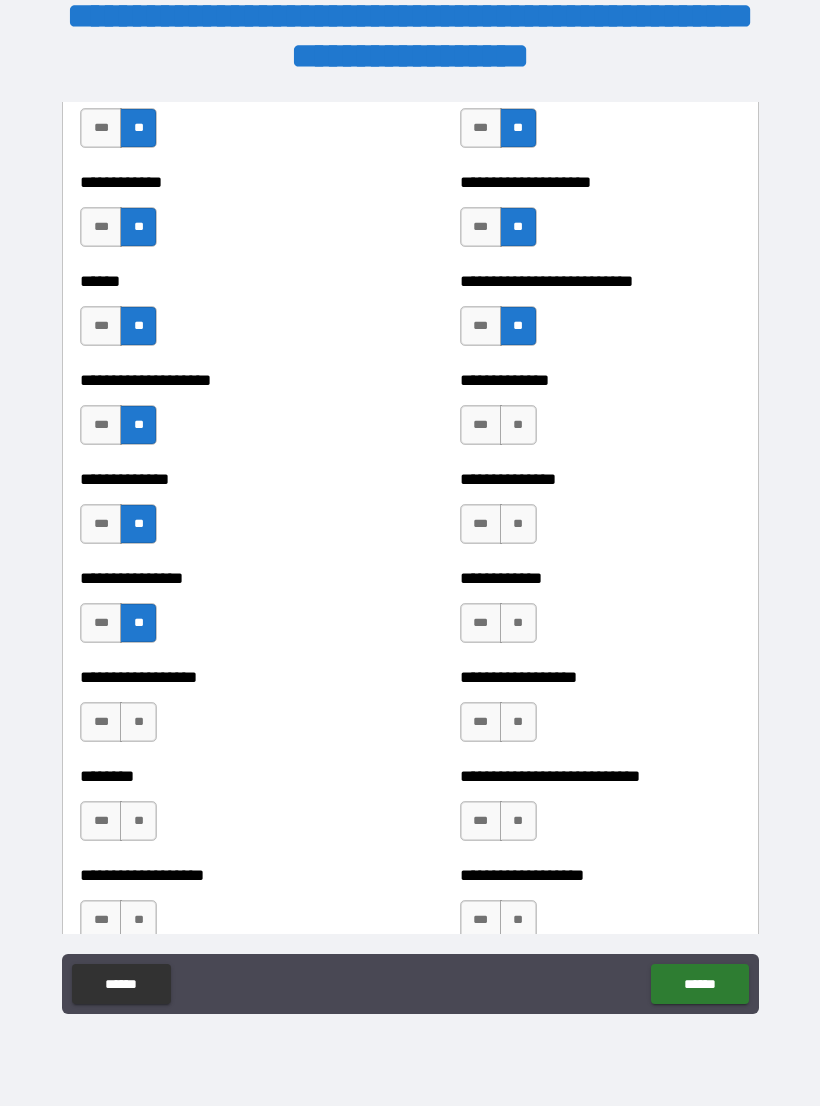 click on "**" at bounding box center (138, 722) 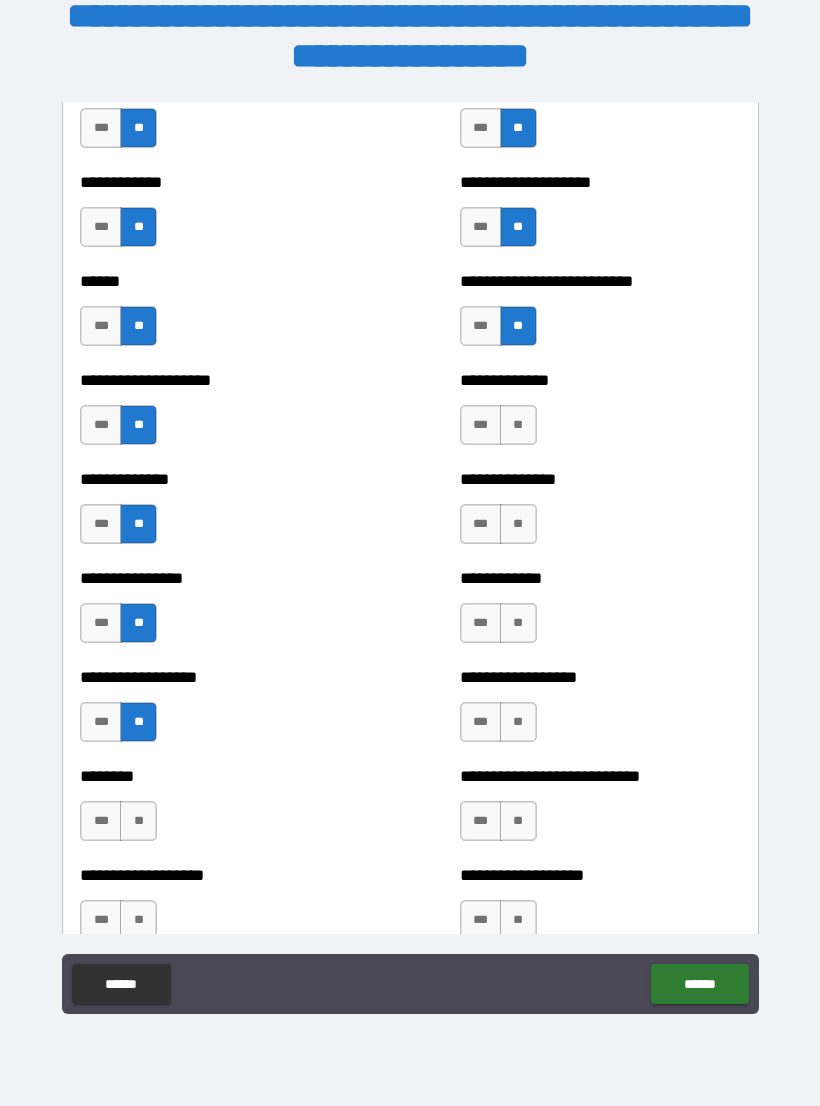 click on "**" at bounding box center (138, 821) 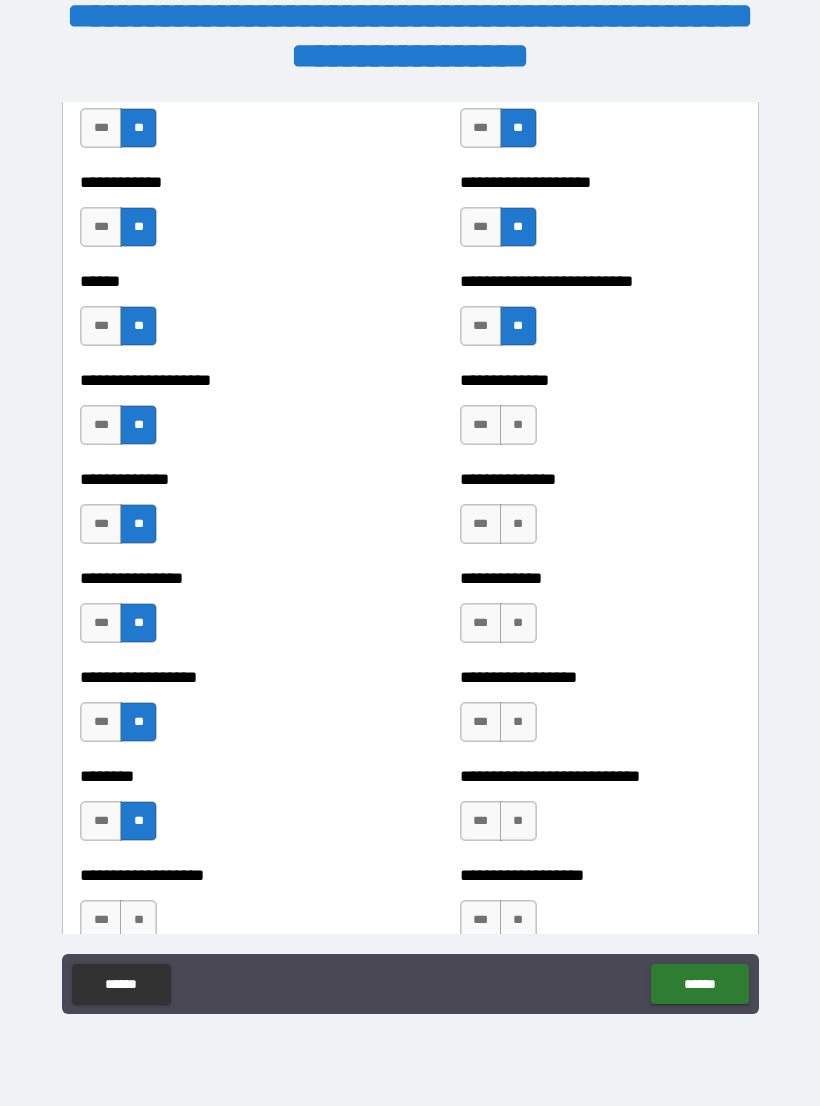 click on "**" at bounding box center (138, 920) 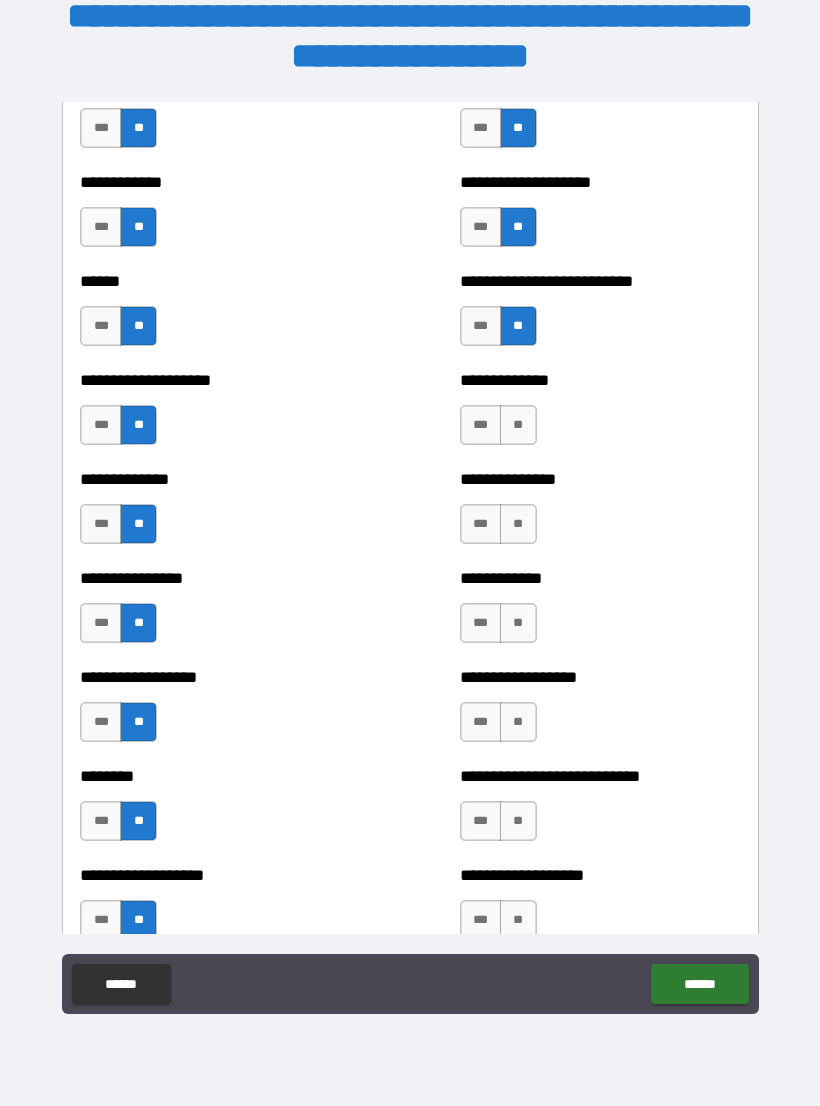click on "**" at bounding box center (518, 920) 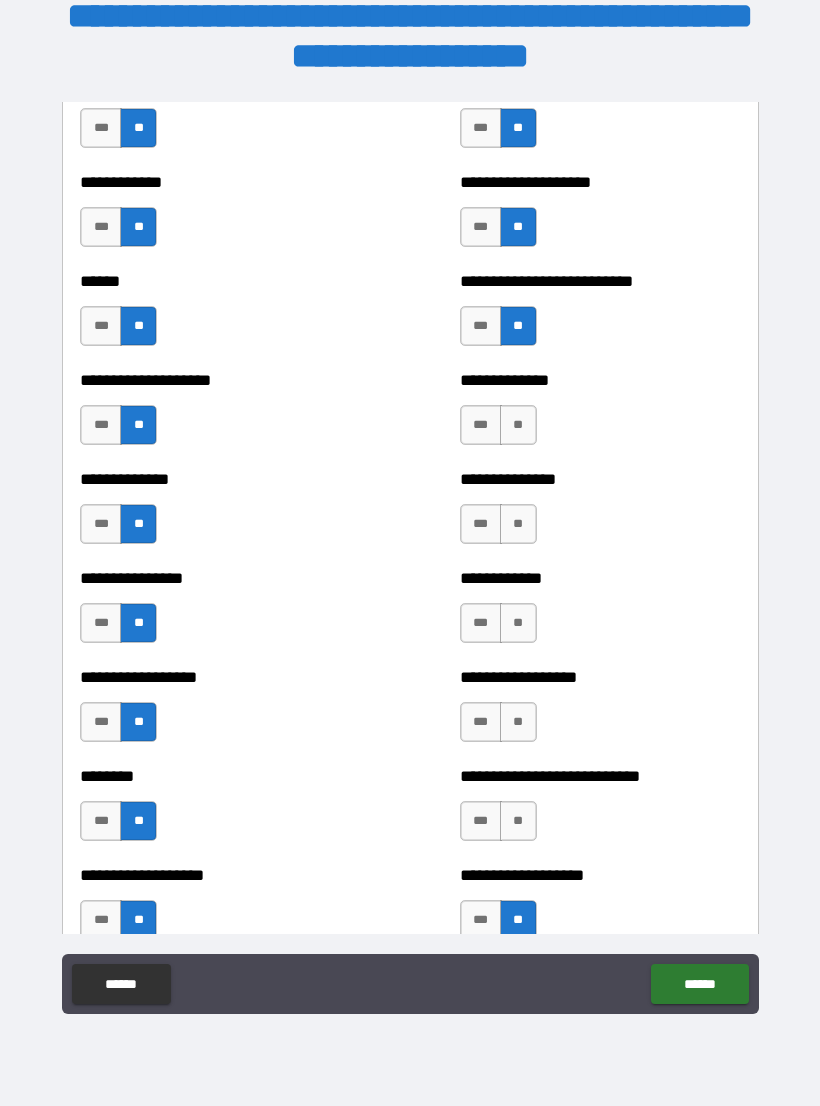 click on "**" at bounding box center [518, 821] 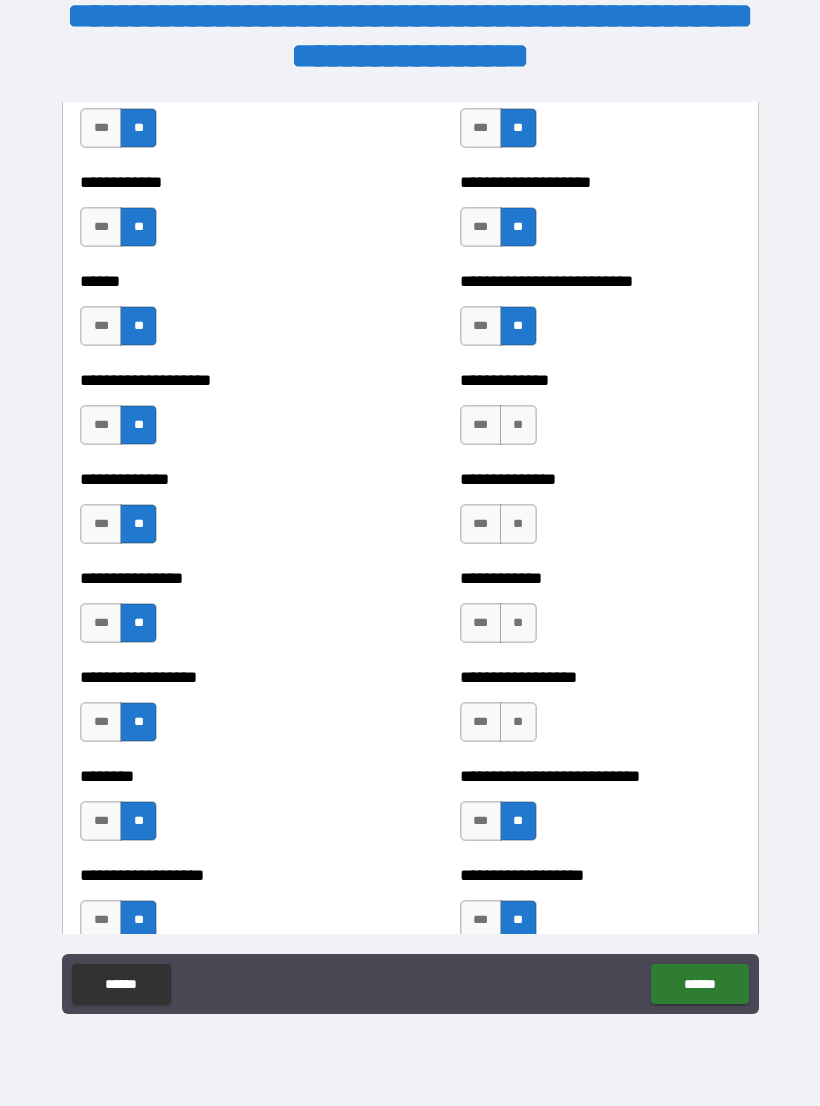 click on "**" at bounding box center (518, 722) 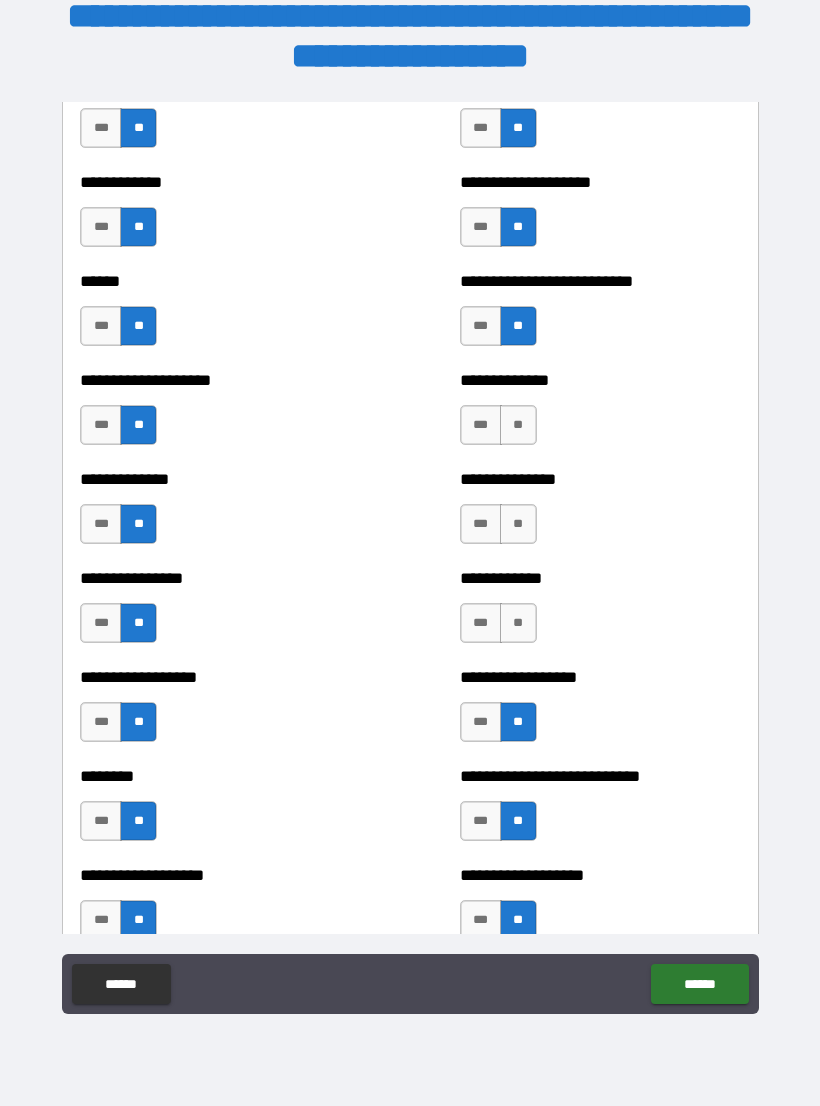 click on "**" at bounding box center [518, 623] 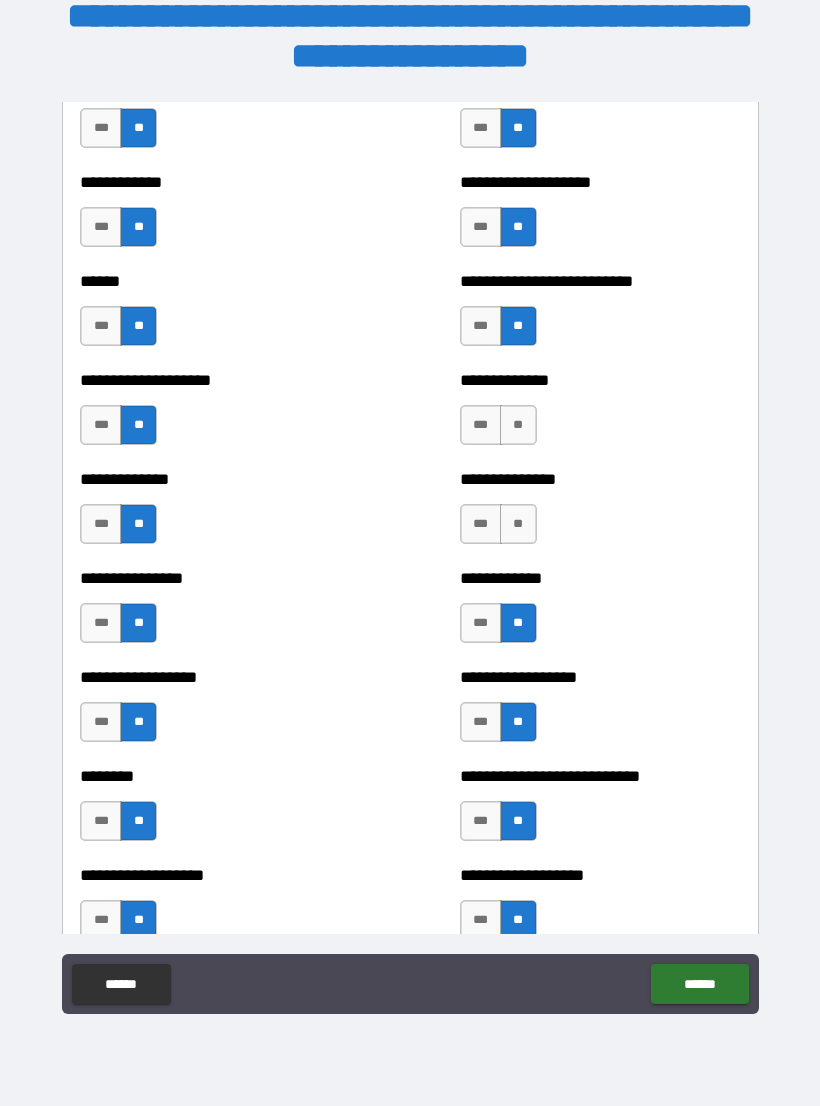 click on "**" at bounding box center (518, 524) 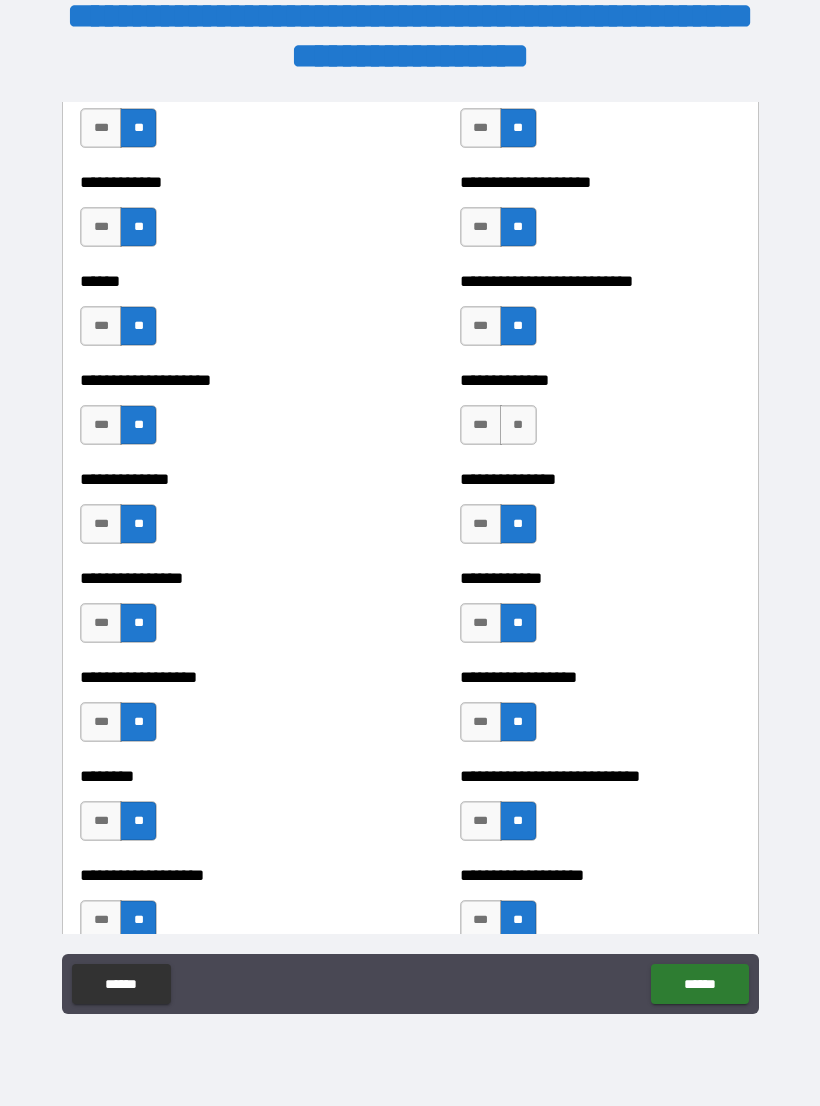 click on "**" at bounding box center (518, 425) 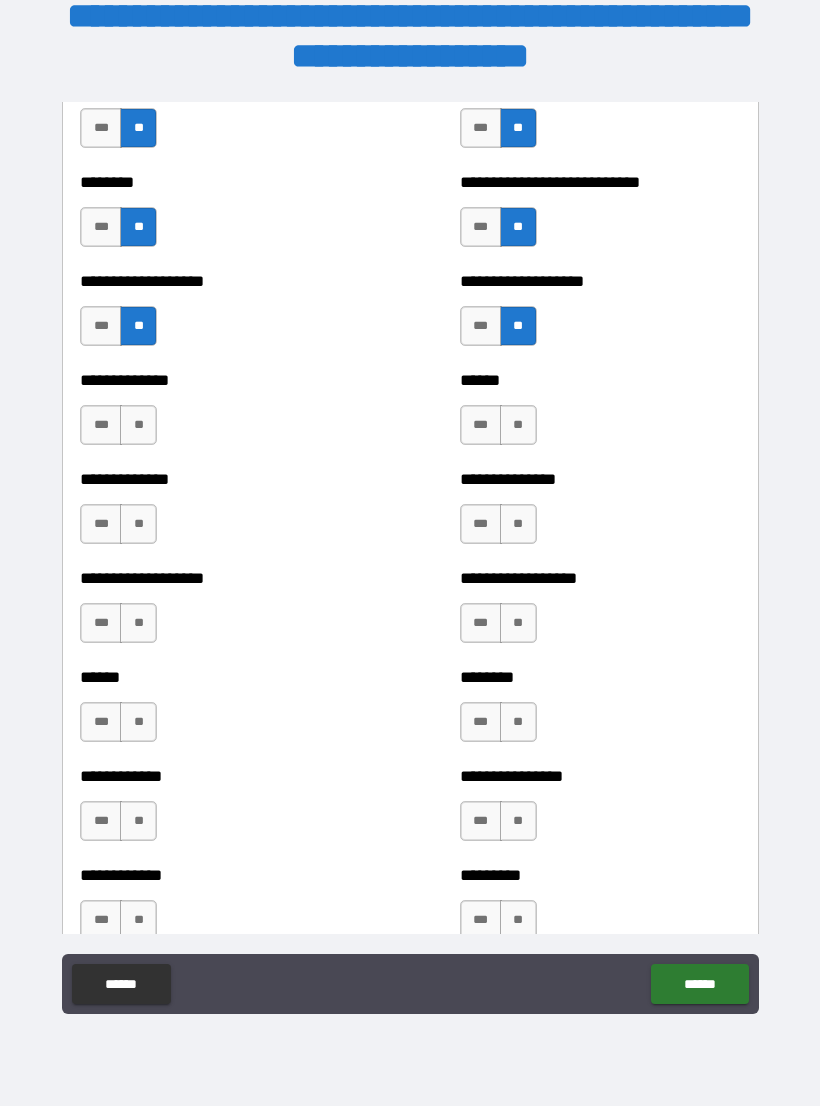 scroll, scrollTop: 4567, scrollLeft: 0, axis: vertical 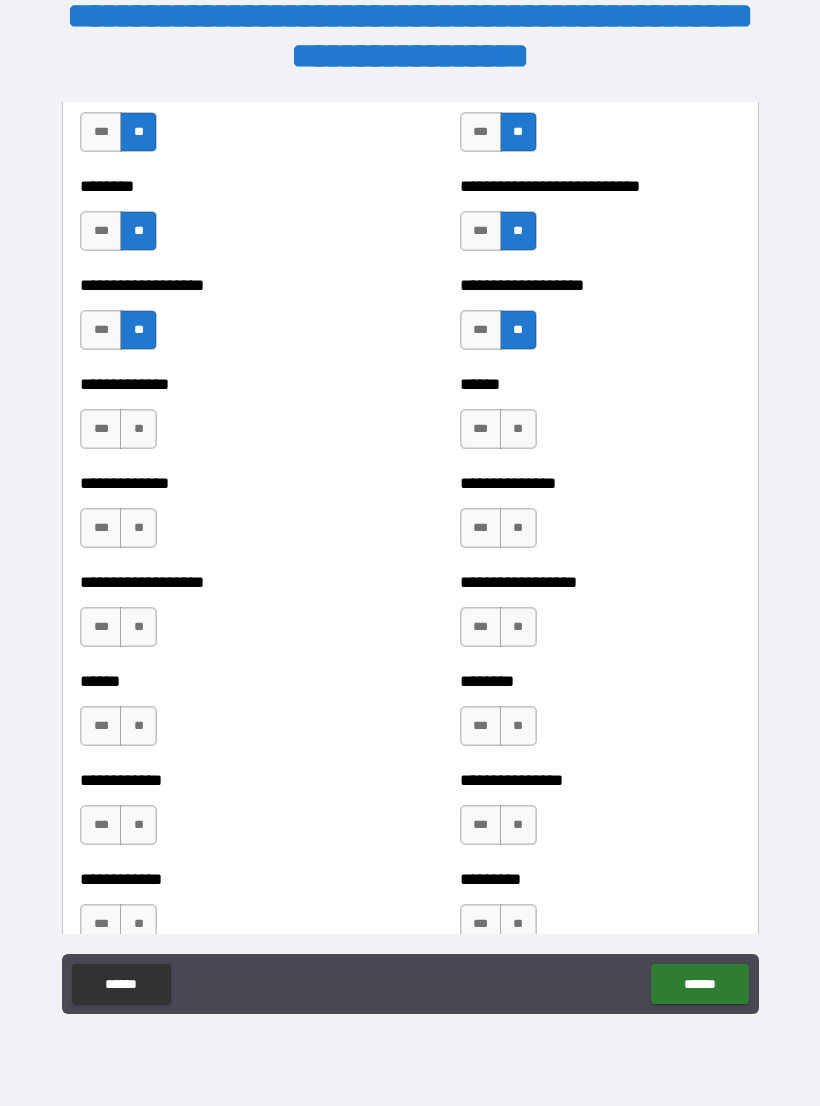 click on "**" at bounding box center [138, 924] 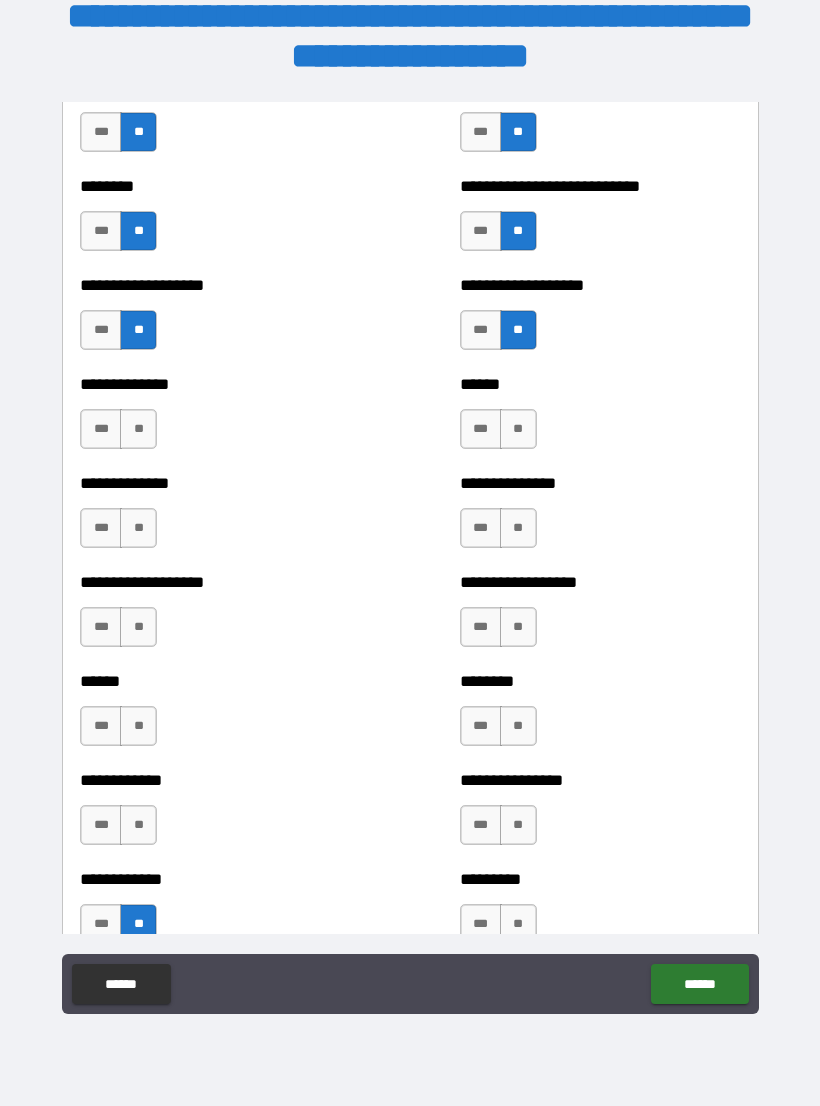 click on "**" at bounding box center (138, 825) 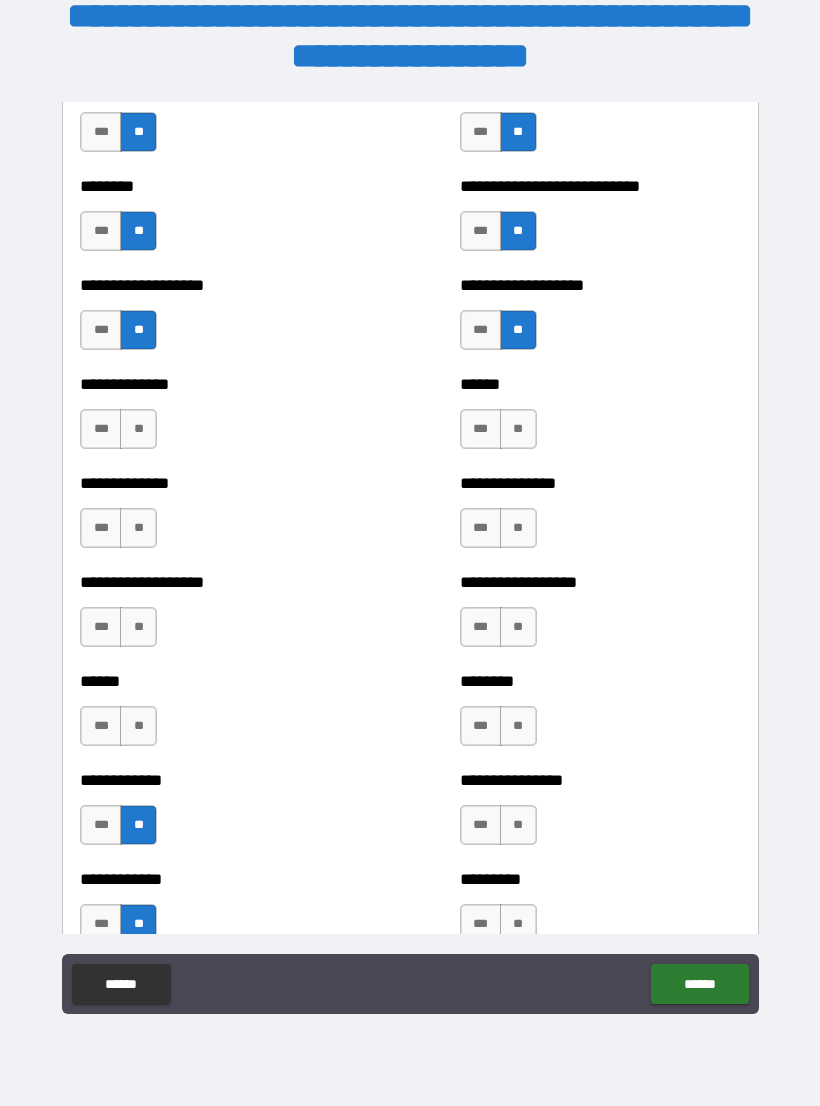 click on "**" at bounding box center (138, 726) 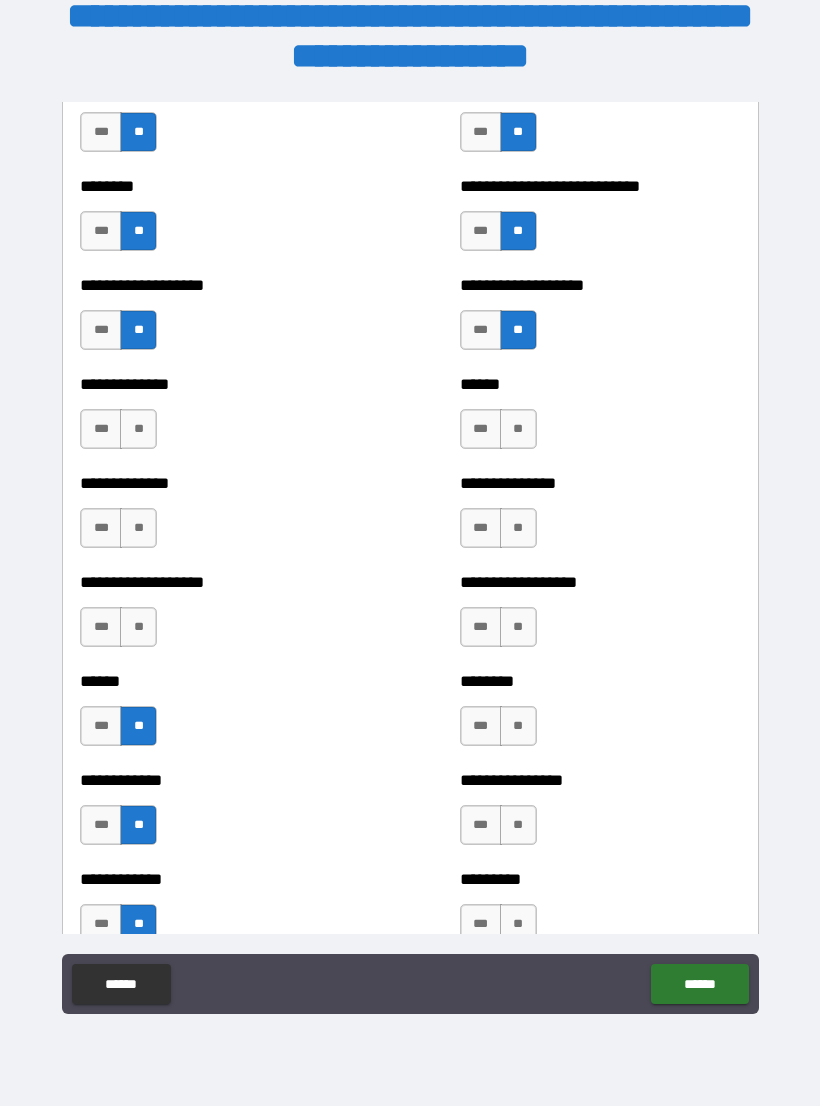click on "**" at bounding box center (138, 627) 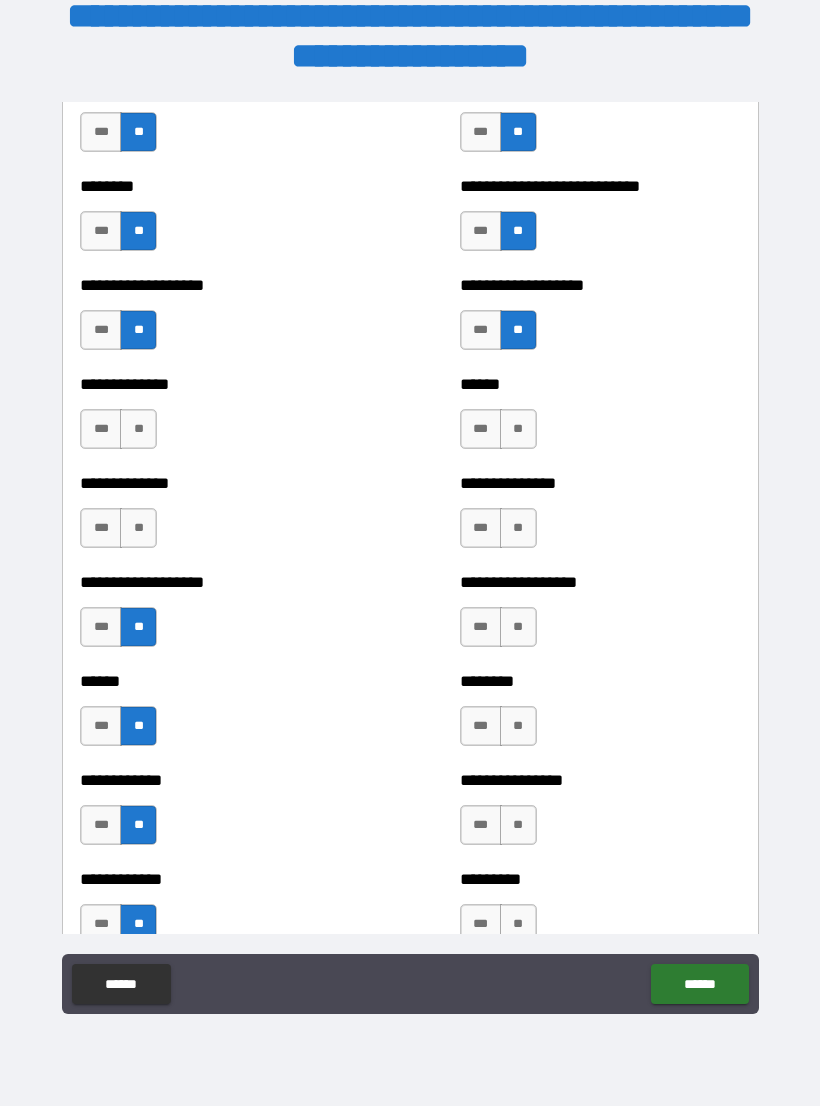 click on "**" at bounding box center (138, 528) 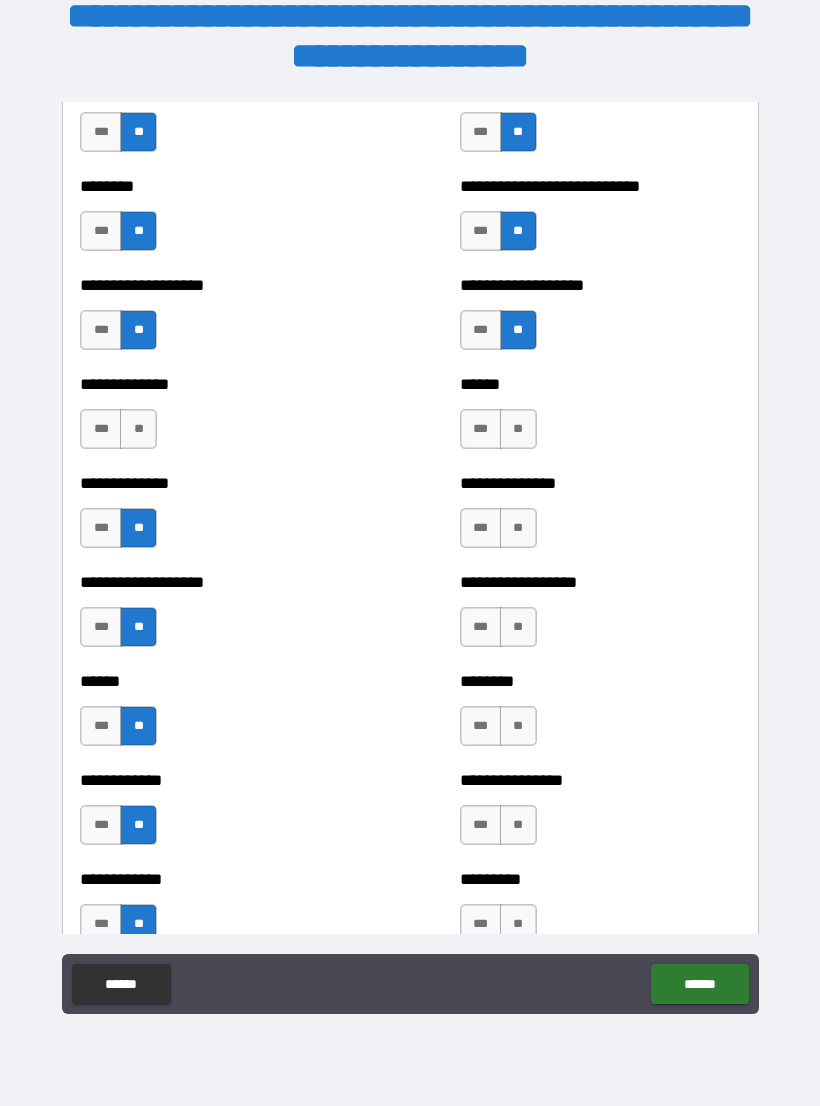 click on "**" at bounding box center (138, 429) 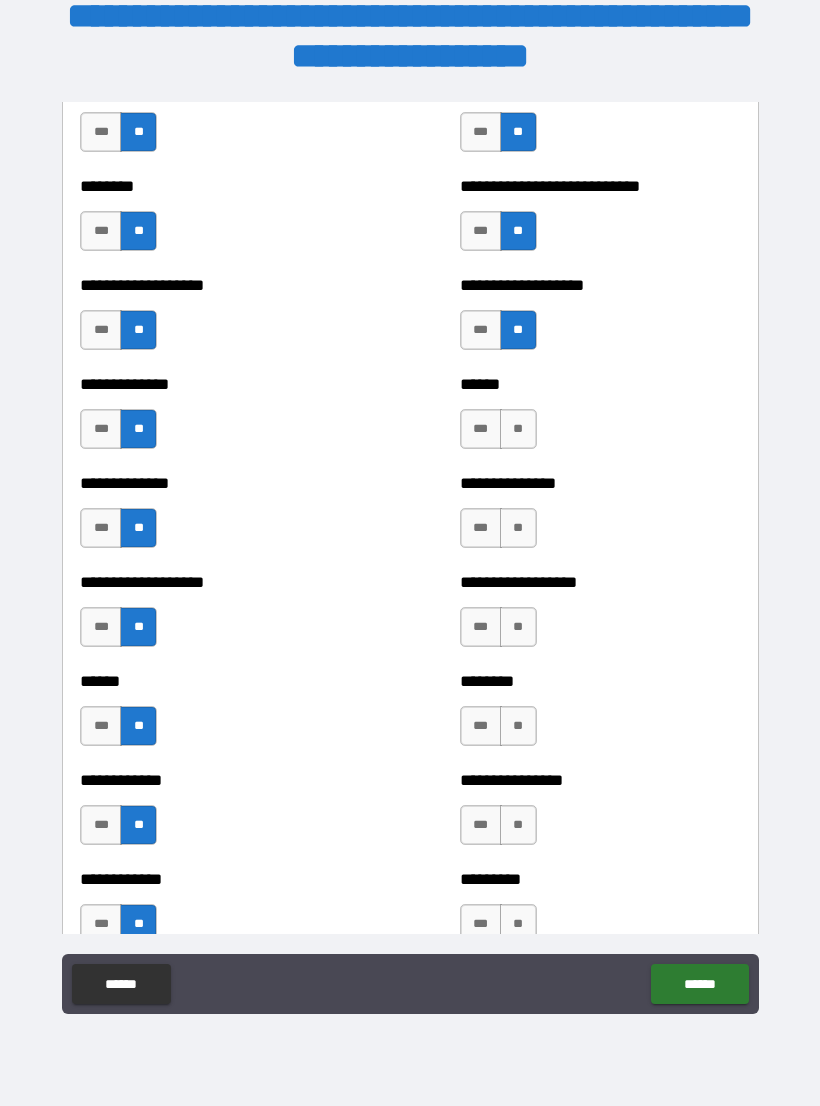 click on "**" at bounding box center (518, 429) 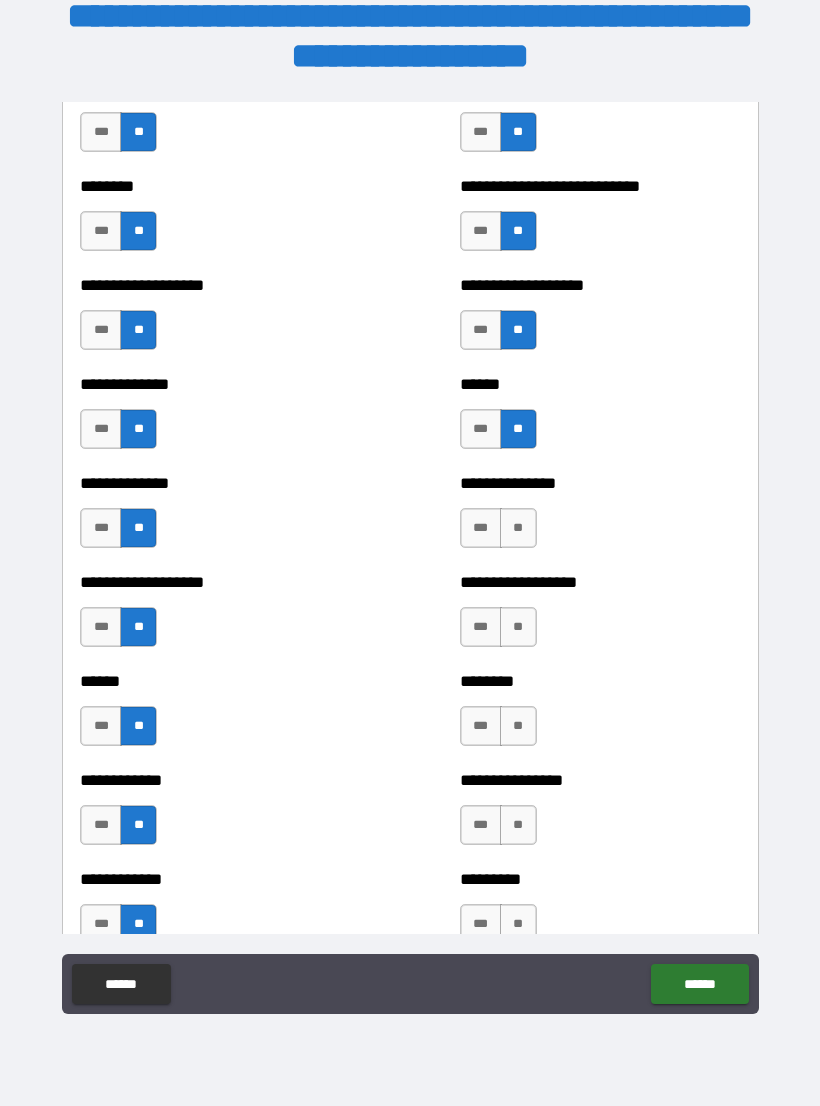 click on "**" at bounding box center (518, 528) 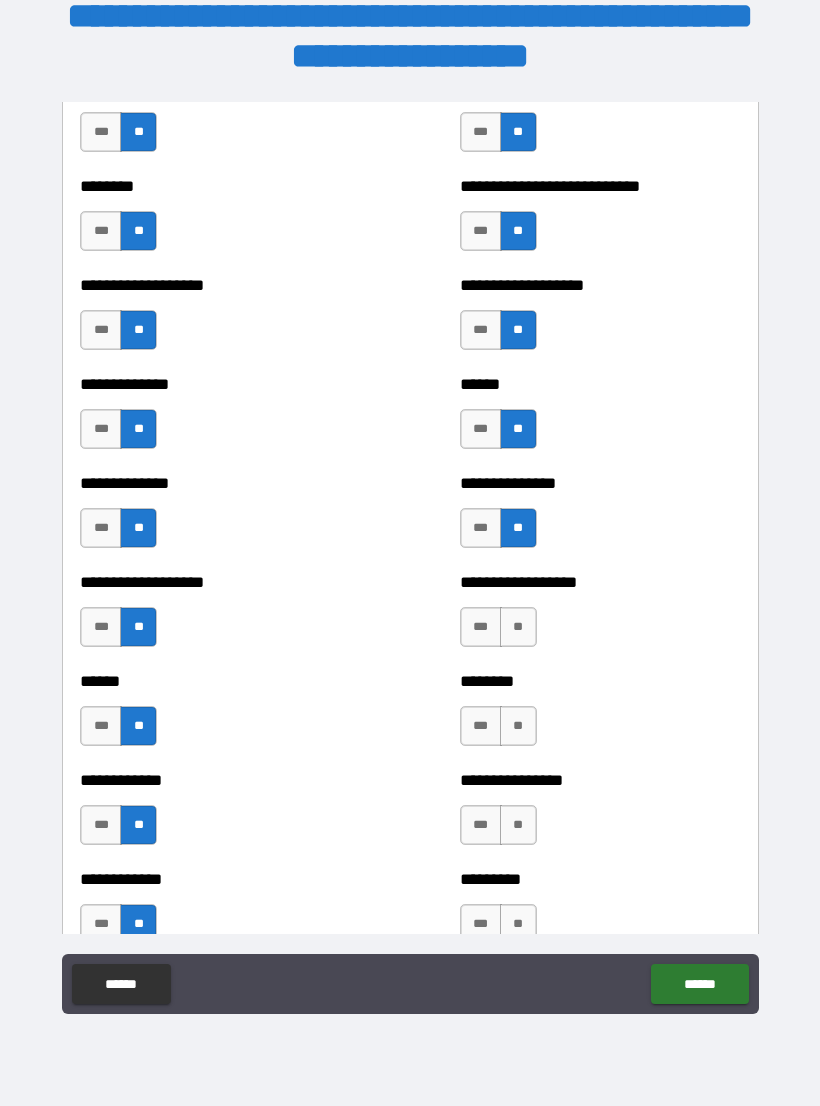 click on "**" at bounding box center (518, 627) 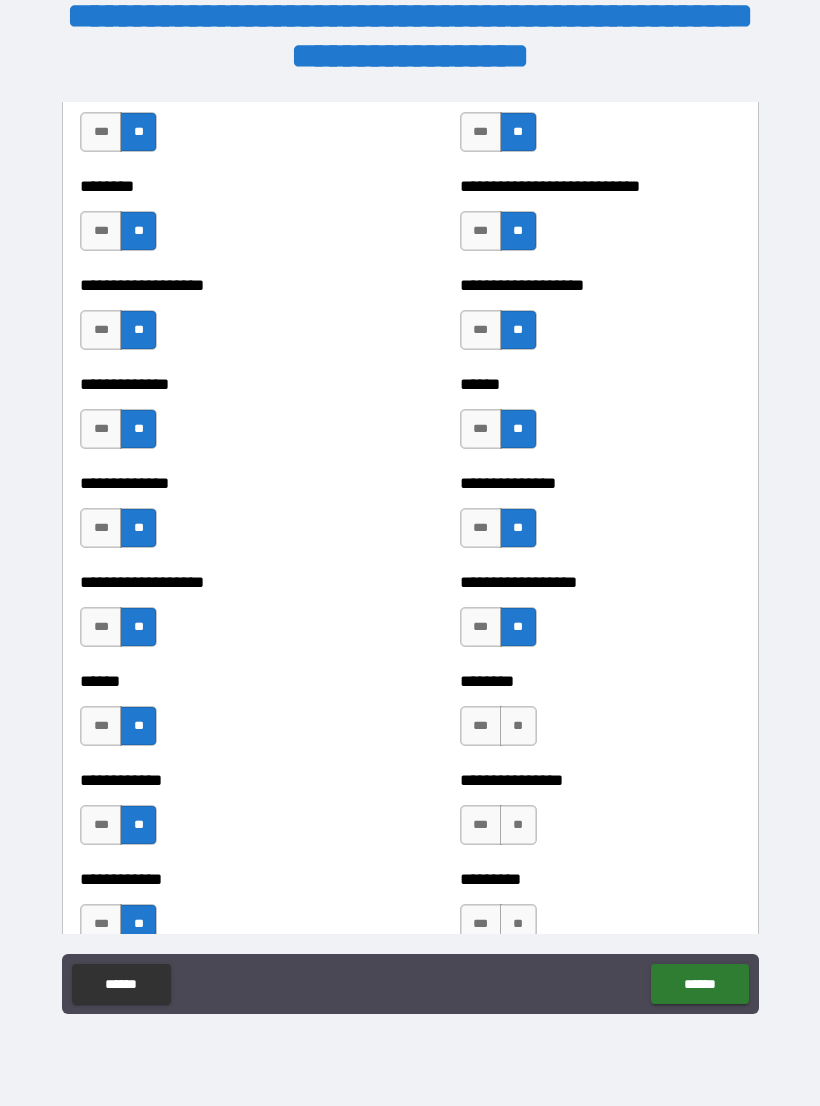 click on "**" at bounding box center (518, 726) 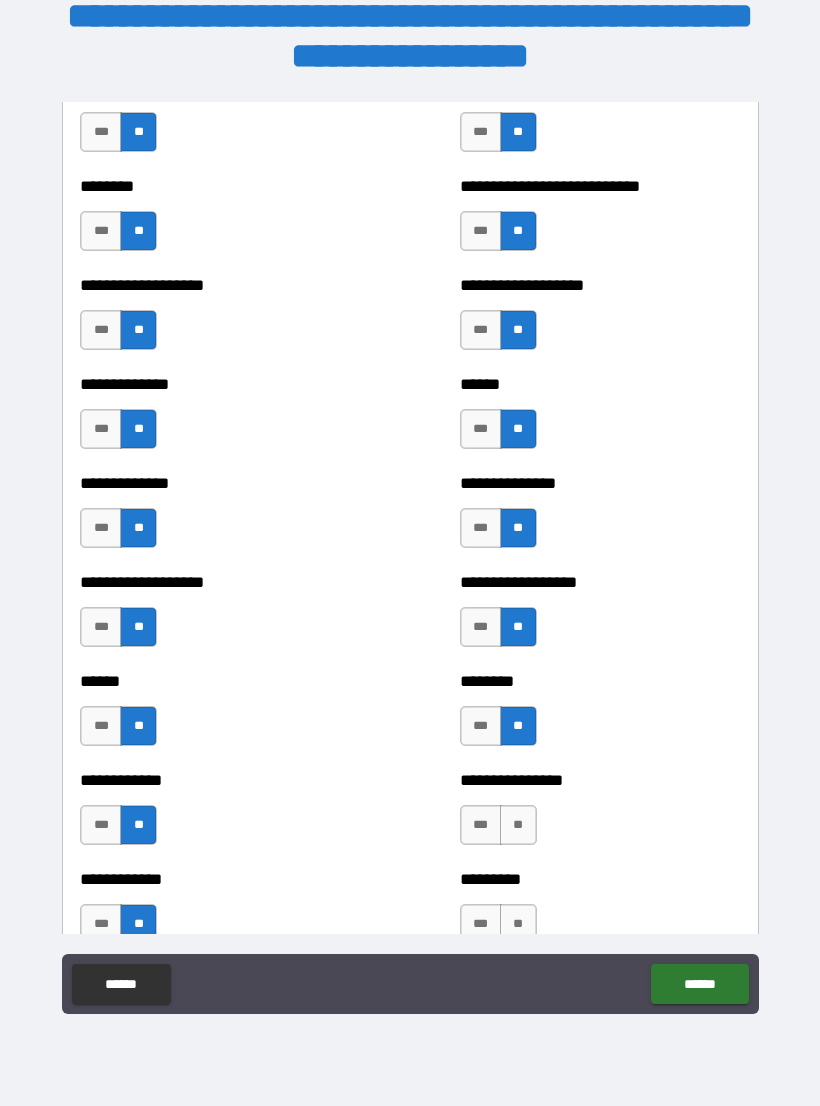 click on "**" at bounding box center [518, 825] 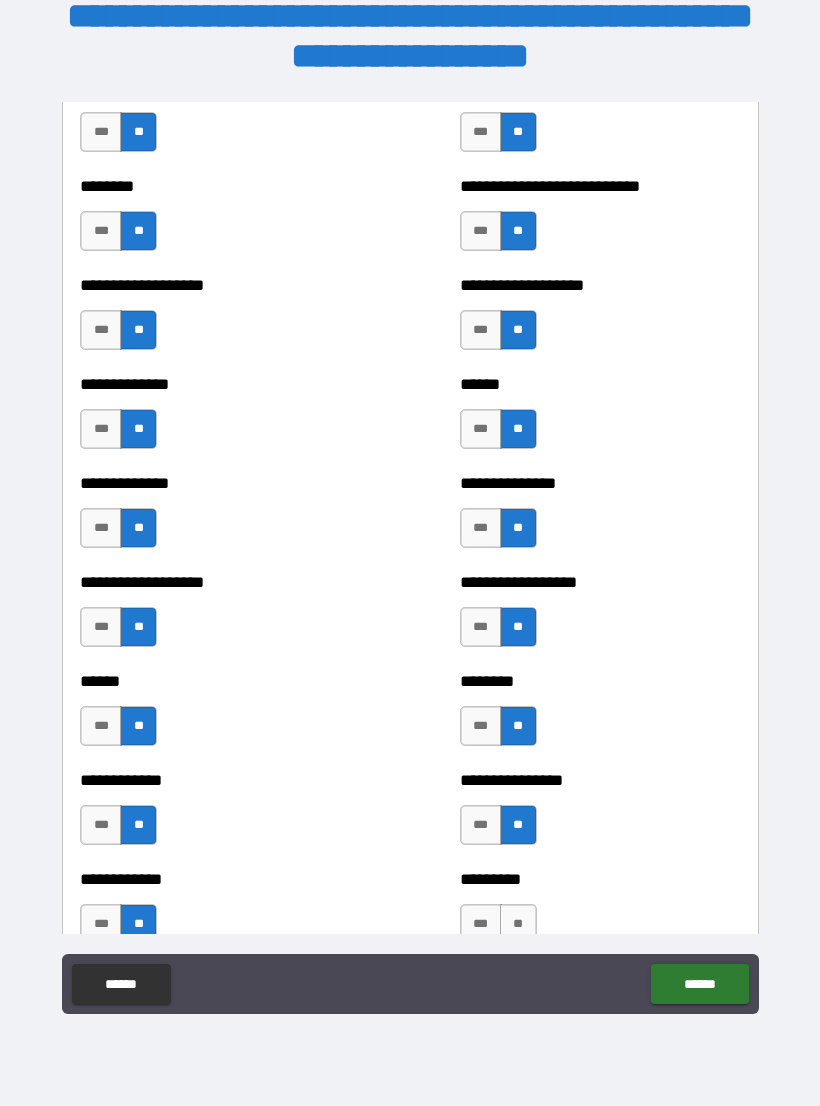 click on "**" at bounding box center (518, 924) 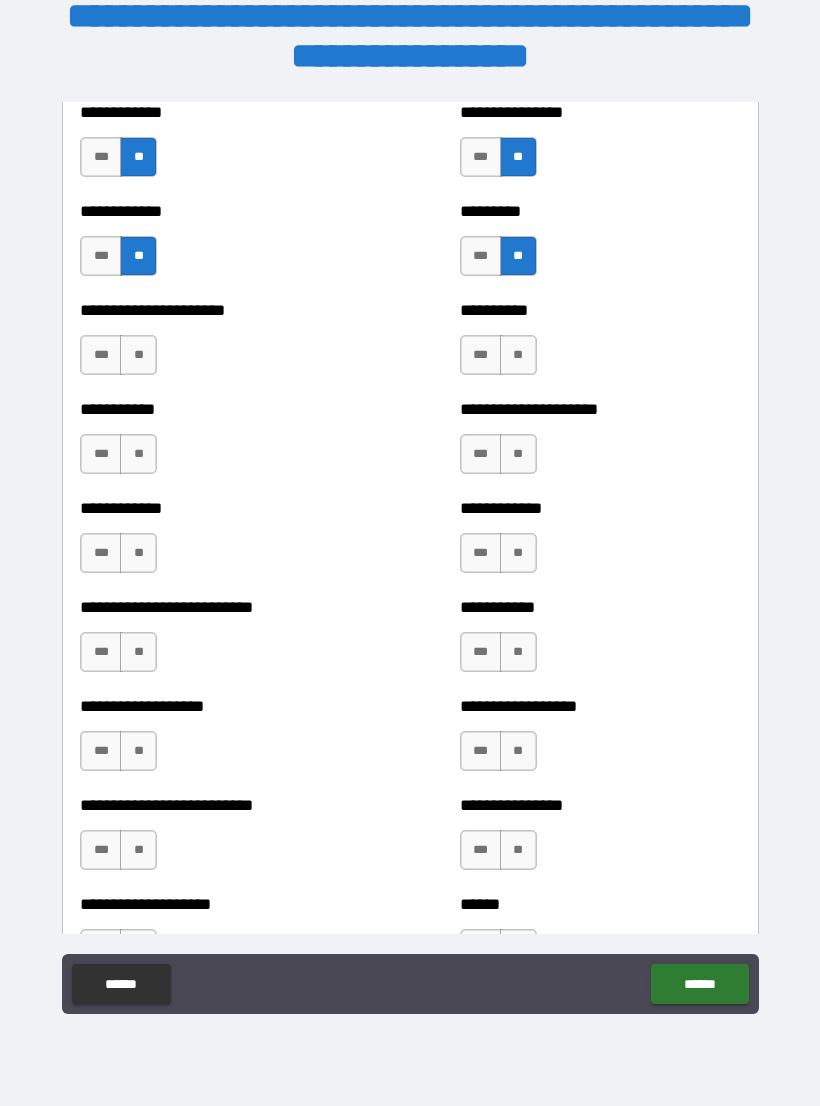 scroll, scrollTop: 5262, scrollLeft: 0, axis: vertical 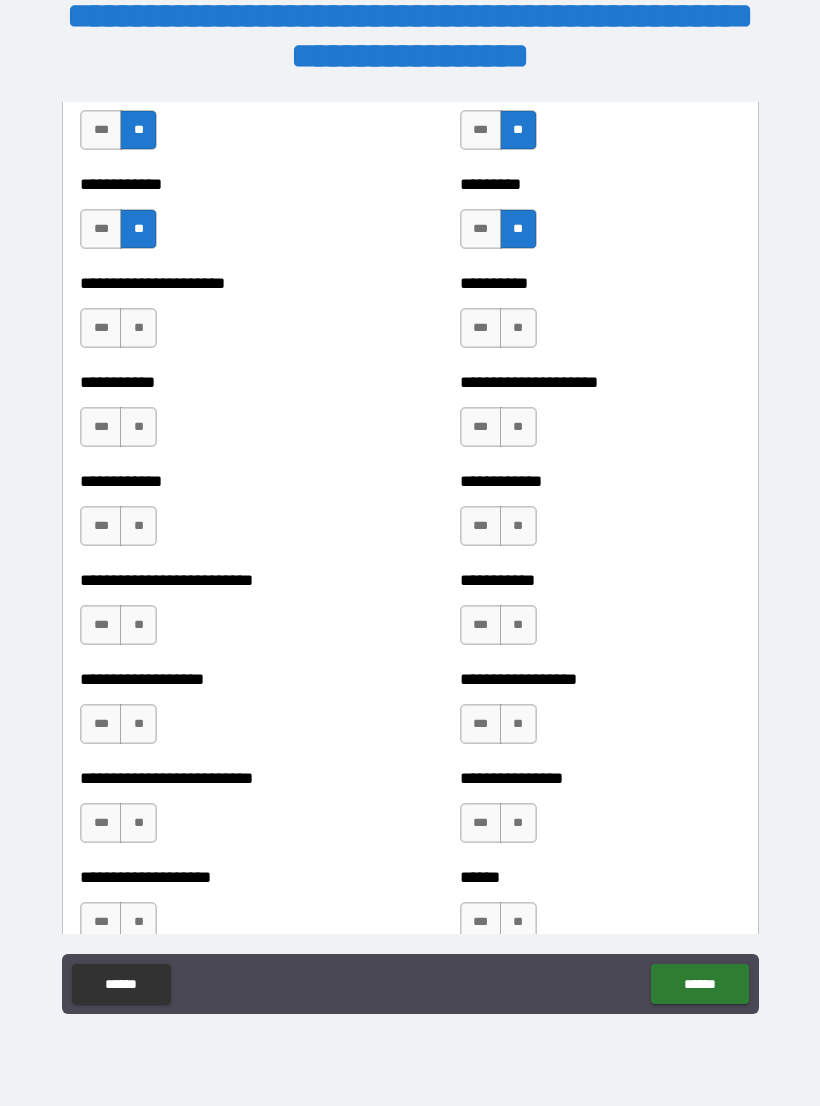 click on "**" at bounding box center (138, 328) 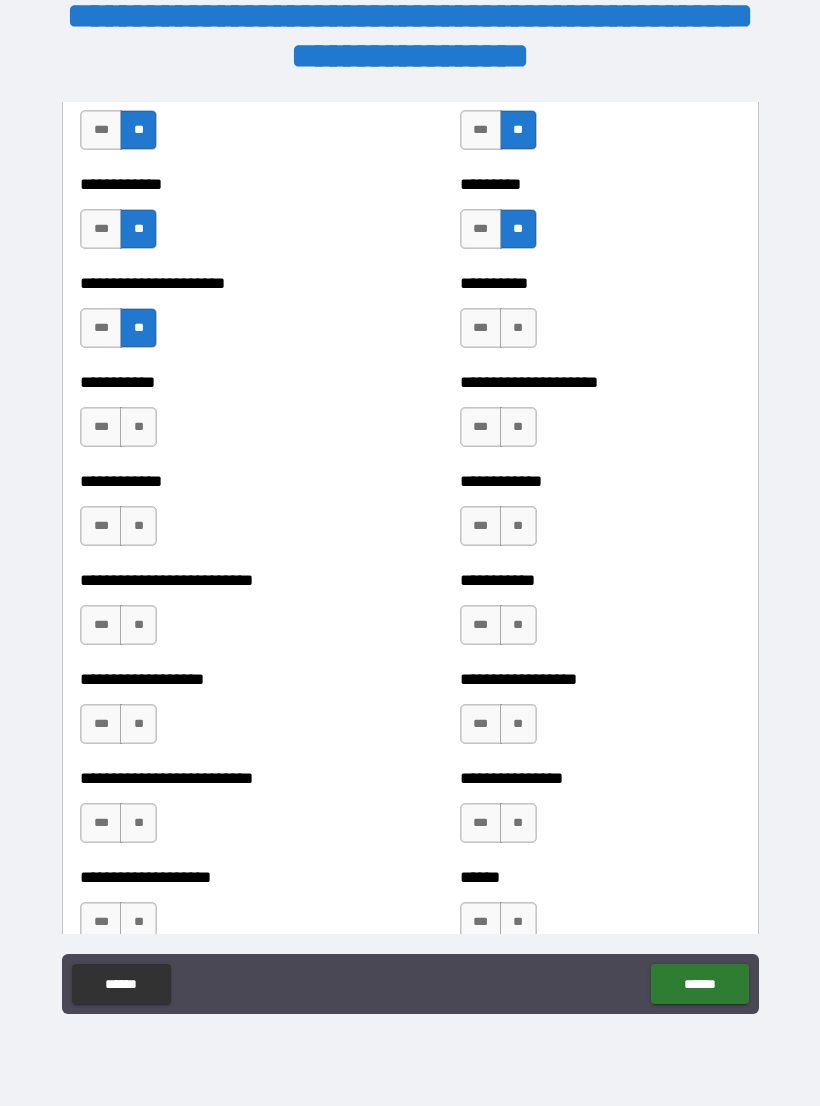 click on "**" at bounding box center [138, 427] 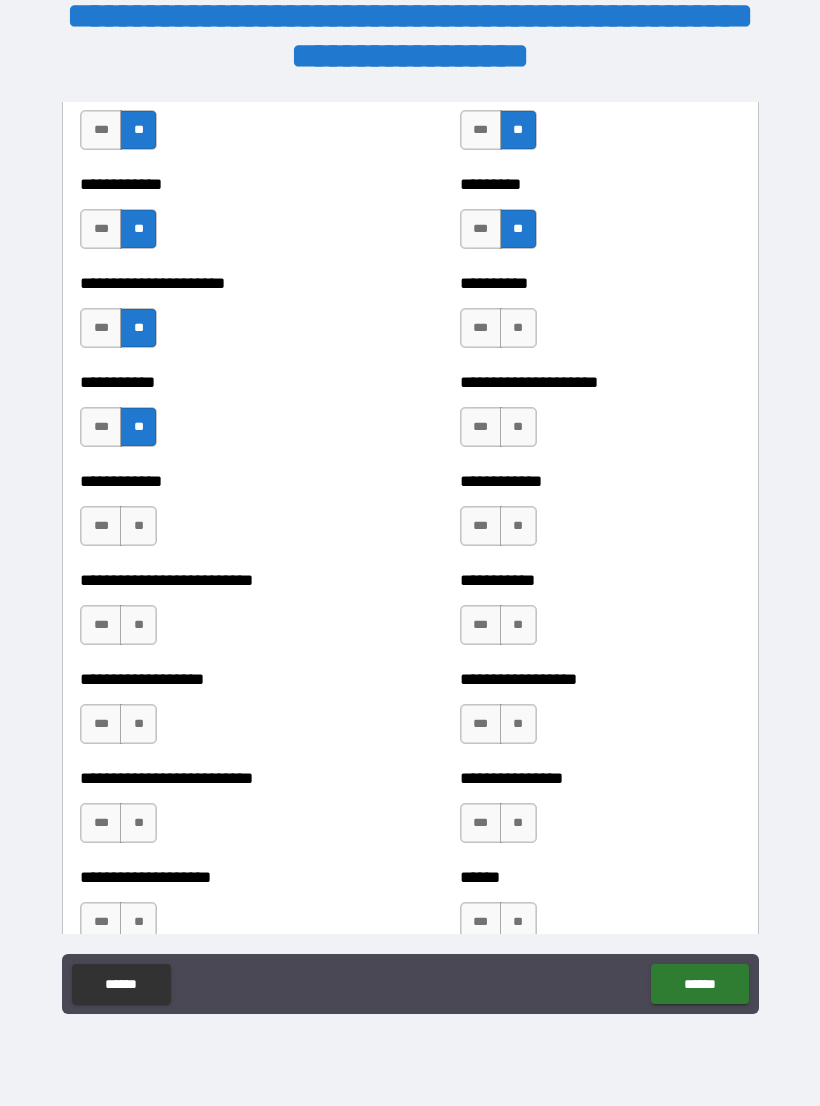 click on "**" at bounding box center [138, 526] 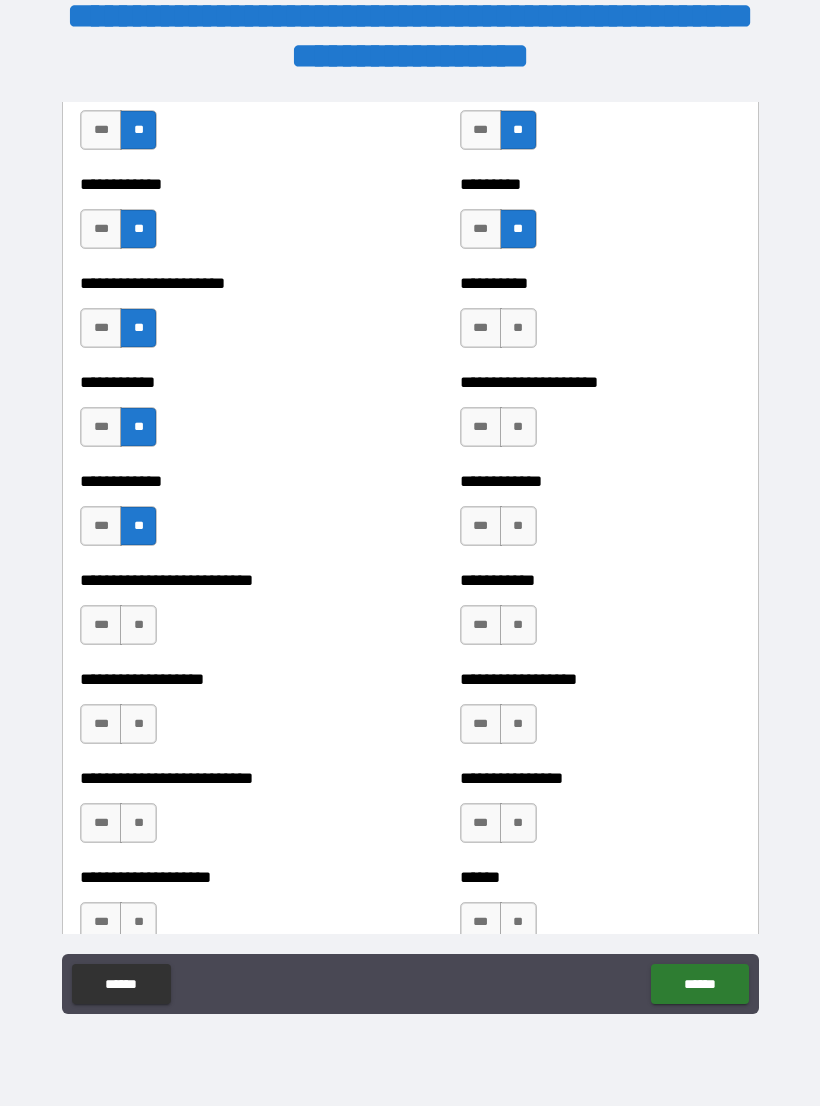 click on "**" at bounding box center (138, 625) 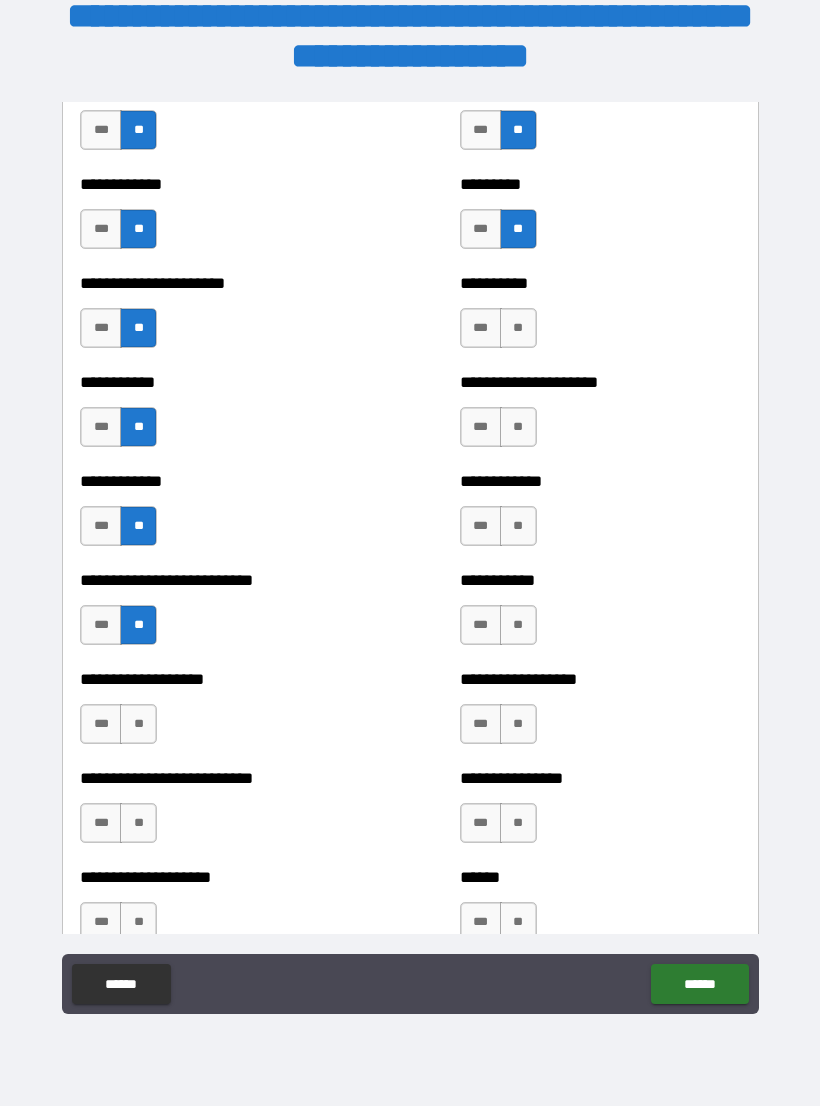 click on "**" at bounding box center [138, 724] 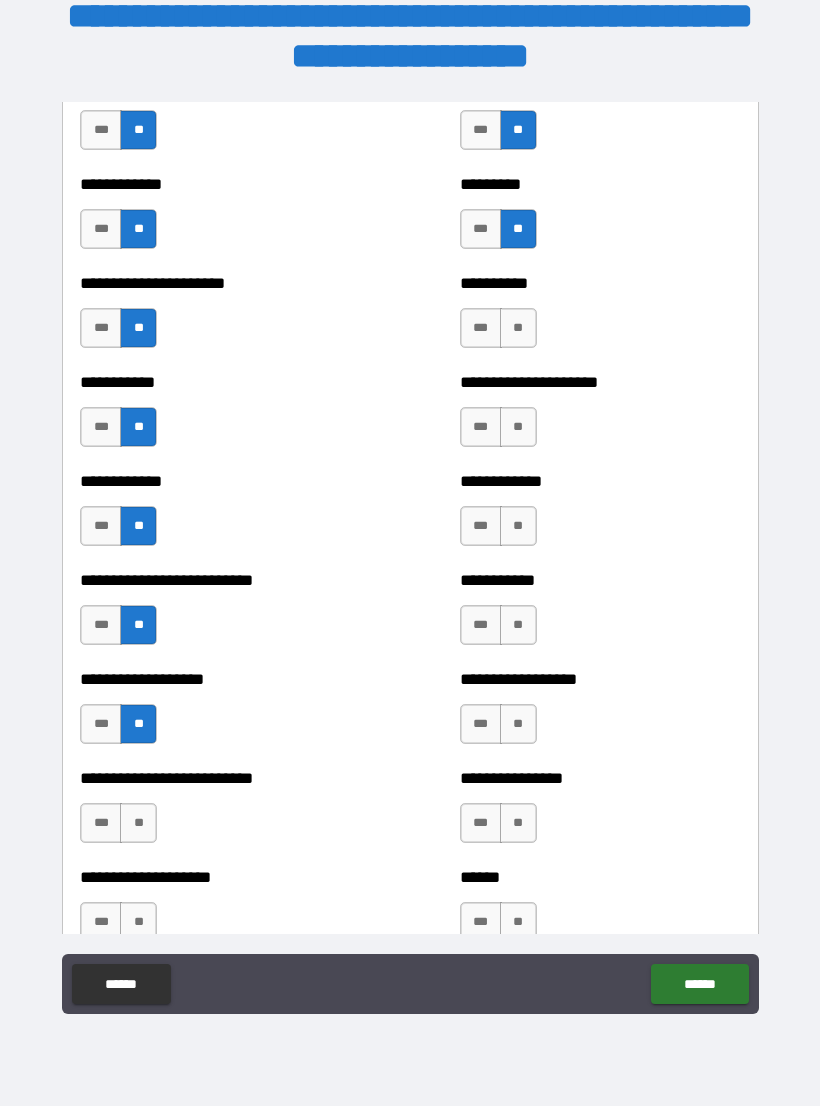 click on "***" at bounding box center (101, 724) 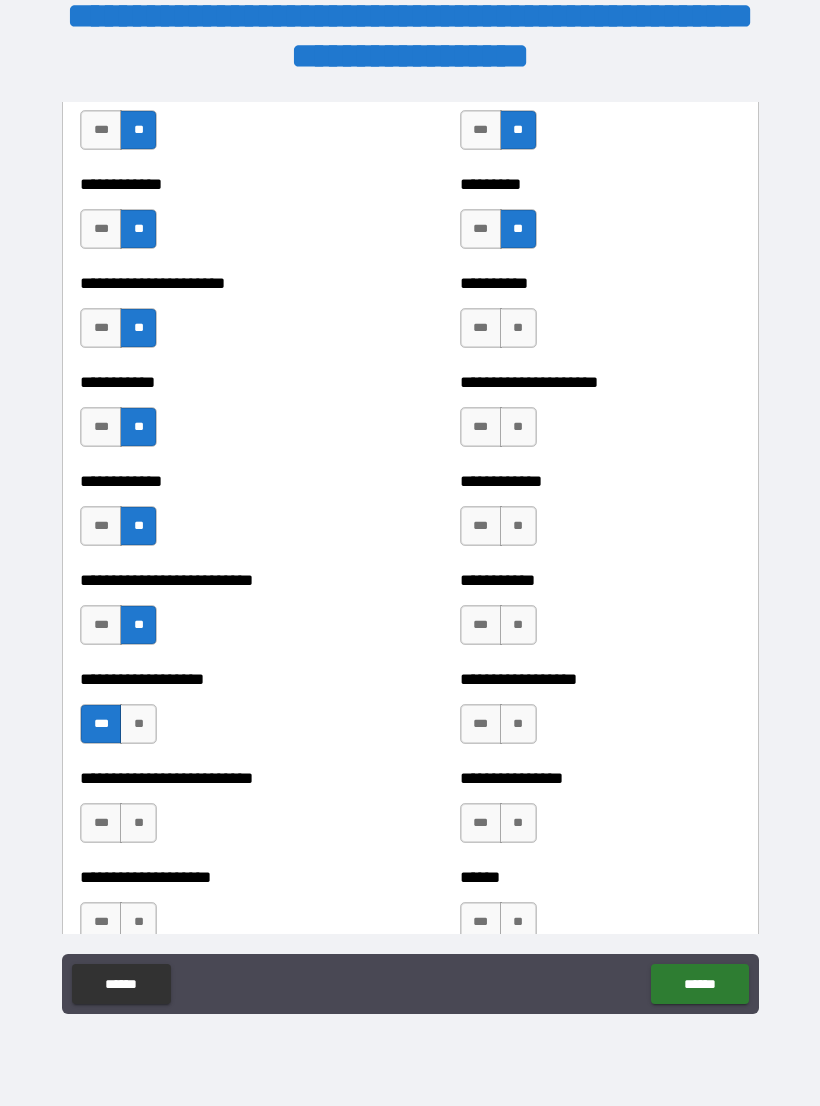 click on "**" at bounding box center [138, 823] 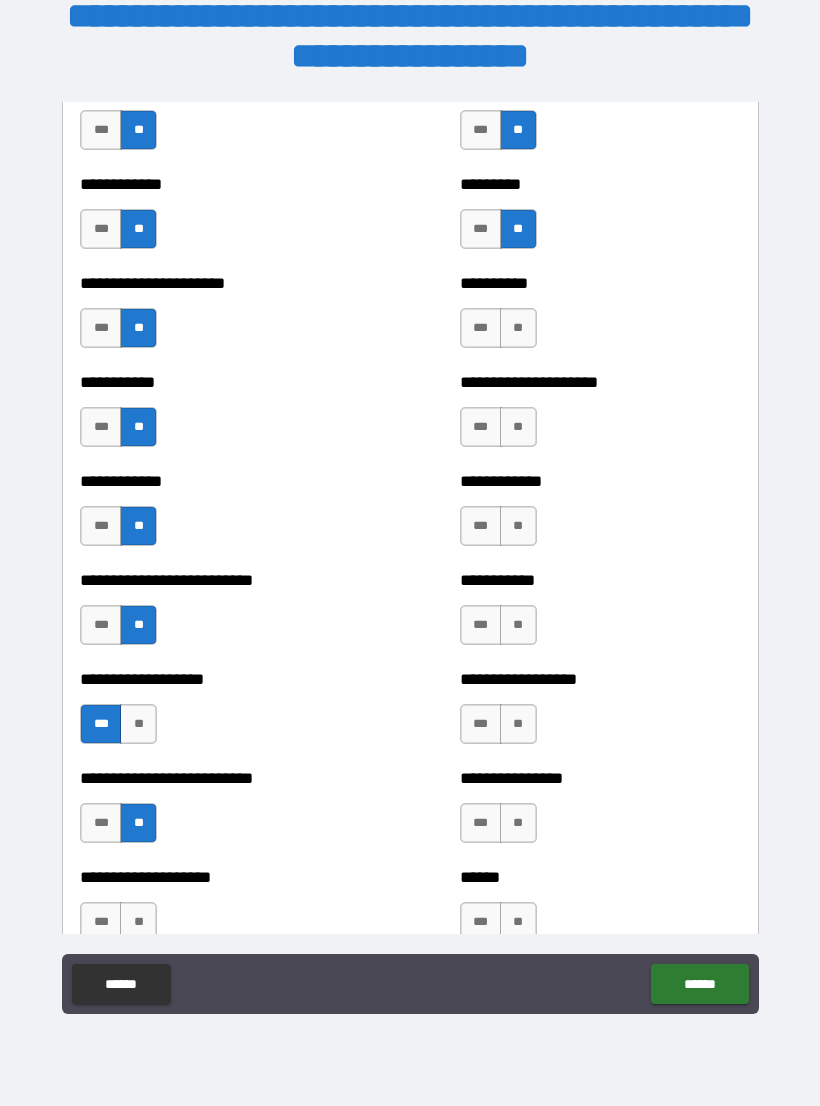 click on "**" at bounding box center (138, 922) 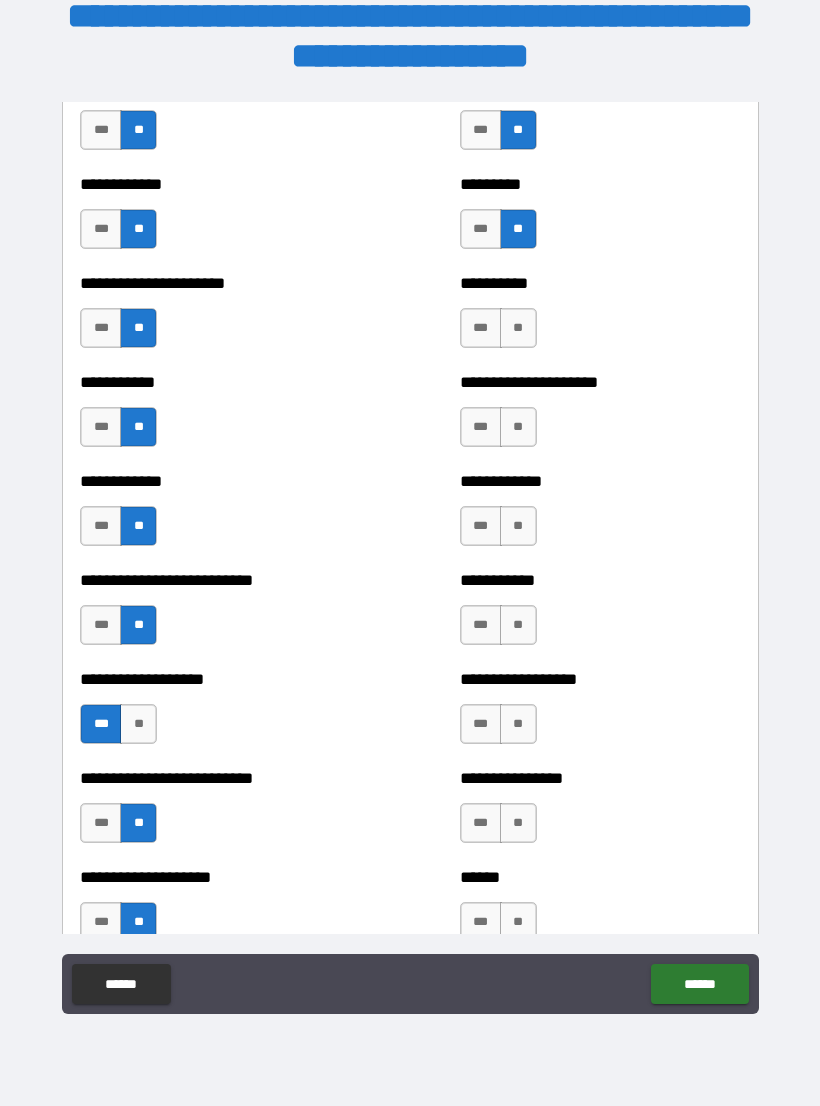 click on "**" at bounding box center [518, 922] 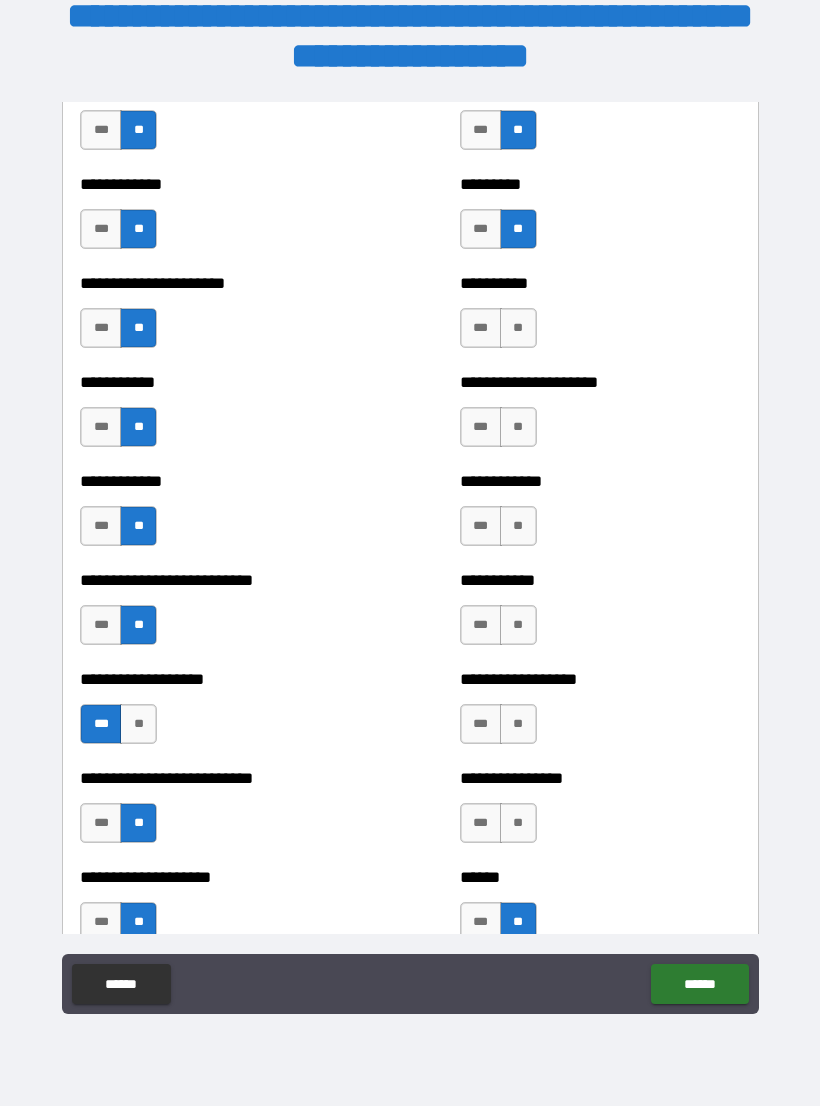 click on "**" at bounding box center [518, 823] 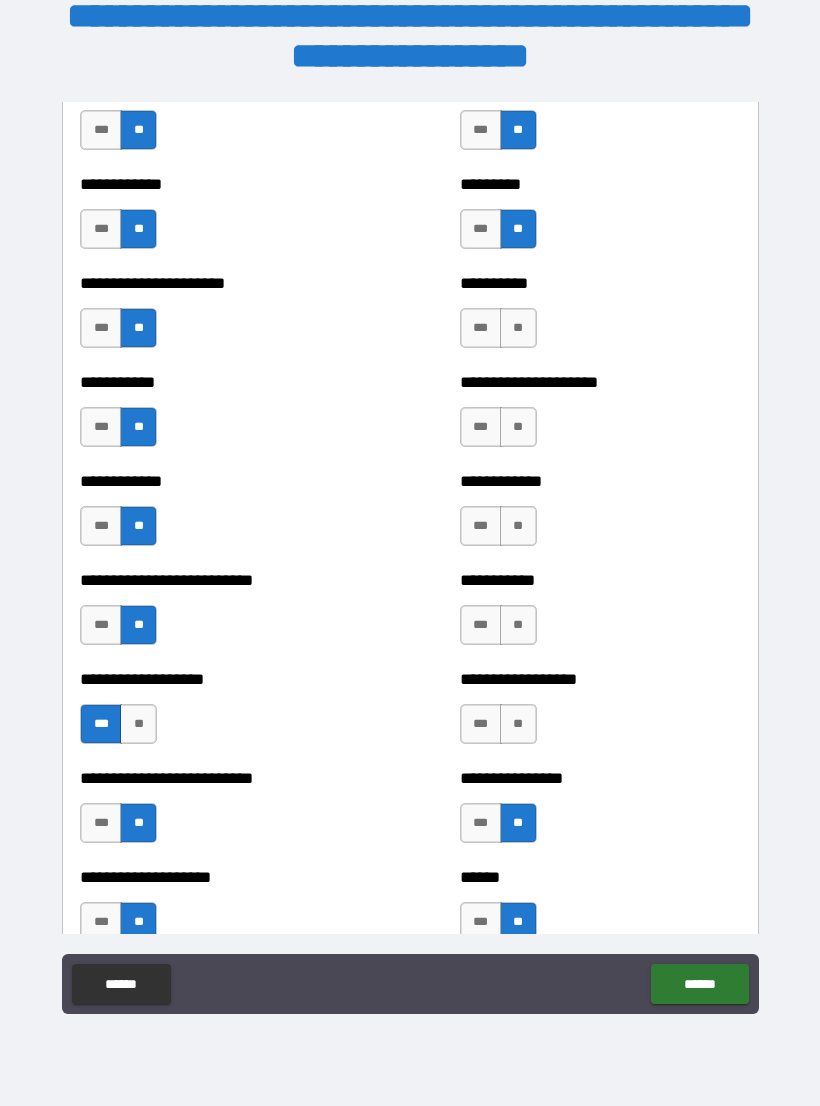 click on "**" at bounding box center [518, 724] 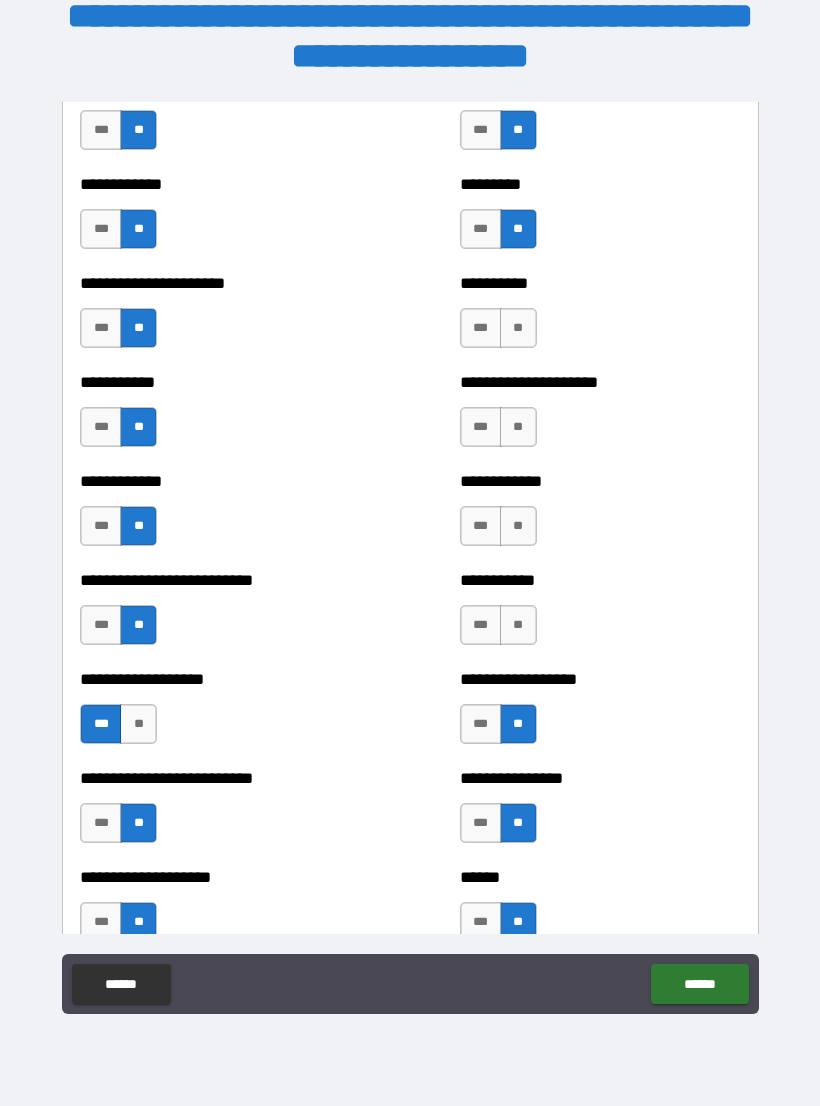 click on "**" at bounding box center (518, 625) 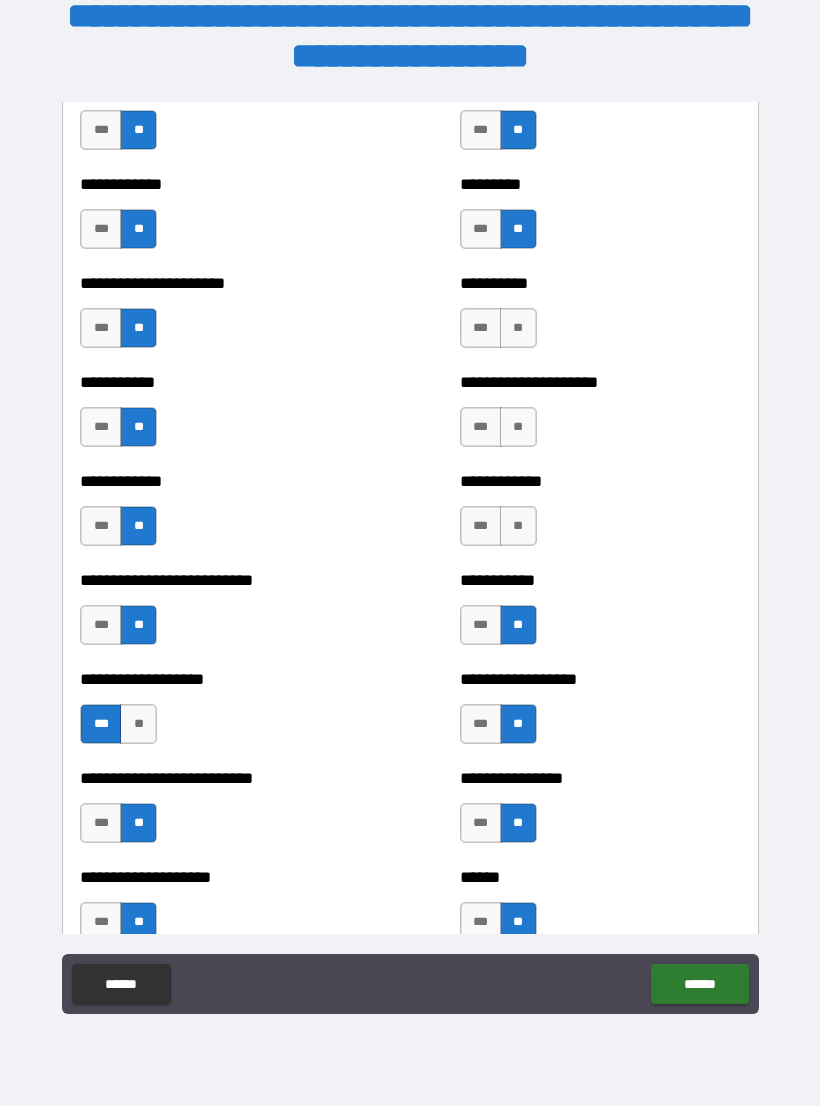 click on "**" at bounding box center (518, 427) 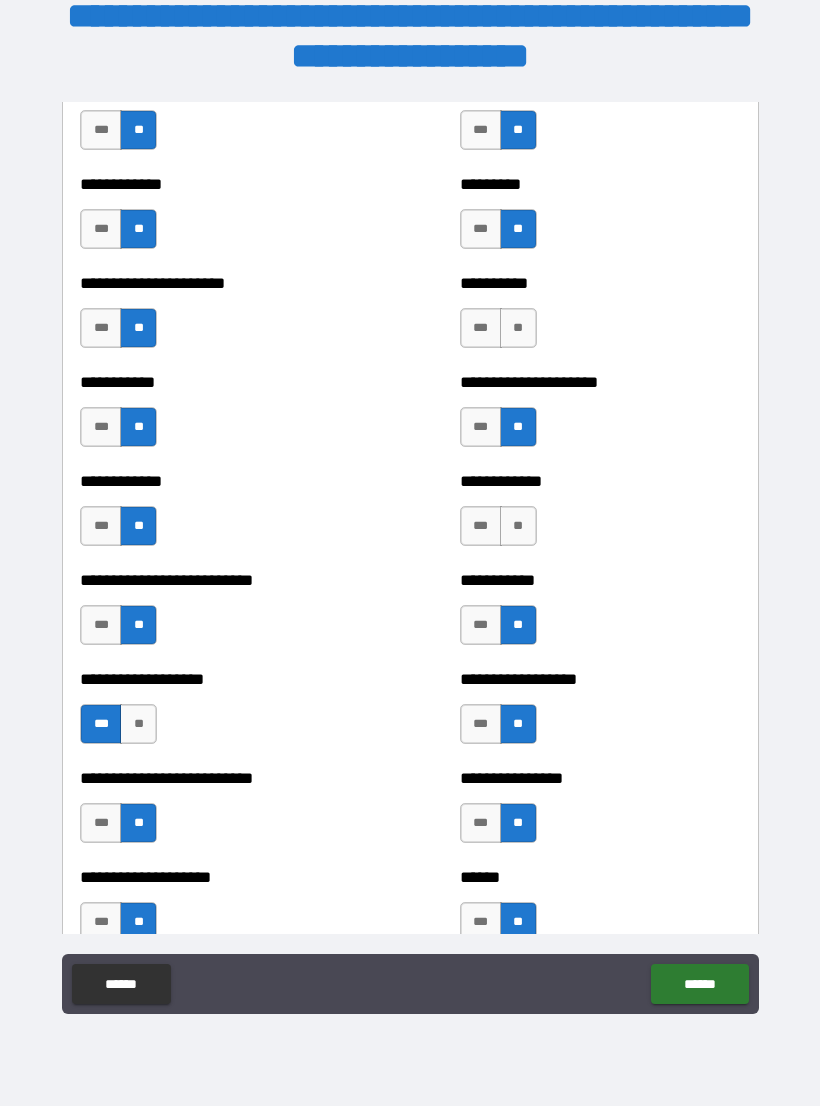 click on "**" at bounding box center [518, 526] 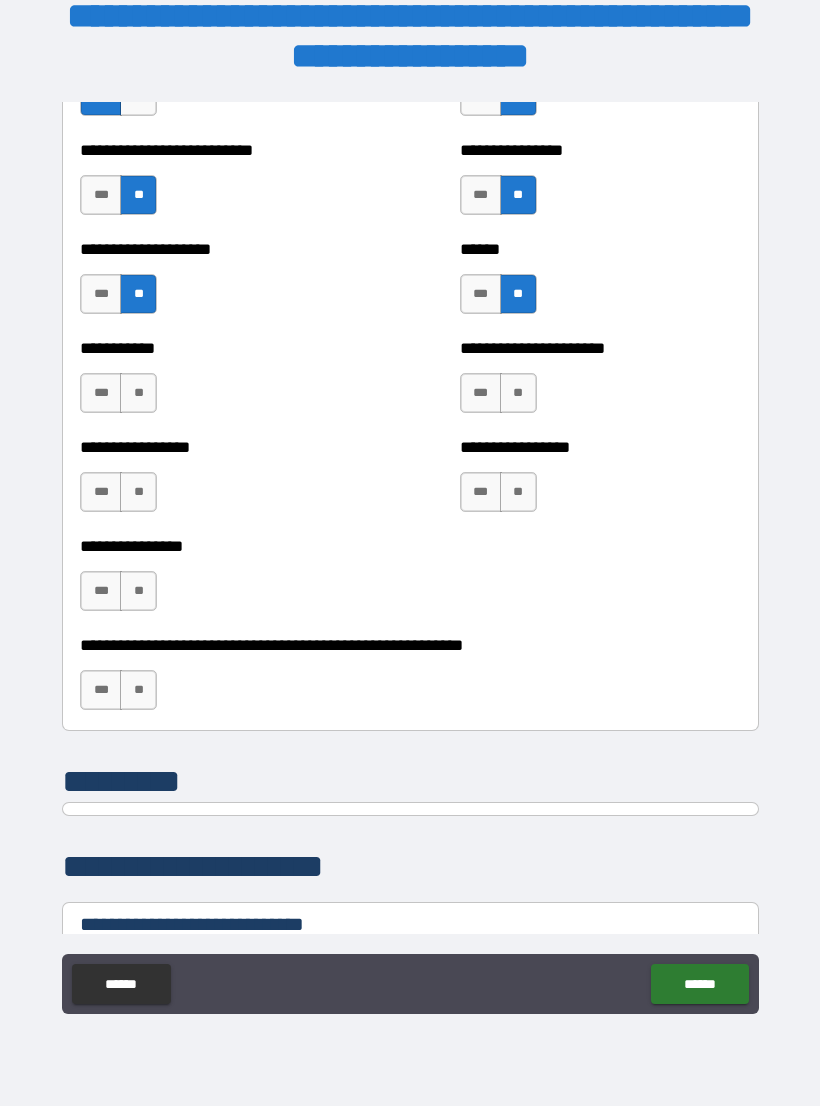scroll, scrollTop: 5888, scrollLeft: 0, axis: vertical 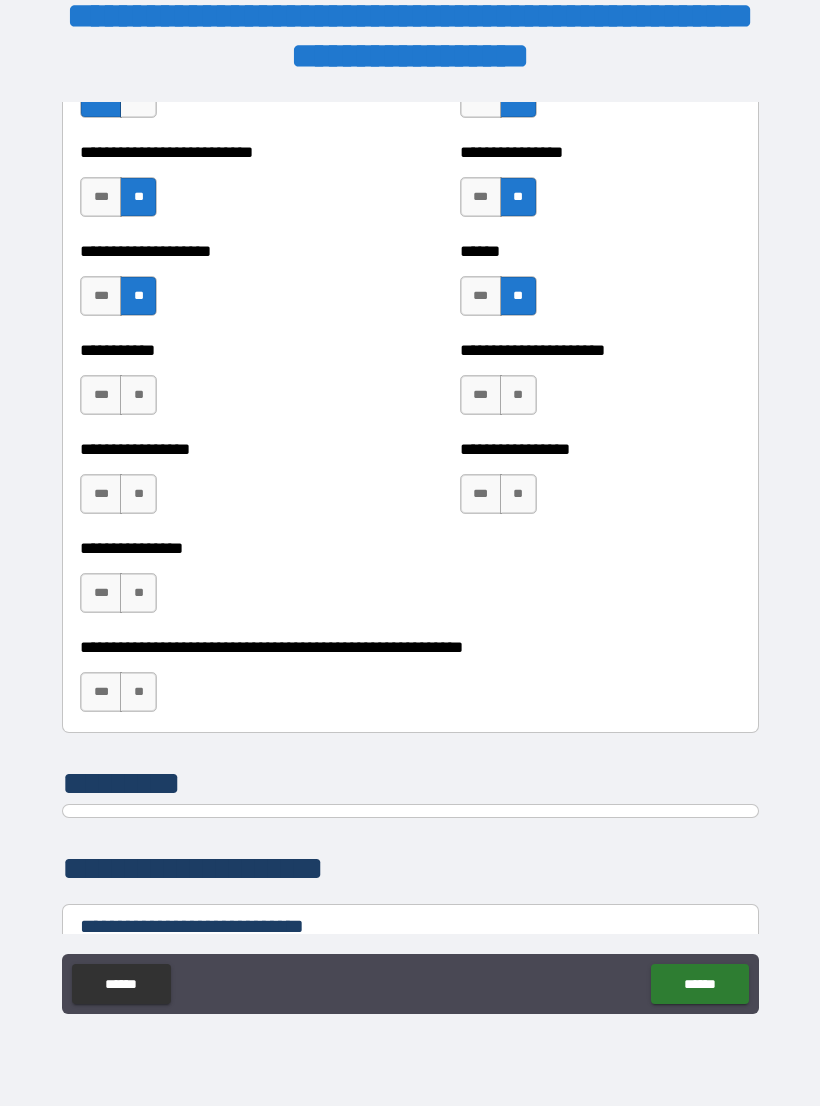 click on "**" at bounding box center [138, 692] 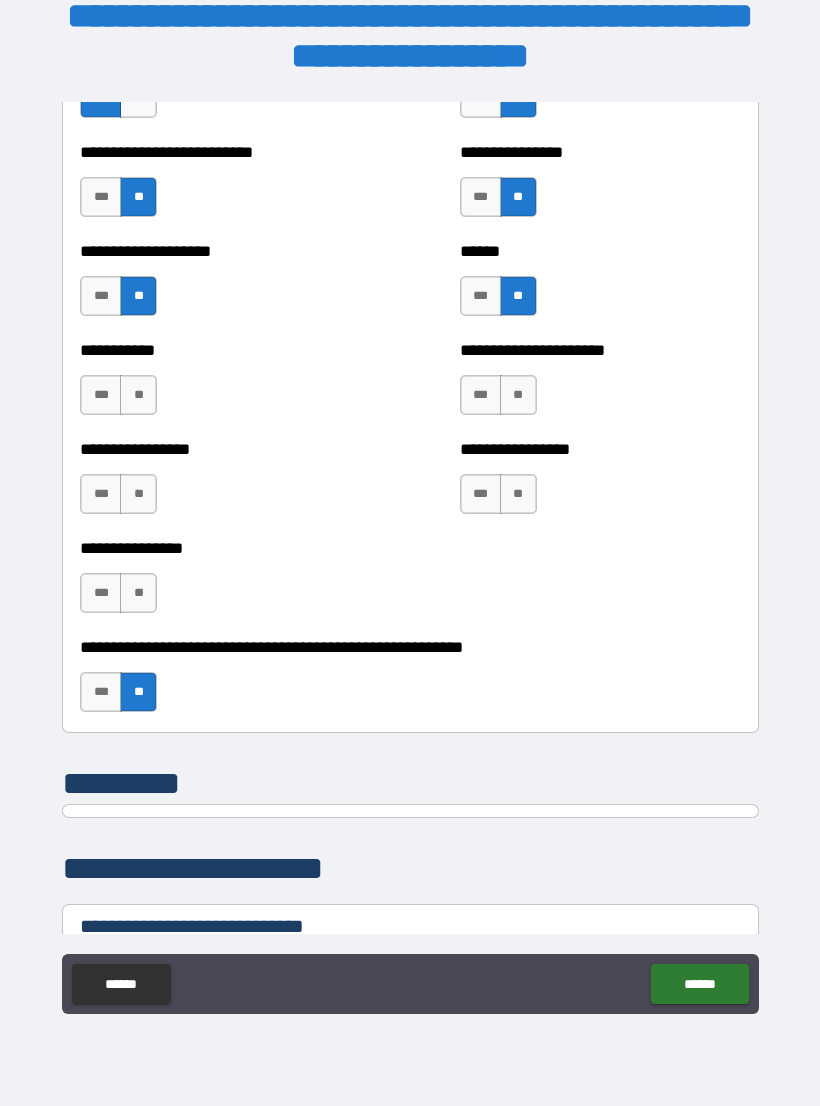 click on "**" at bounding box center [138, 593] 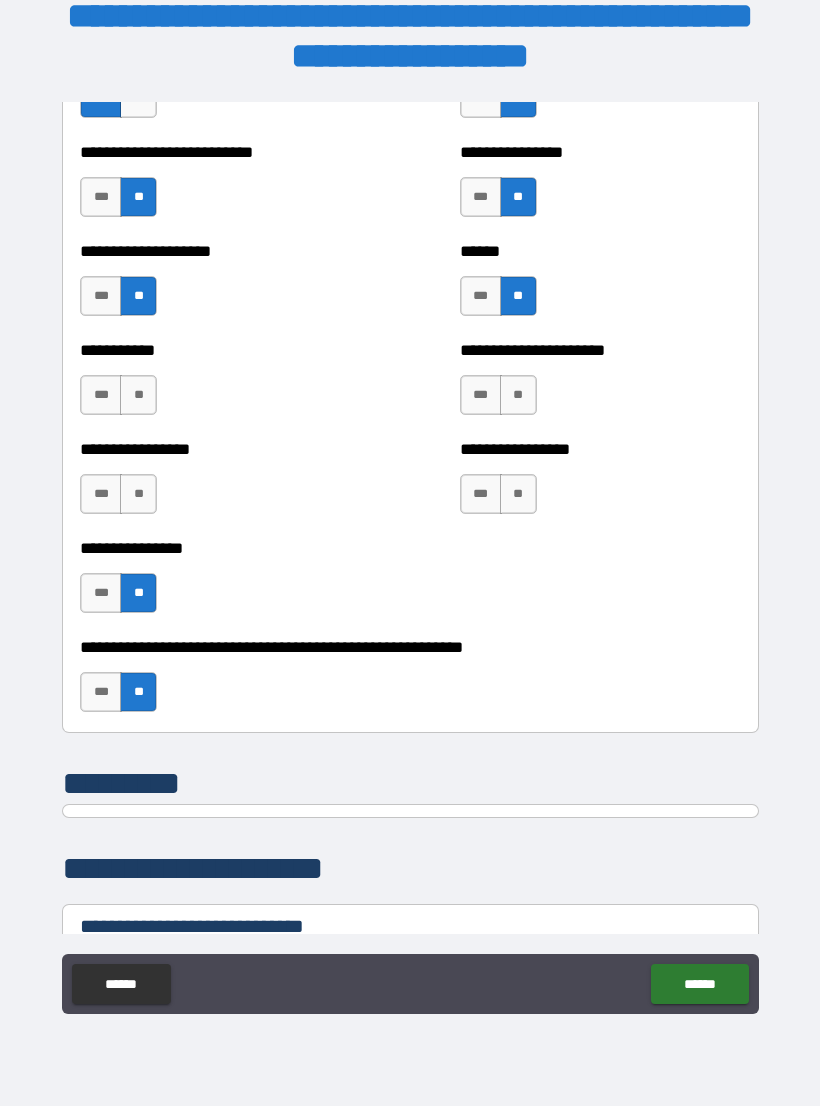 click on "**" at bounding box center [138, 494] 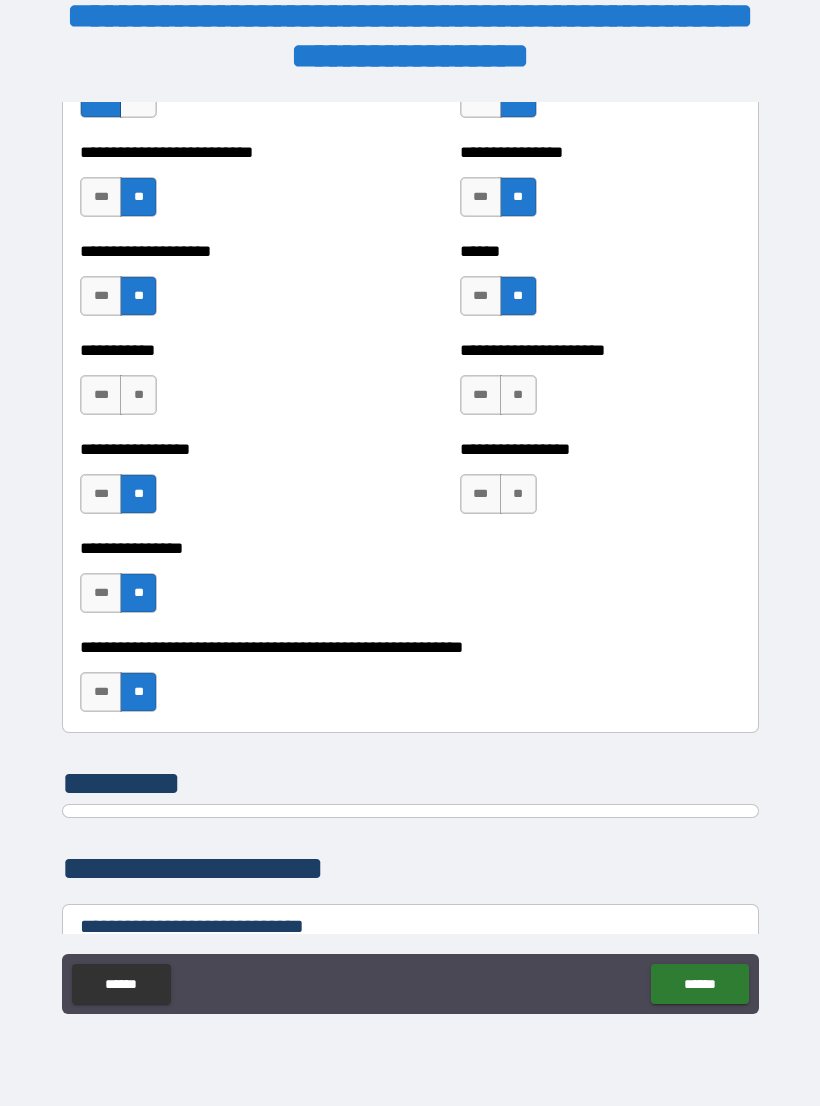 click on "**" at bounding box center (138, 395) 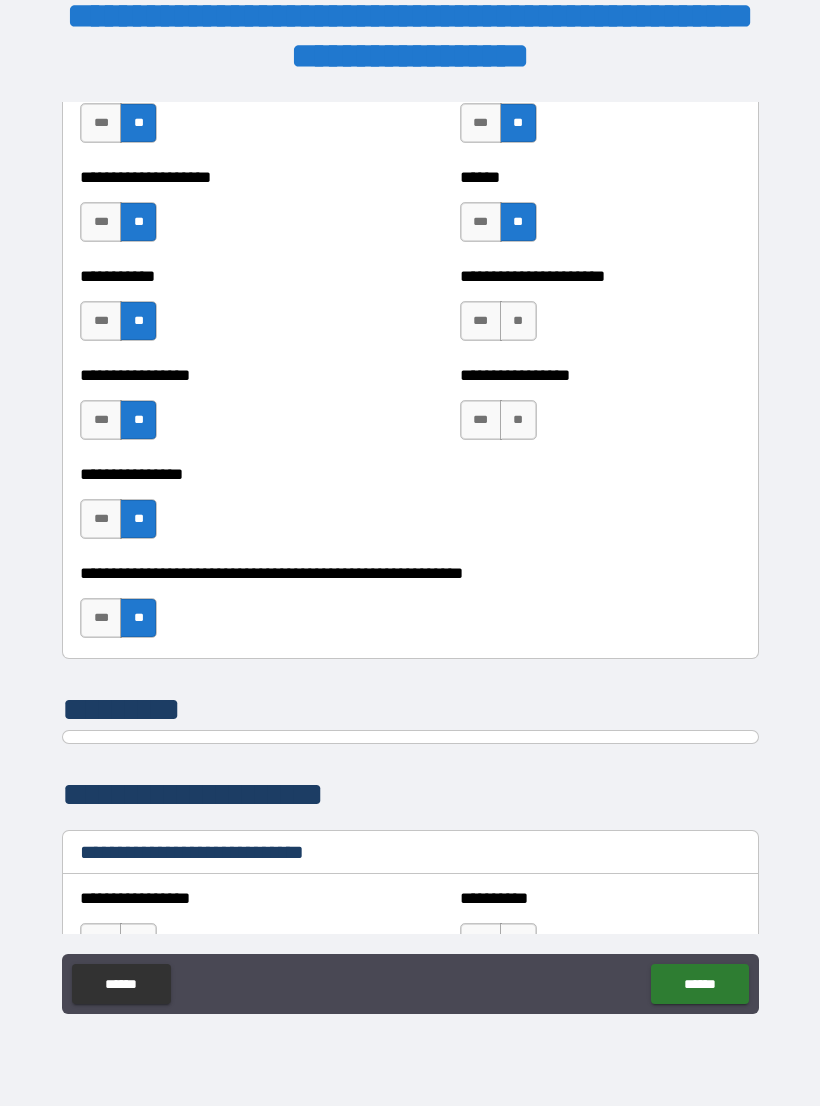 scroll, scrollTop: 5982, scrollLeft: 0, axis: vertical 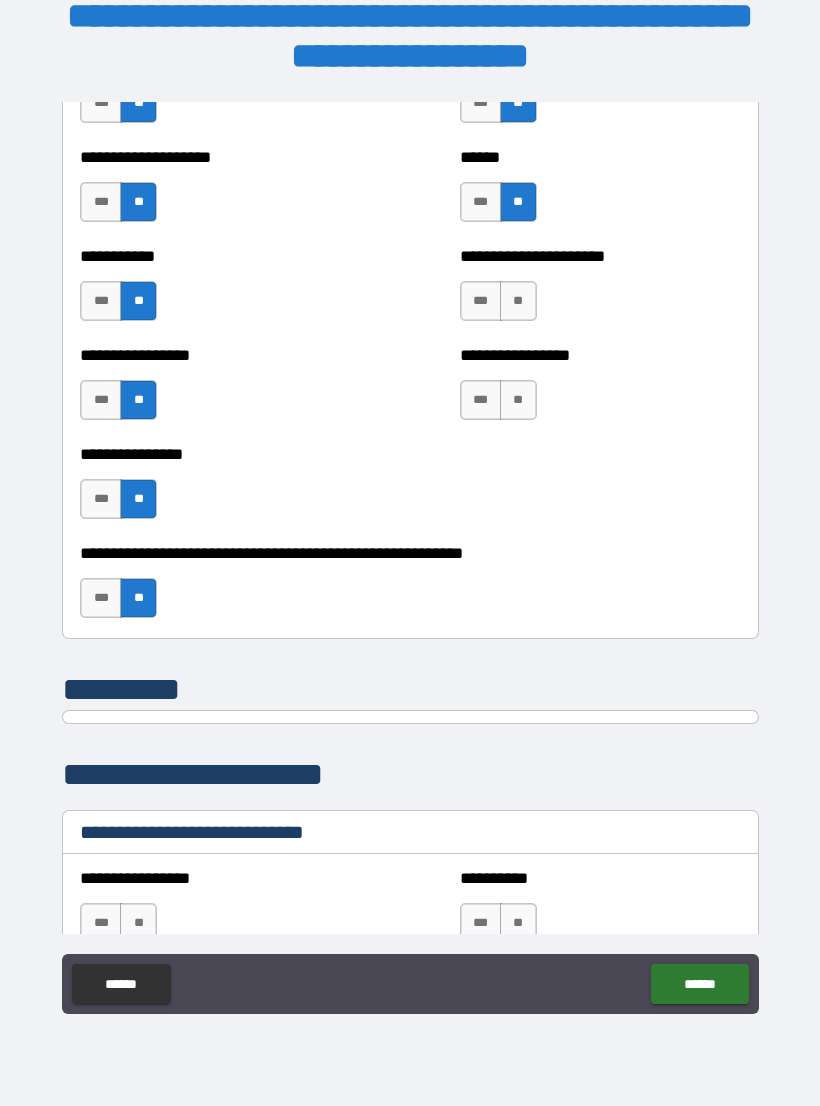 click on "**" at bounding box center [518, 301] 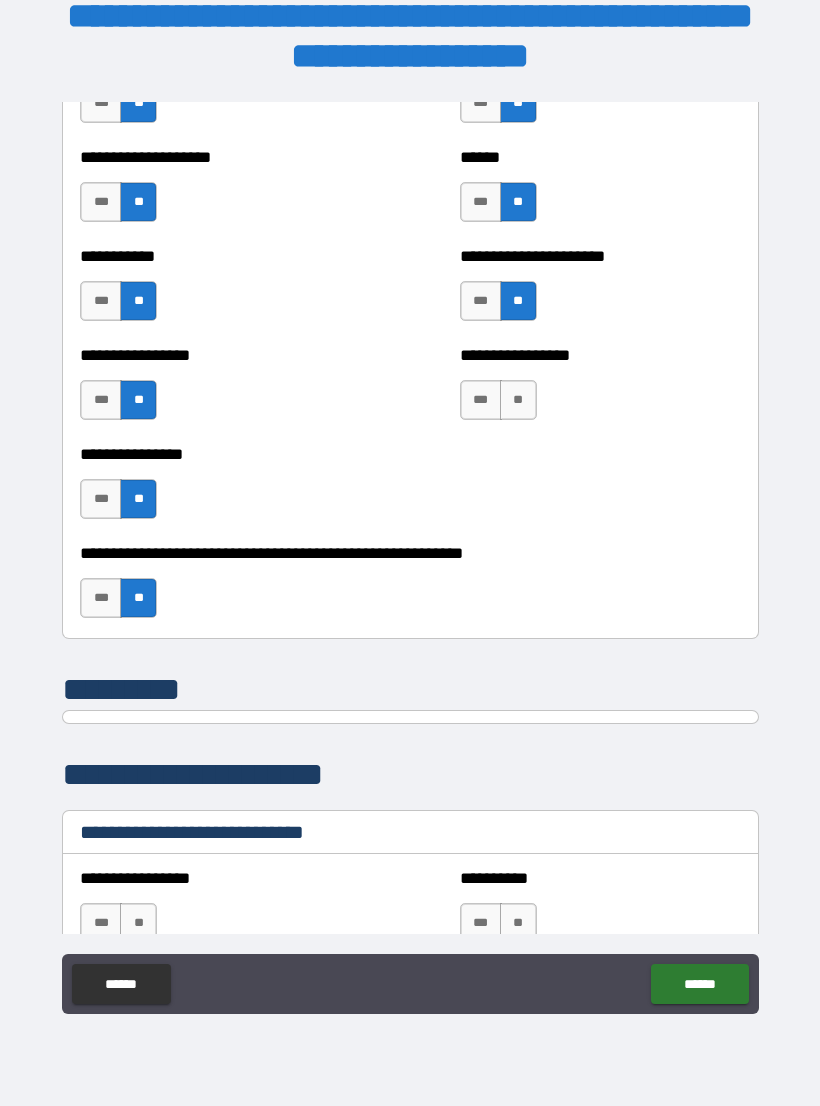 click on "**" at bounding box center (518, 400) 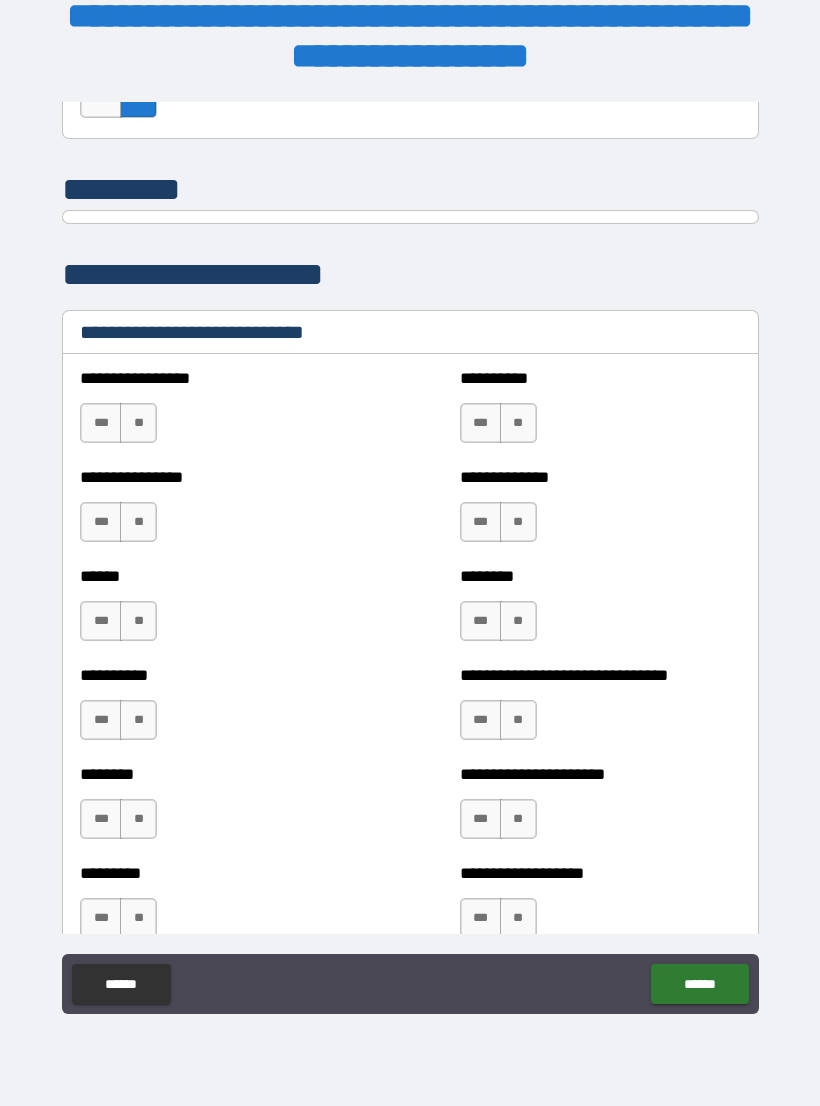 scroll, scrollTop: 6509, scrollLeft: 0, axis: vertical 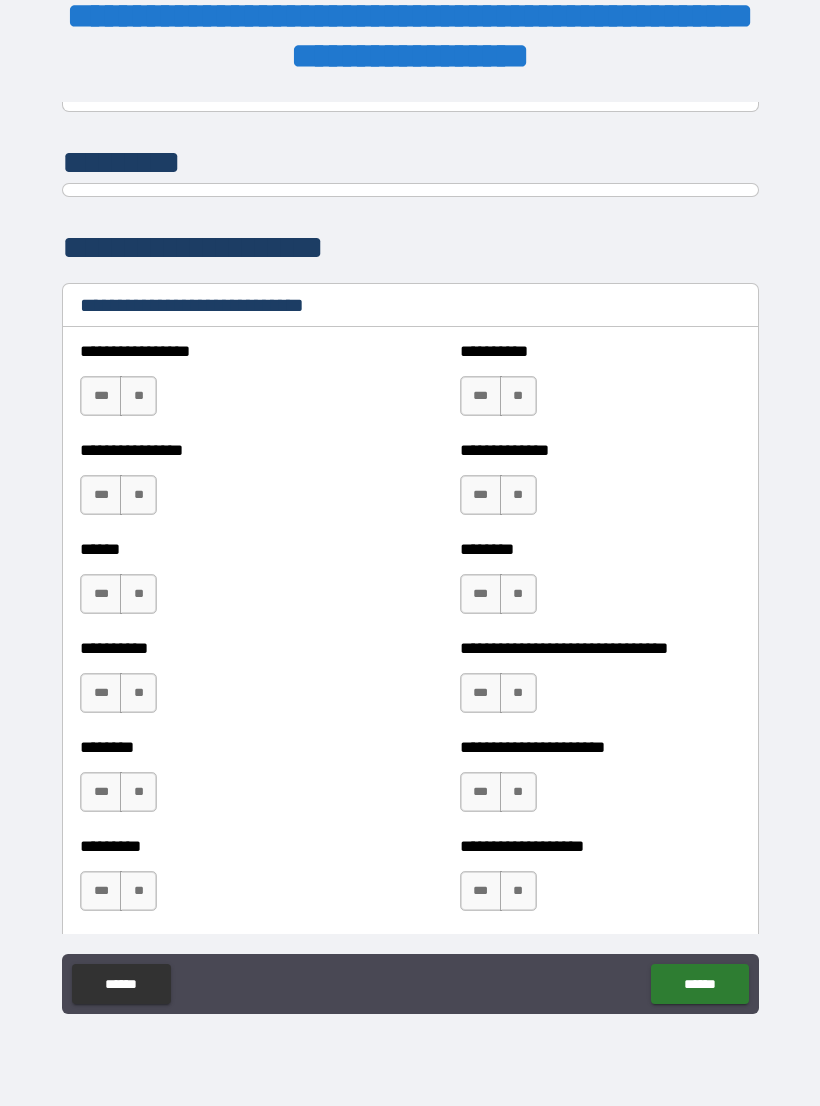 click on "***" at bounding box center [101, 396] 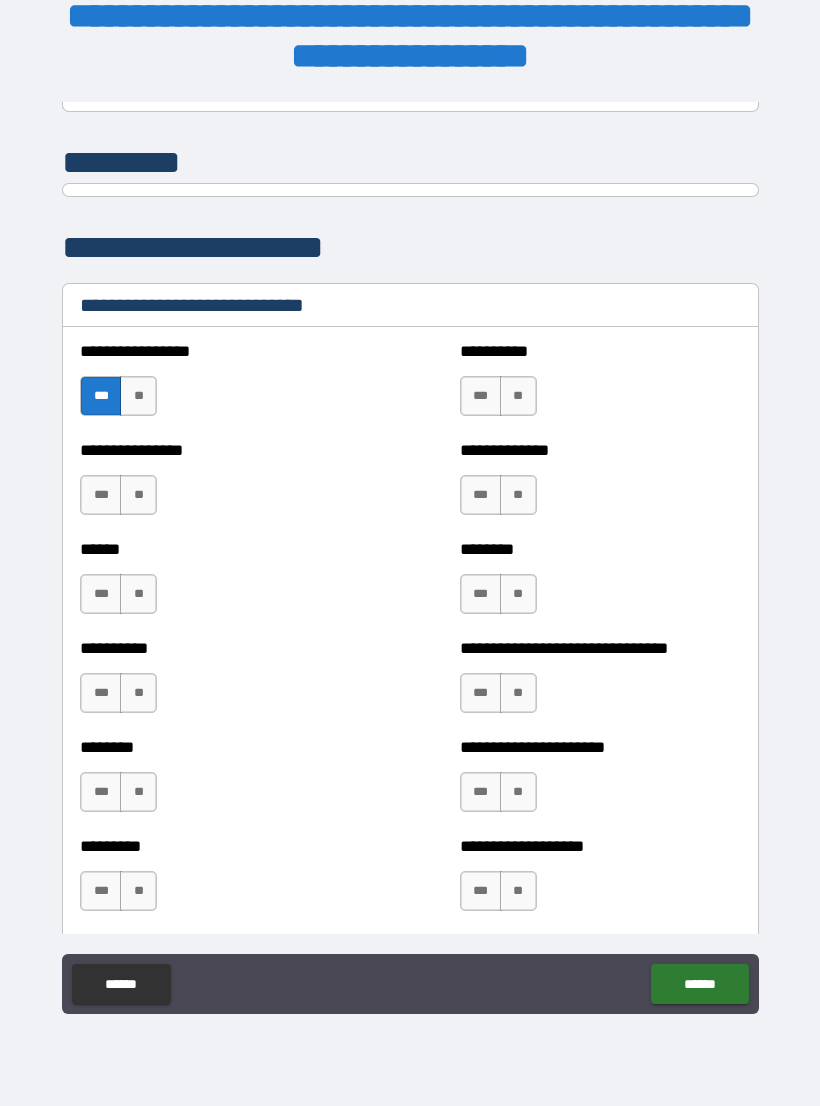 click on "***" at bounding box center [101, 495] 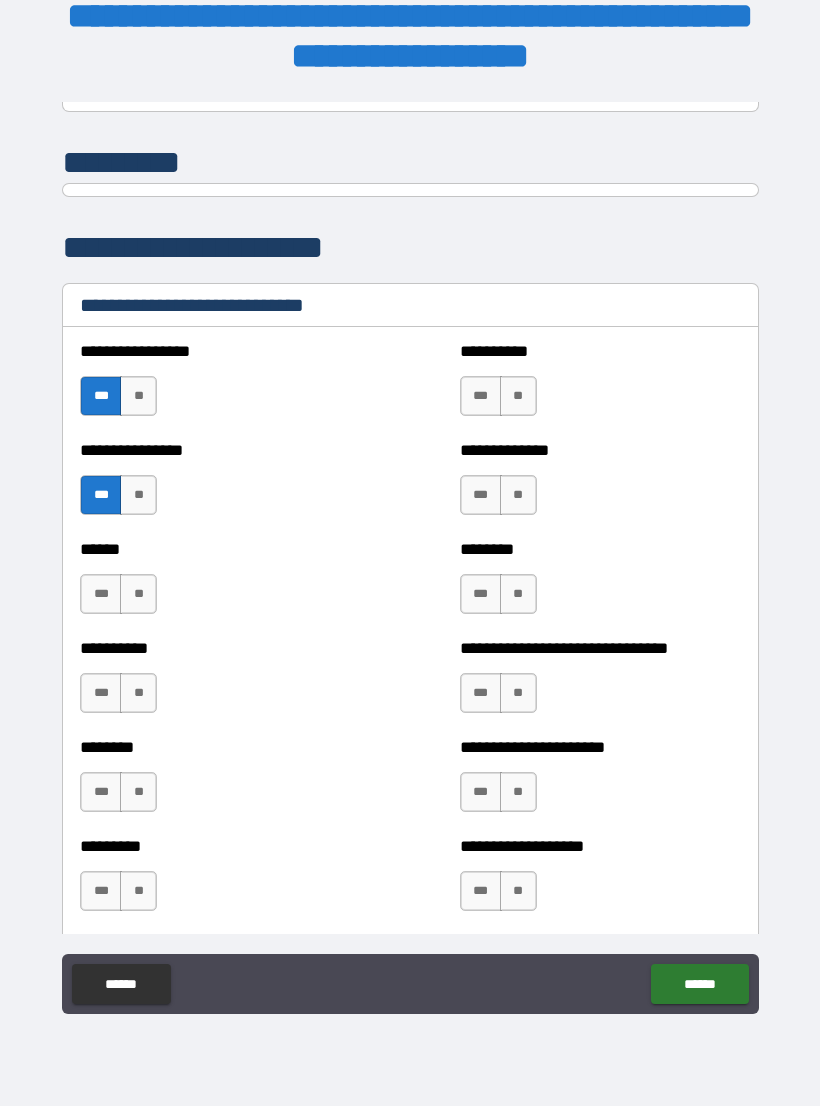 click on "***" at bounding box center [101, 594] 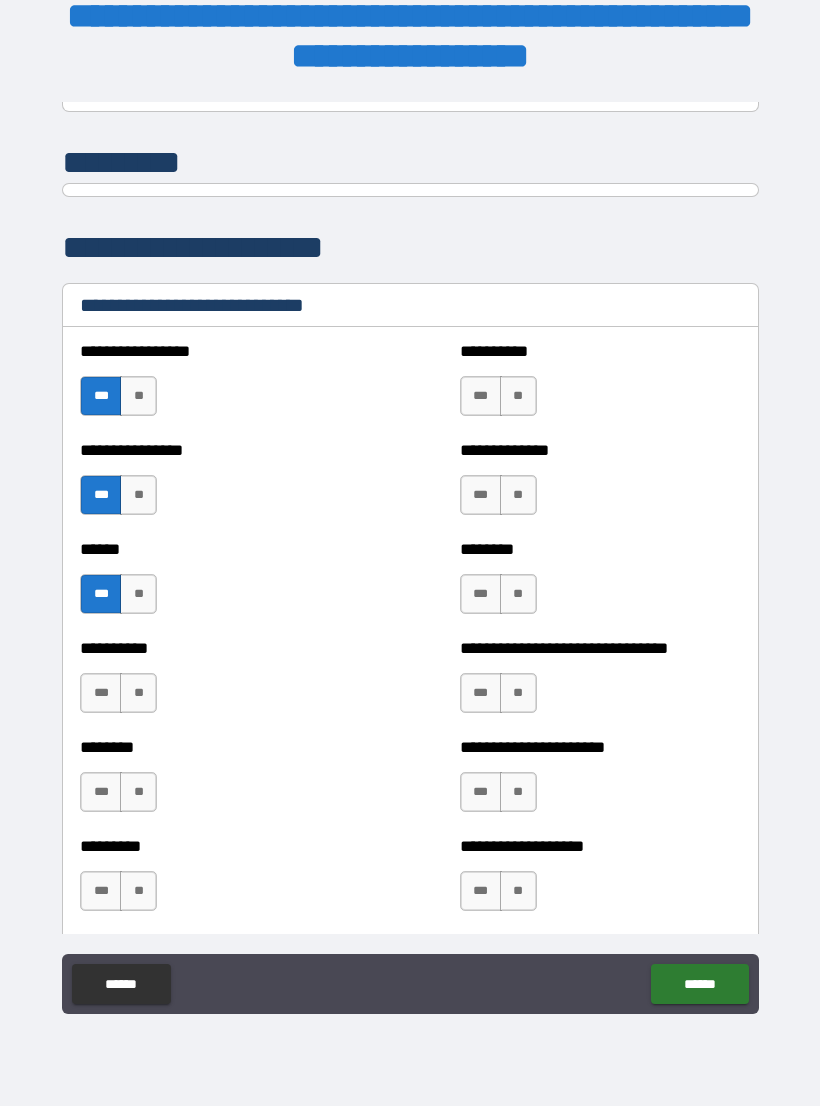 click on "**" at bounding box center (138, 693) 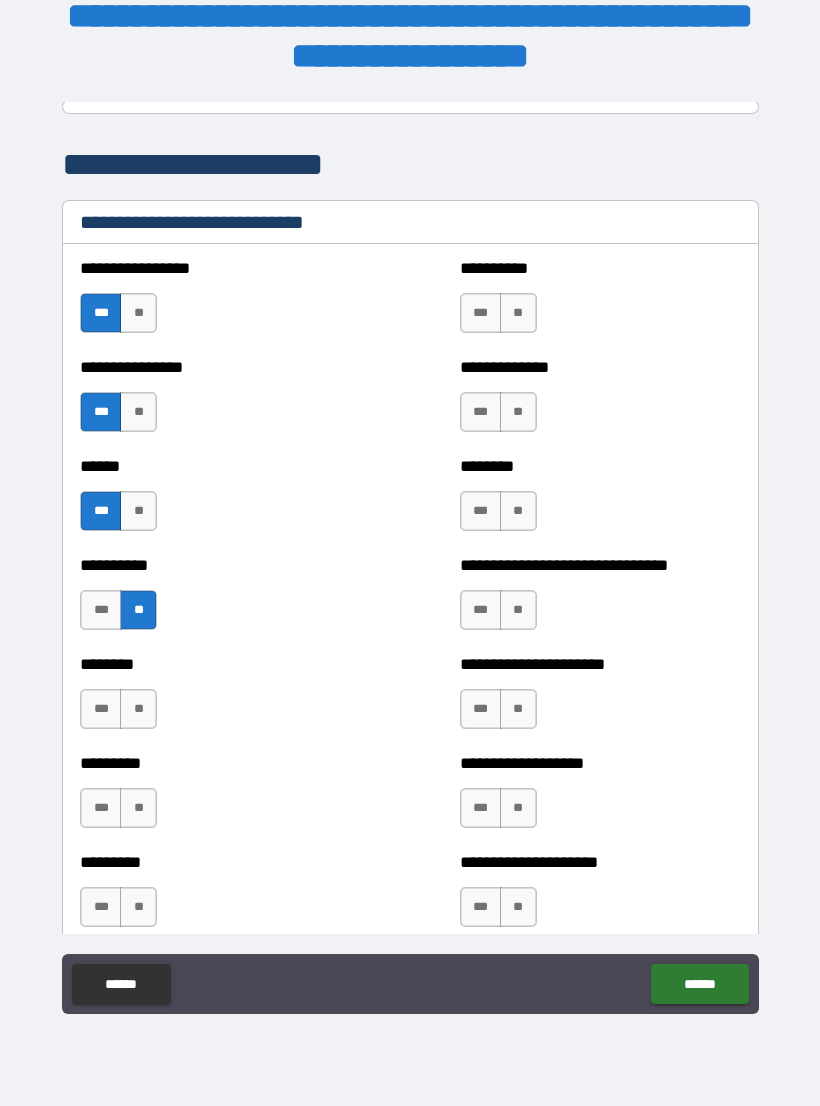 click on "***" at bounding box center [101, 709] 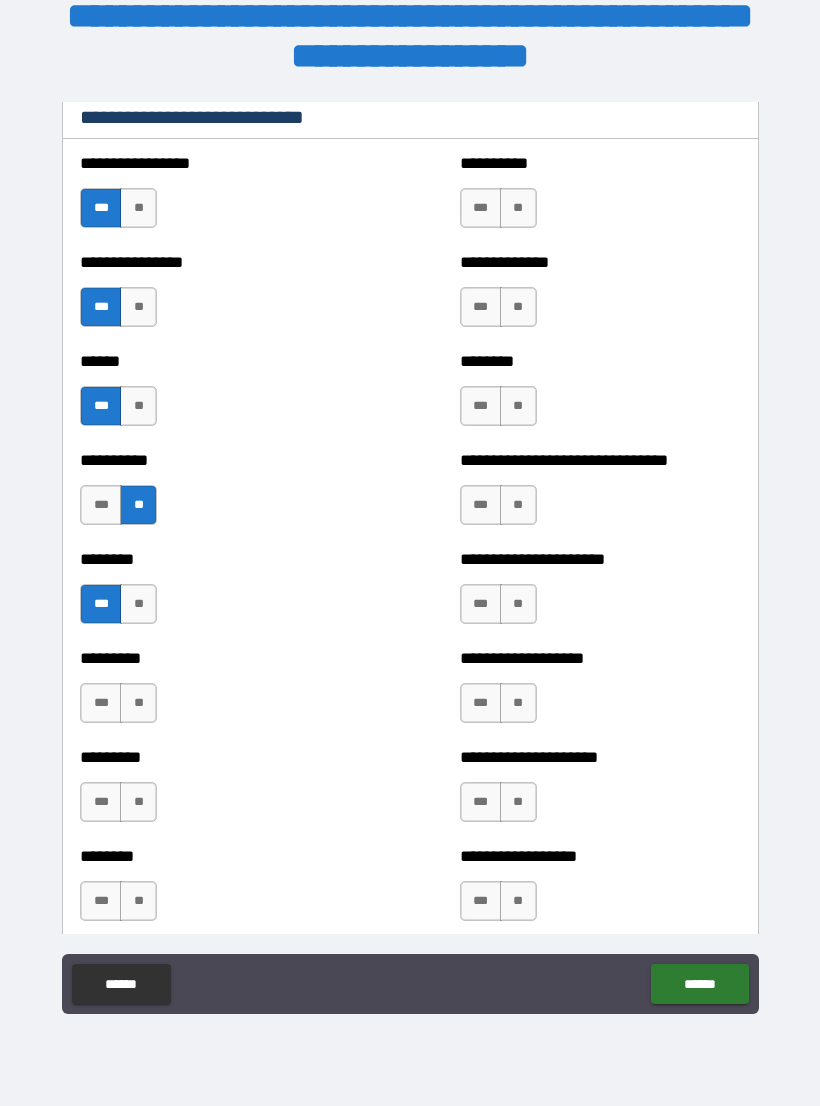click on "***" at bounding box center [101, 703] 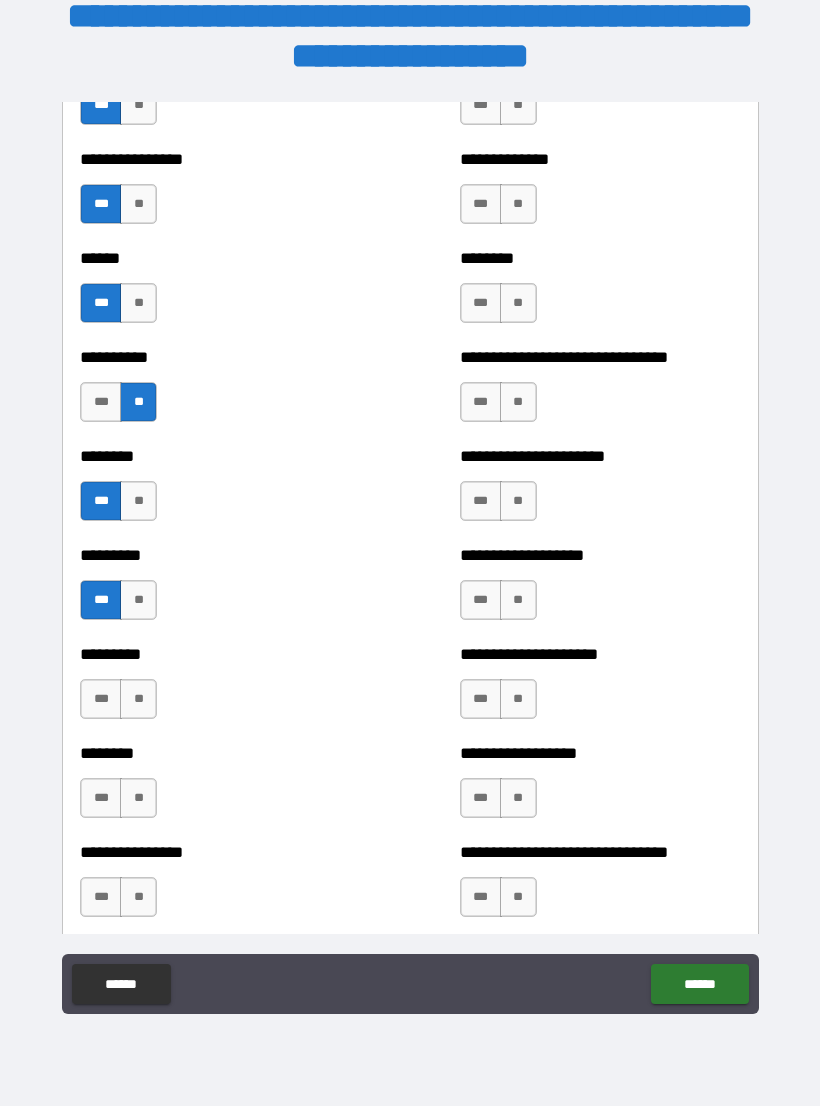 click on "***" at bounding box center (101, 699) 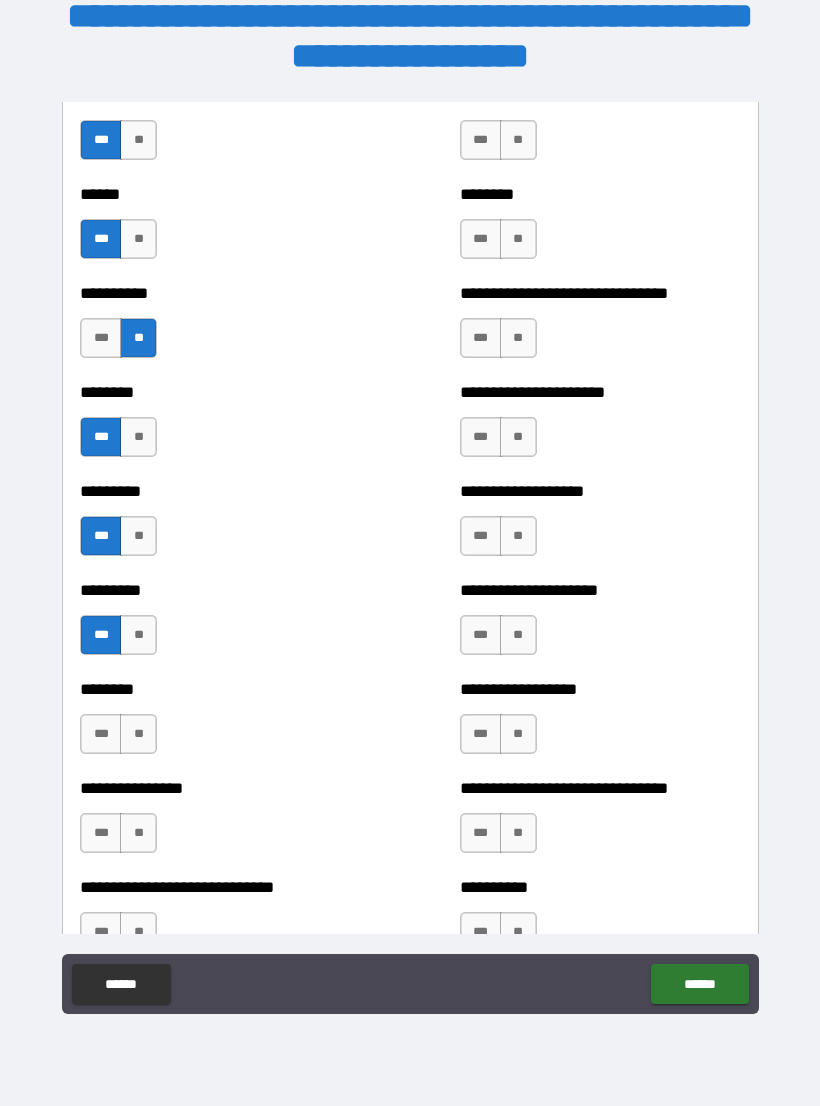 scroll, scrollTop: 6886, scrollLeft: 0, axis: vertical 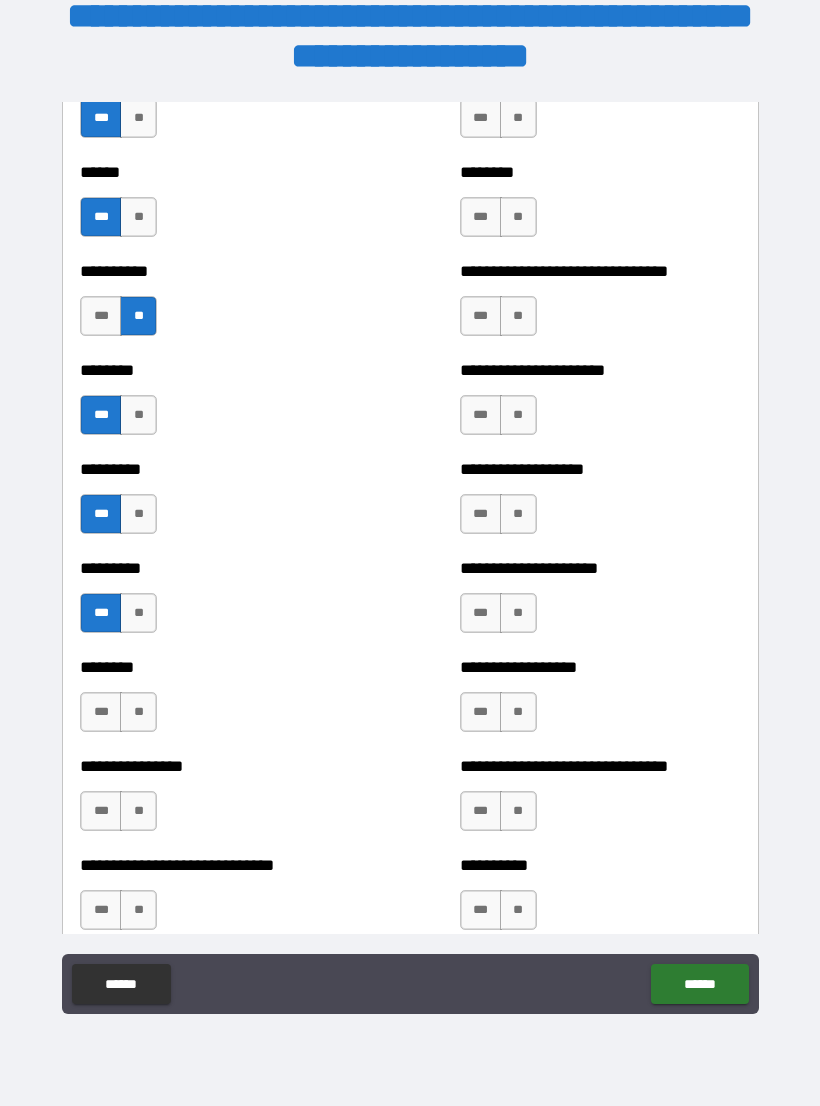 click on "***" at bounding box center [101, 712] 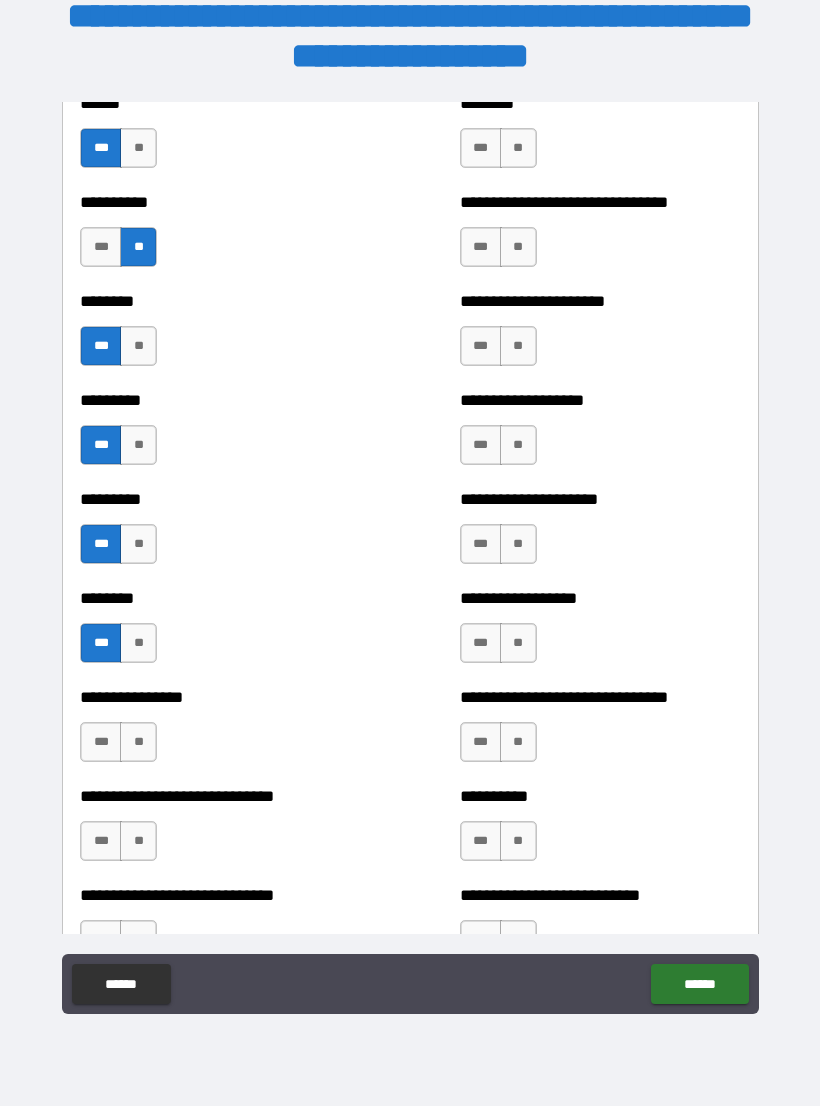 scroll, scrollTop: 6974, scrollLeft: 0, axis: vertical 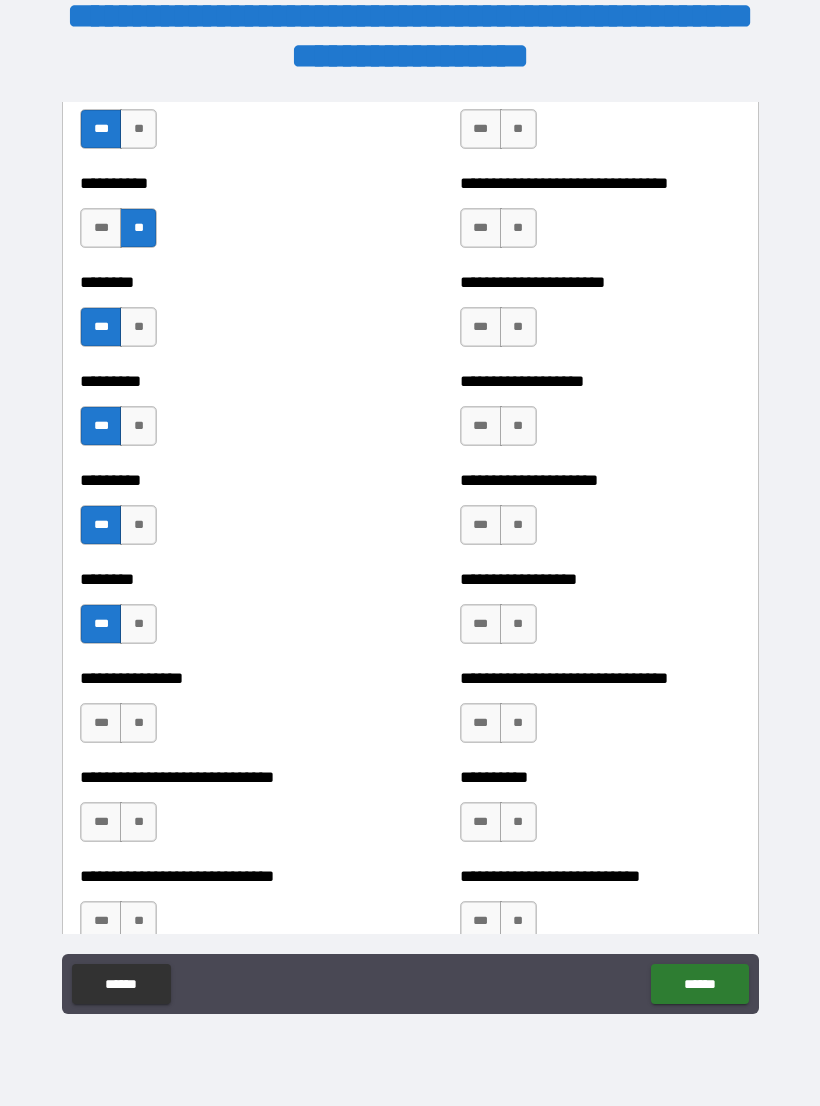 click on "***" at bounding box center [101, 723] 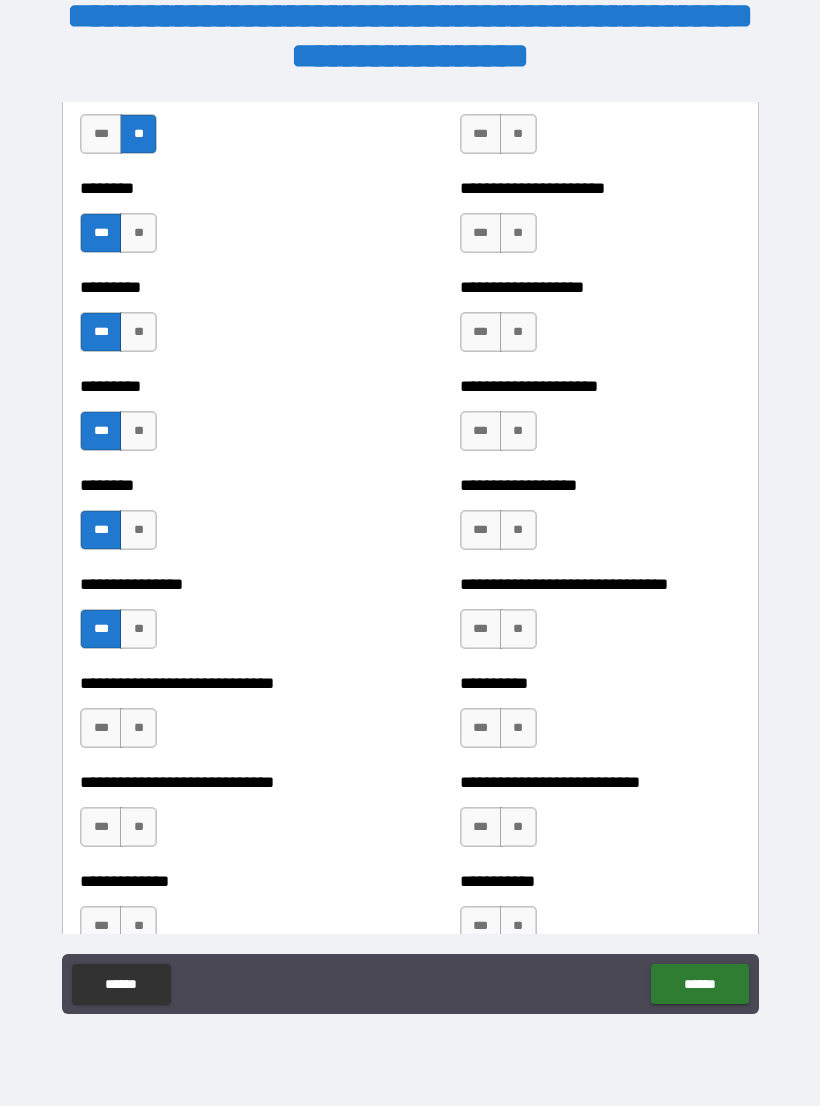 scroll, scrollTop: 7076, scrollLeft: 0, axis: vertical 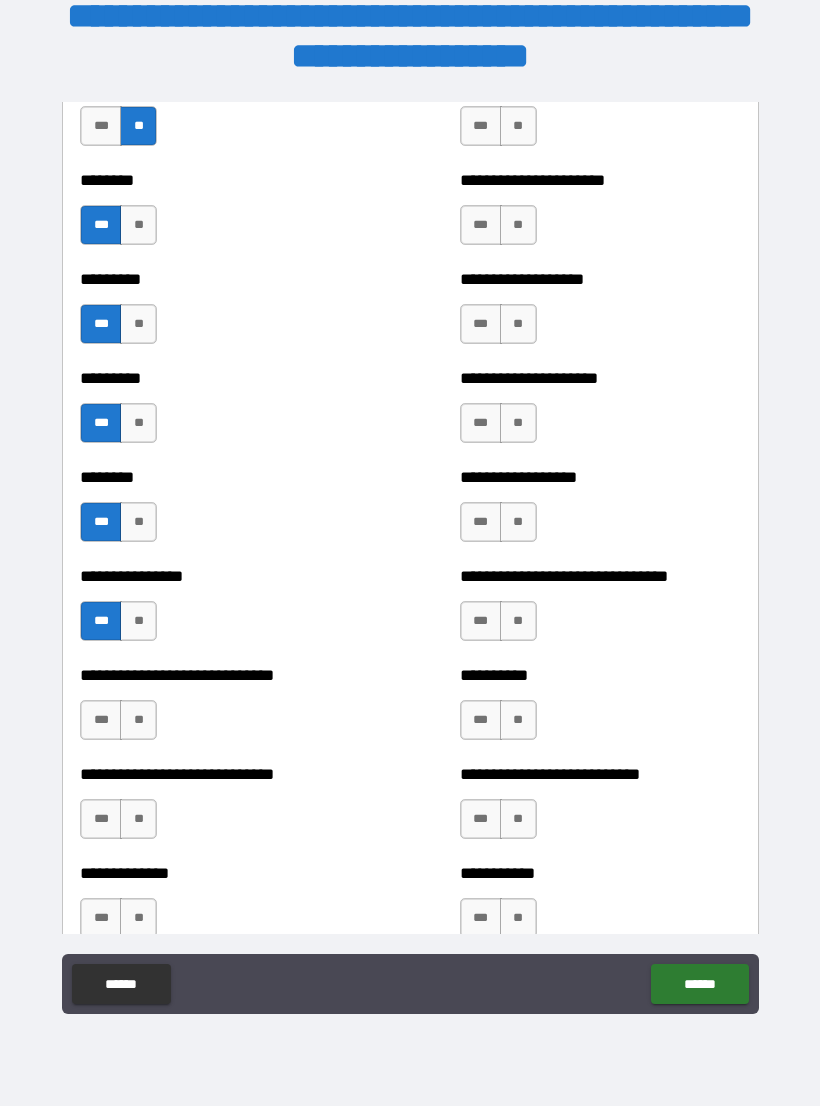 click on "***" at bounding box center [101, 720] 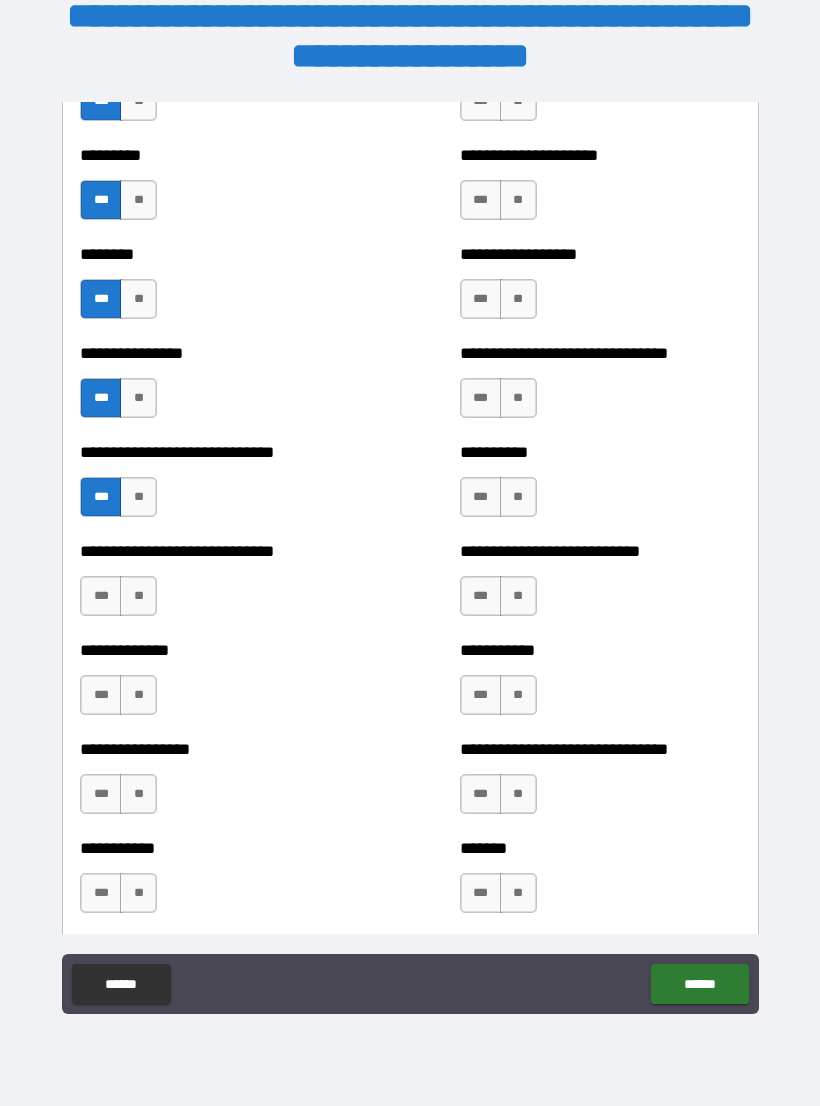 scroll, scrollTop: 7301, scrollLeft: 0, axis: vertical 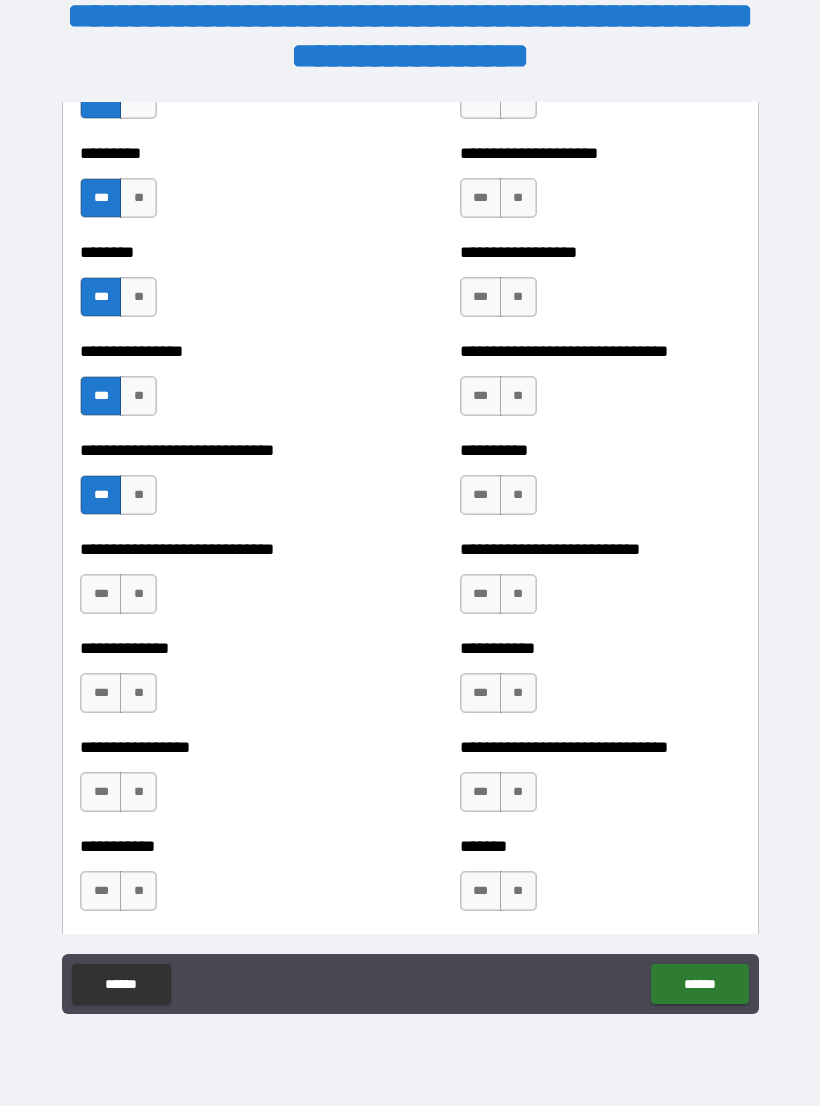 click on "***" at bounding box center [101, 594] 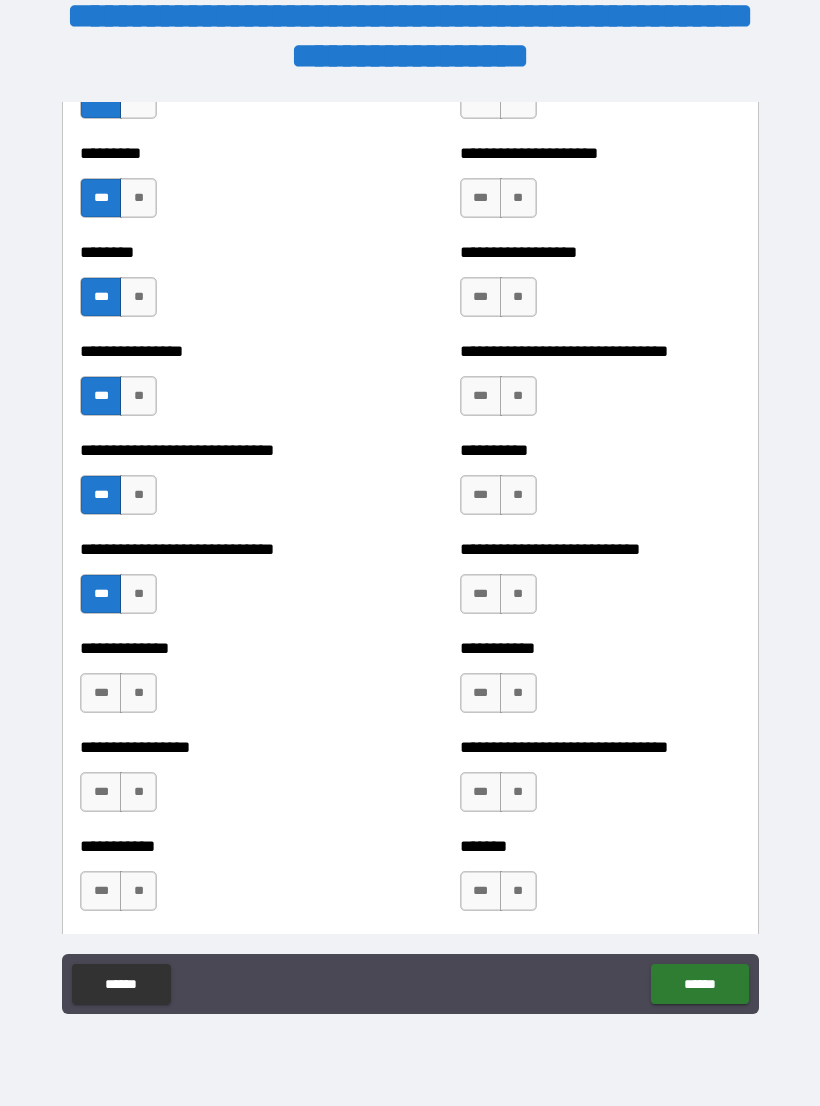 click on "**" at bounding box center [138, 693] 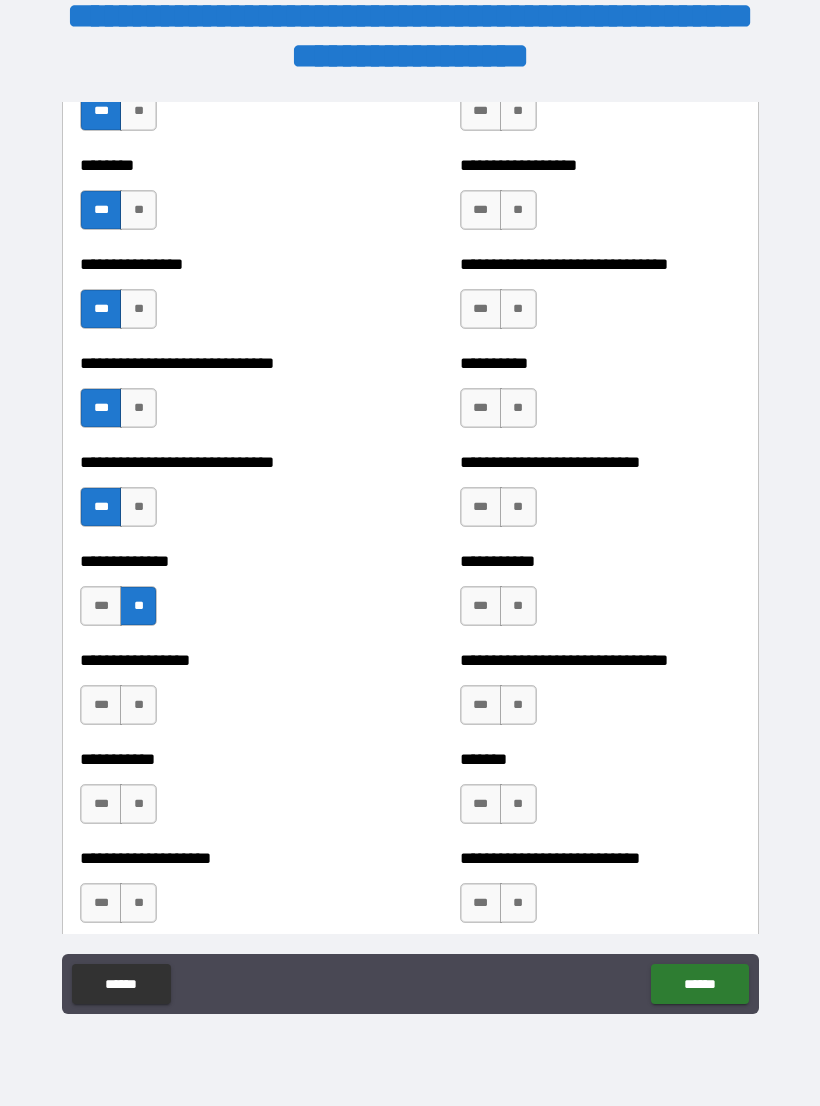scroll, scrollTop: 7399, scrollLeft: 0, axis: vertical 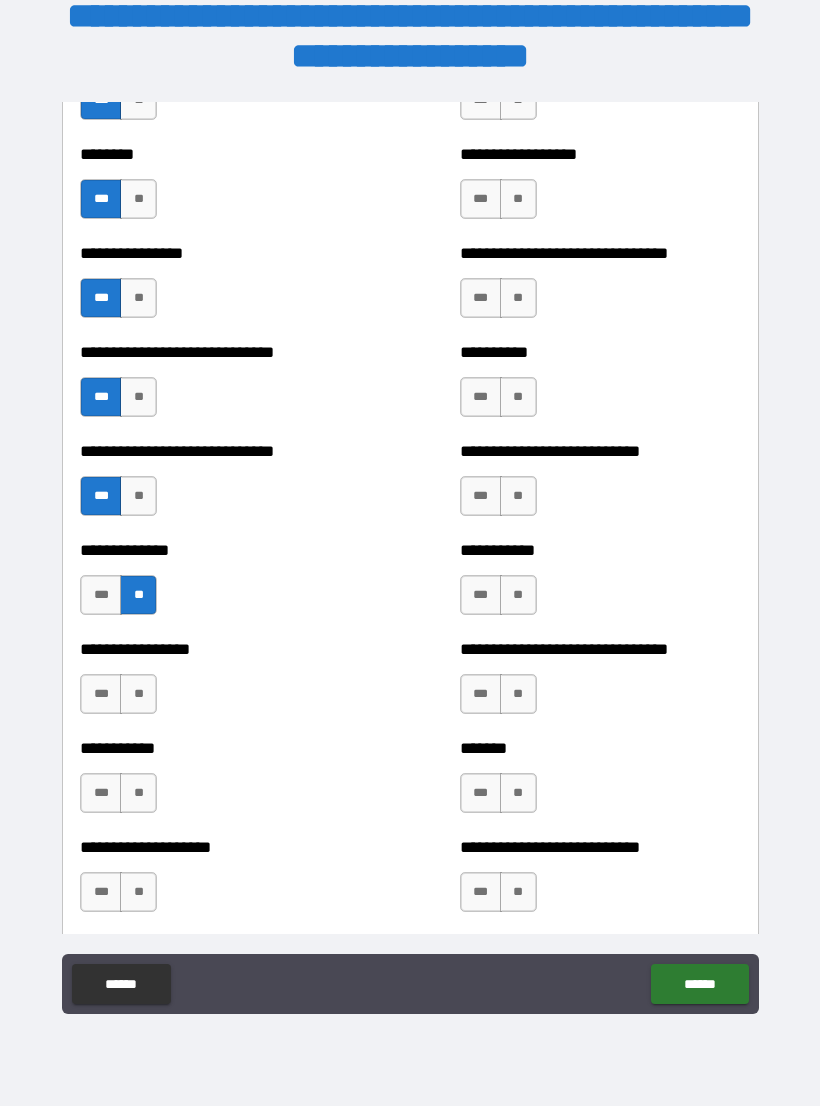 click on "***" at bounding box center (101, 694) 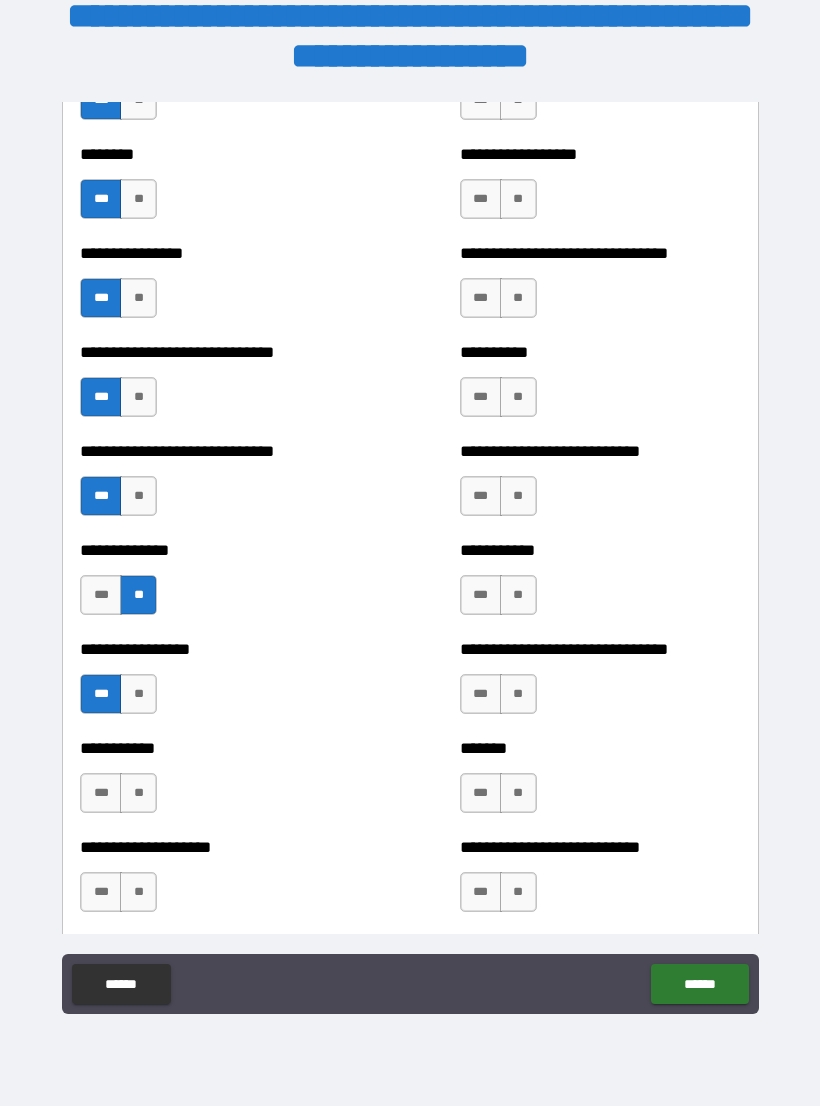 click on "***" at bounding box center (101, 793) 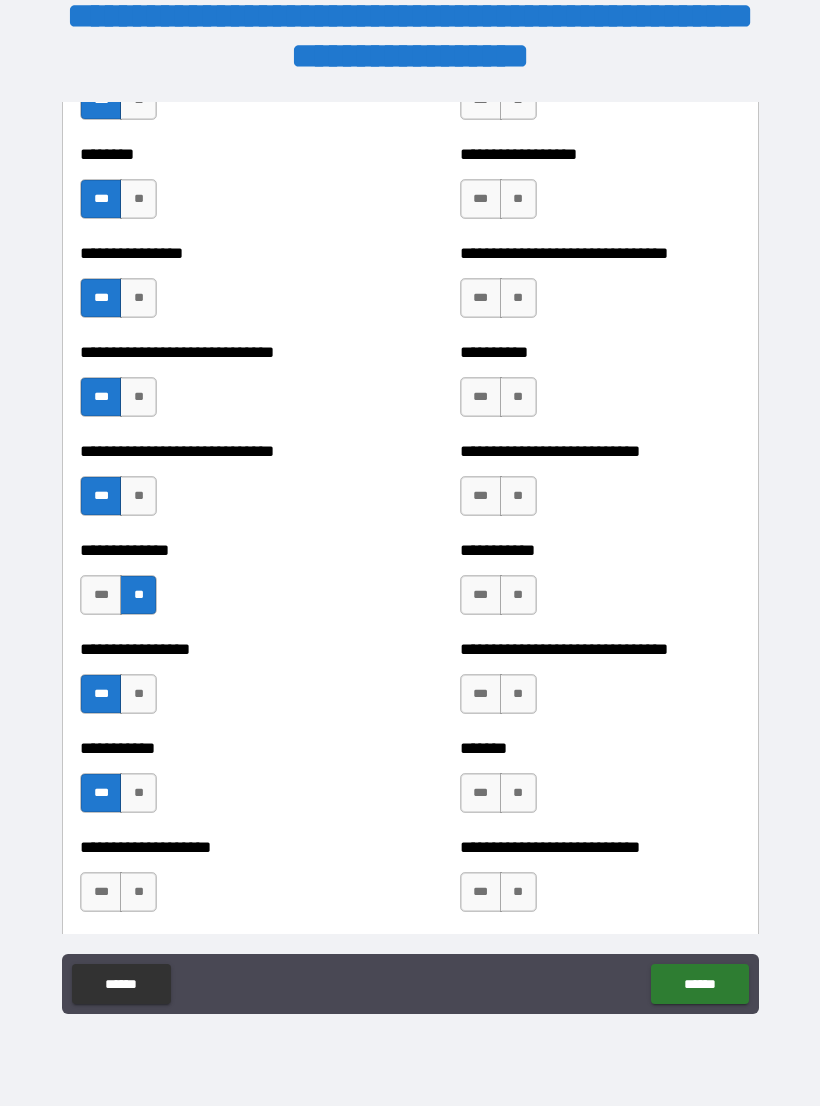 click on "***" at bounding box center (101, 892) 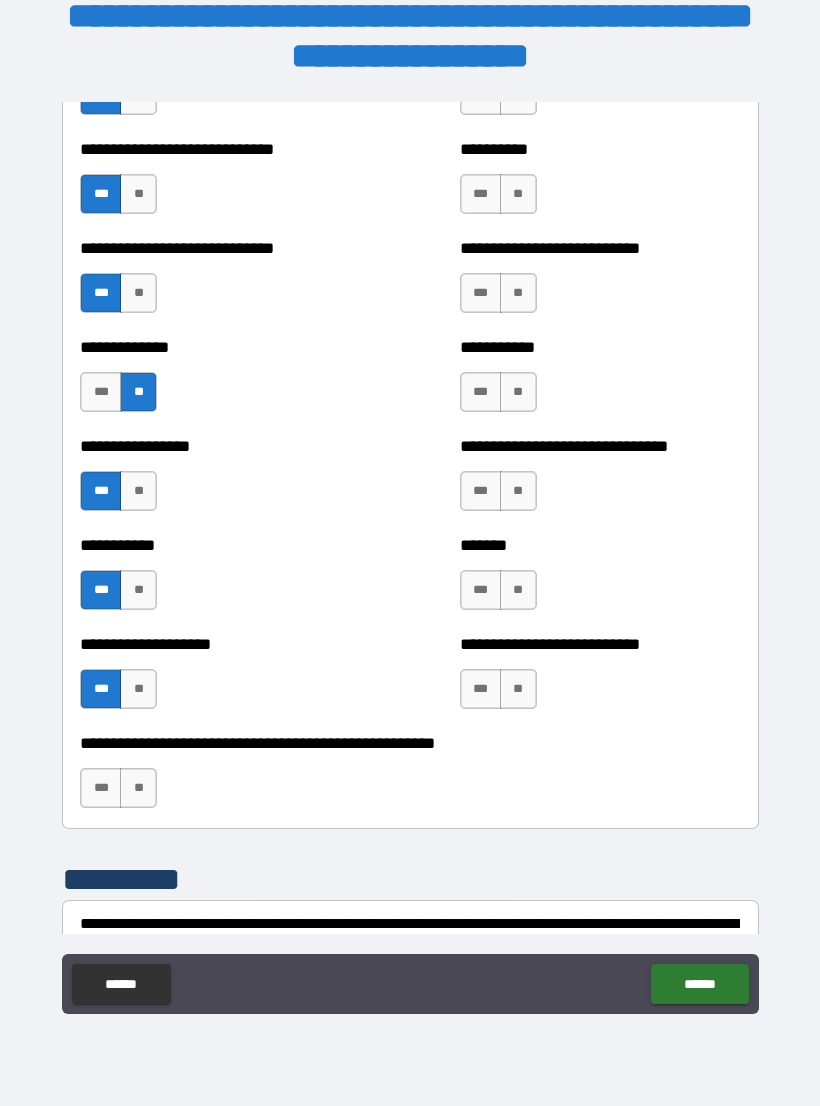 scroll, scrollTop: 7594, scrollLeft: 0, axis: vertical 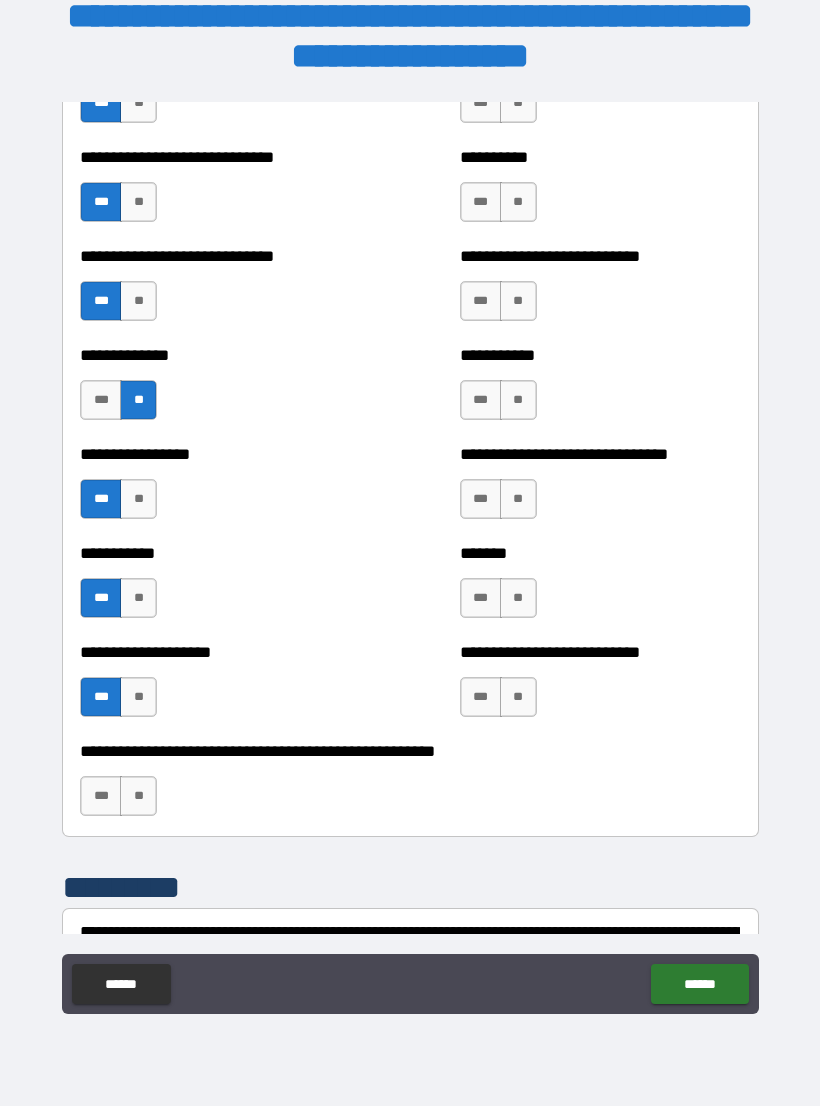 click on "**" at bounding box center (518, 697) 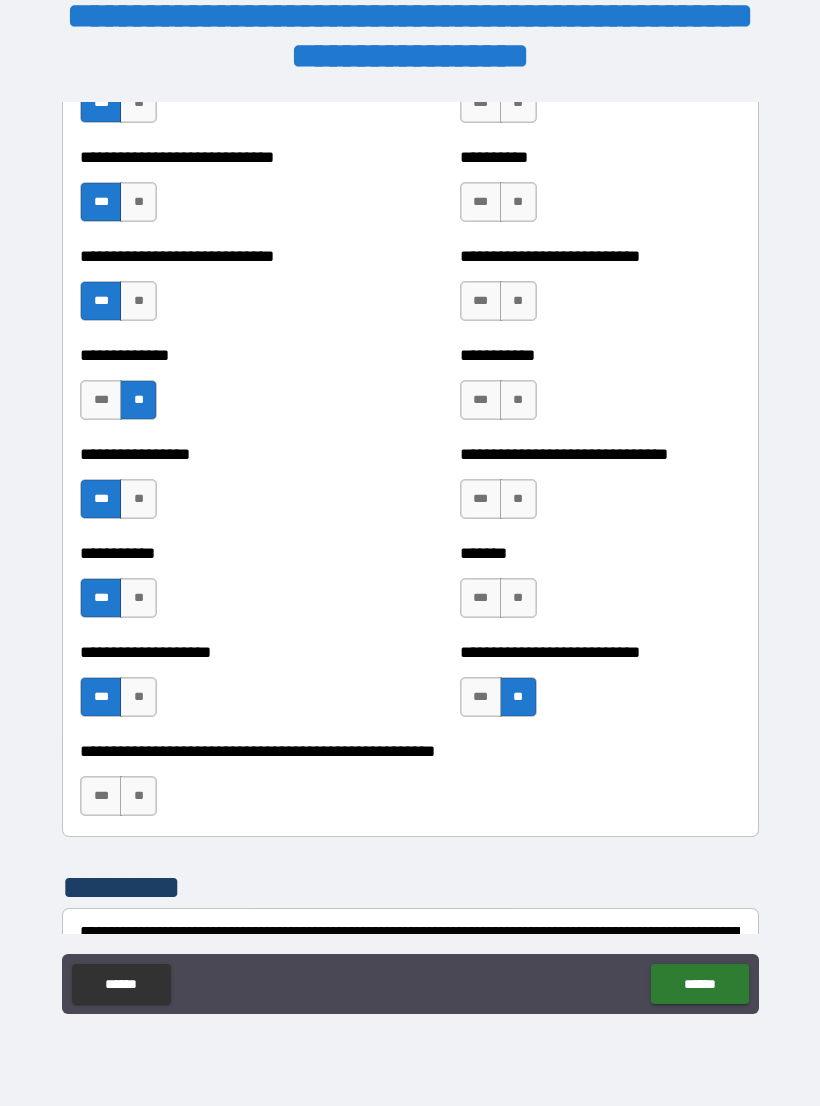 click on "**" at bounding box center [518, 598] 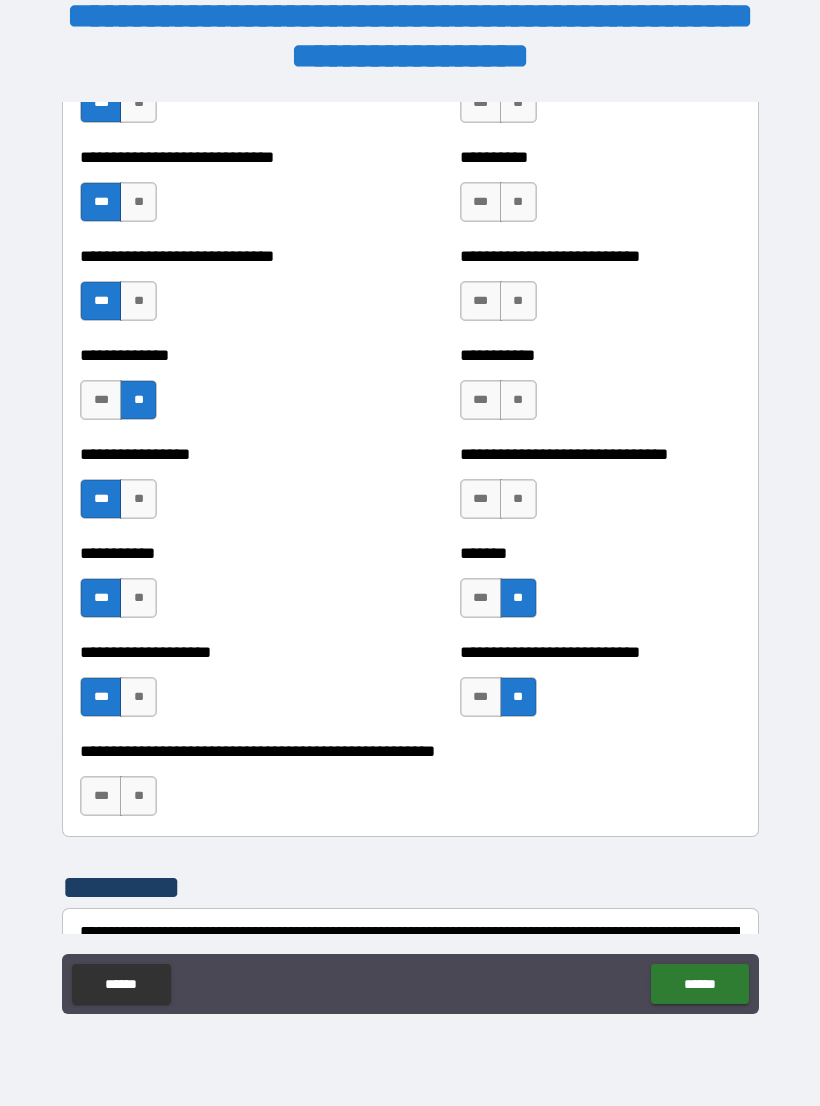 click on "**" at bounding box center (518, 499) 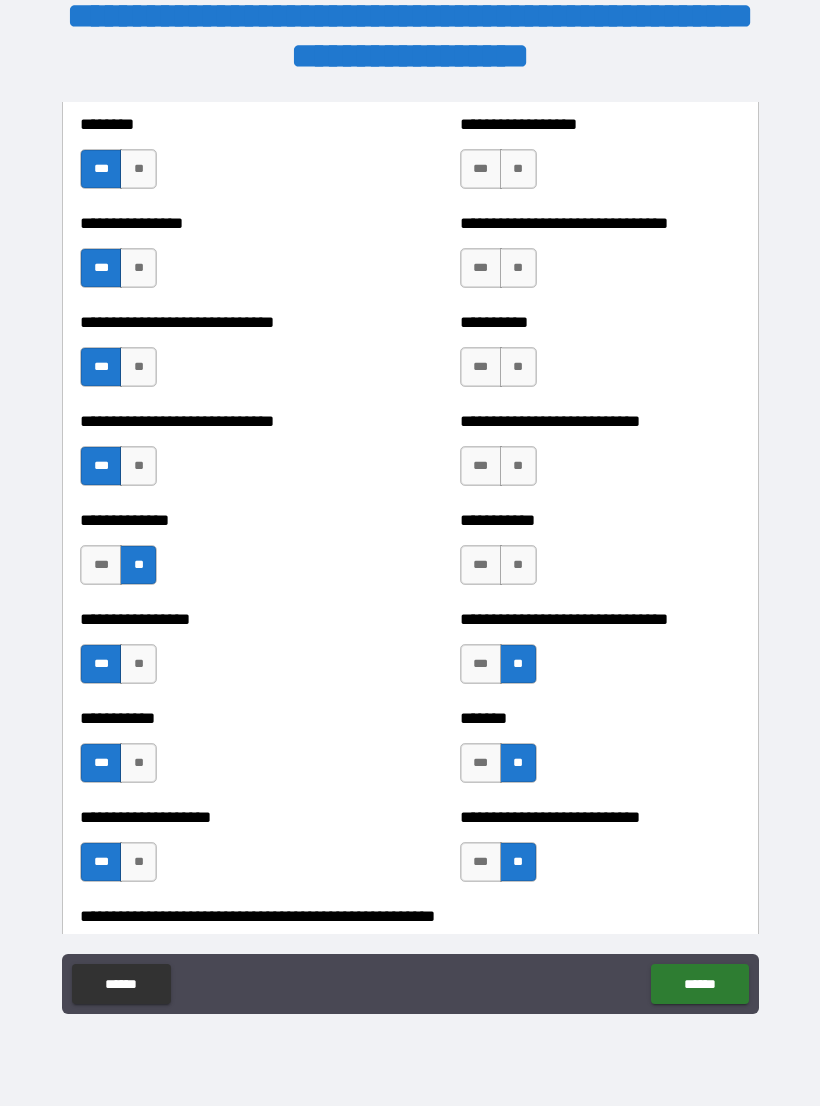 scroll, scrollTop: 7396, scrollLeft: 0, axis: vertical 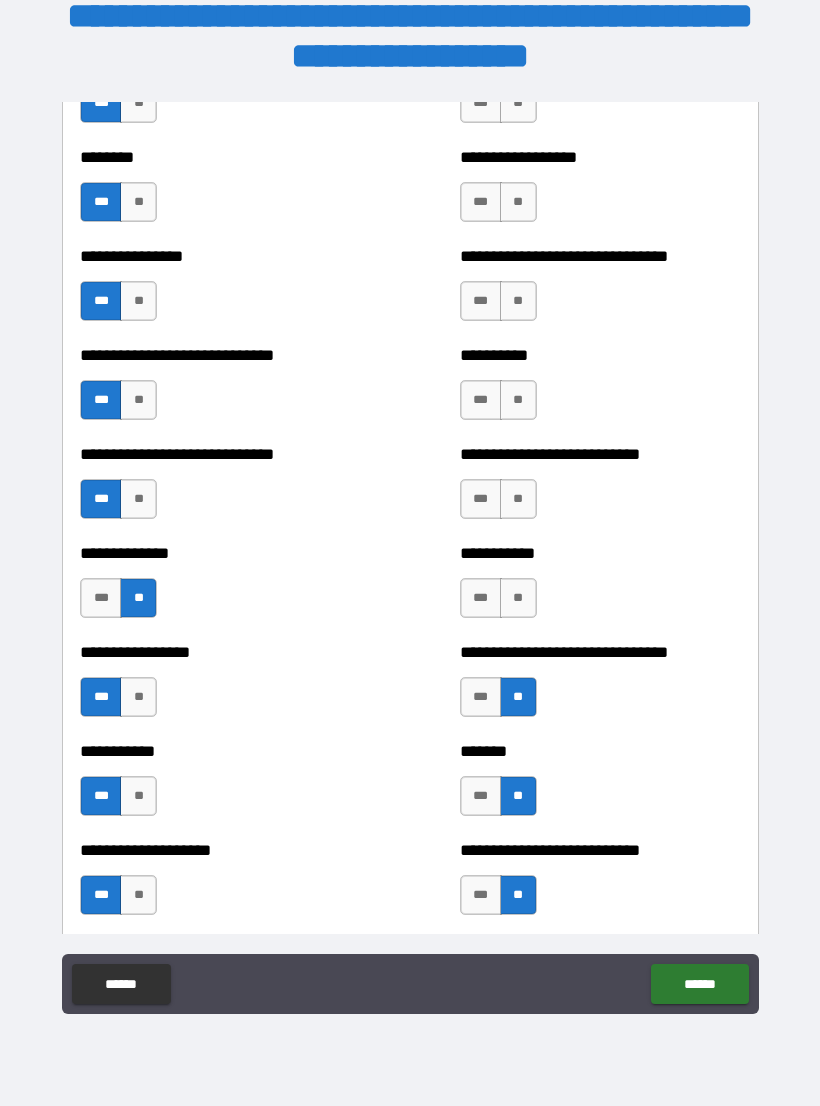 click on "**" at bounding box center [518, 598] 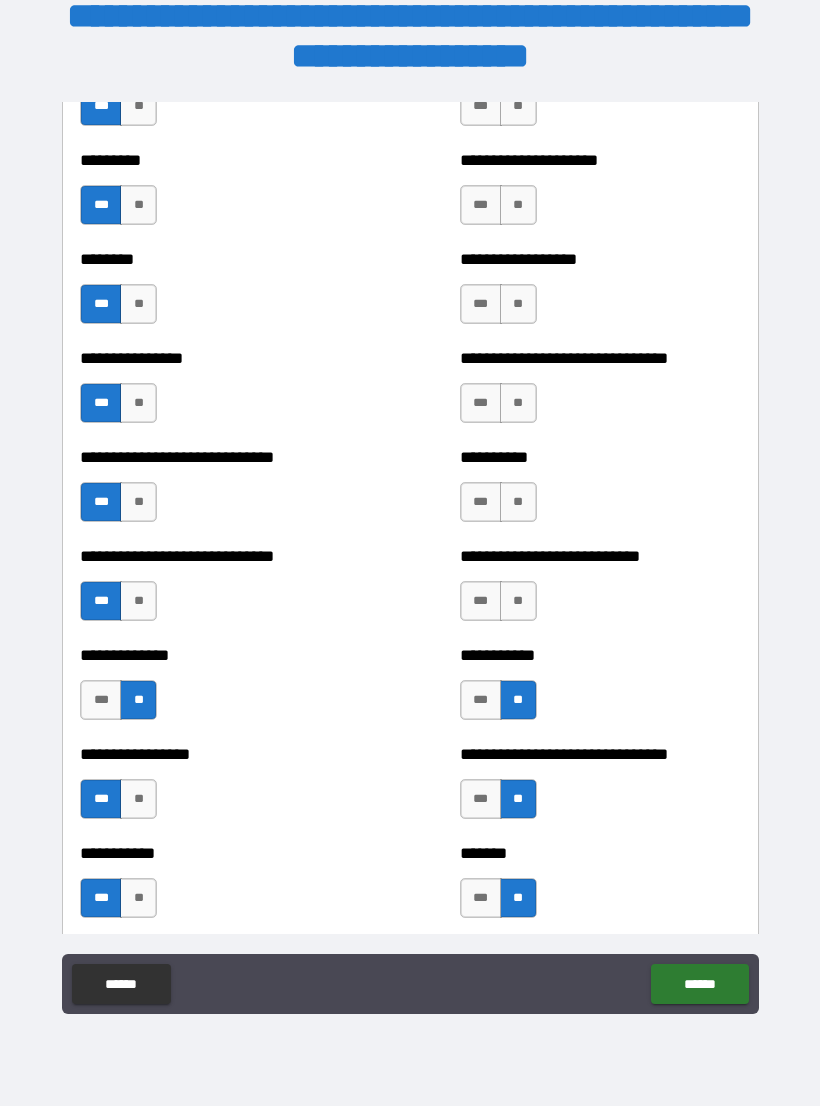 scroll, scrollTop: 7276, scrollLeft: 0, axis: vertical 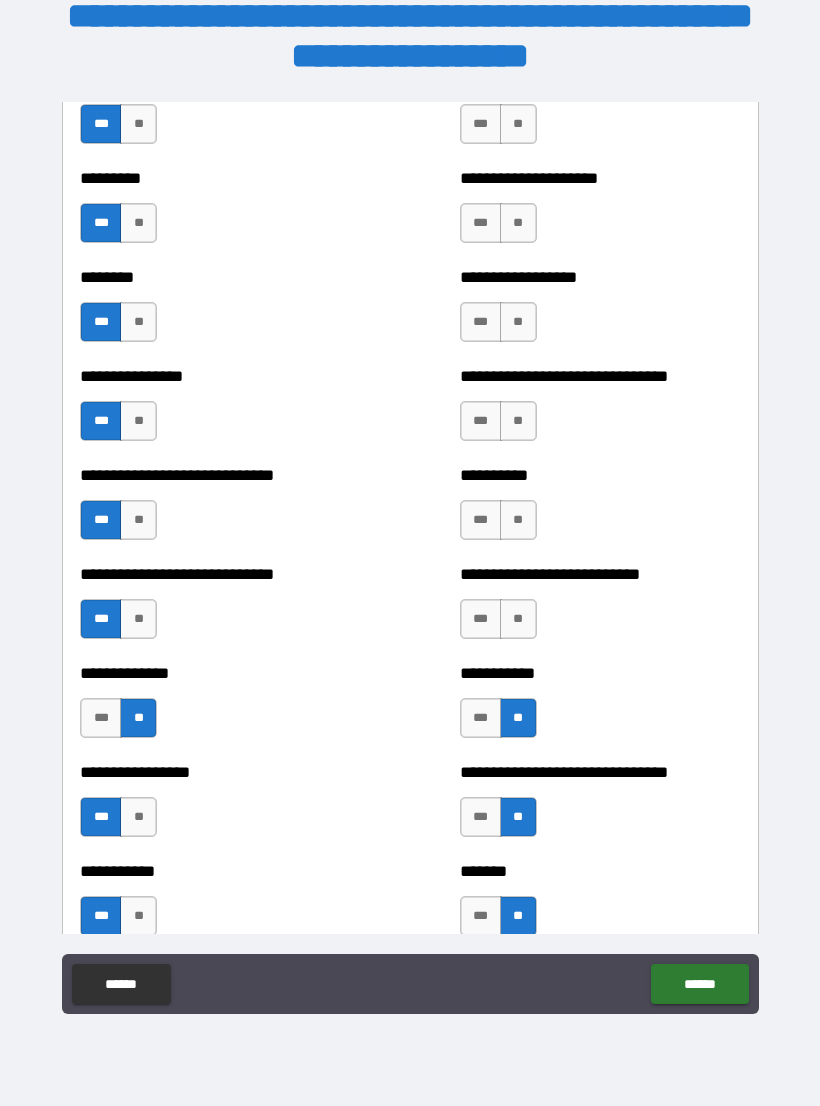 click on "***" at bounding box center (481, 619) 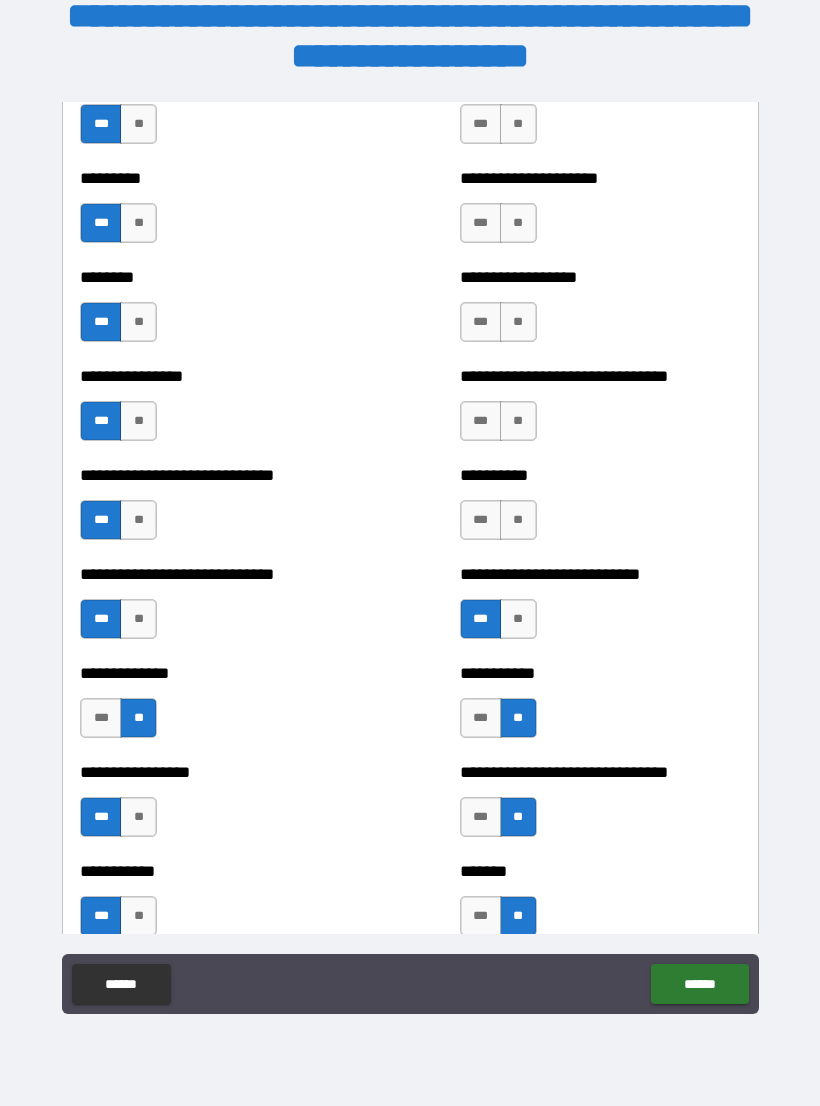 click on "***" at bounding box center (481, 520) 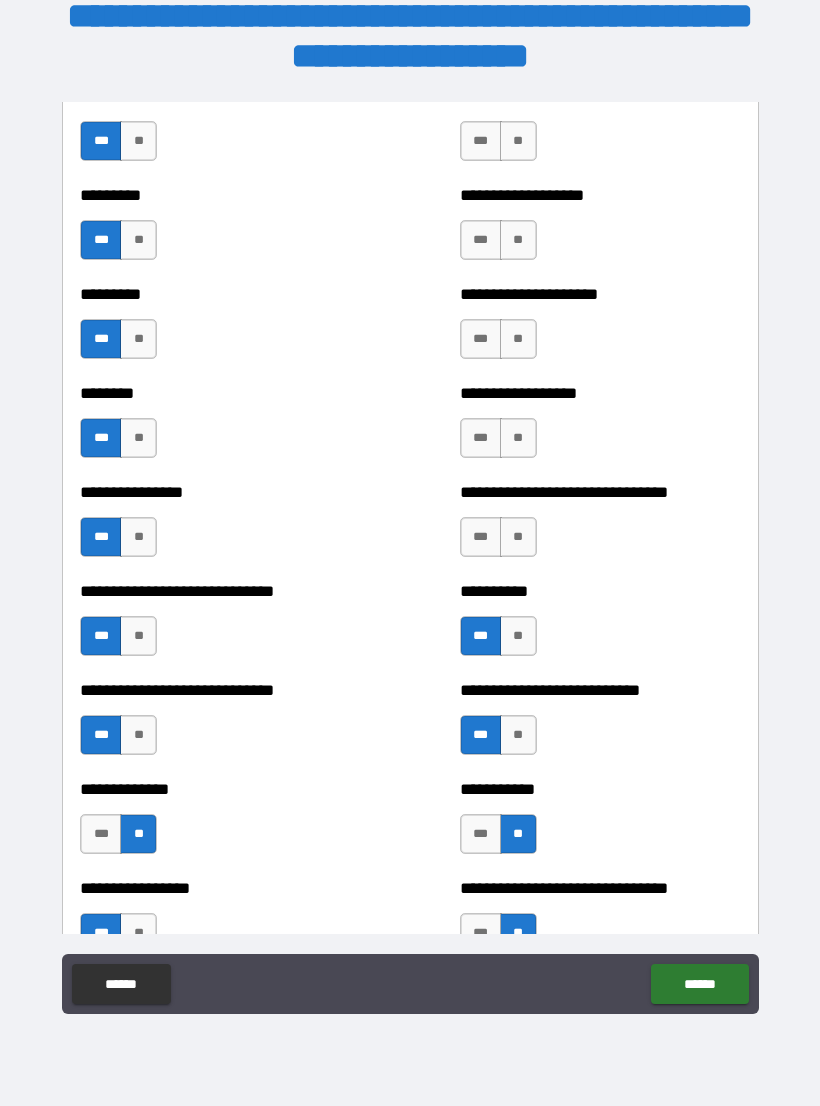 scroll, scrollTop: 7156, scrollLeft: 0, axis: vertical 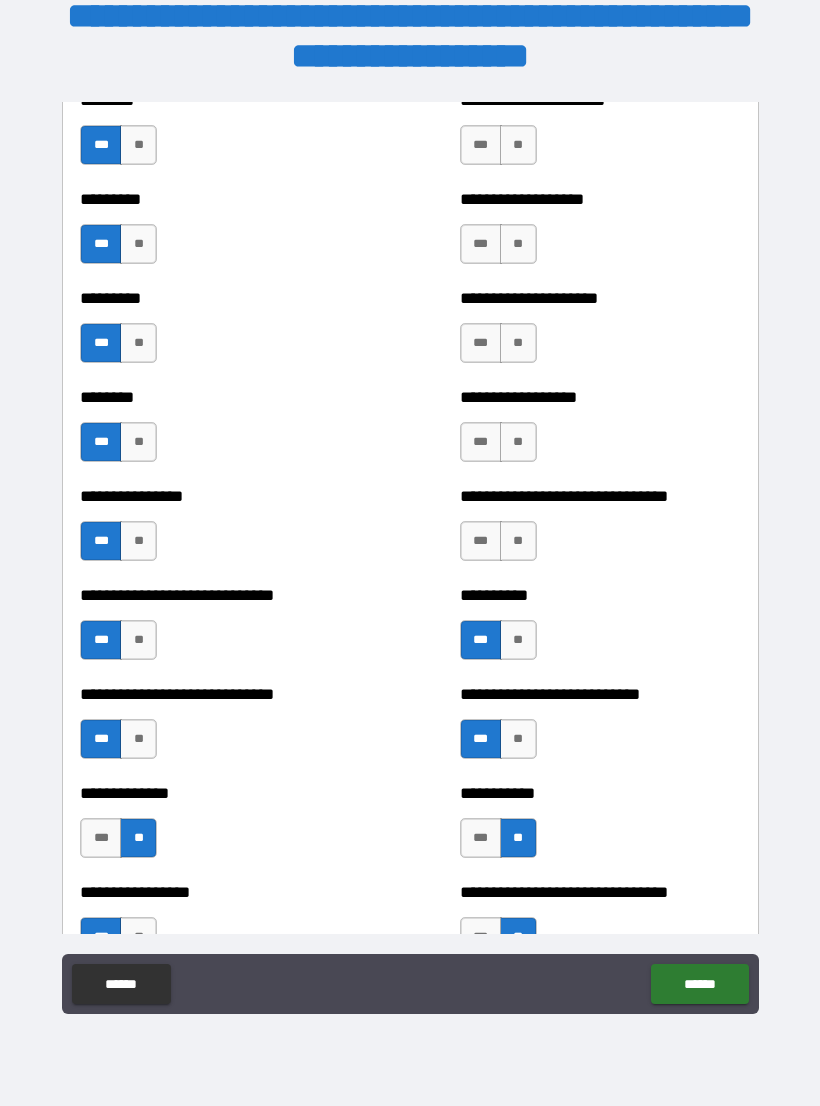 click on "***" at bounding box center [481, 541] 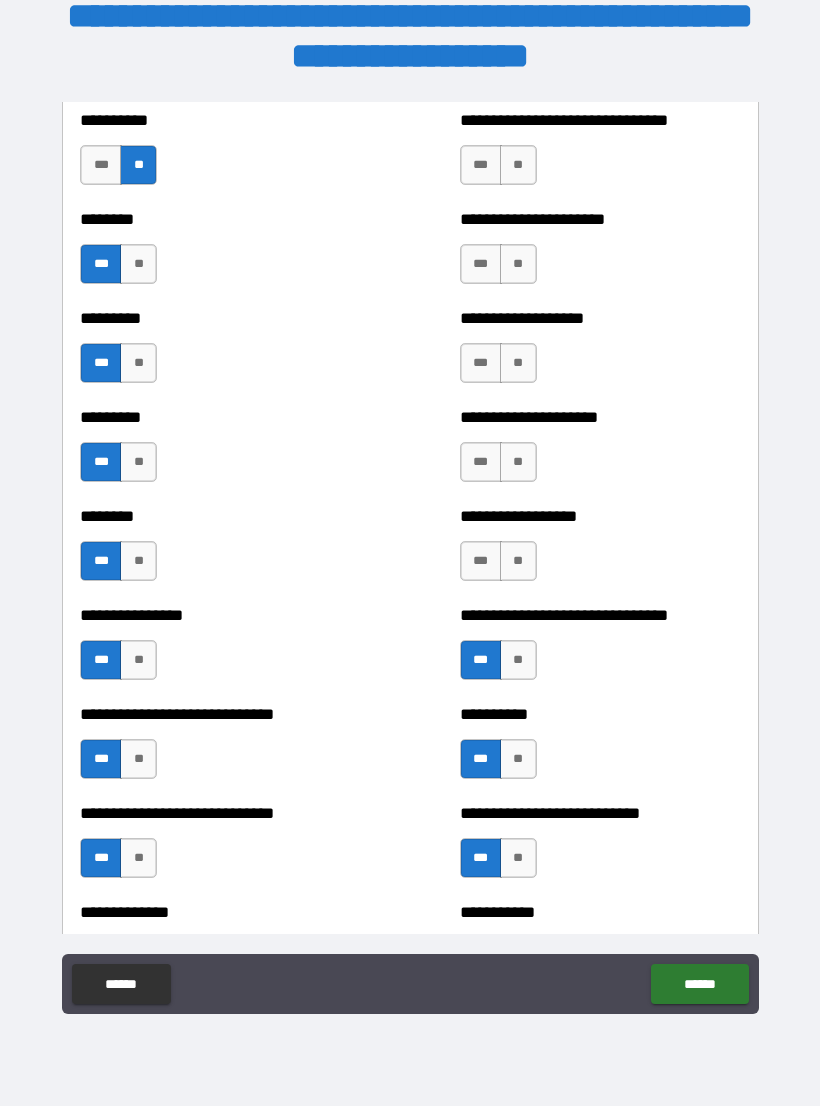 click on "***" at bounding box center [481, 561] 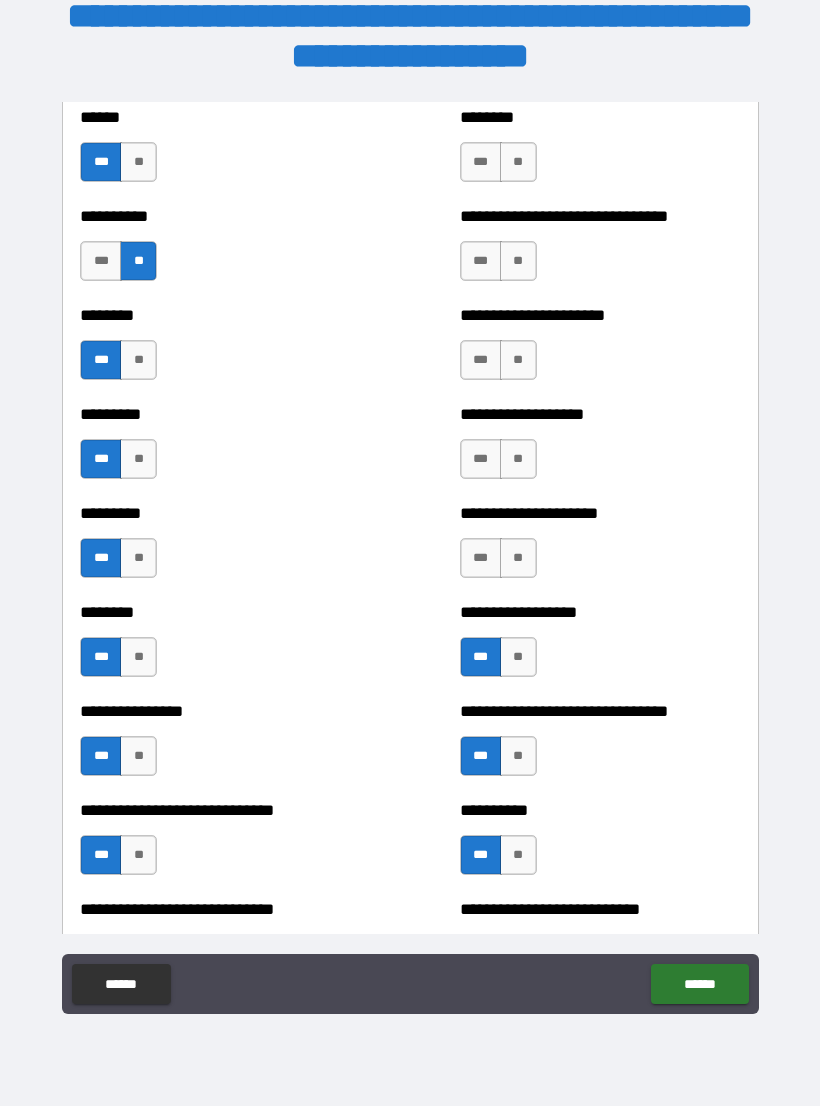 scroll, scrollTop: 6938, scrollLeft: 0, axis: vertical 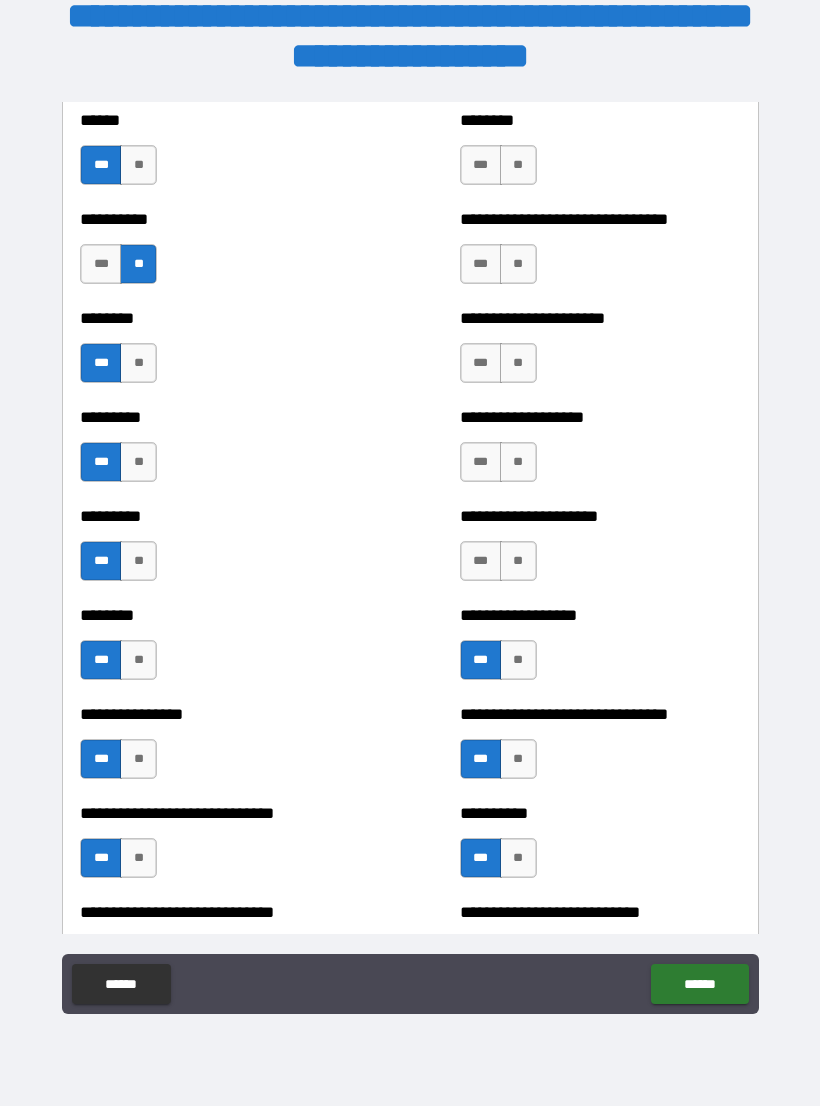 click on "***" at bounding box center (481, 561) 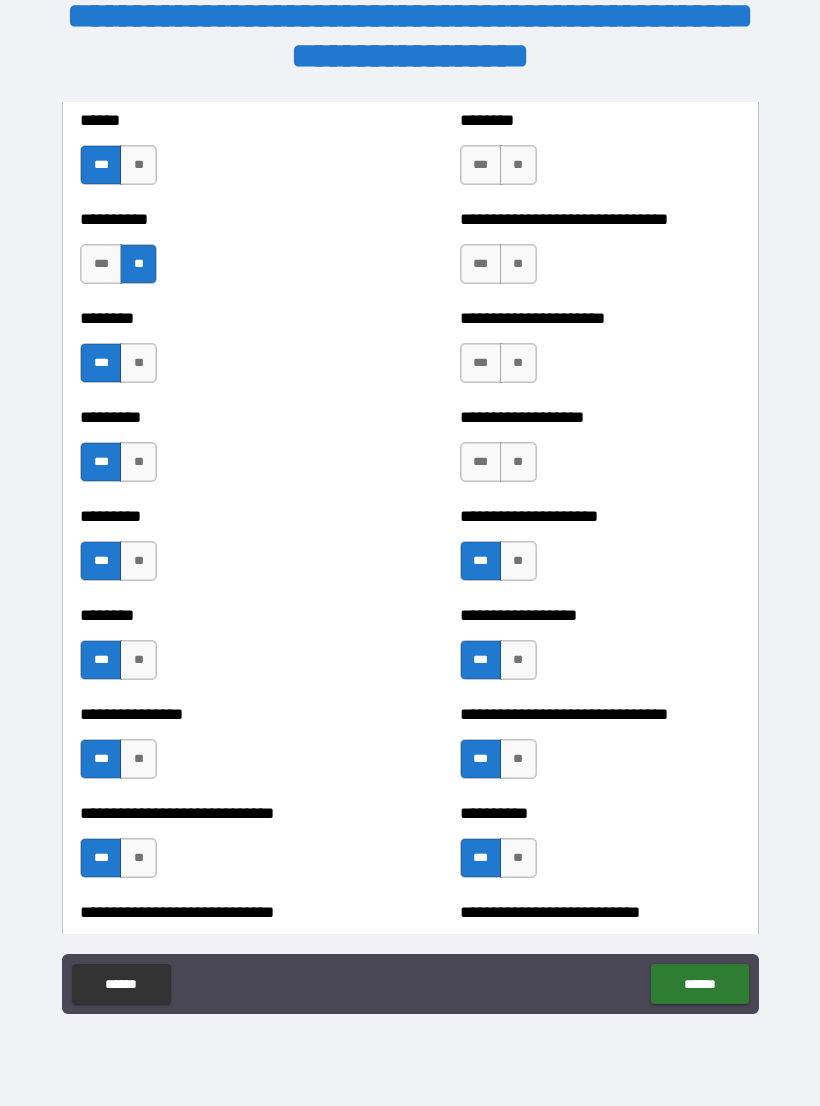 click on "***" at bounding box center [481, 462] 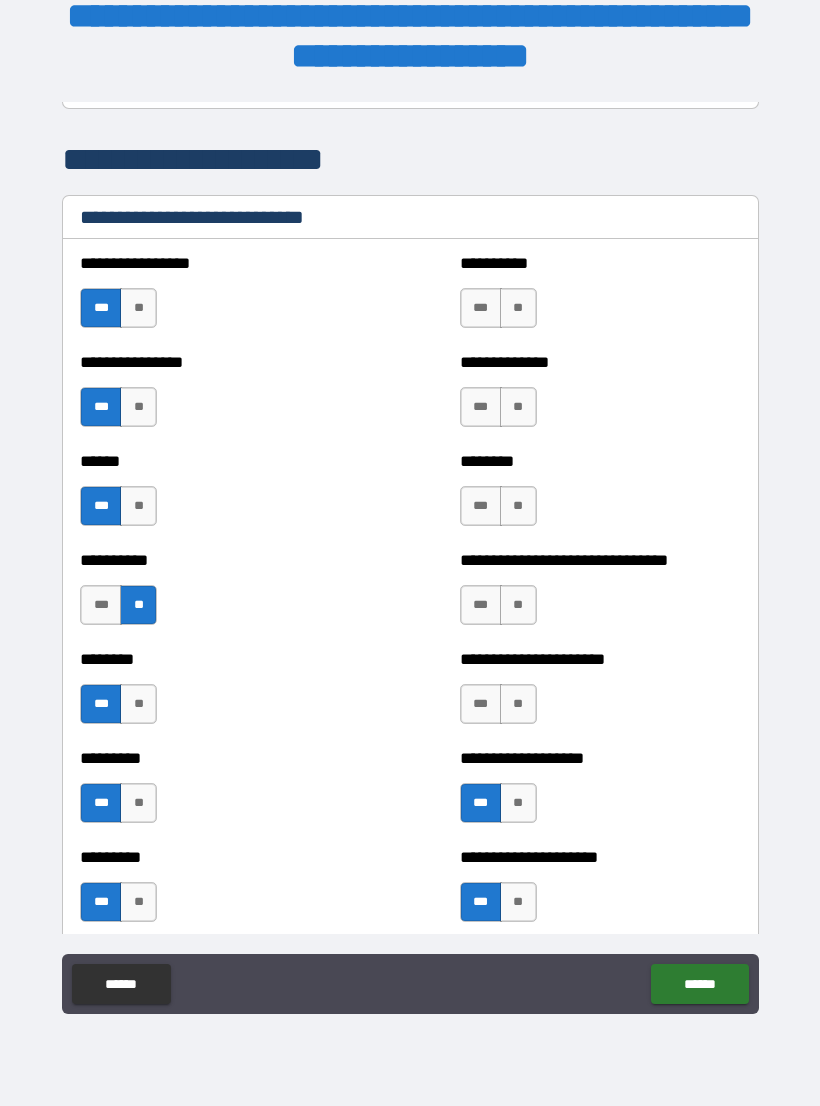 scroll, scrollTop: 6598, scrollLeft: 0, axis: vertical 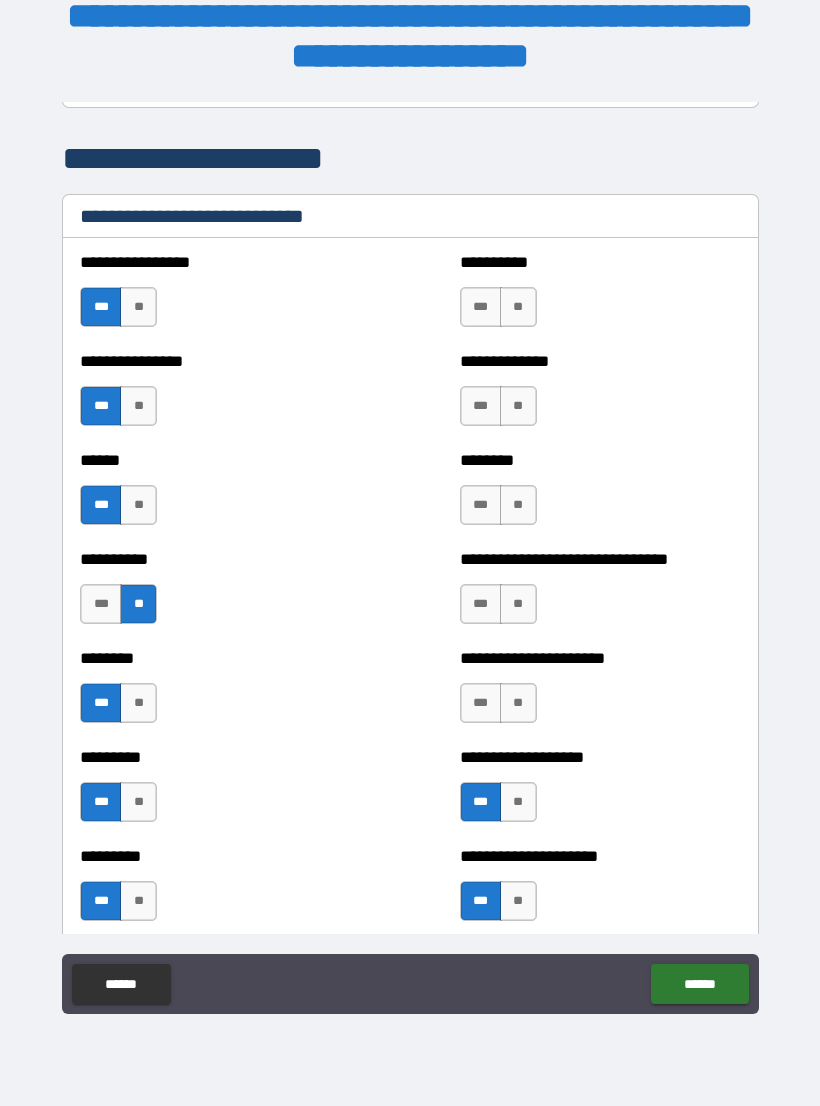 click on "**" at bounding box center (518, 703) 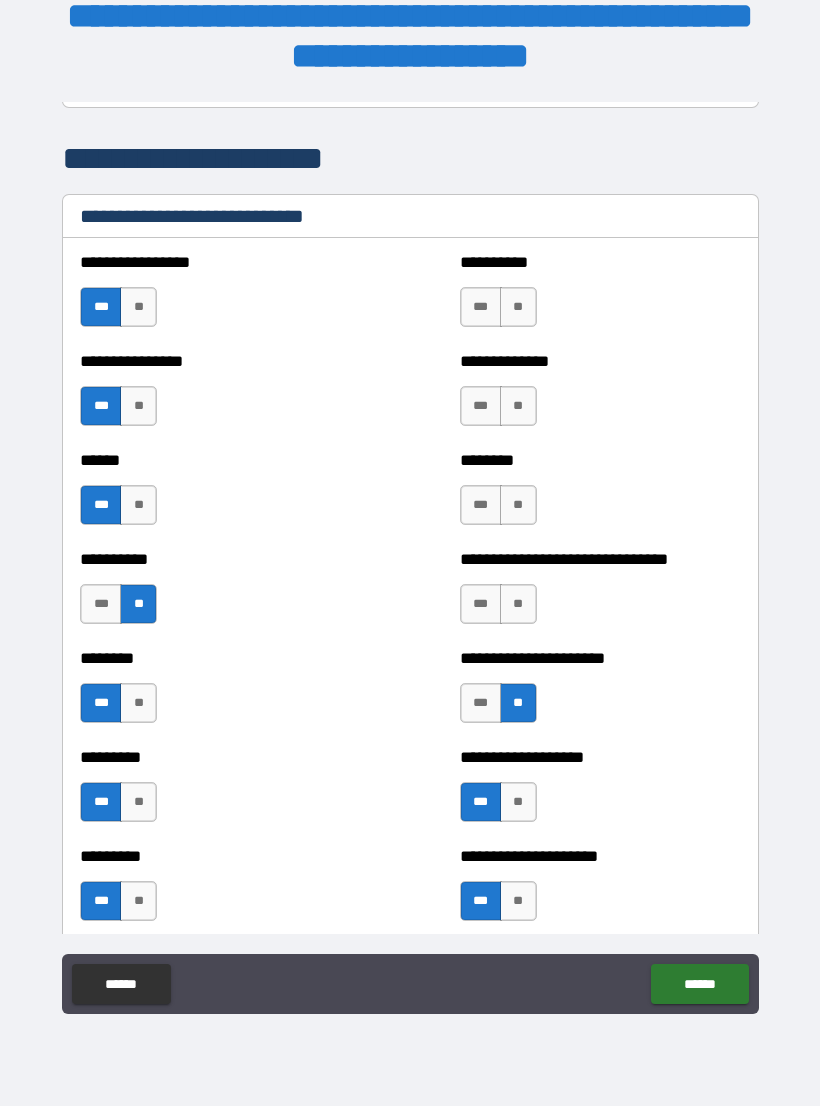 click on "***" at bounding box center (481, 703) 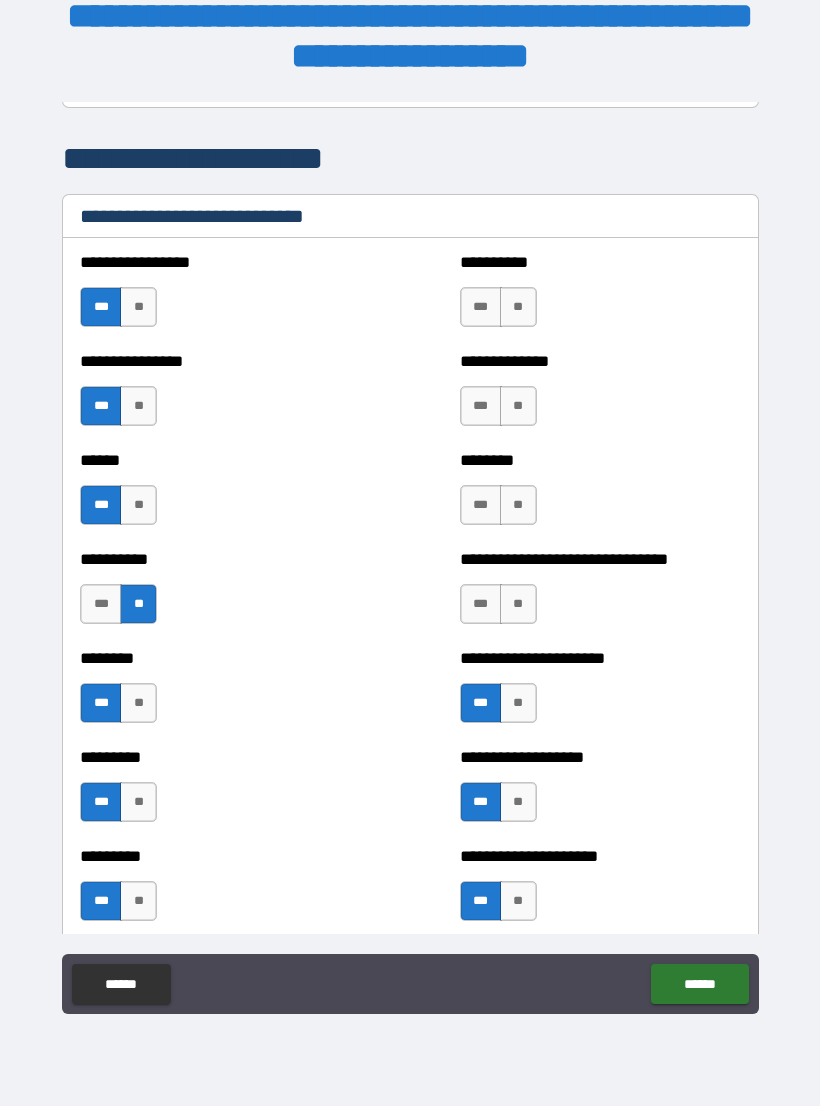 click on "***" at bounding box center [481, 604] 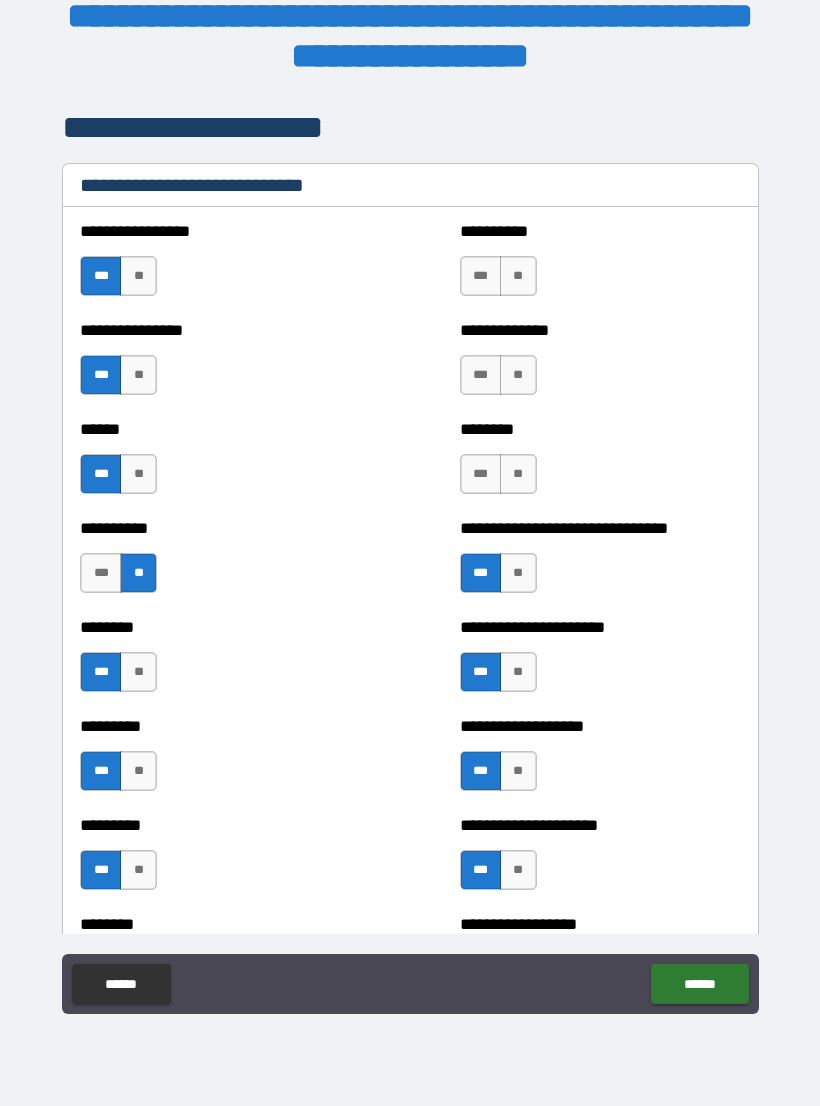 scroll, scrollTop: 6665, scrollLeft: 0, axis: vertical 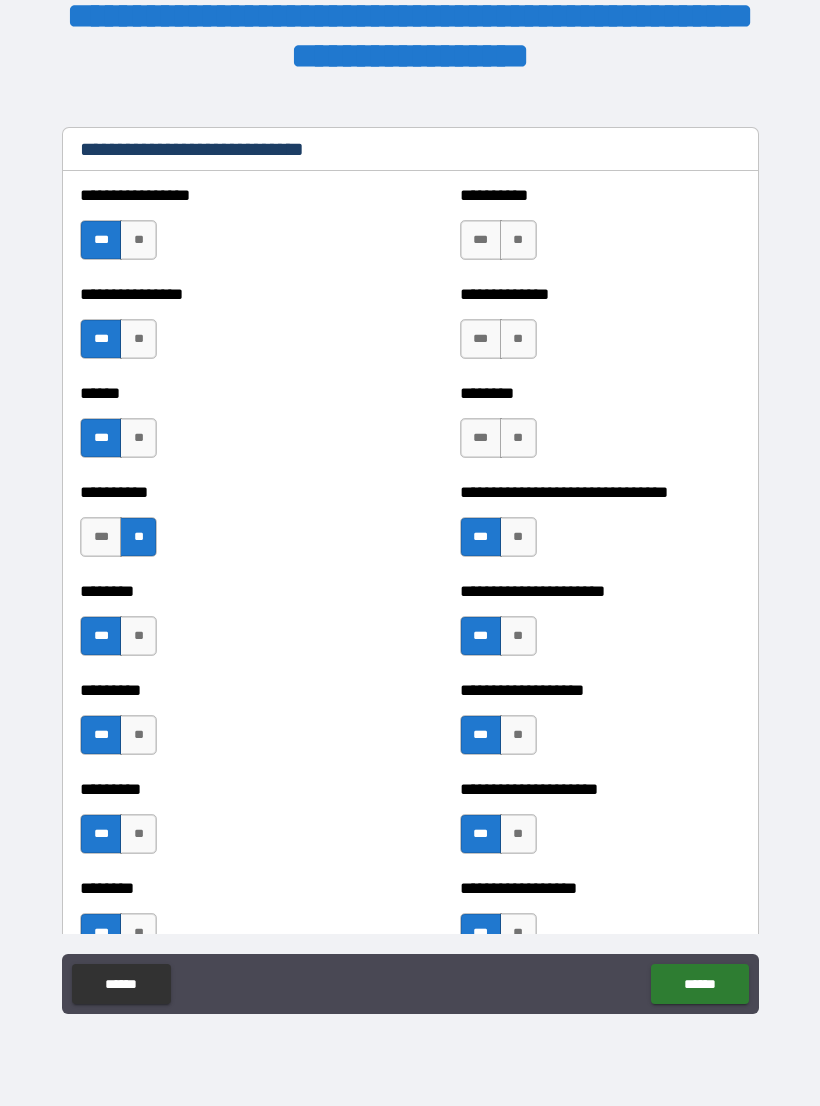 click on "******** *** **" at bounding box center (600, 428) 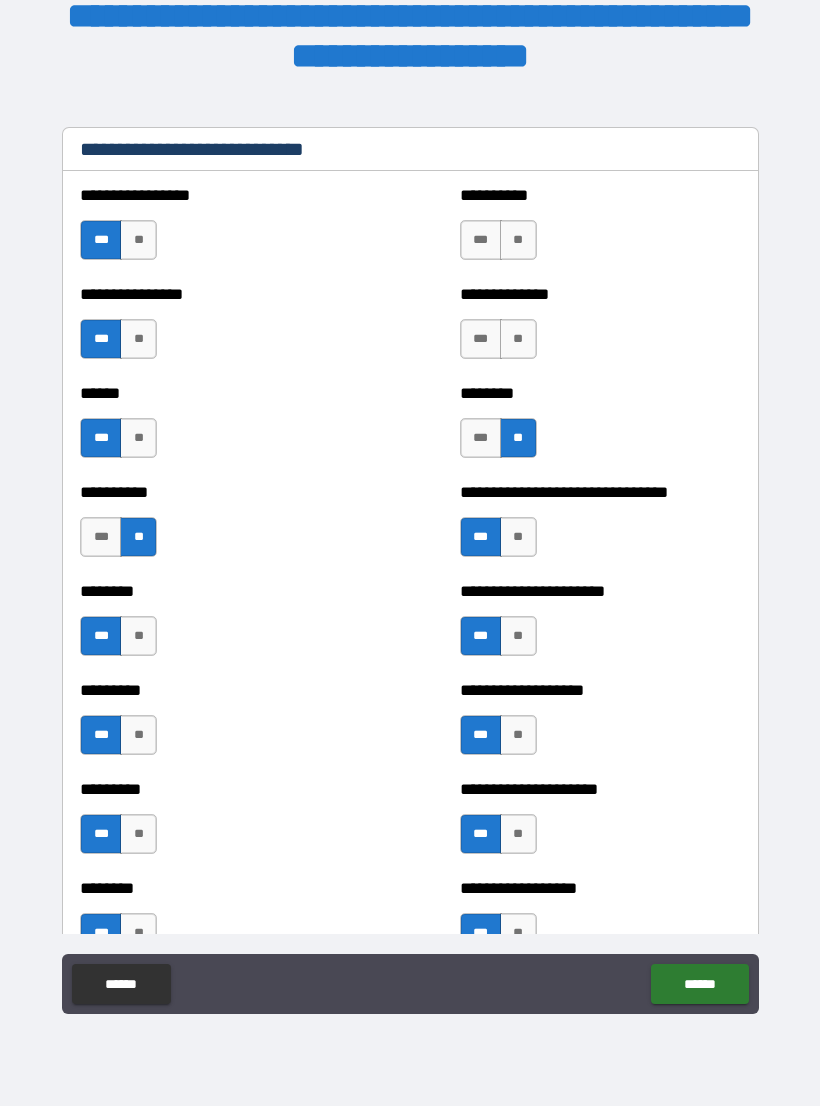 click on "***" at bounding box center [481, 339] 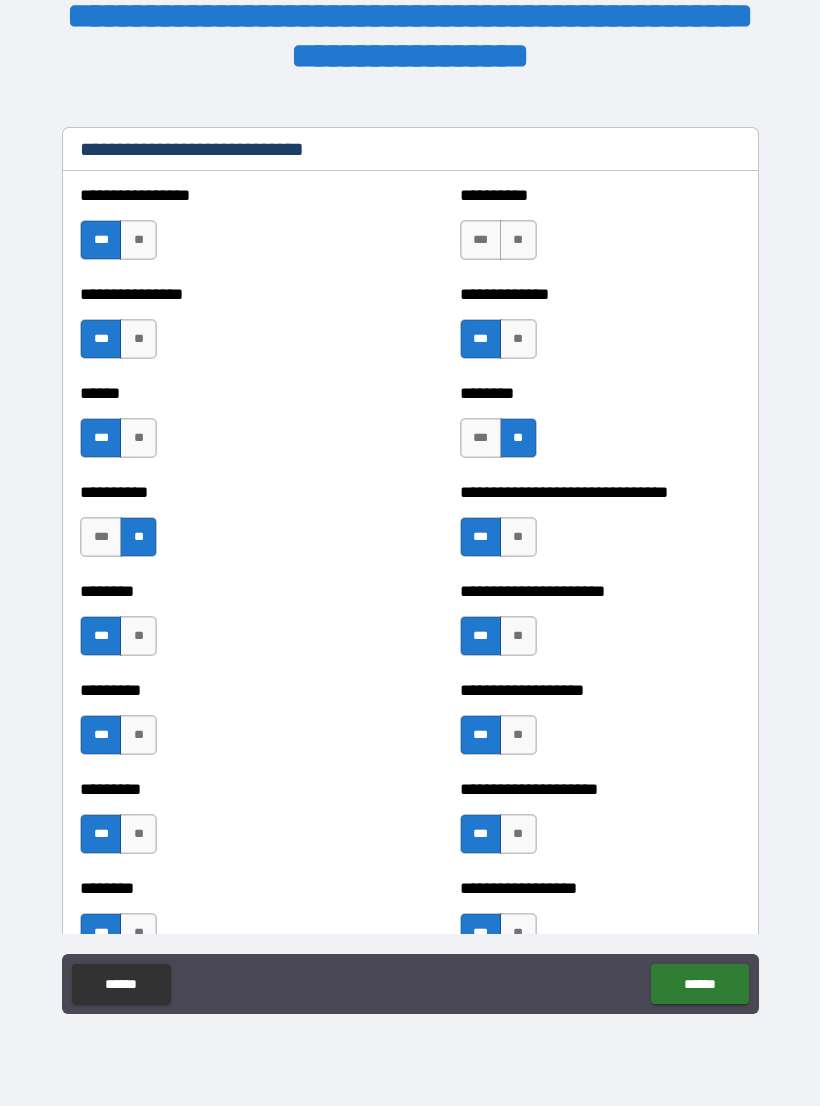 scroll, scrollTop: 6620, scrollLeft: 0, axis: vertical 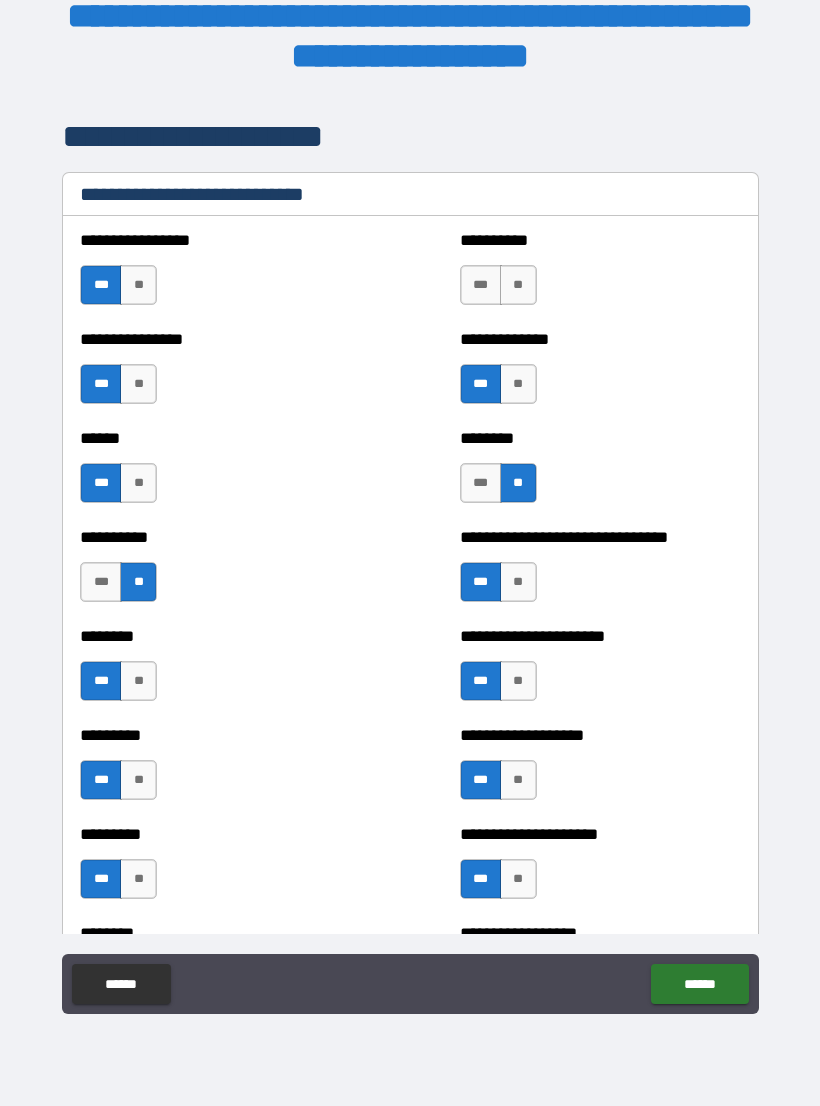 click on "***" at bounding box center (481, 285) 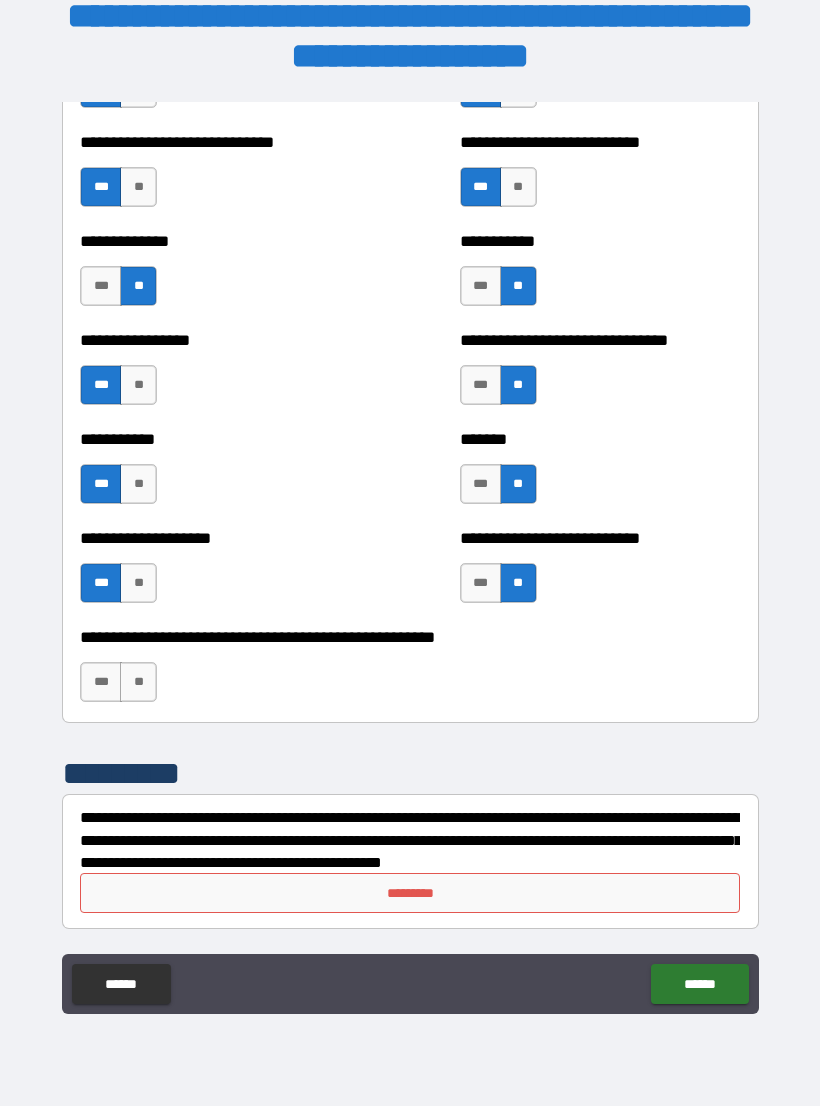 scroll, scrollTop: 7708, scrollLeft: 0, axis: vertical 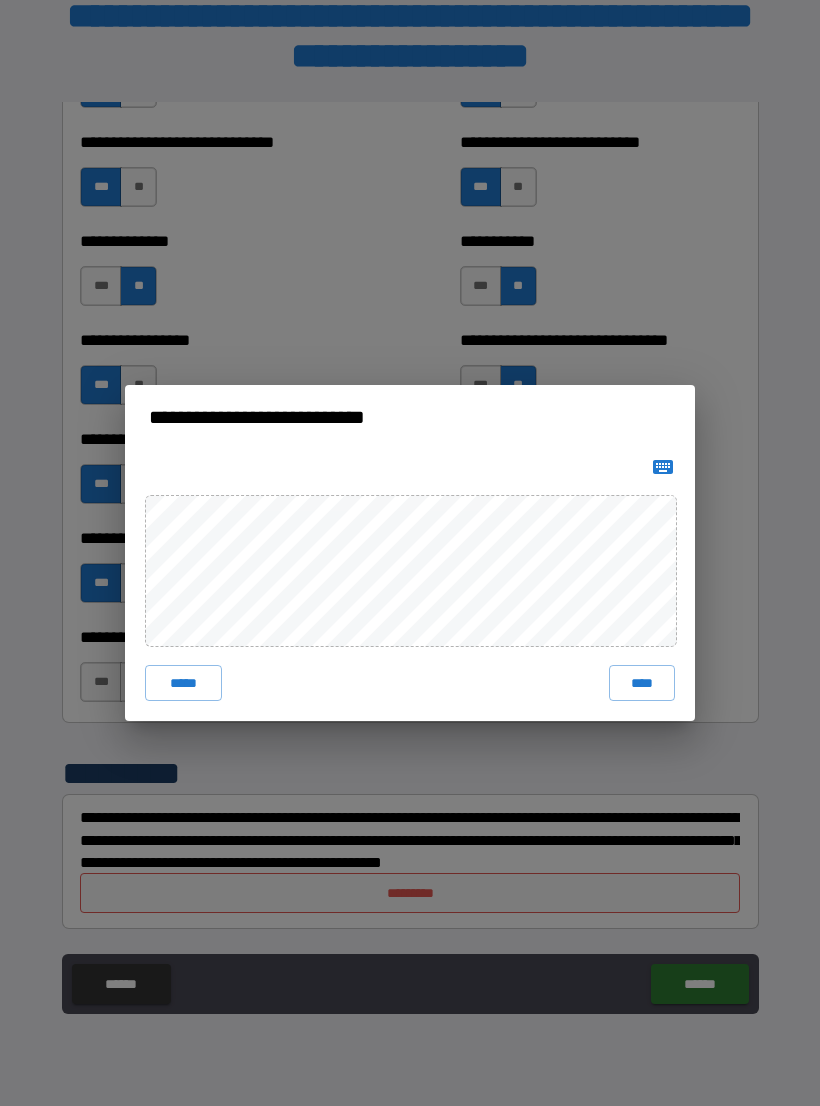click on "****" at bounding box center [642, 683] 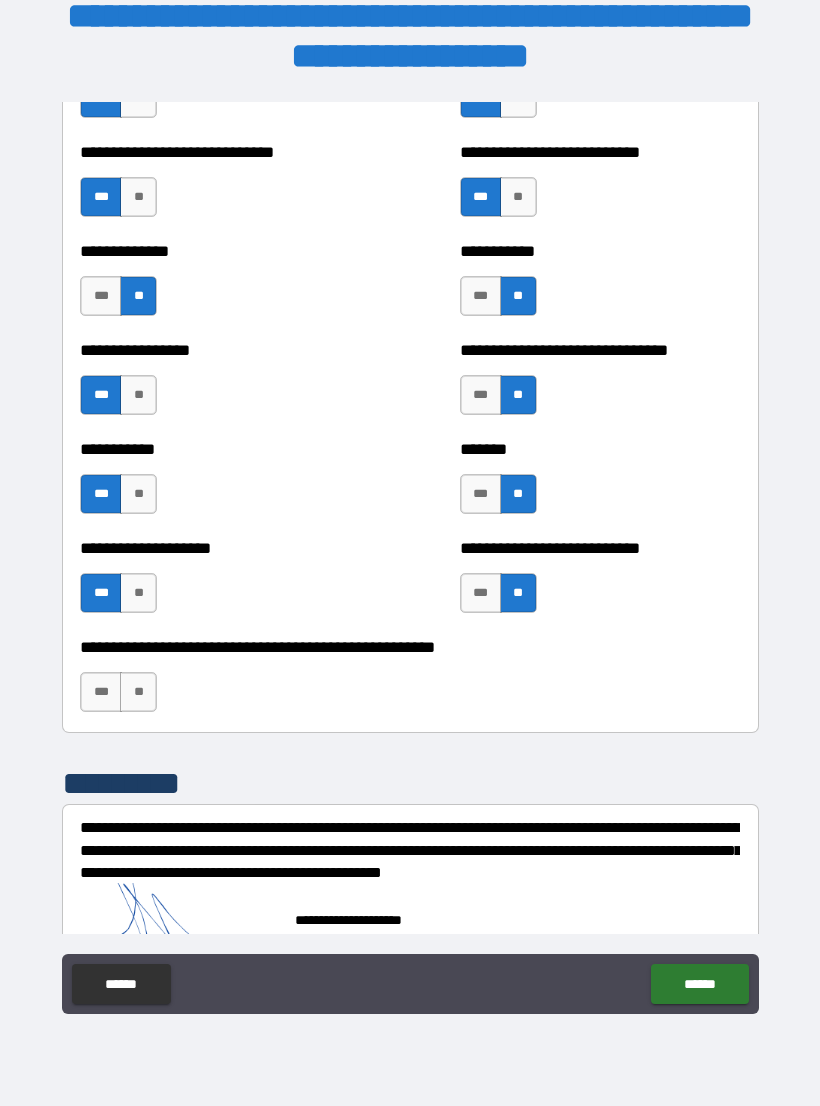 click on "******" at bounding box center [699, 984] 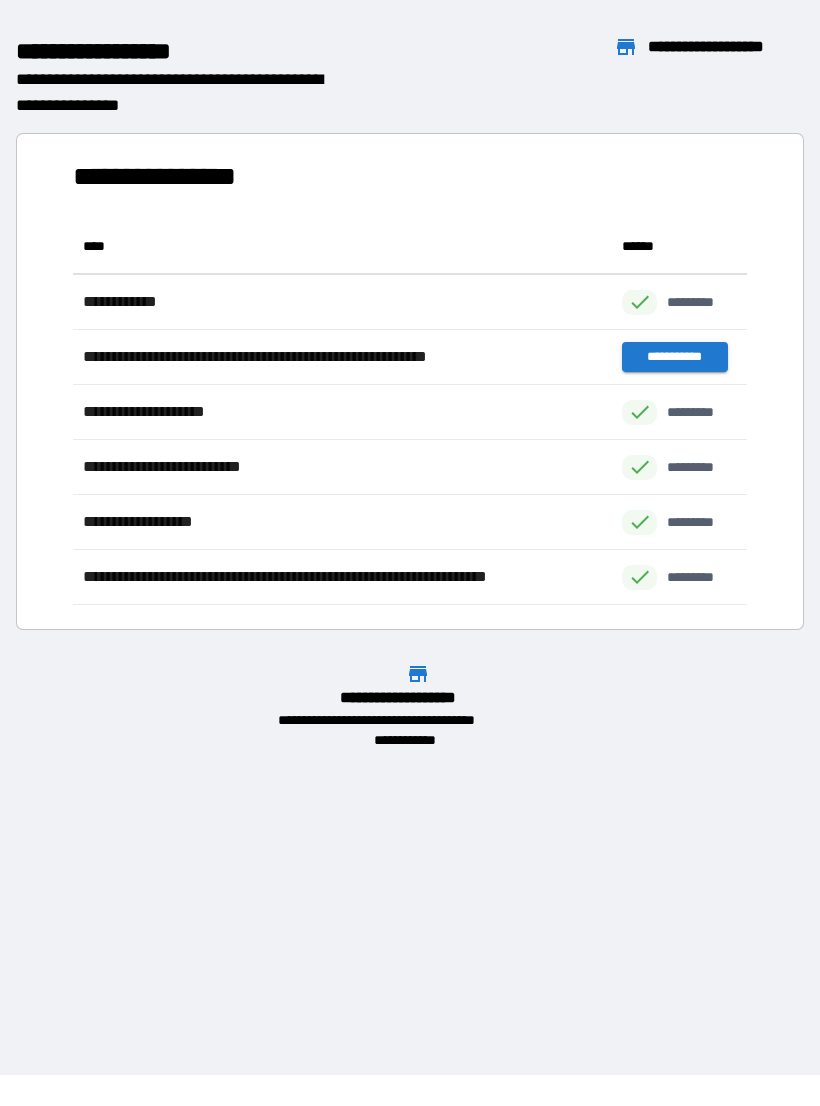 scroll, scrollTop: 1, scrollLeft: 1, axis: both 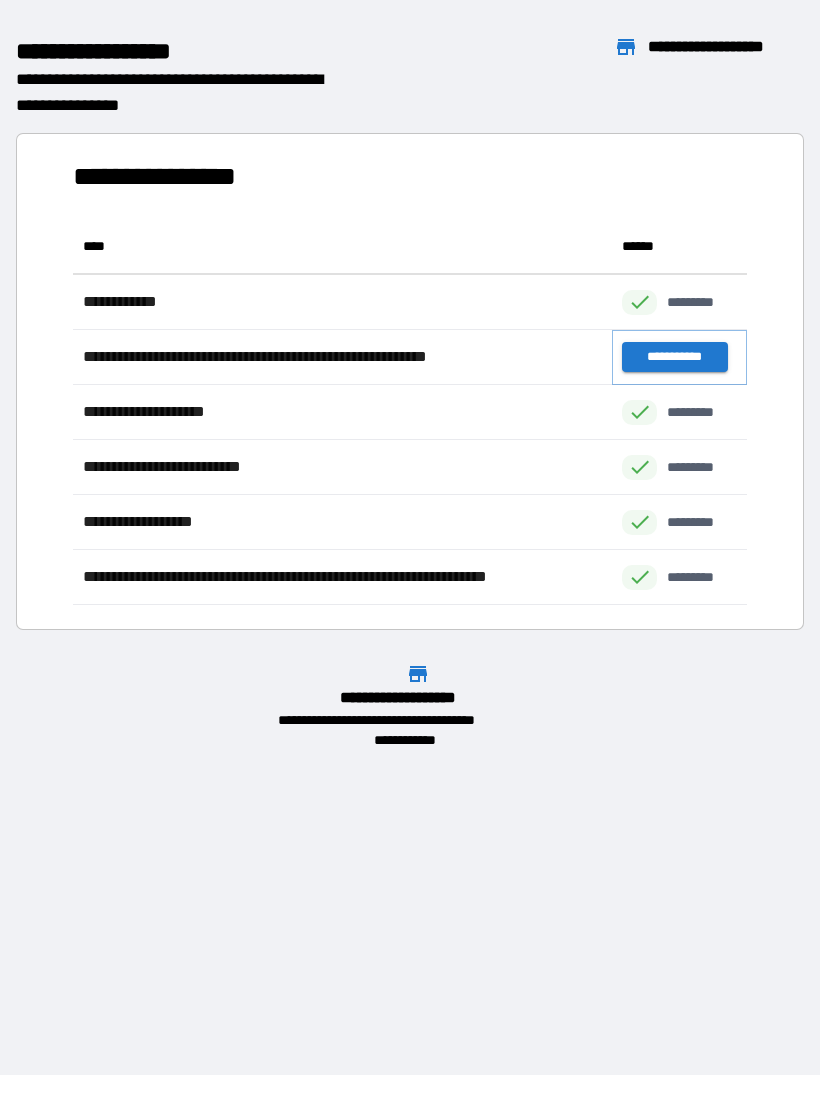 click on "**********" at bounding box center (674, 357) 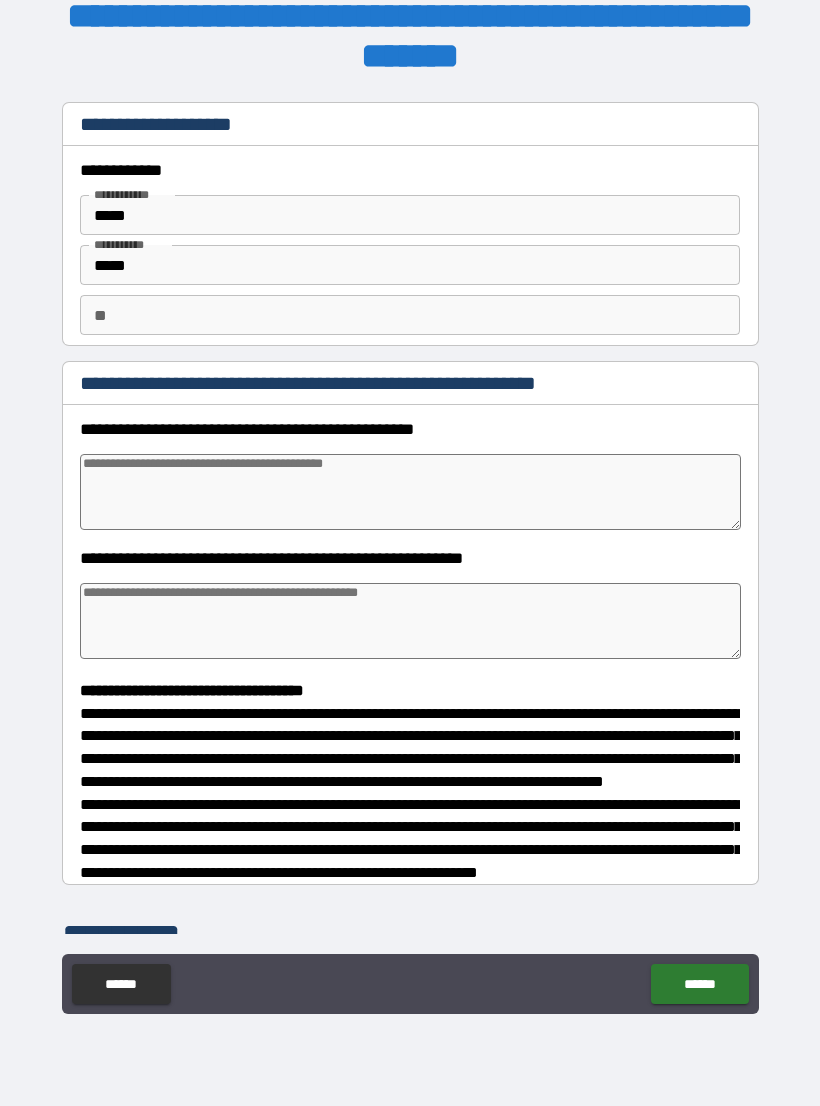 click at bounding box center (410, 492) 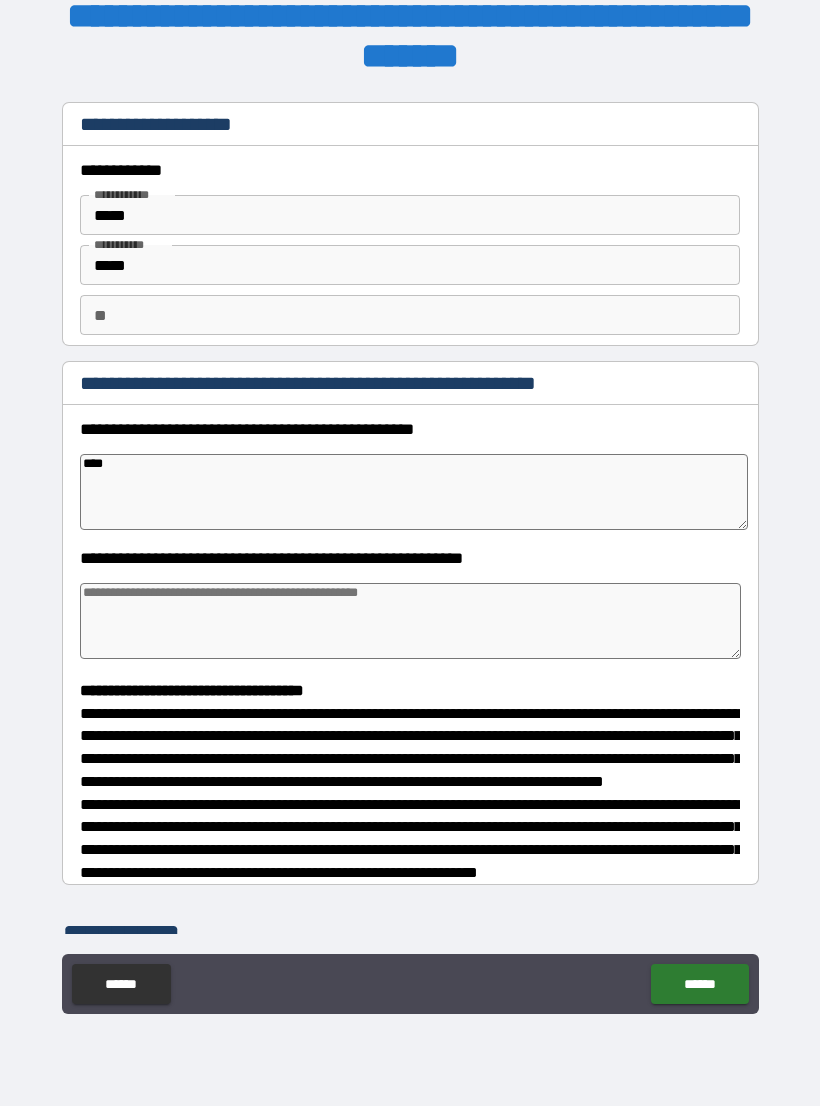 click at bounding box center [410, 621] 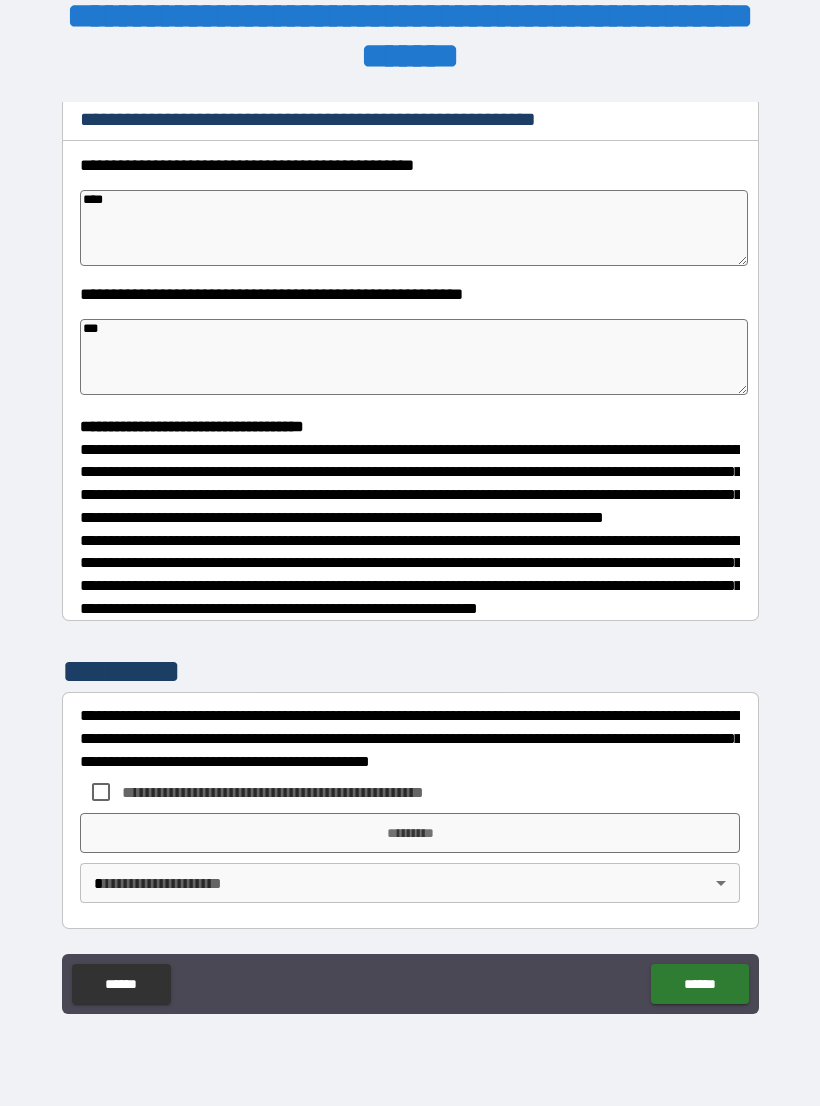 scroll, scrollTop: 302, scrollLeft: 0, axis: vertical 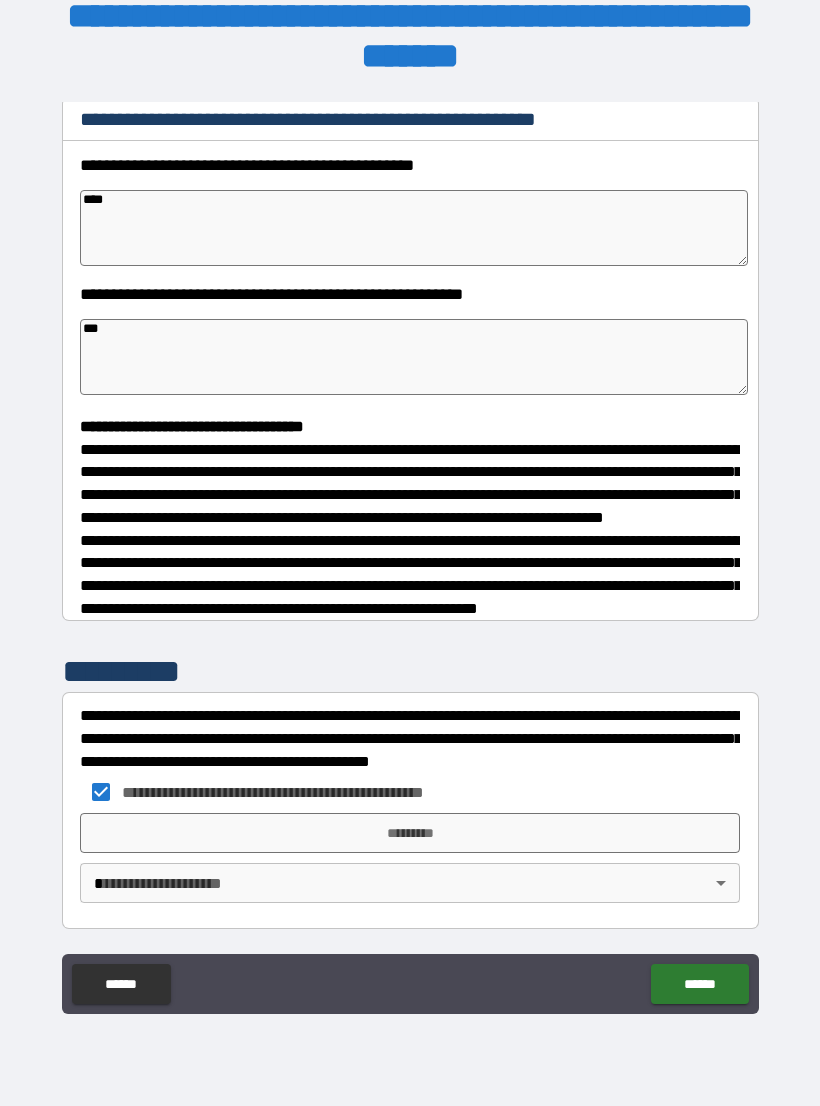 click on "**********" at bounding box center [410, 537] 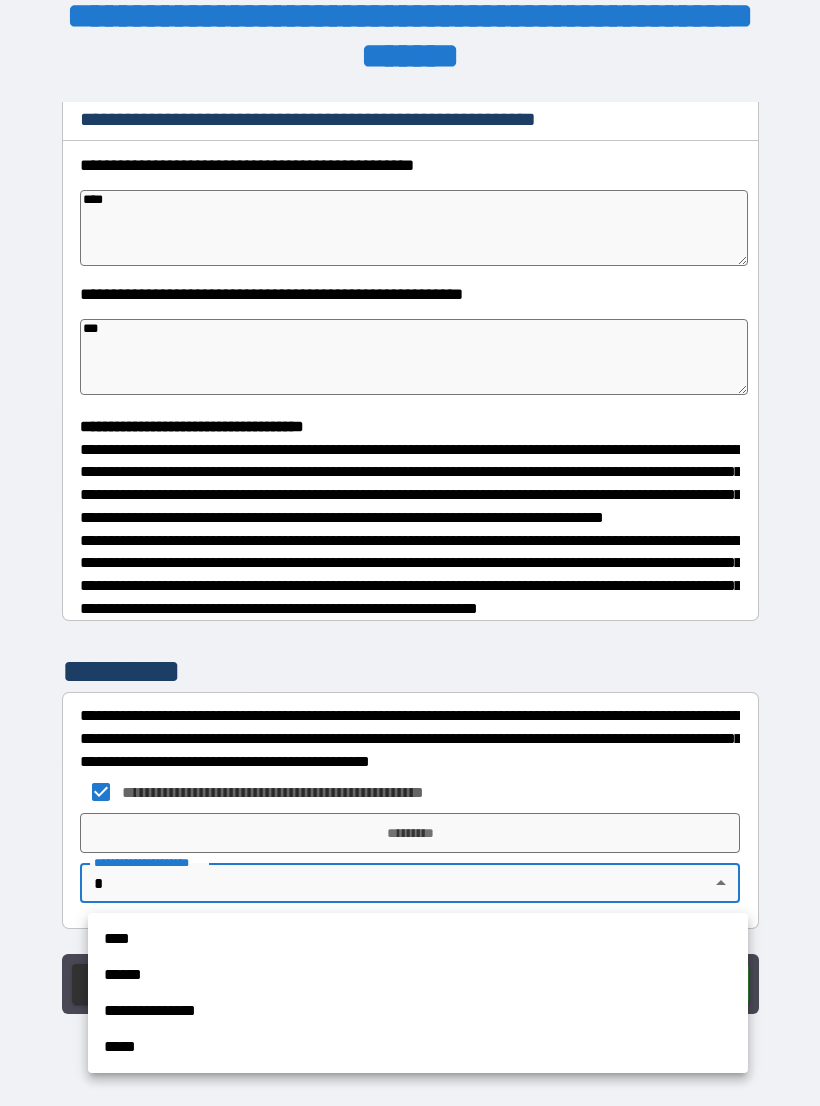 click on "****" at bounding box center (418, 939) 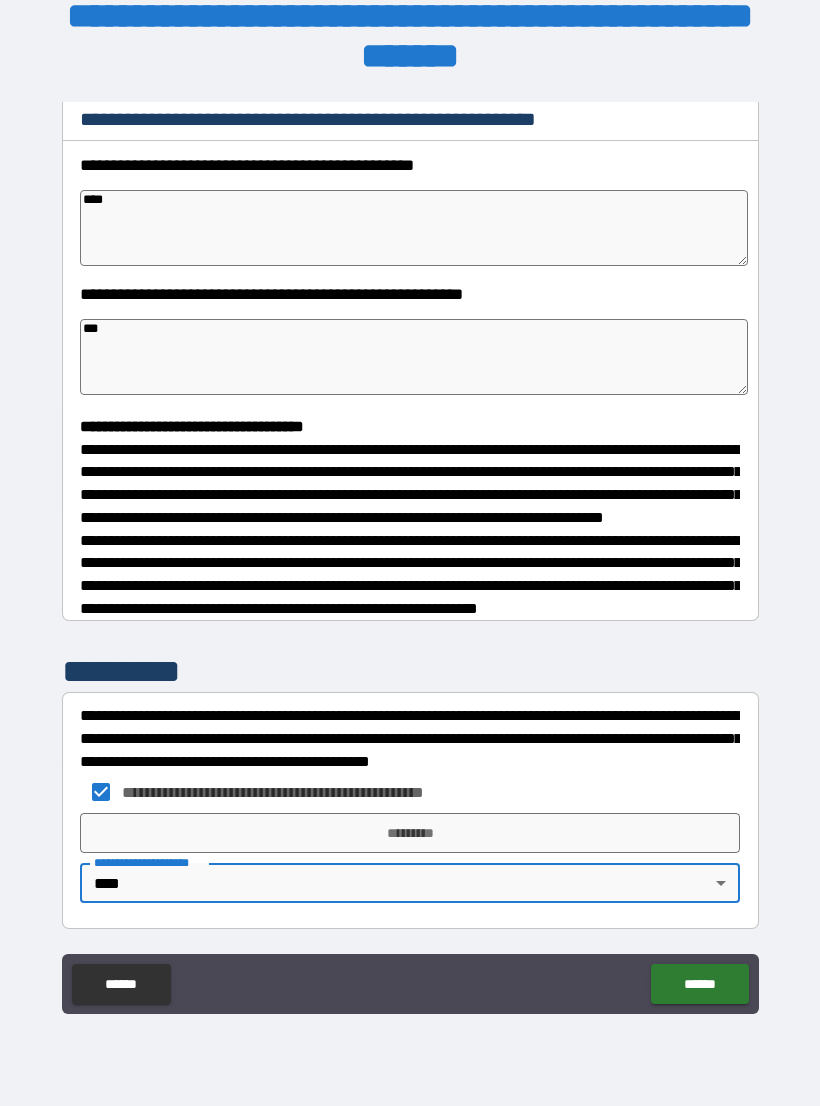 click on "*********" at bounding box center (410, 833) 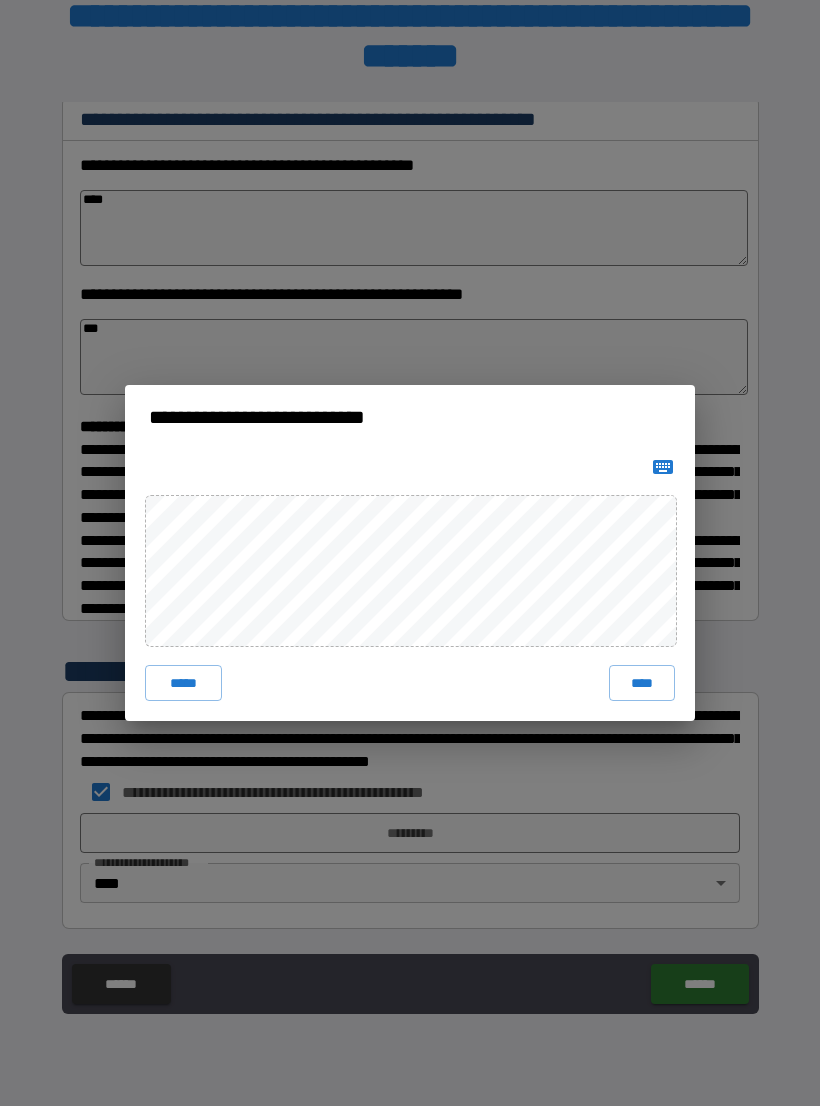 click on "****" at bounding box center (642, 683) 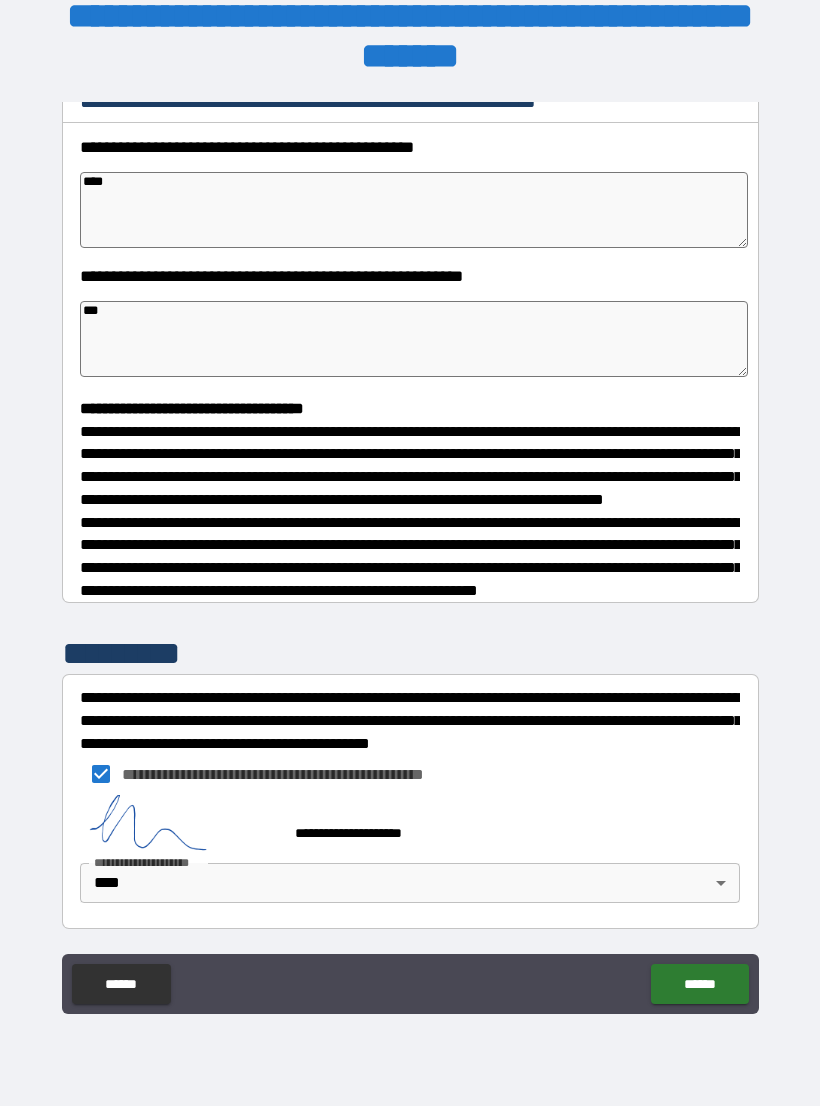 click on "******" at bounding box center [699, 984] 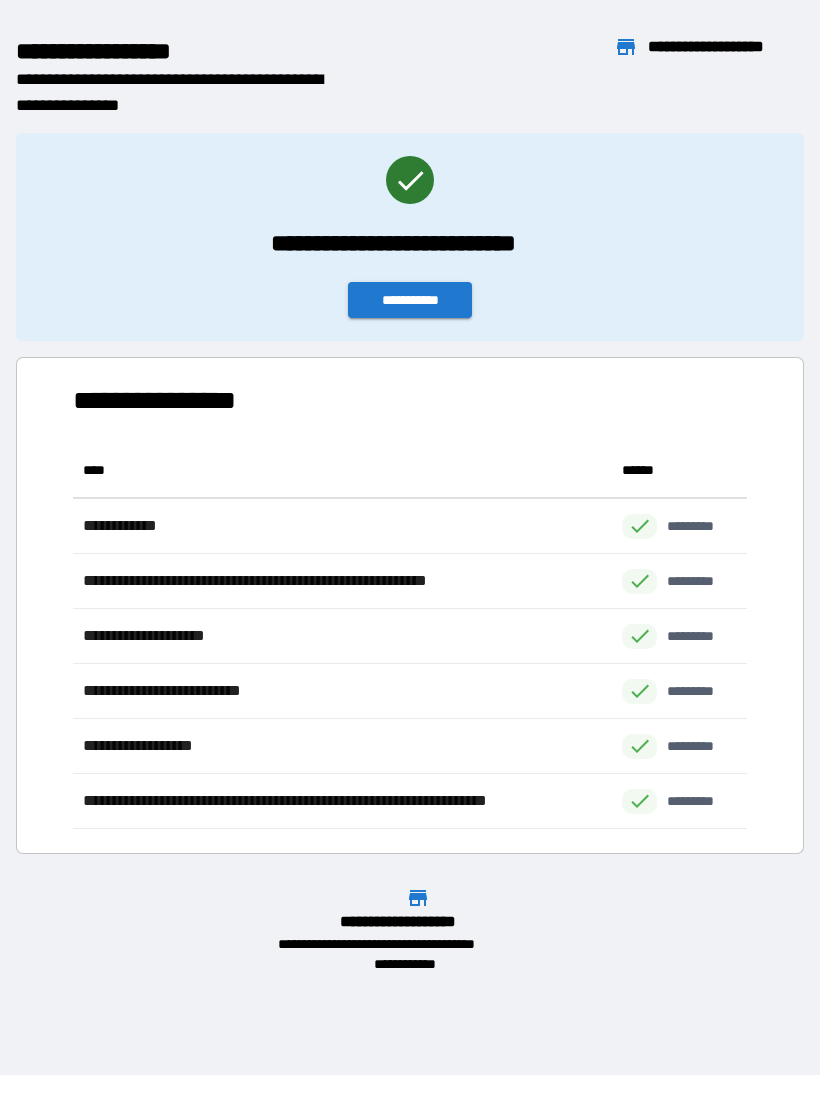 scroll, scrollTop: 386, scrollLeft: 674, axis: both 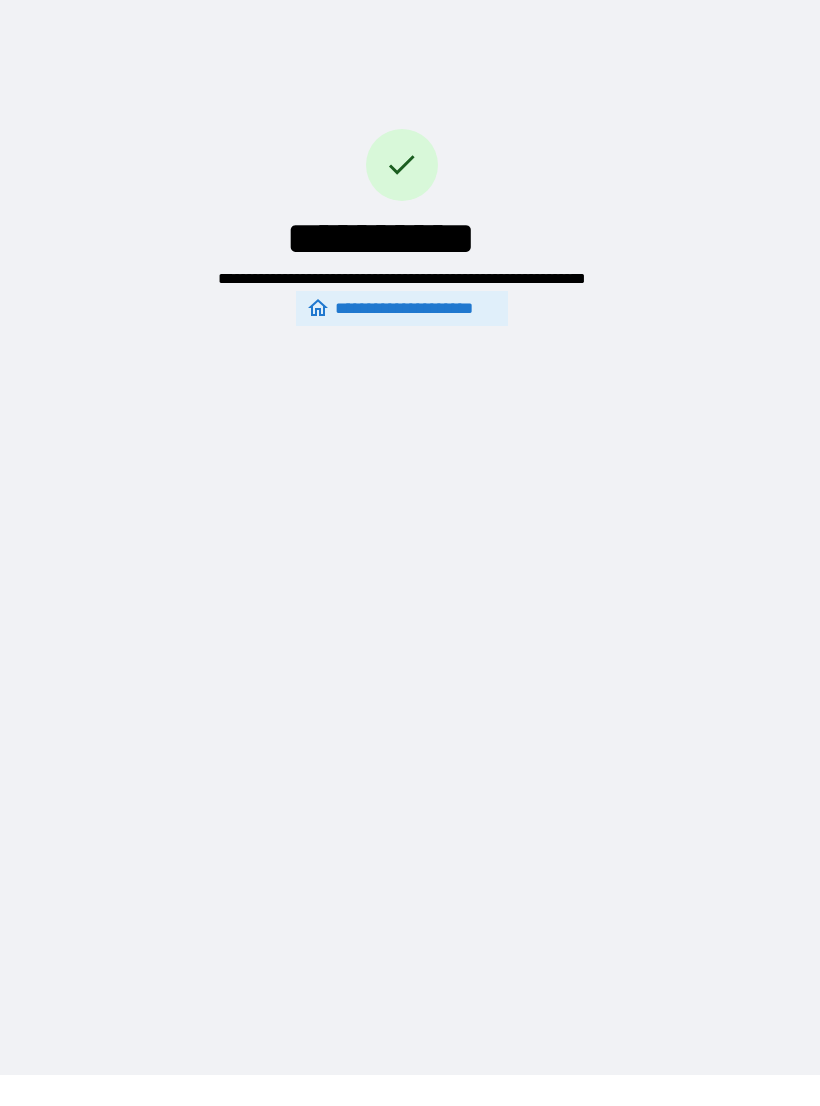 click on "**********" at bounding box center [402, 308] 